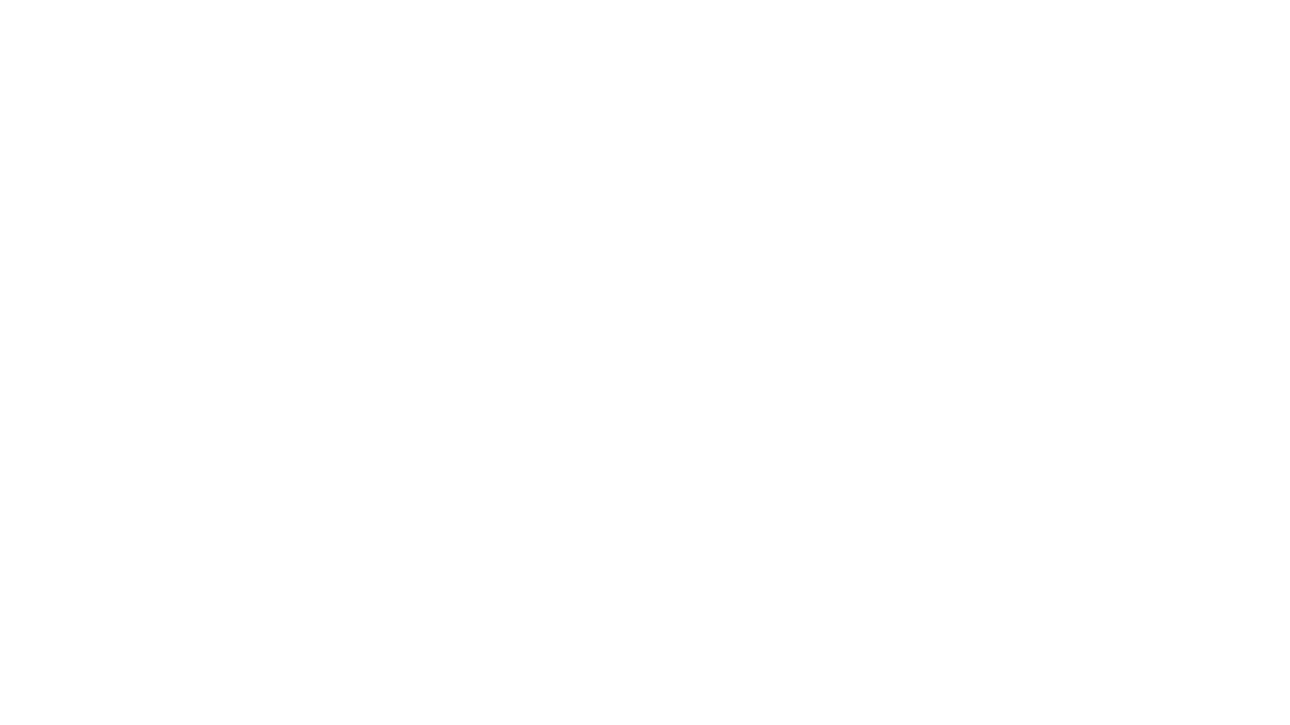 scroll, scrollTop: 0, scrollLeft: 0, axis: both 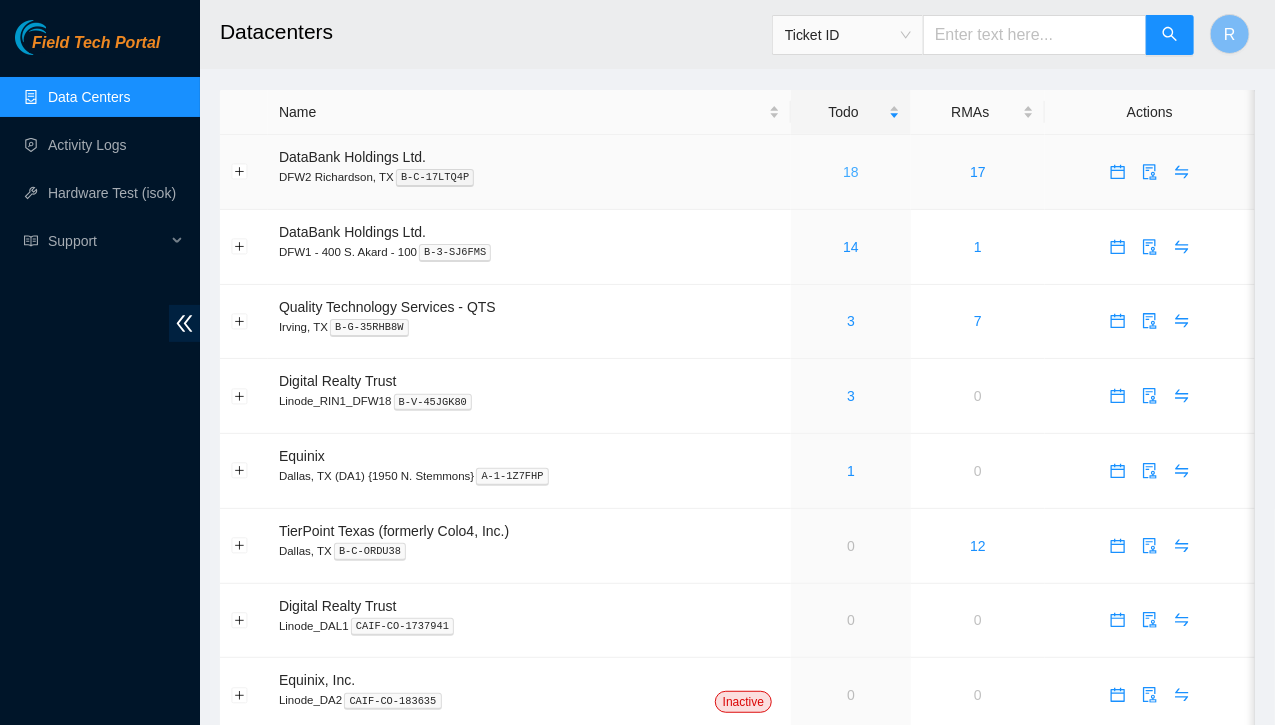 click on "18" at bounding box center [851, 172] 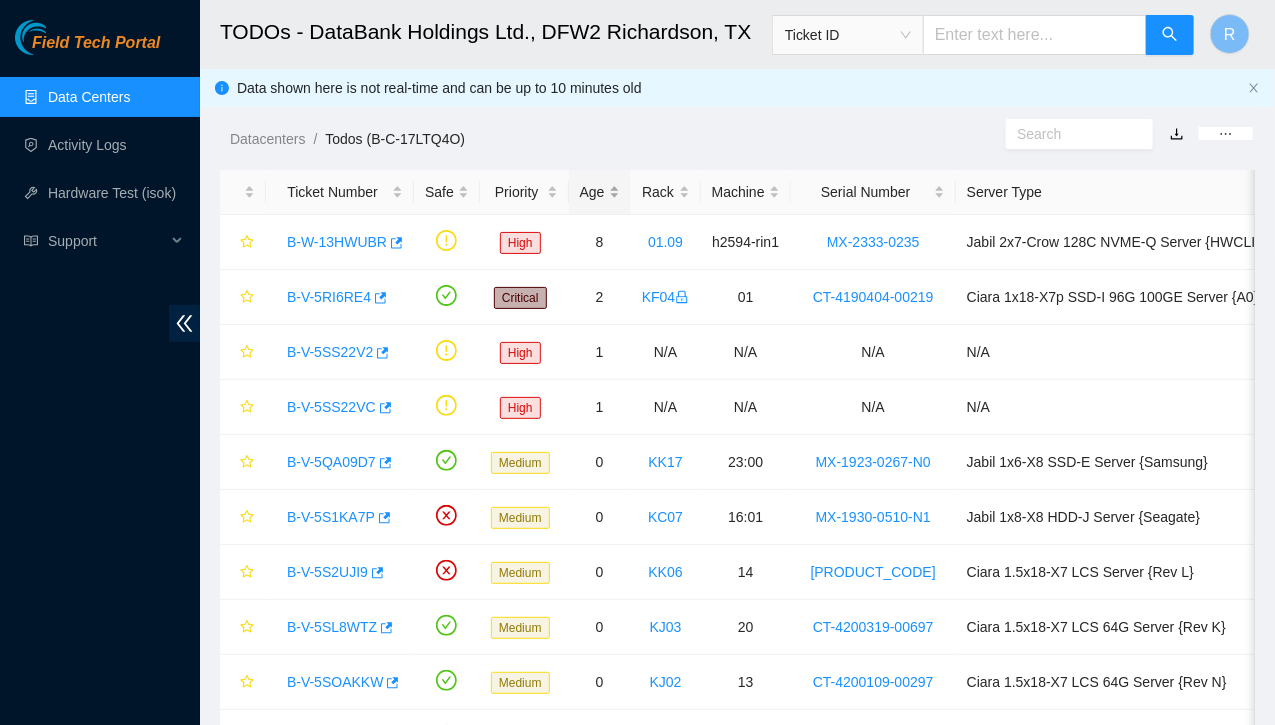 click on "Age" at bounding box center [600, 192] 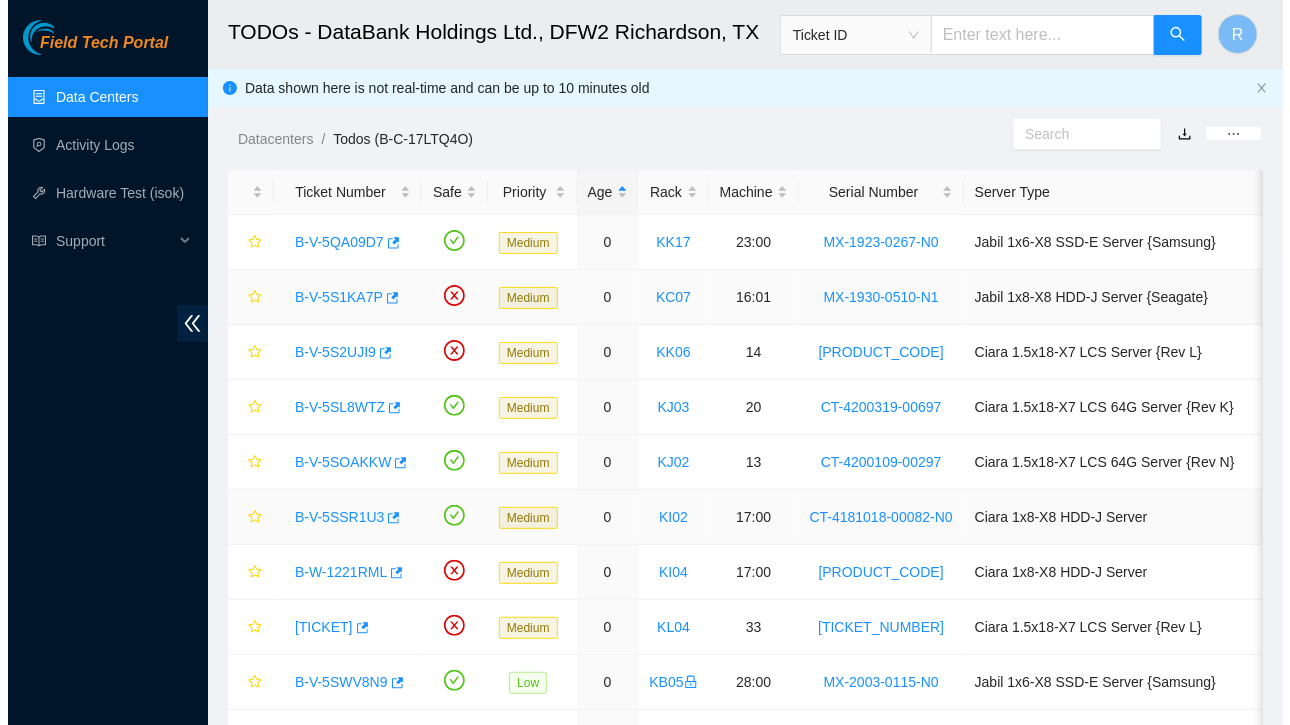 scroll, scrollTop: 0, scrollLeft: 0, axis: both 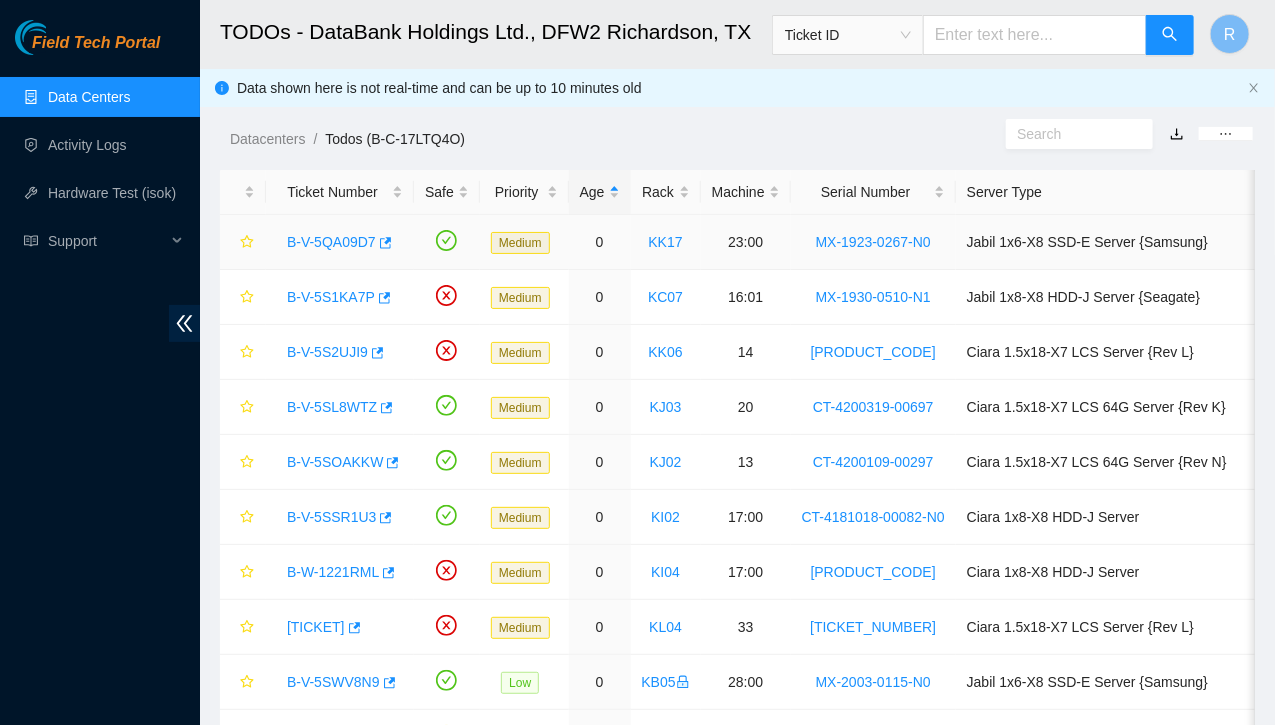 click on "B-V-5QA09D7" at bounding box center (340, 242) 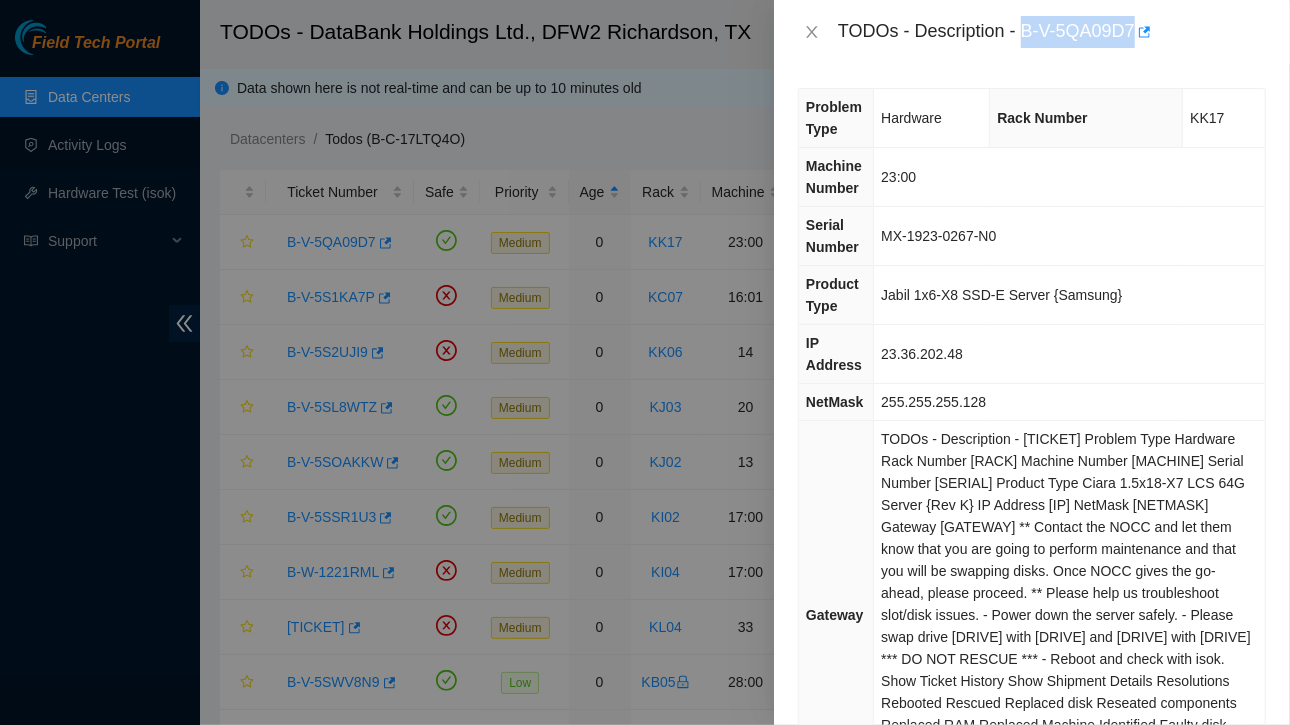 drag, startPoint x: 1025, startPoint y: 31, endPoint x: 1158, endPoint y: 26, distance: 133.09395 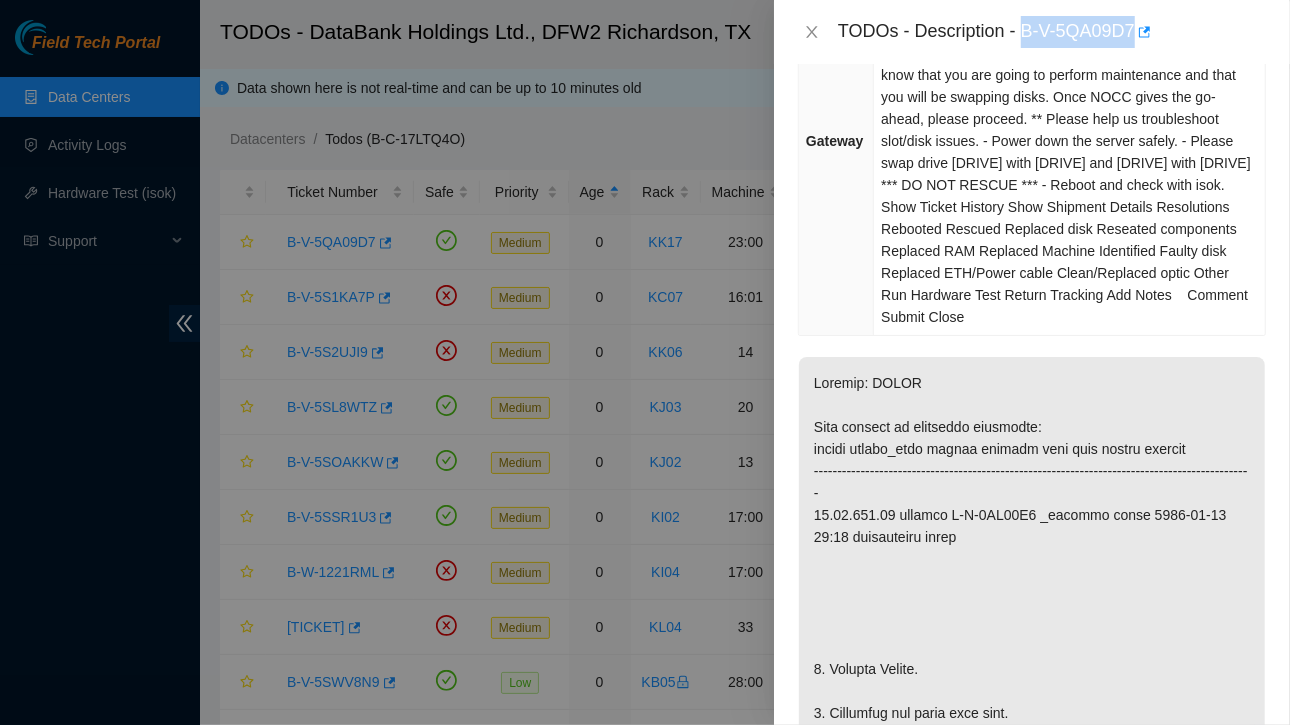 scroll, scrollTop: 500, scrollLeft: 0, axis: vertical 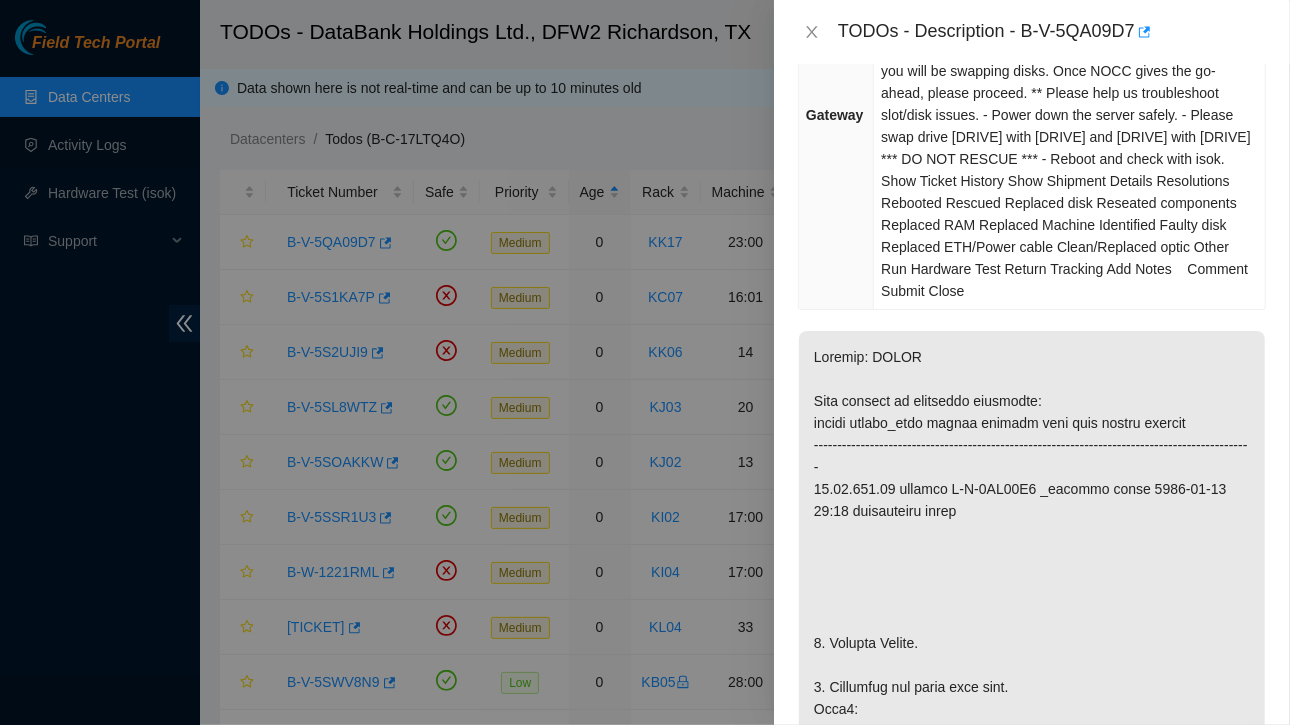 drag, startPoint x: 908, startPoint y: 334, endPoint x: 1060, endPoint y: 324, distance: 152.3286 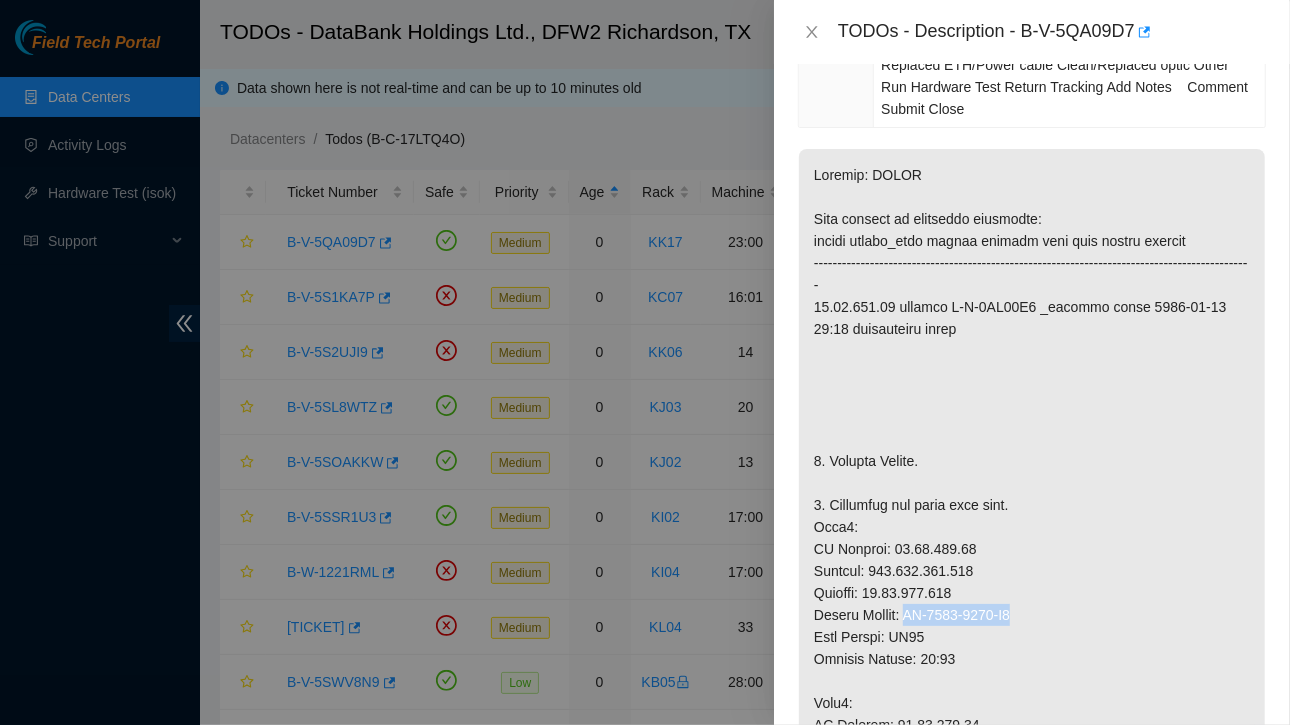 scroll, scrollTop: 800, scrollLeft: 0, axis: vertical 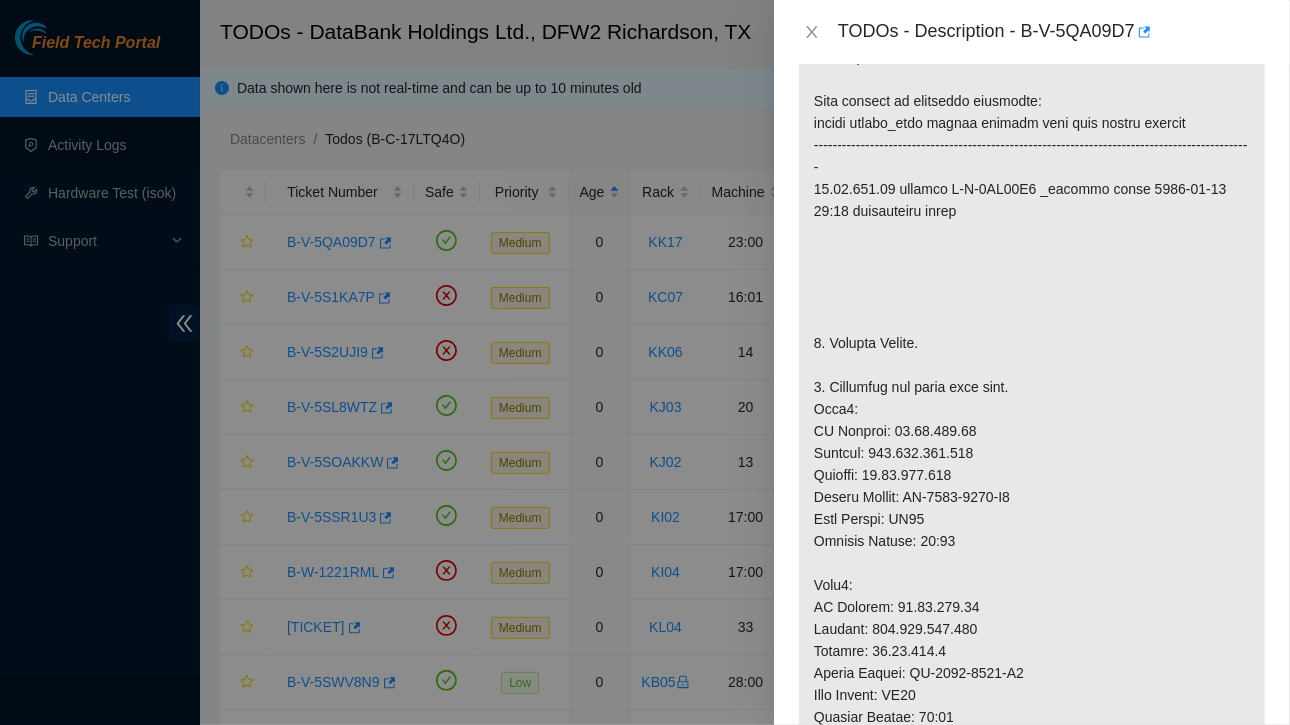 drag, startPoint x: 798, startPoint y: 381, endPoint x: 1185, endPoint y: 416, distance: 388.57947 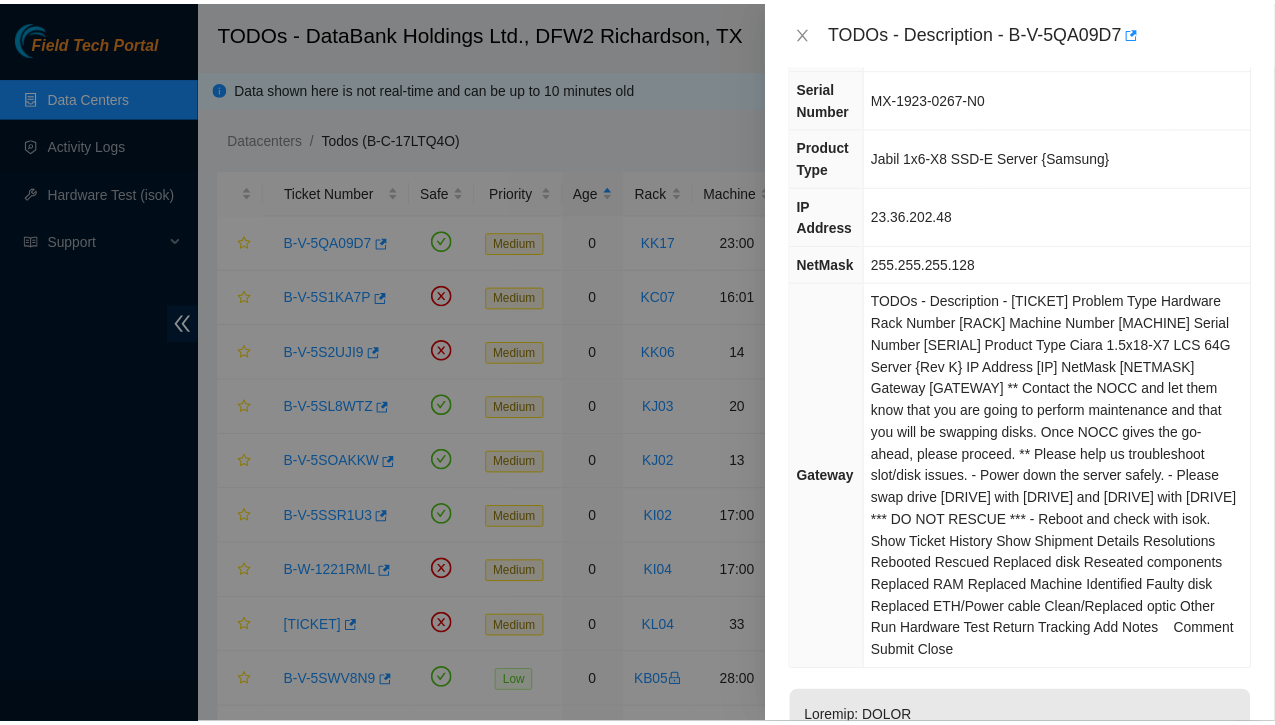 scroll, scrollTop: 100, scrollLeft: 0, axis: vertical 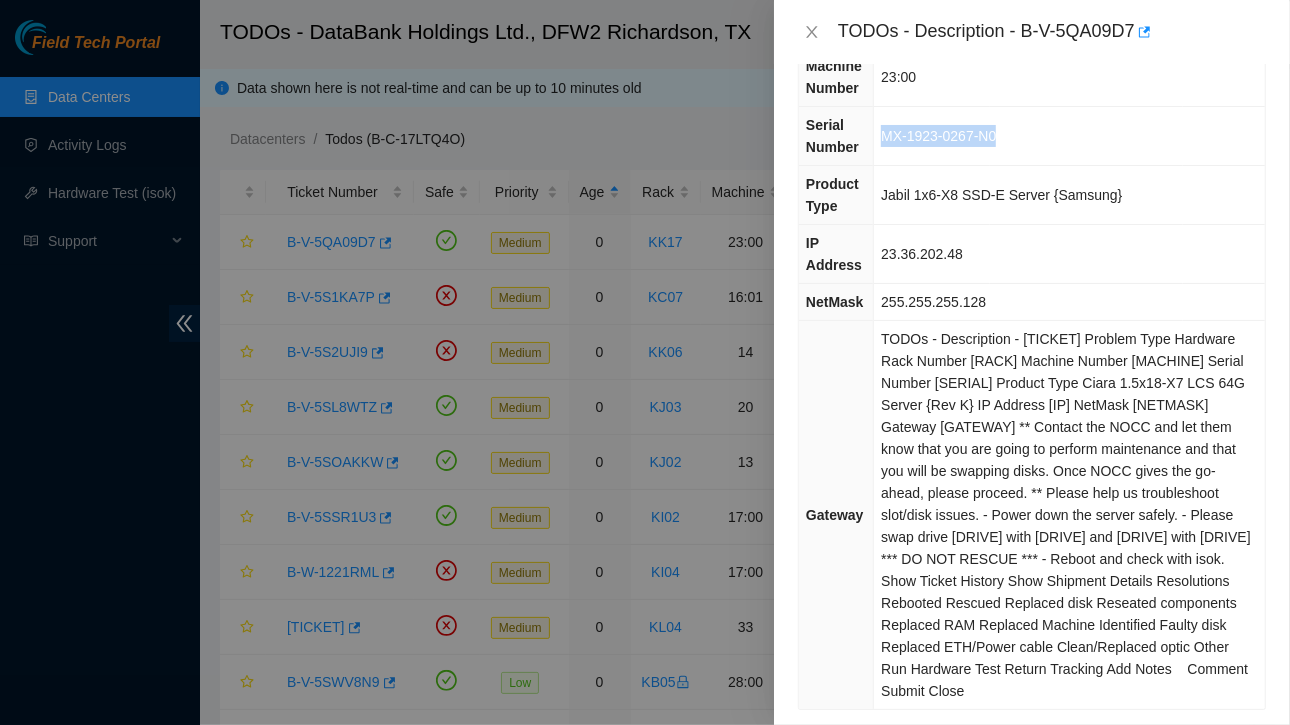 drag, startPoint x: 965, startPoint y: 77, endPoint x: 1081, endPoint y: 83, distance: 116.15507 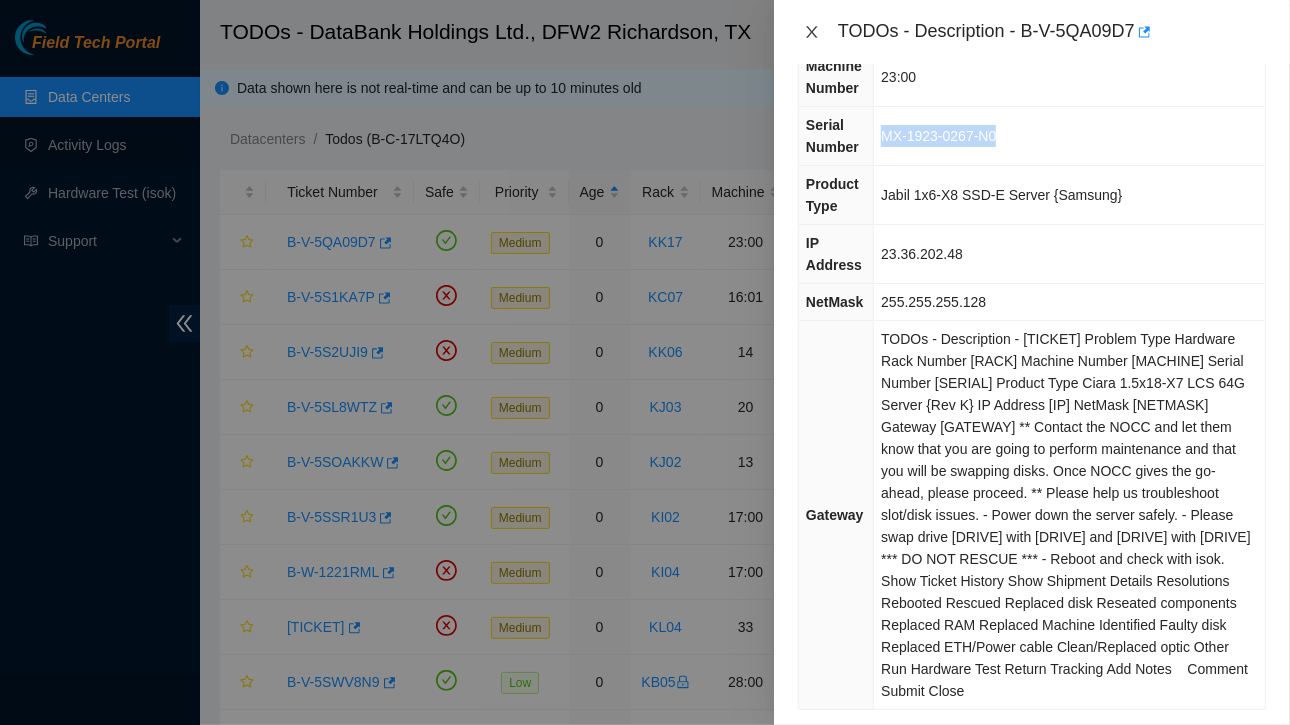click 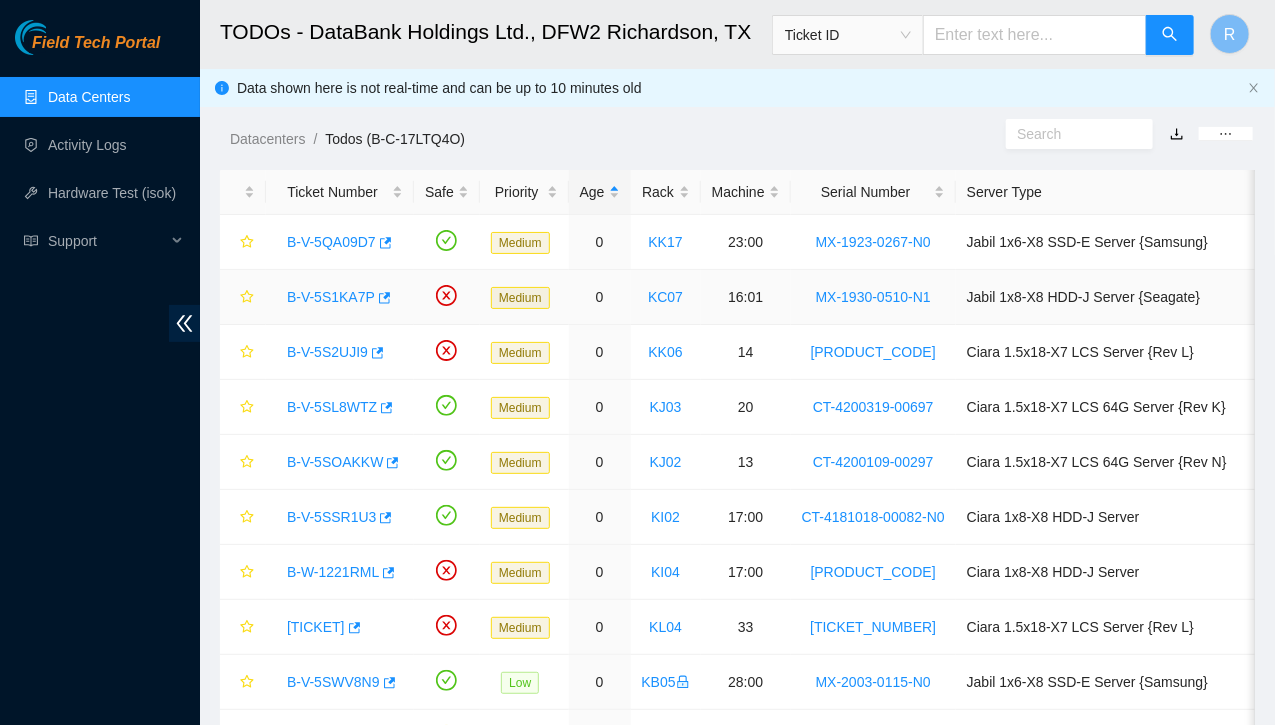 click on "B-V-5S1KA7P" at bounding box center (331, 297) 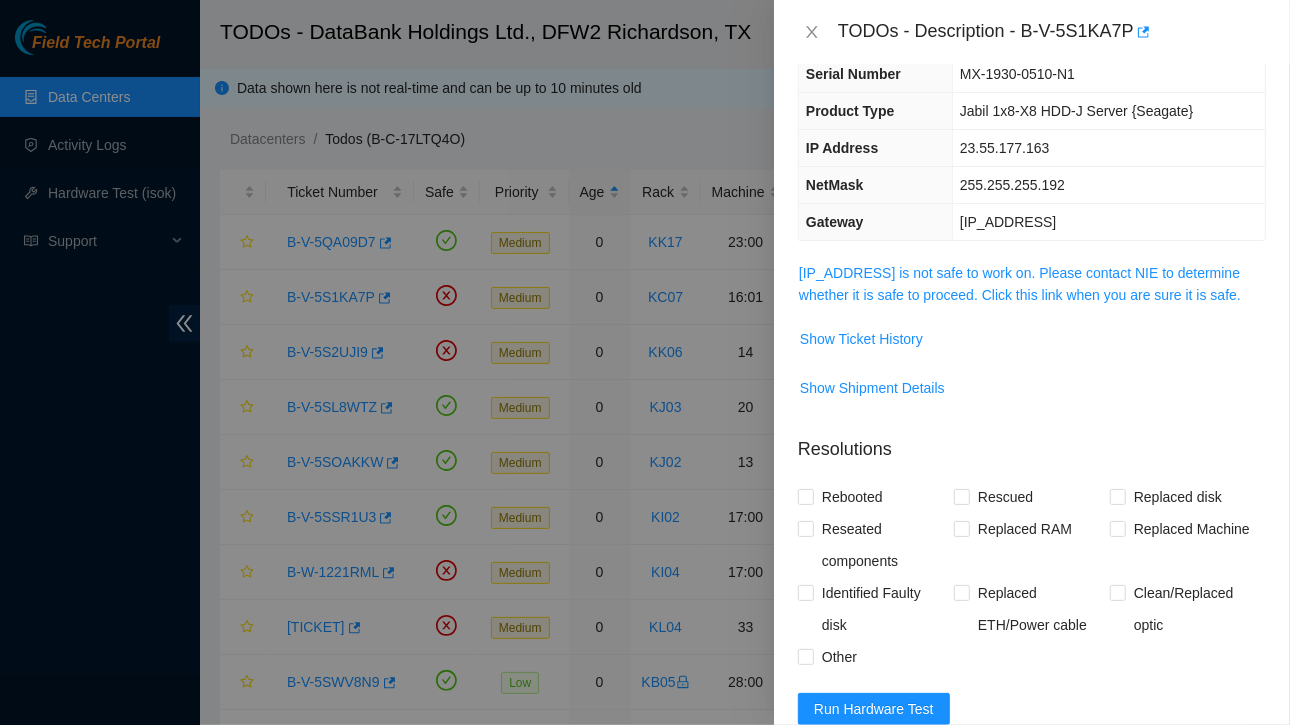 scroll, scrollTop: 100, scrollLeft: 0, axis: vertical 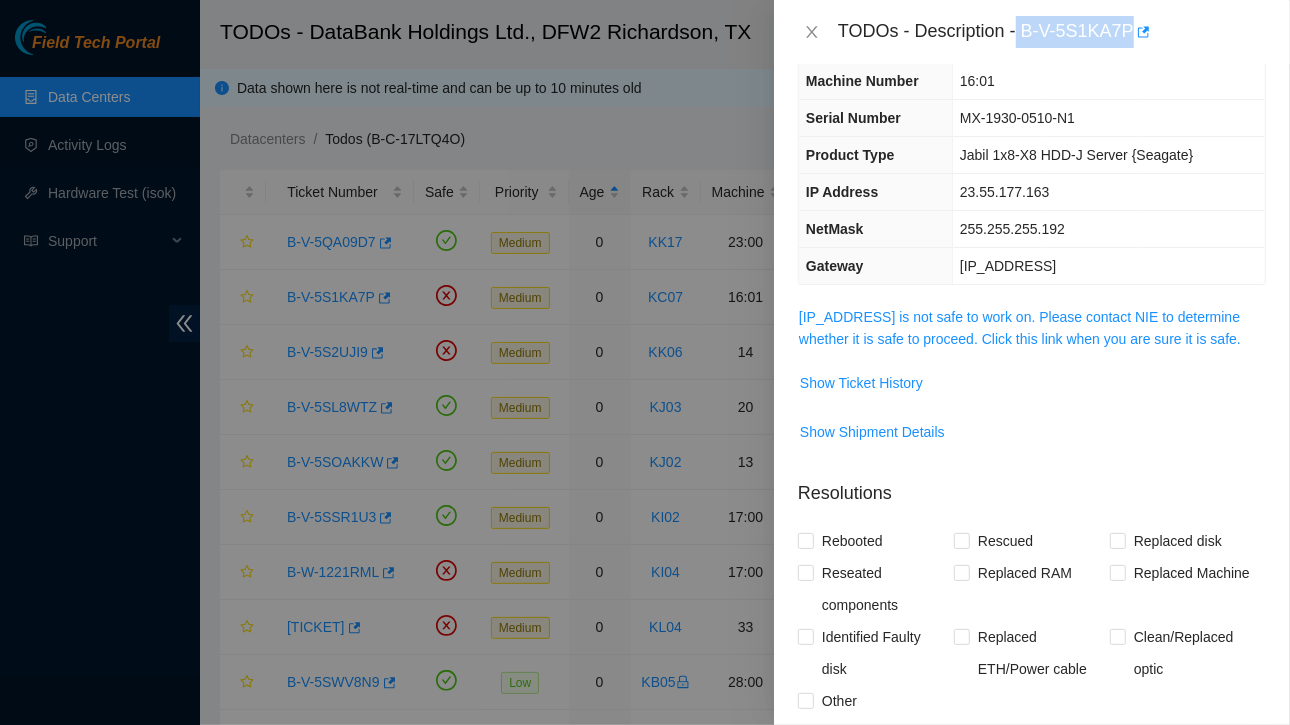 drag, startPoint x: 1020, startPoint y: 34, endPoint x: 1130, endPoint y: 35, distance: 110.00455 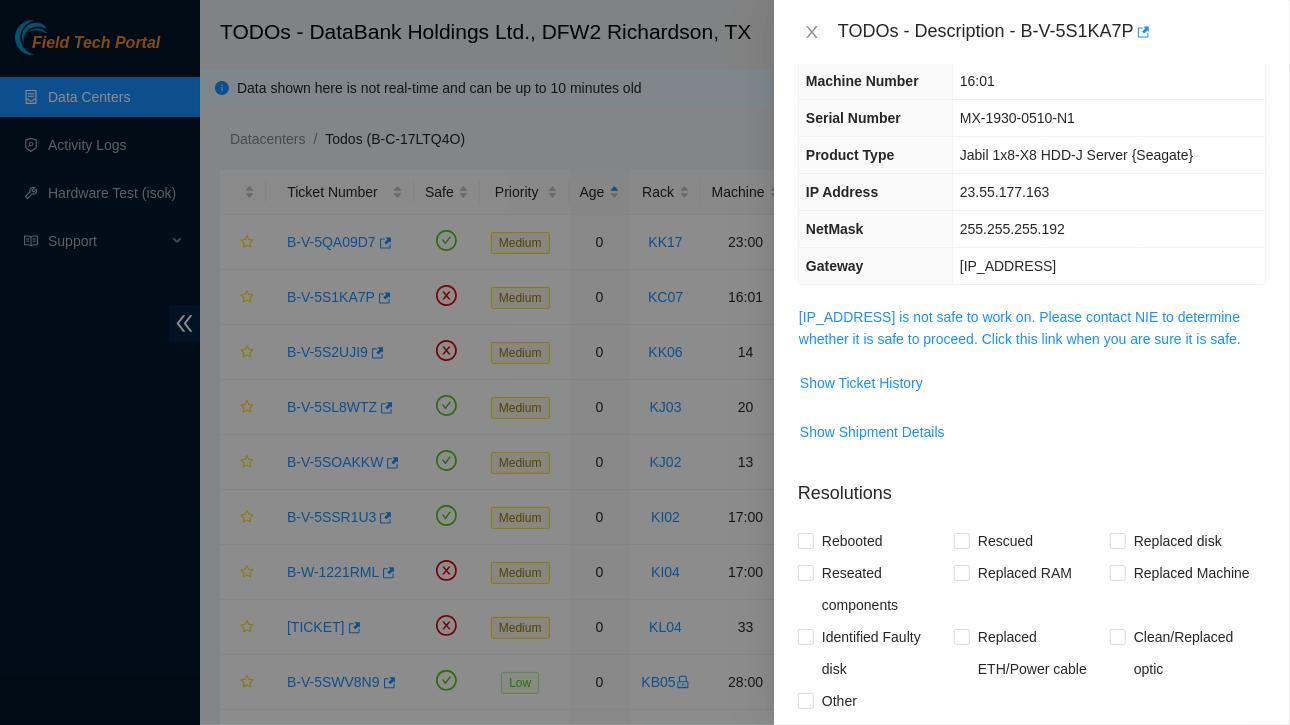 click on "16:01" at bounding box center [1108, 81] 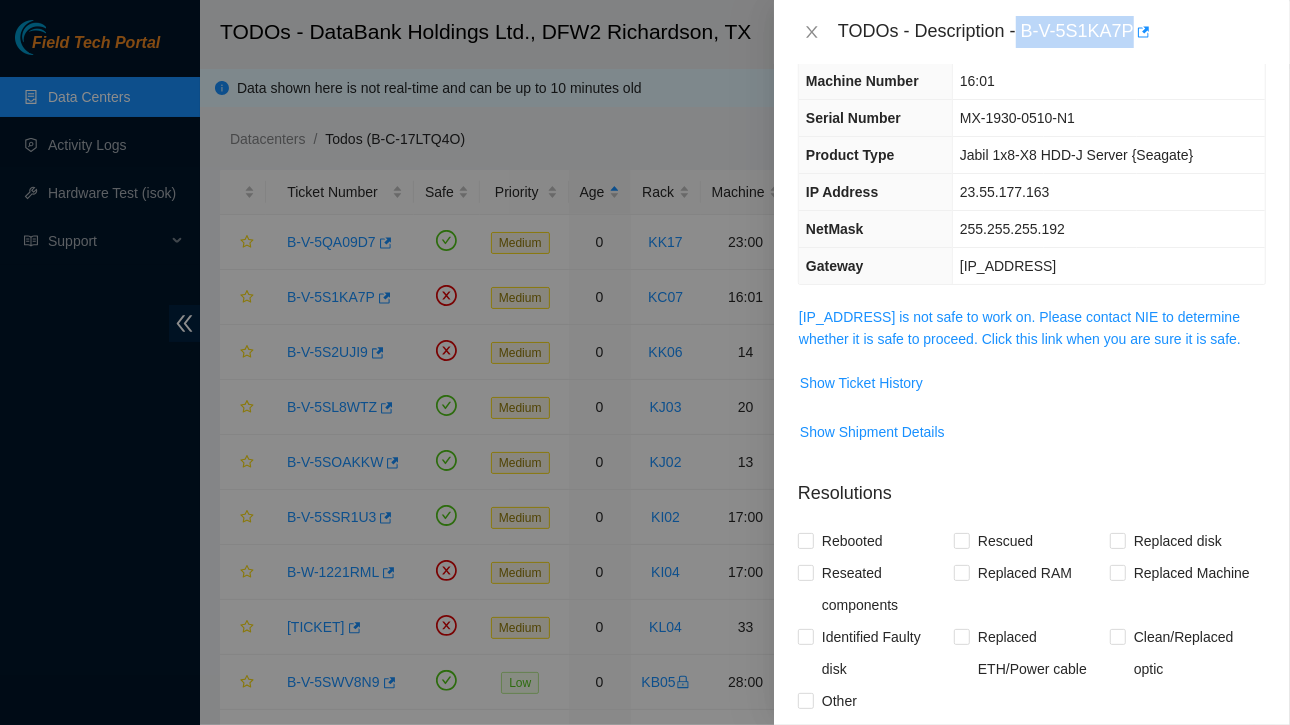 drag, startPoint x: 1020, startPoint y: 32, endPoint x: 1130, endPoint y: 31, distance: 110.00455 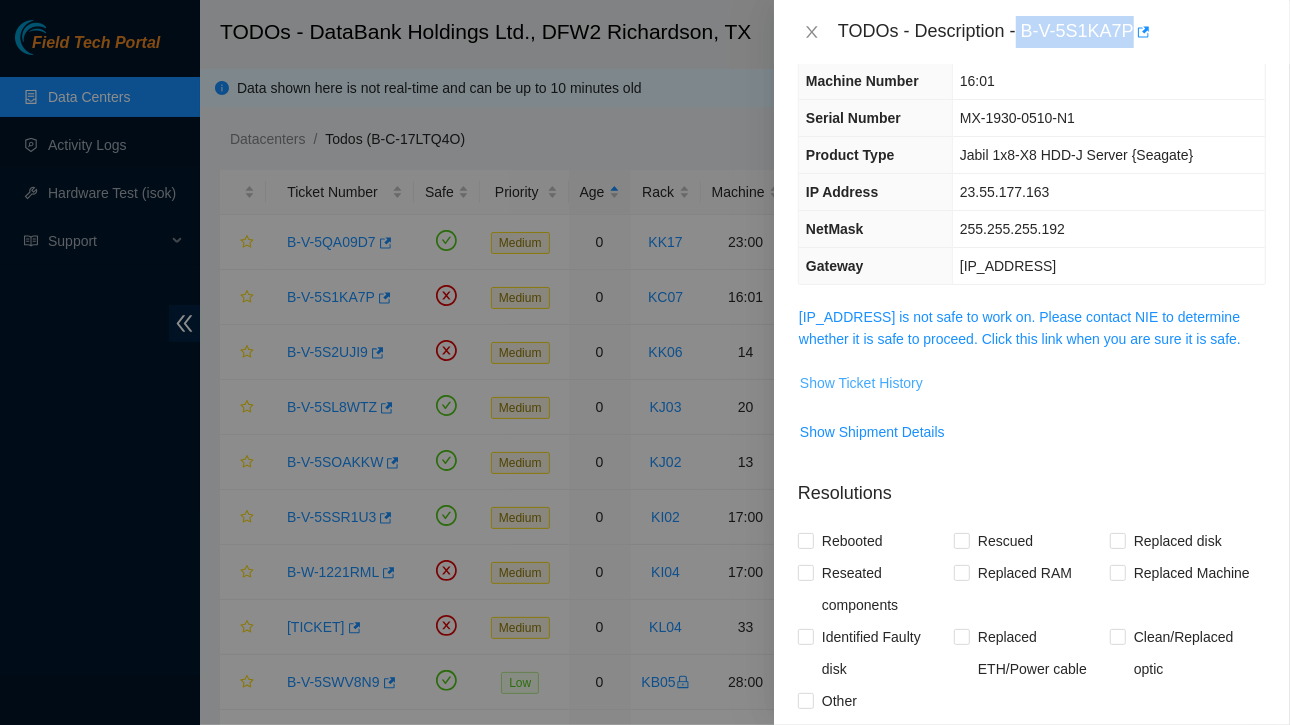 click on "Show Ticket History" at bounding box center [861, 383] 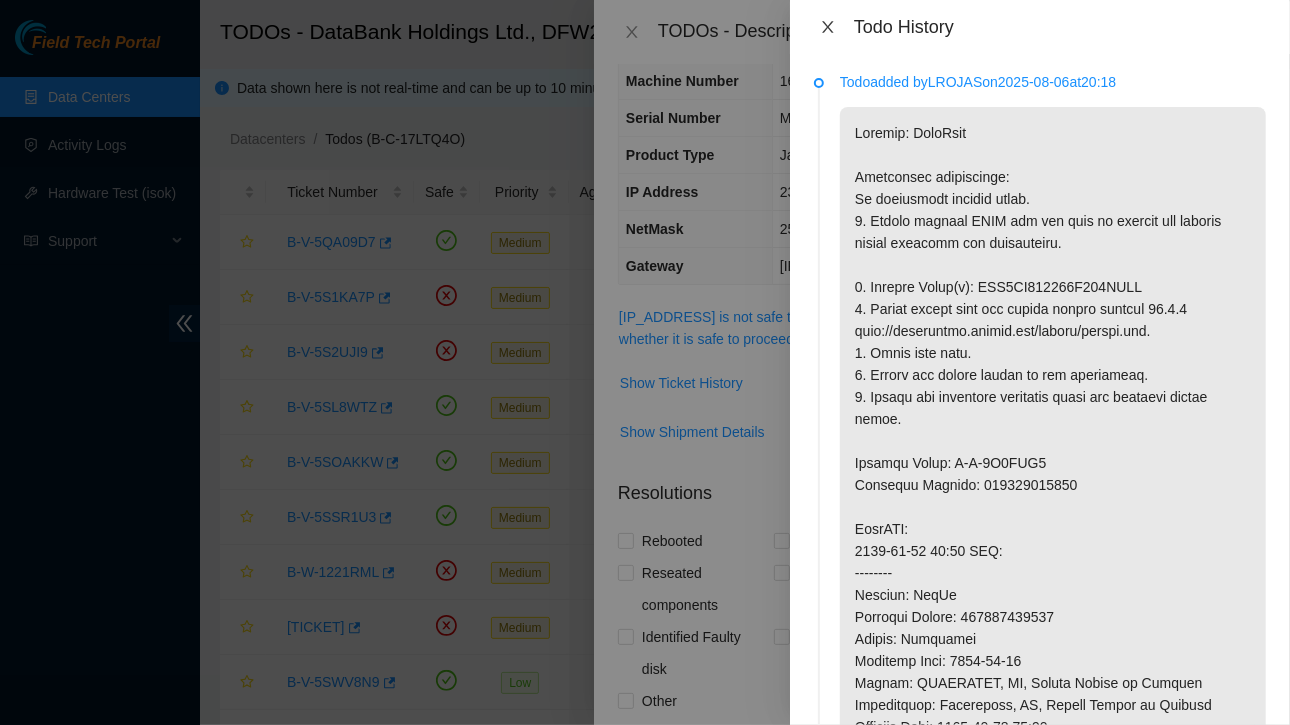 click 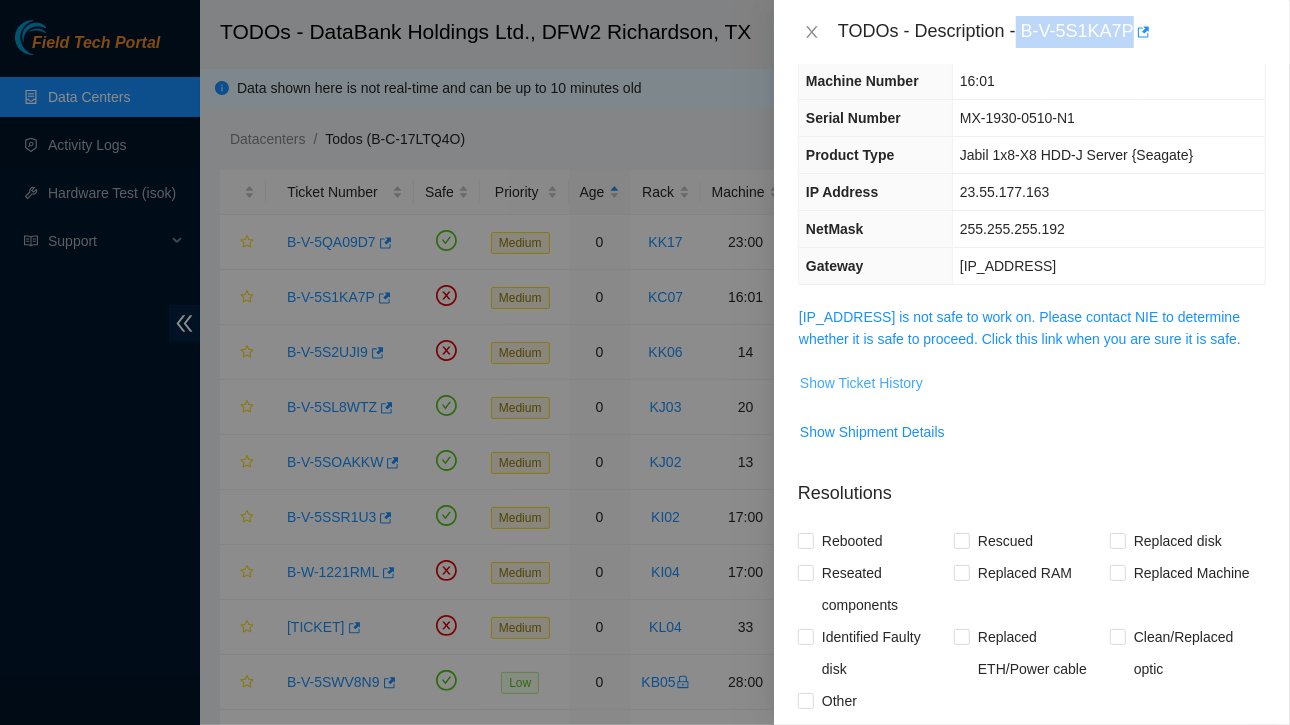 click on "Show Ticket History" at bounding box center (861, 383) 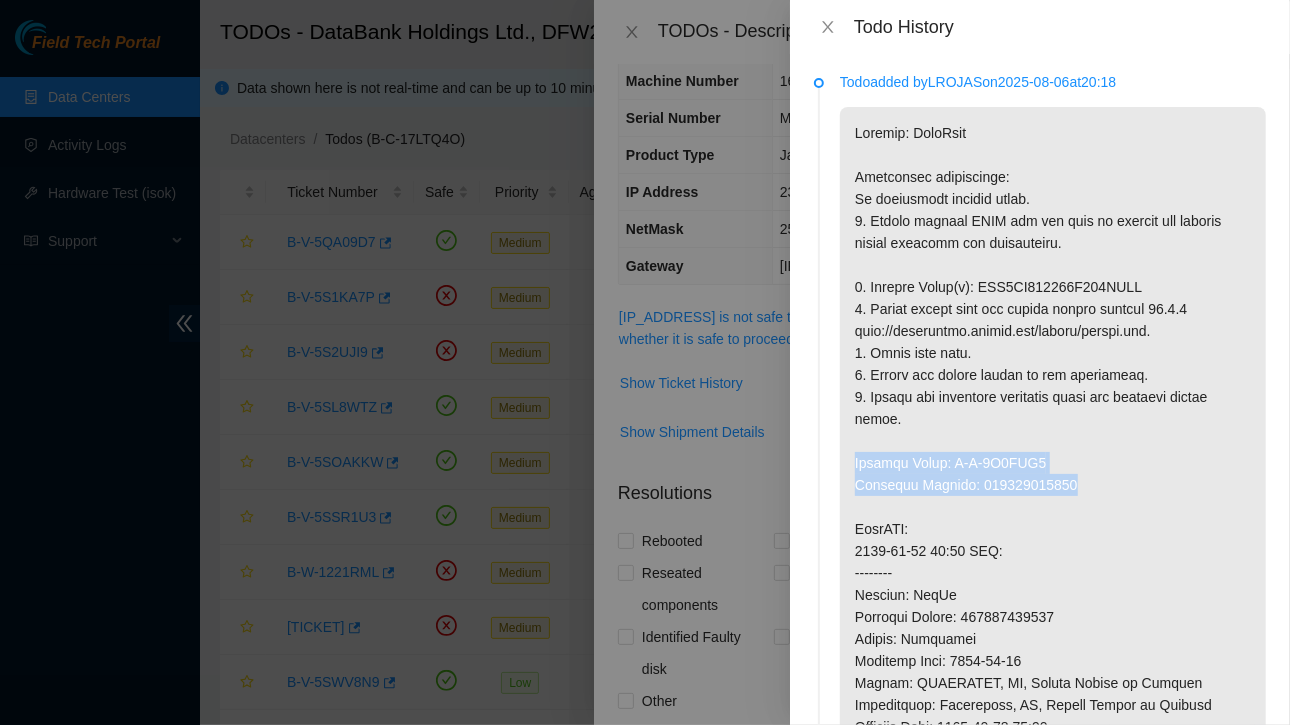 drag, startPoint x: 852, startPoint y: 459, endPoint x: 1115, endPoint y: 493, distance: 265.1886 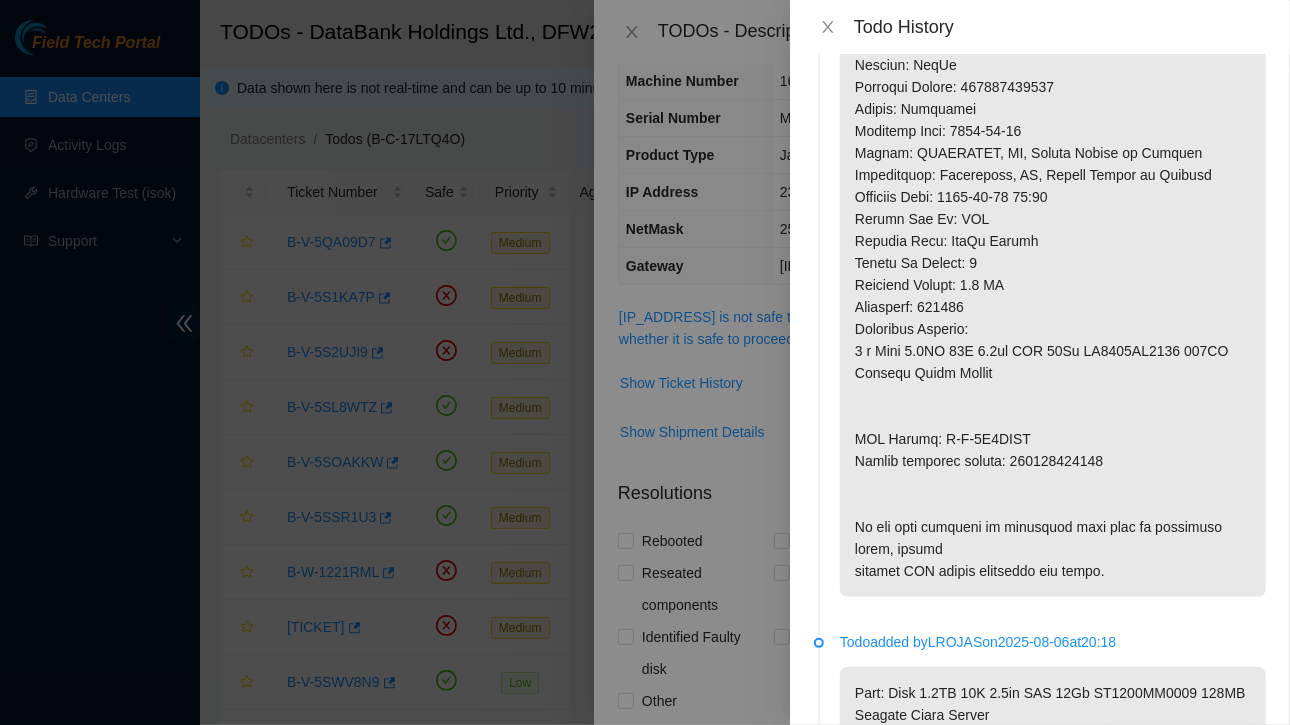 scroll, scrollTop: 600, scrollLeft: 0, axis: vertical 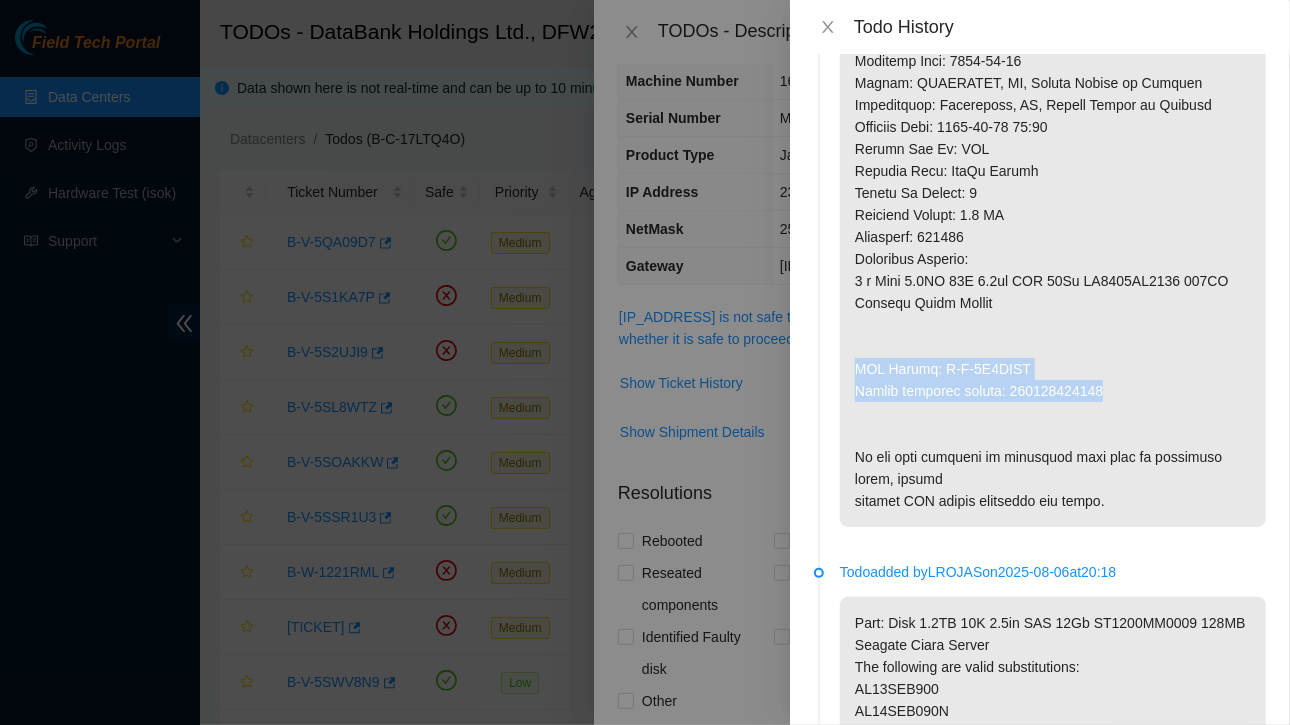 drag, startPoint x: 857, startPoint y: 349, endPoint x: 1144, endPoint y: 397, distance: 290.98627 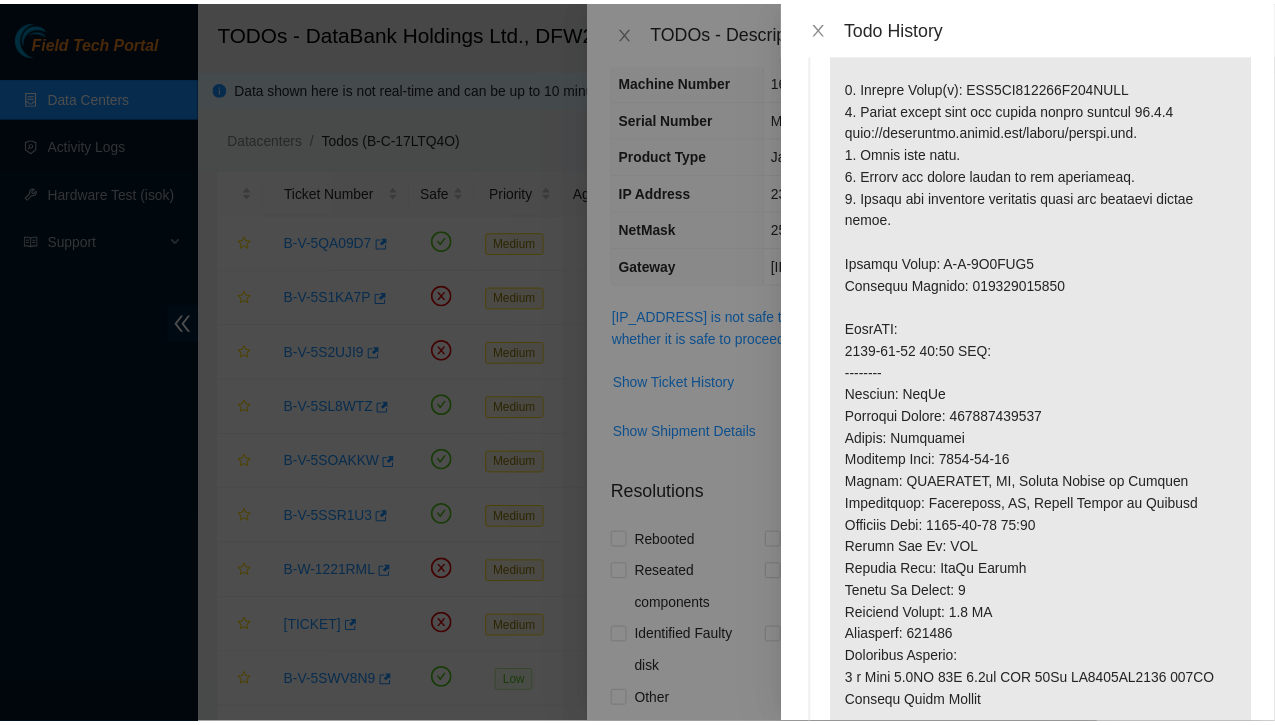 scroll, scrollTop: 0, scrollLeft: 0, axis: both 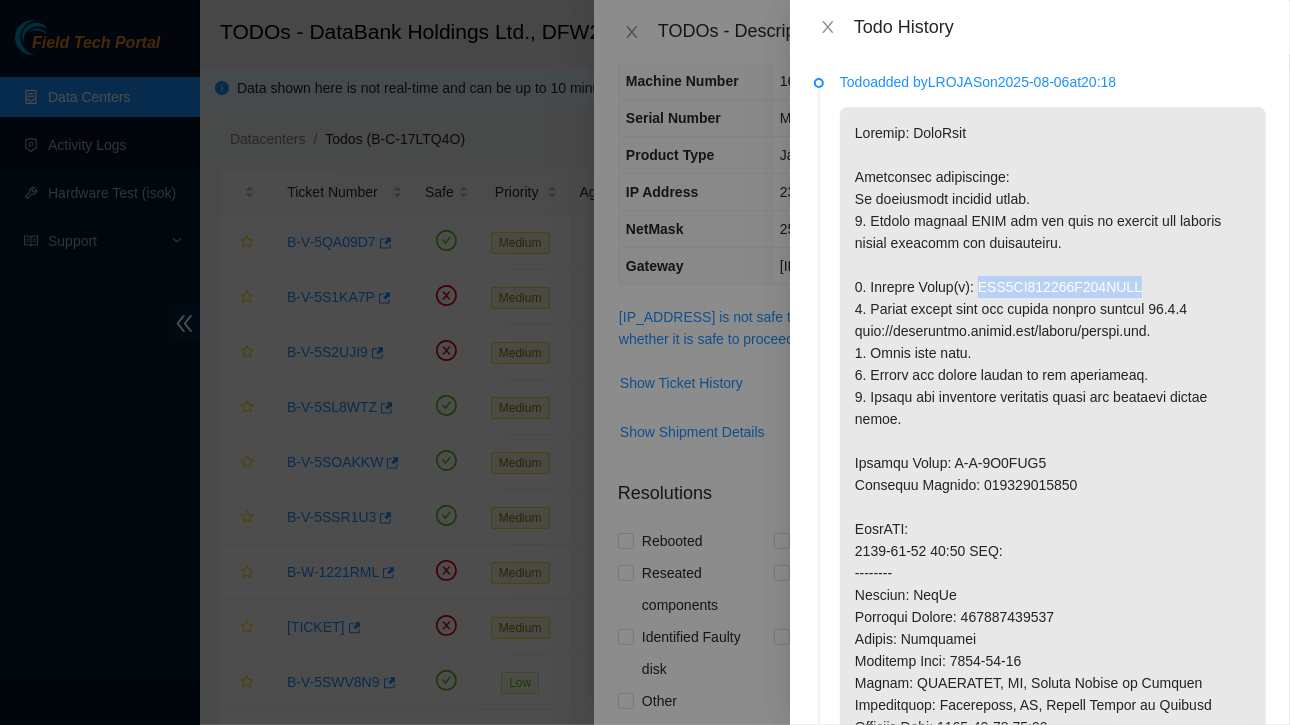 drag, startPoint x: 977, startPoint y: 285, endPoint x: 1158, endPoint y: 281, distance: 181.04419 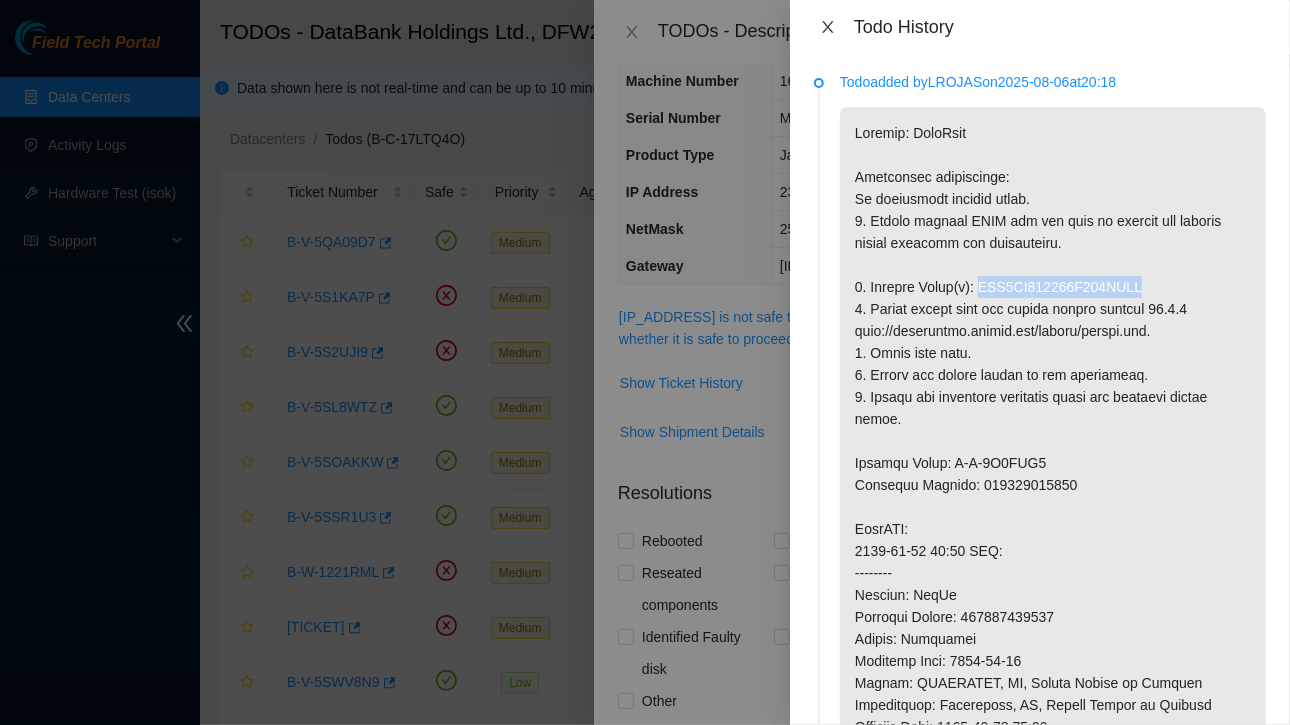 click at bounding box center (828, 27) 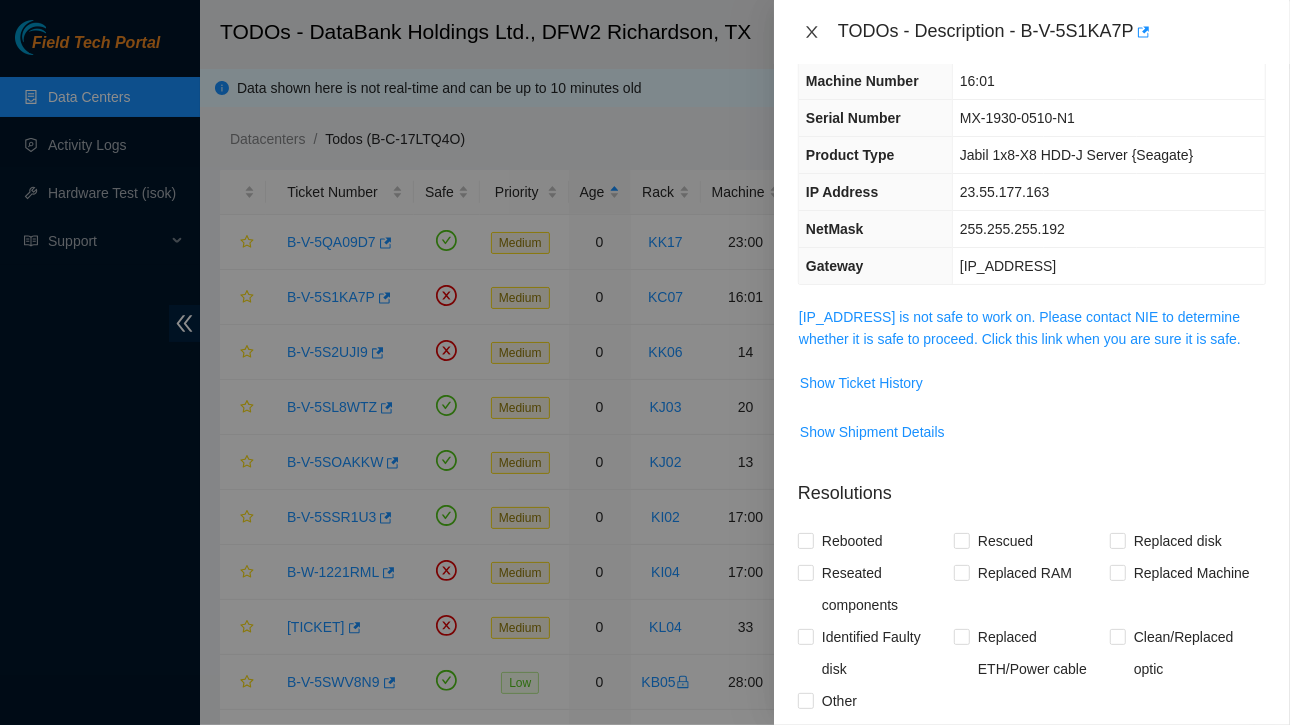 click 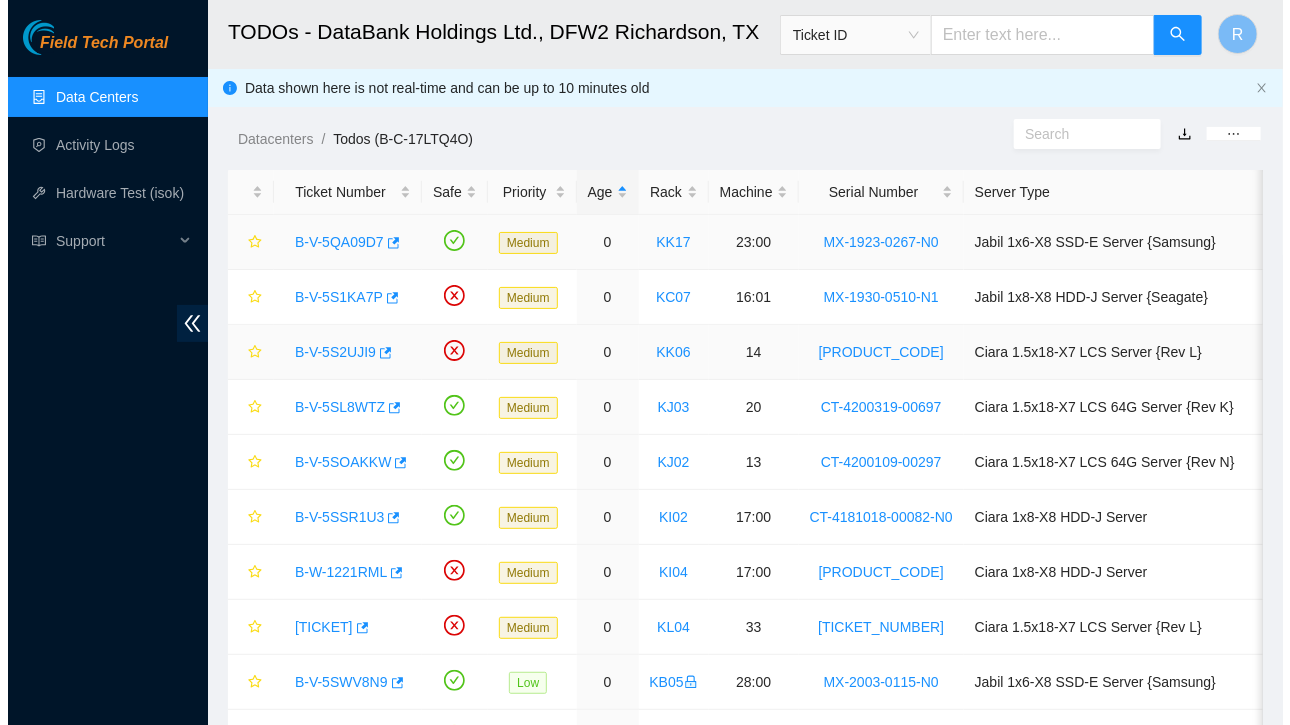 scroll, scrollTop: 144, scrollLeft: 0, axis: vertical 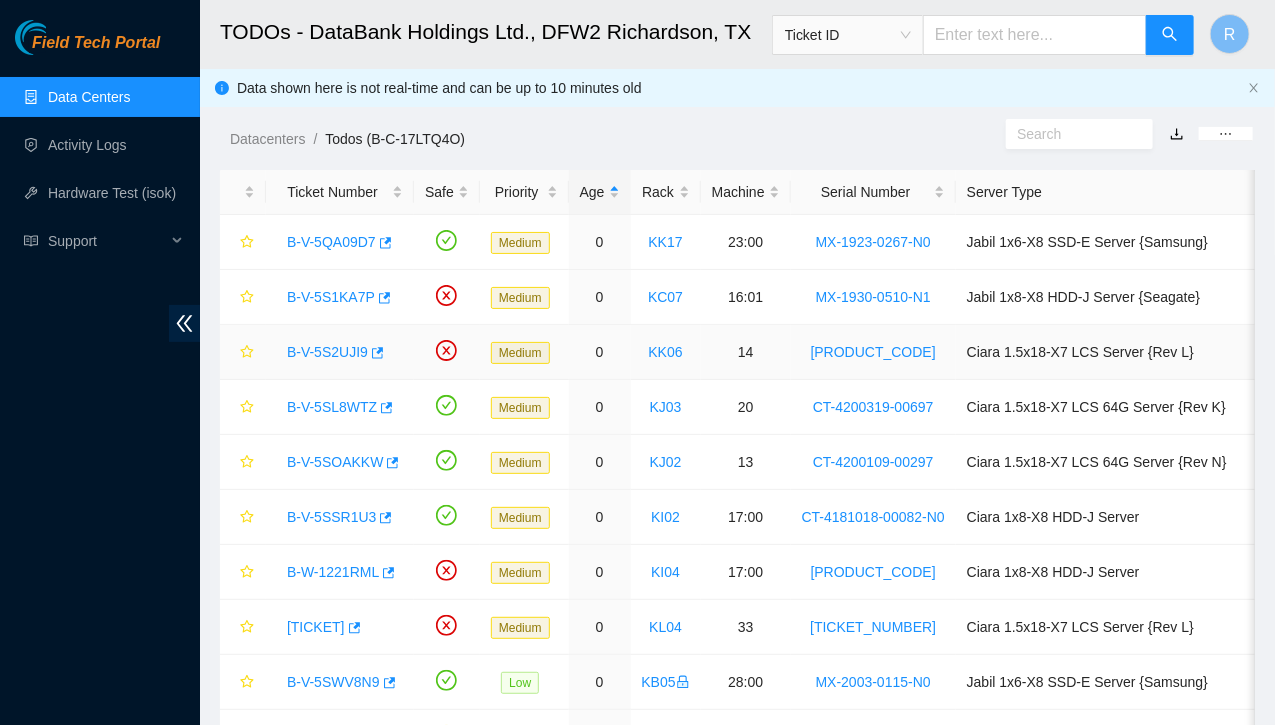 click on "B-V-5S2UJI9" at bounding box center (340, 352) 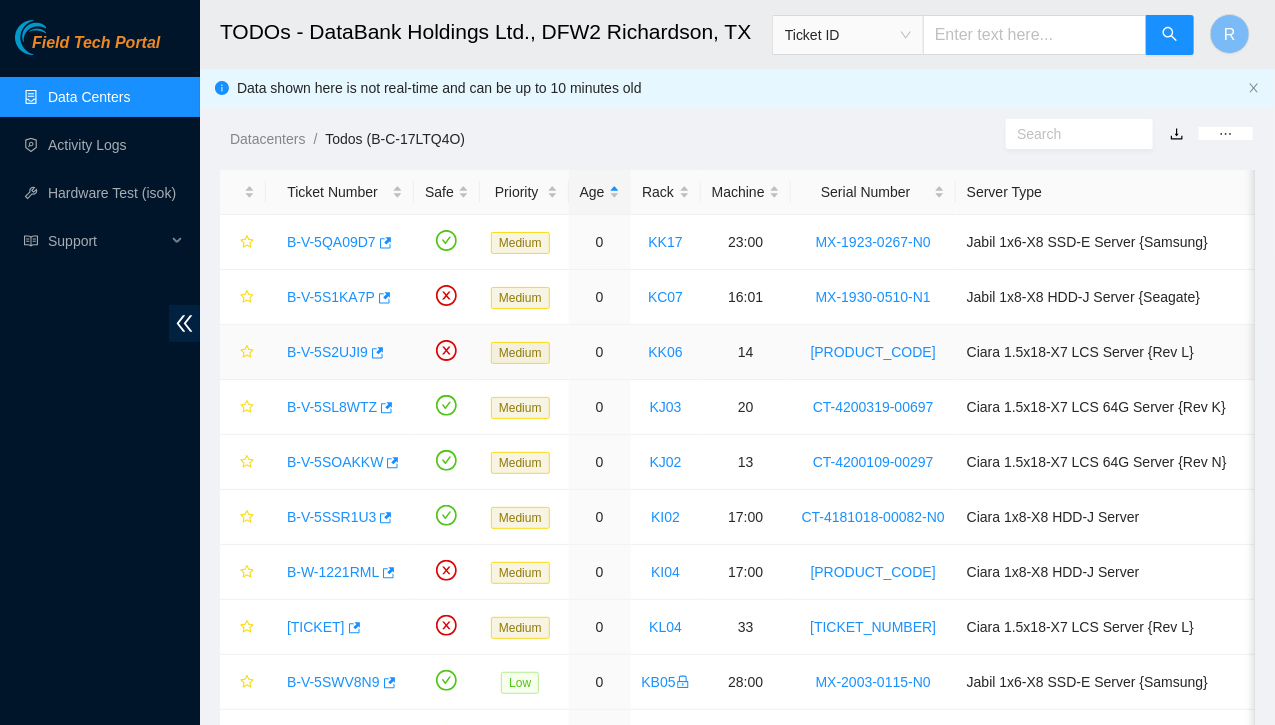 click on "B-V-5S2UJI9" at bounding box center (327, 352) 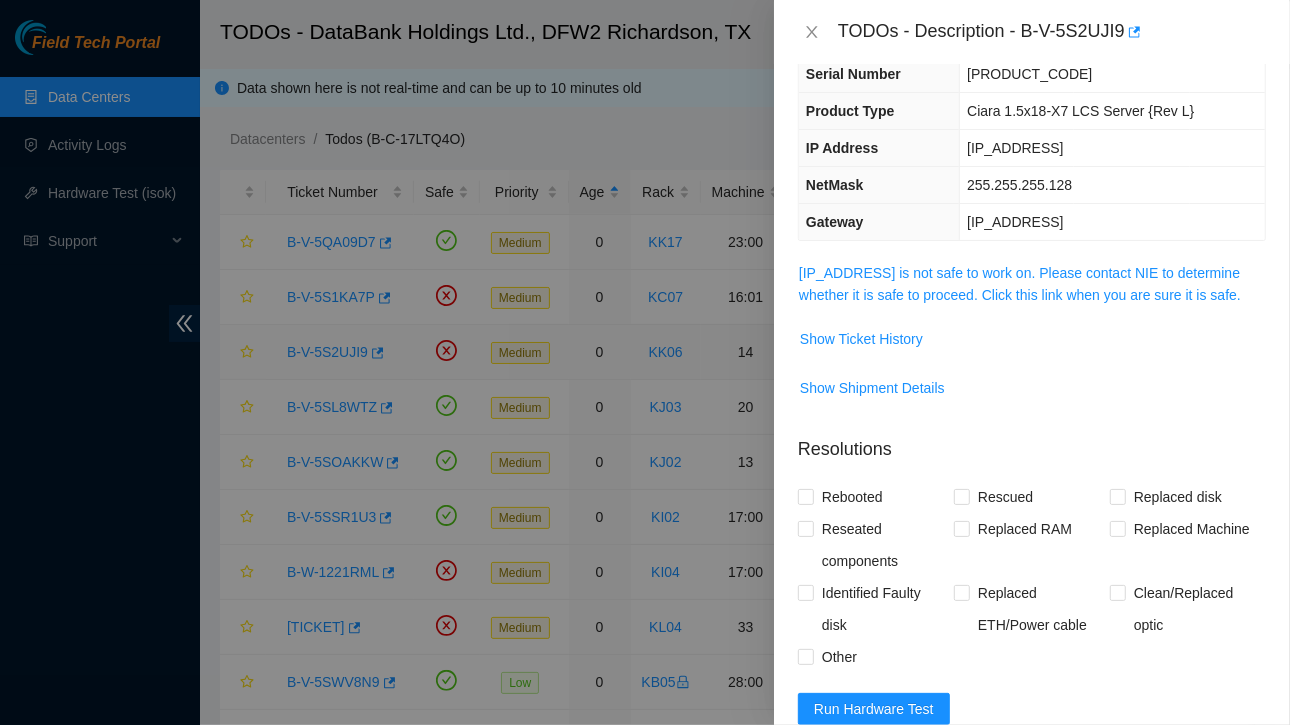 scroll, scrollTop: 100, scrollLeft: 0, axis: vertical 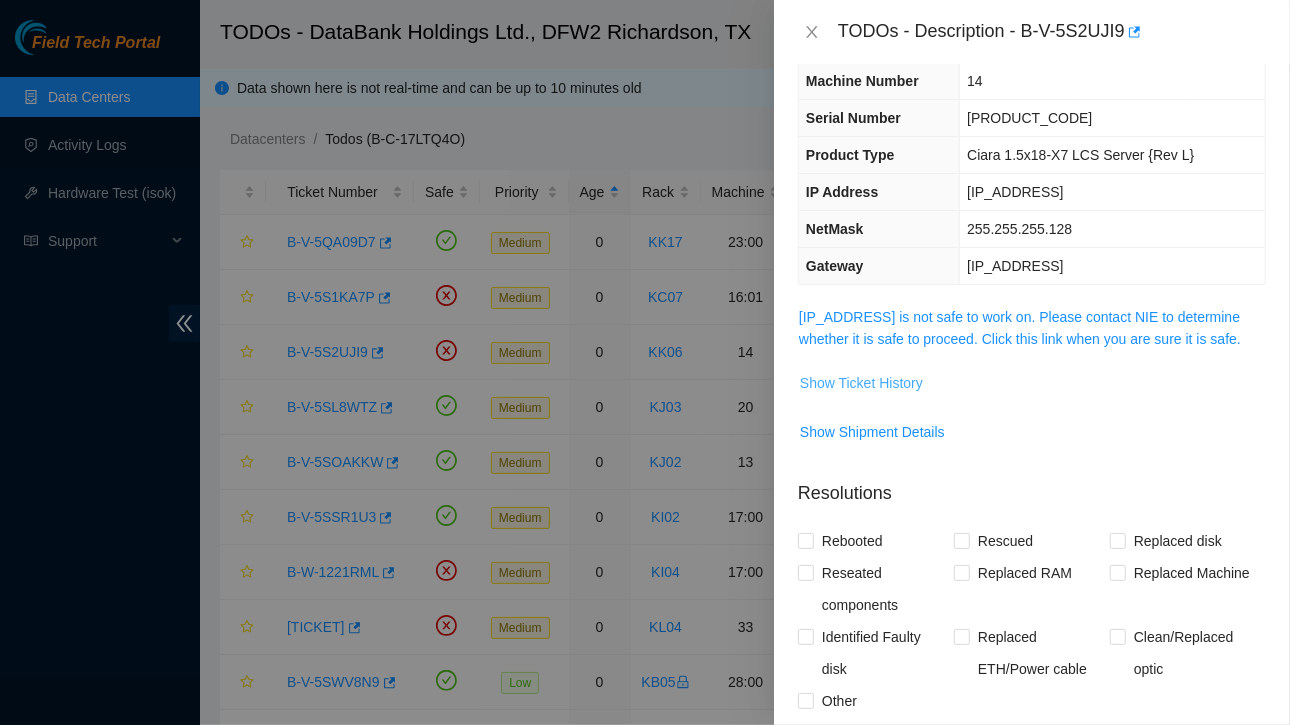 click on "Show Ticket History" at bounding box center [861, 383] 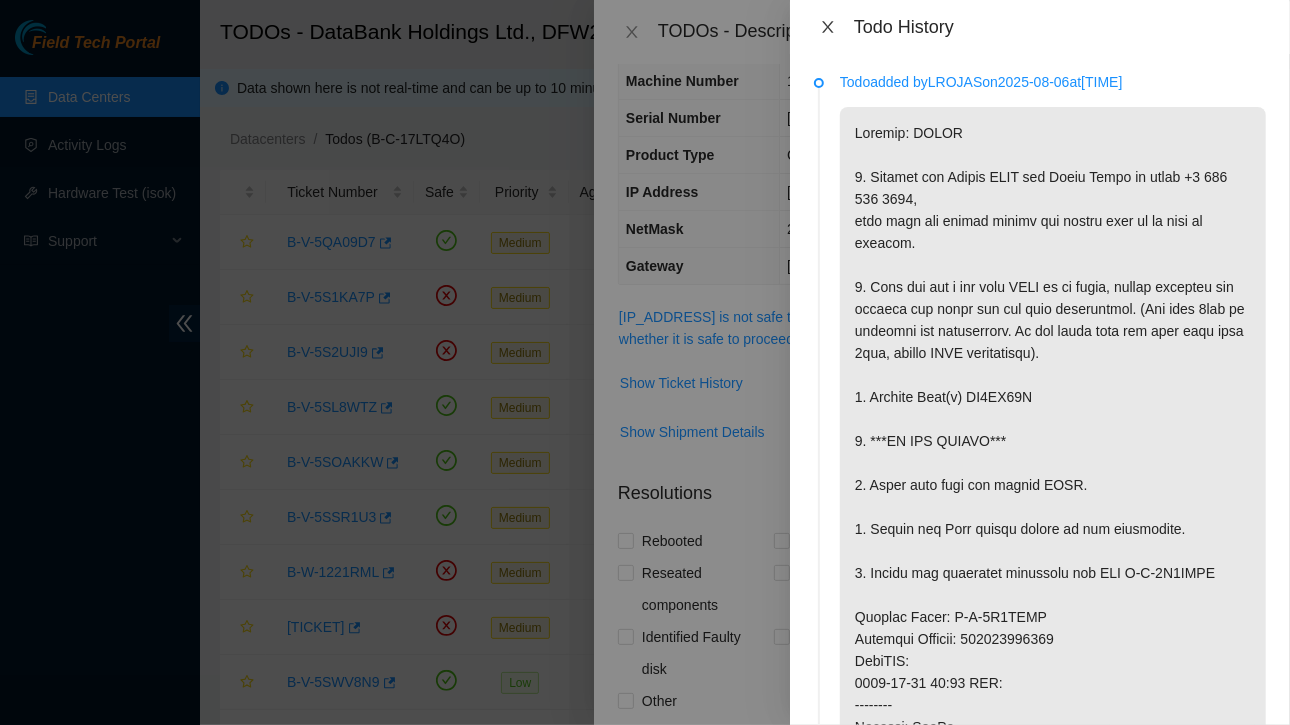 click 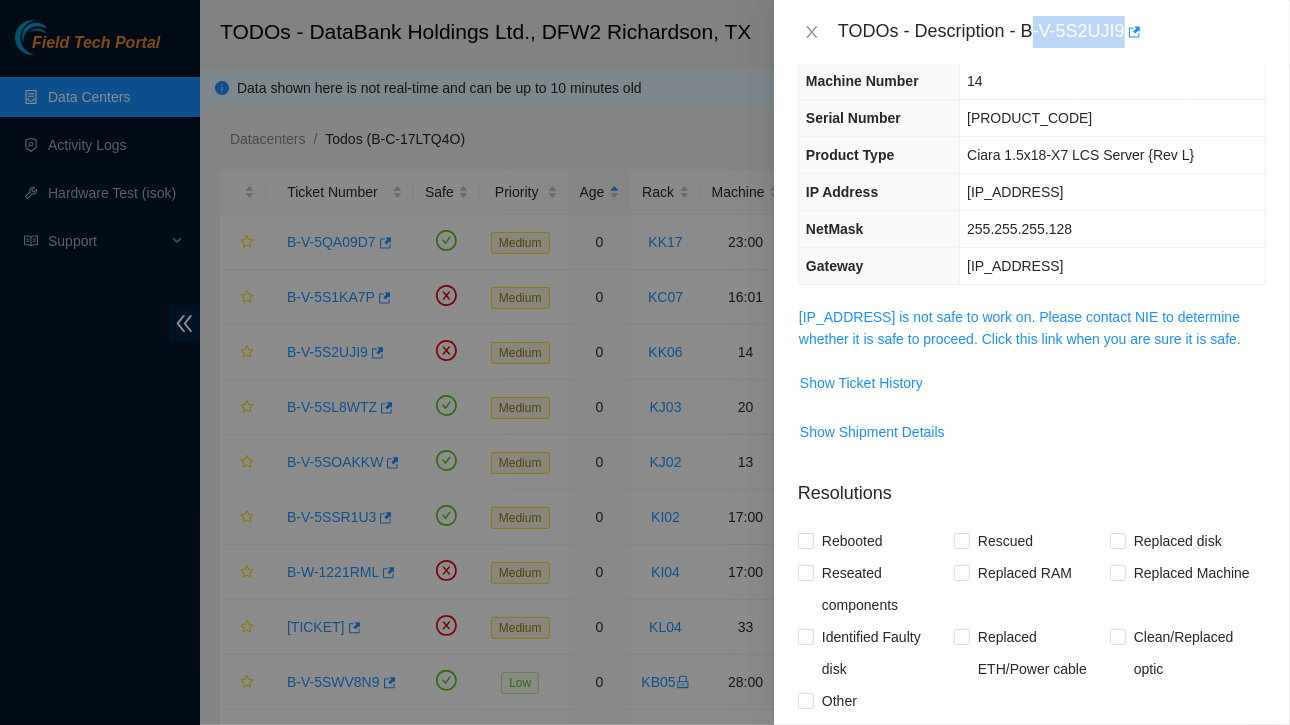drag, startPoint x: 1028, startPoint y: 31, endPoint x: 1141, endPoint y: 31, distance: 113 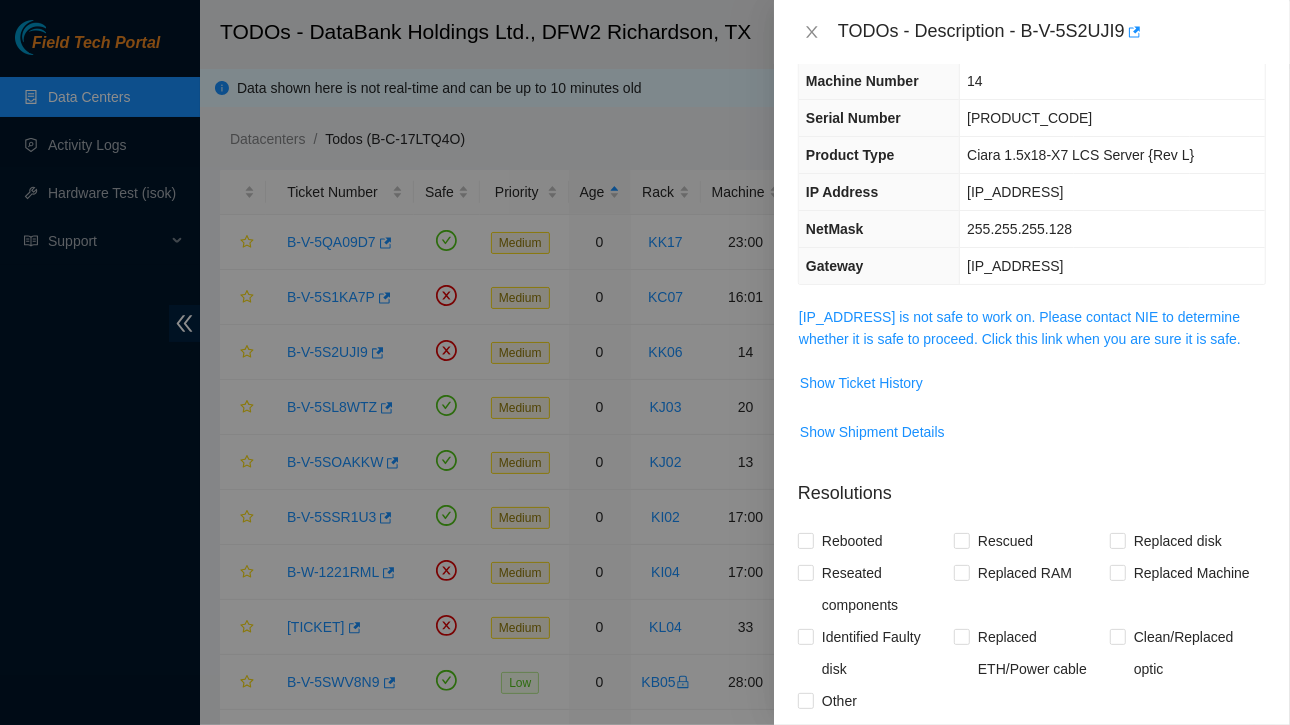 drag, startPoint x: 1053, startPoint y: 80, endPoint x: 1015, endPoint y: 81, distance: 38.013157 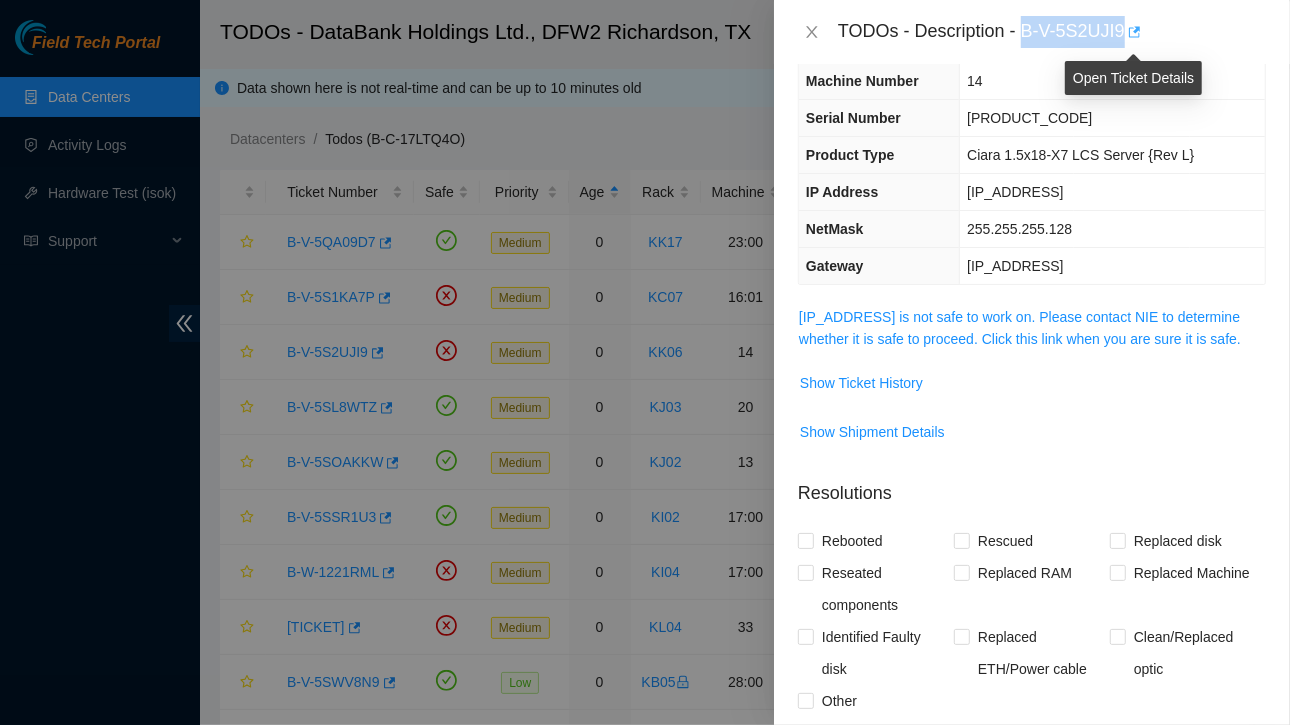 drag, startPoint x: 1024, startPoint y: 34, endPoint x: 1129, endPoint y: 31, distance: 105.04285 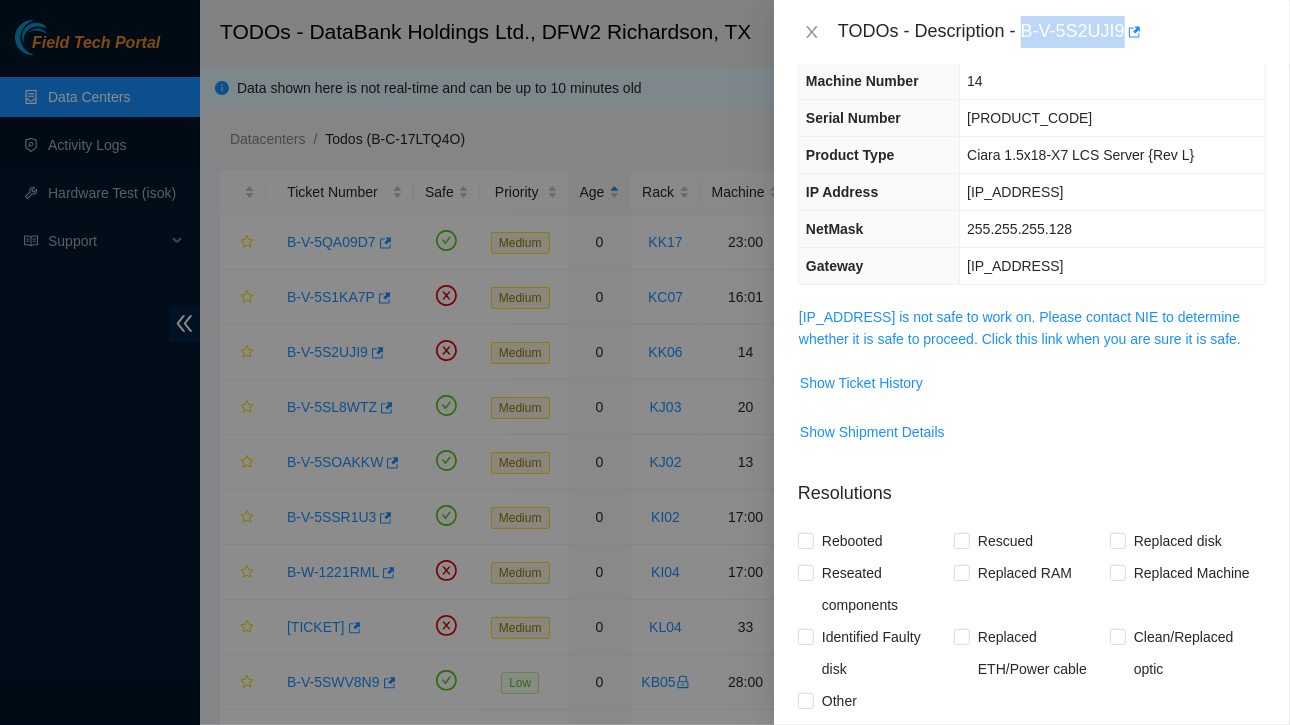 copy on "B-V-5S2UJI9" 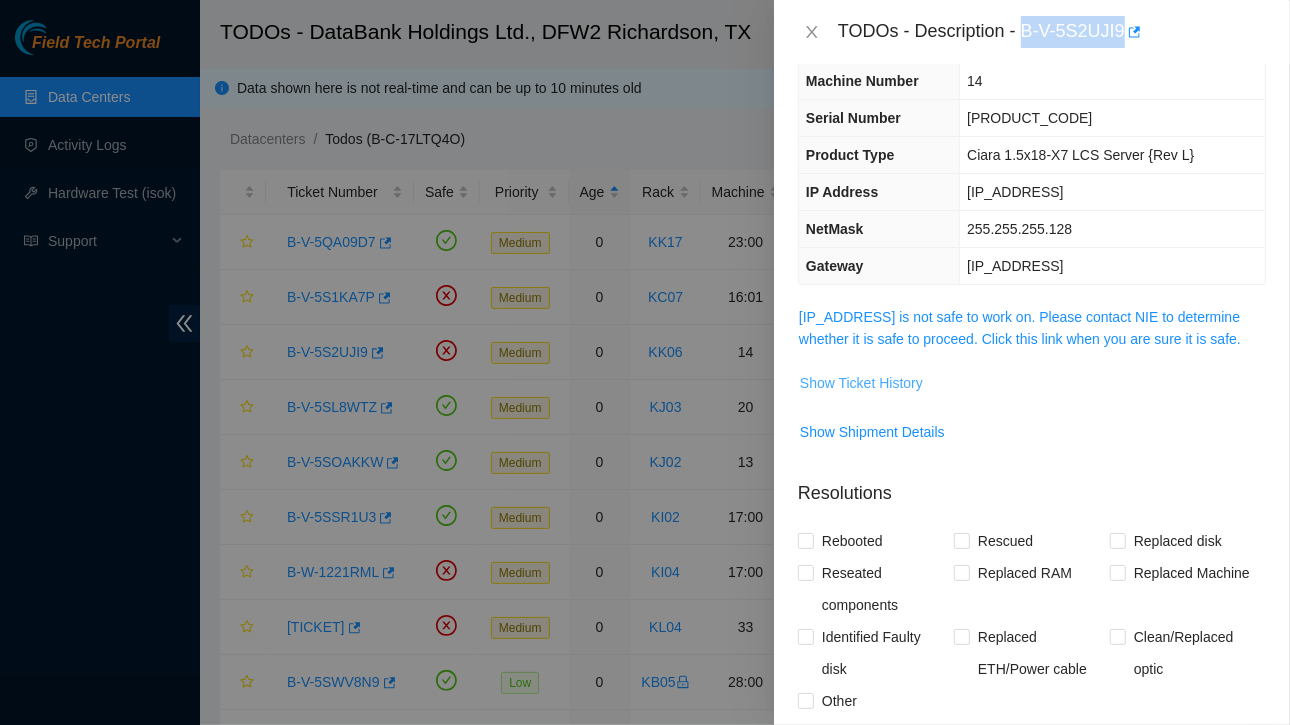 click on "Show Ticket History" at bounding box center [861, 383] 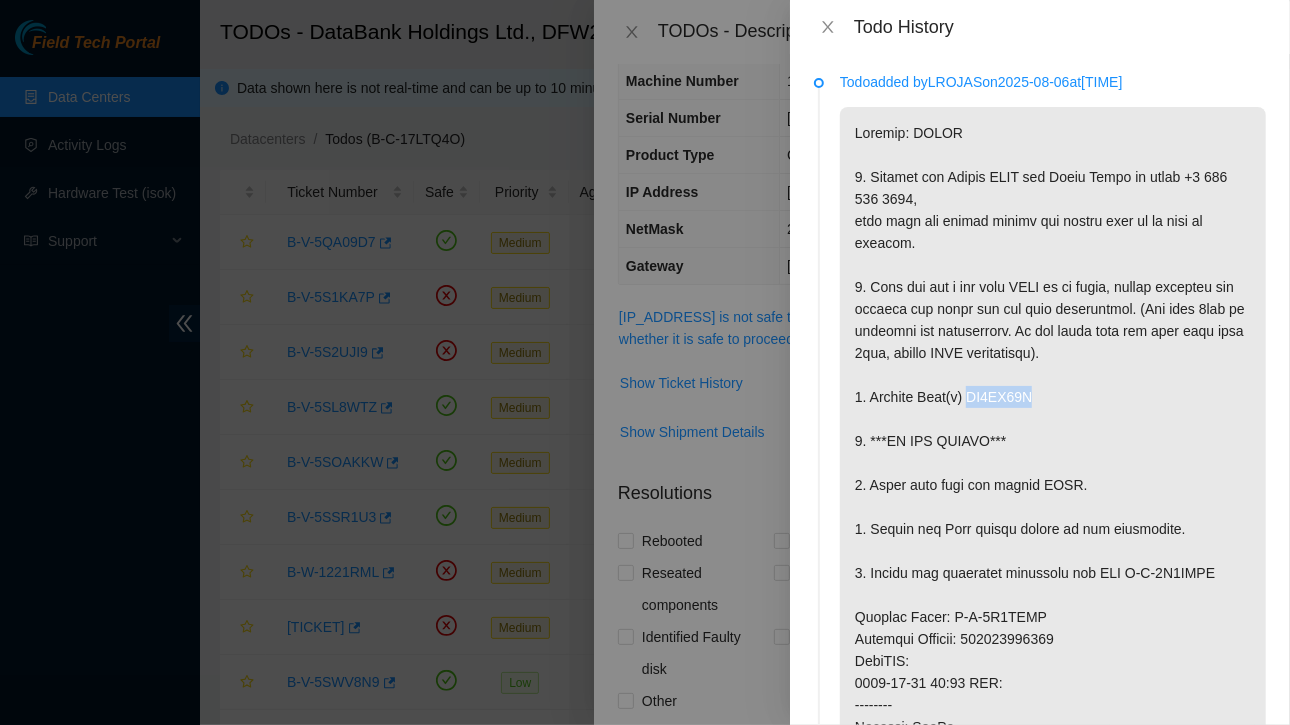 drag, startPoint x: 965, startPoint y: 470, endPoint x: 978, endPoint y: 474, distance: 13.601471 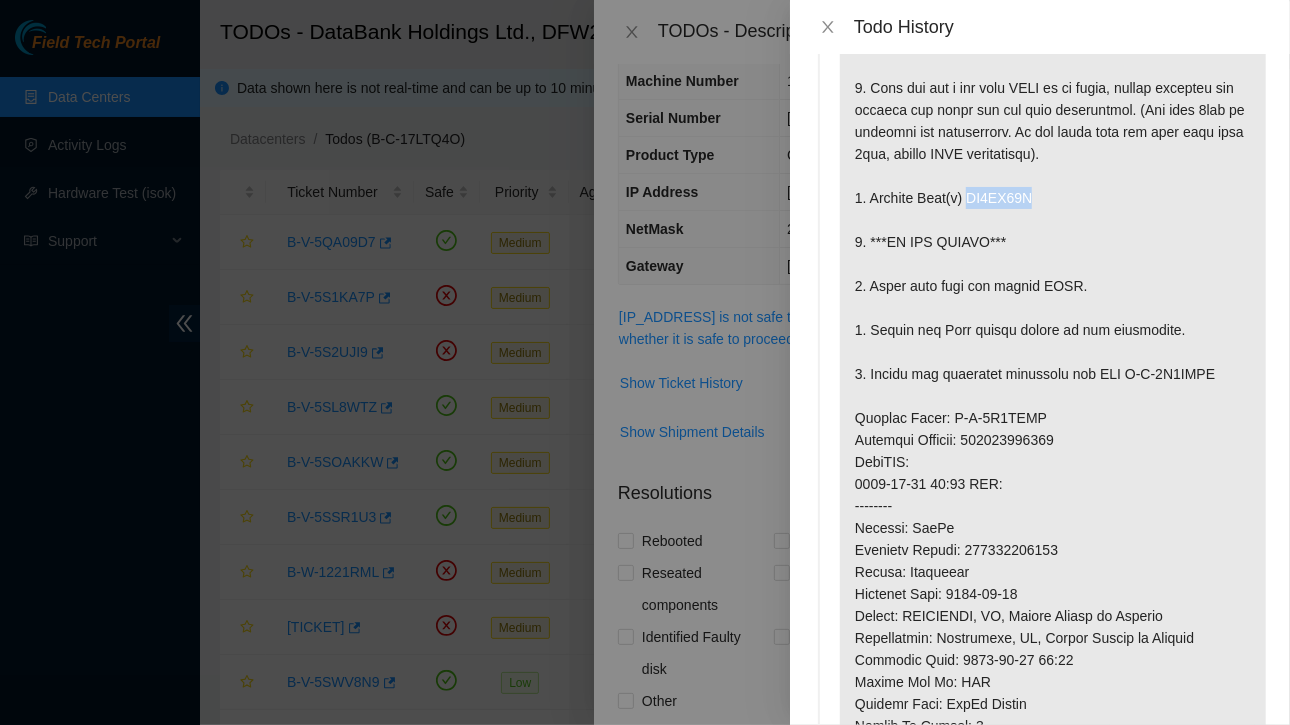 scroll, scrollTop: 200, scrollLeft: 0, axis: vertical 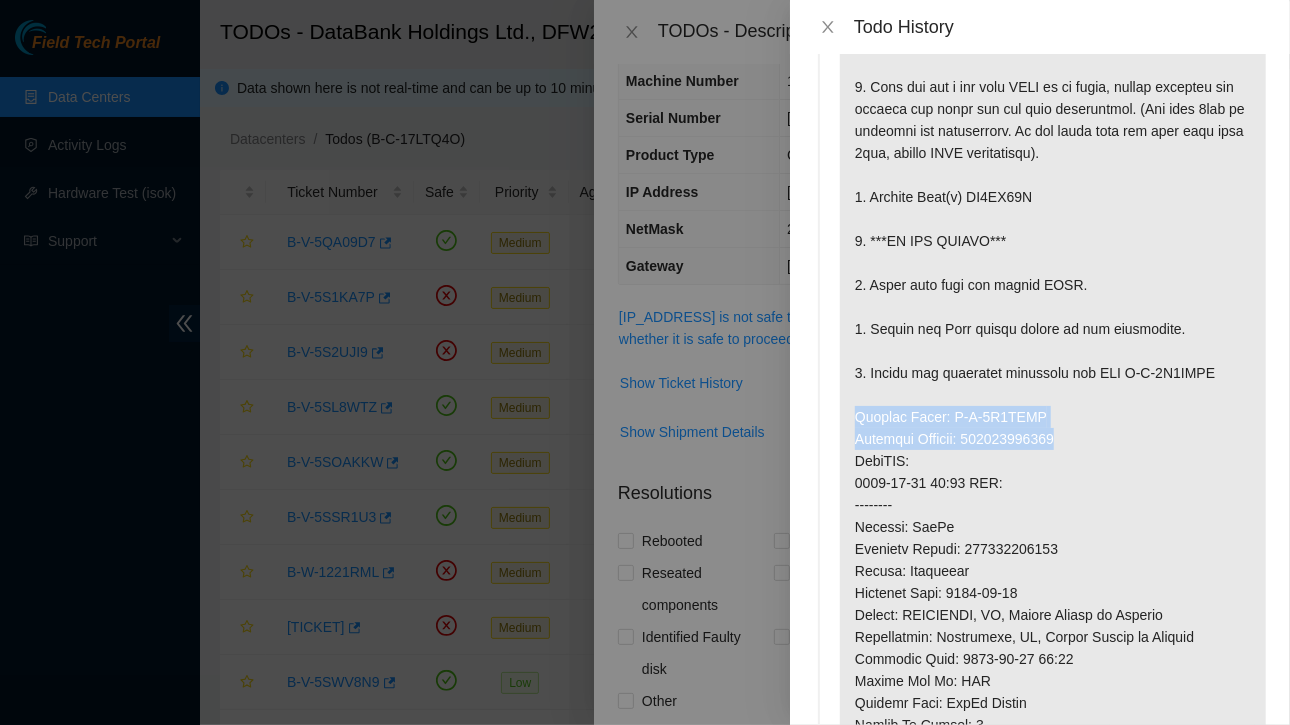 drag, startPoint x: 853, startPoint y: 477, endPoint x: 959, endPoint y: 511, distance: 111.31936 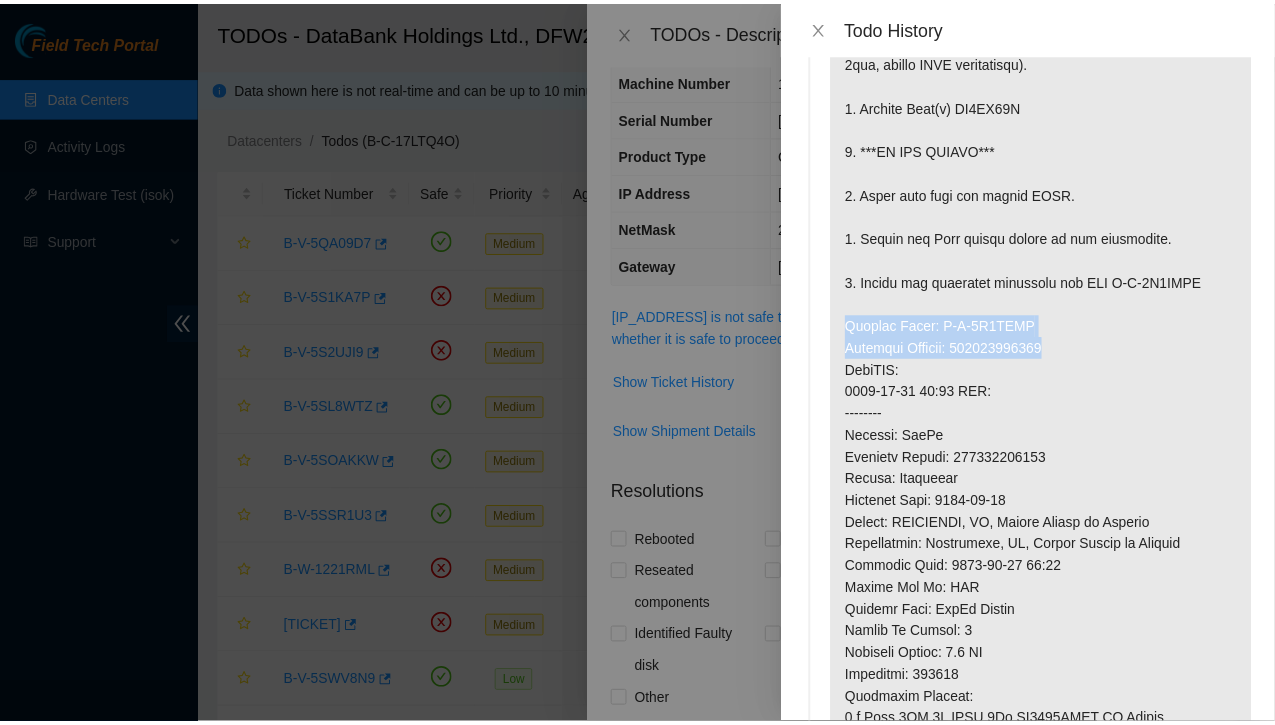 scroll, scrollTop: 600, scrollLeft: 0, axis: vertical 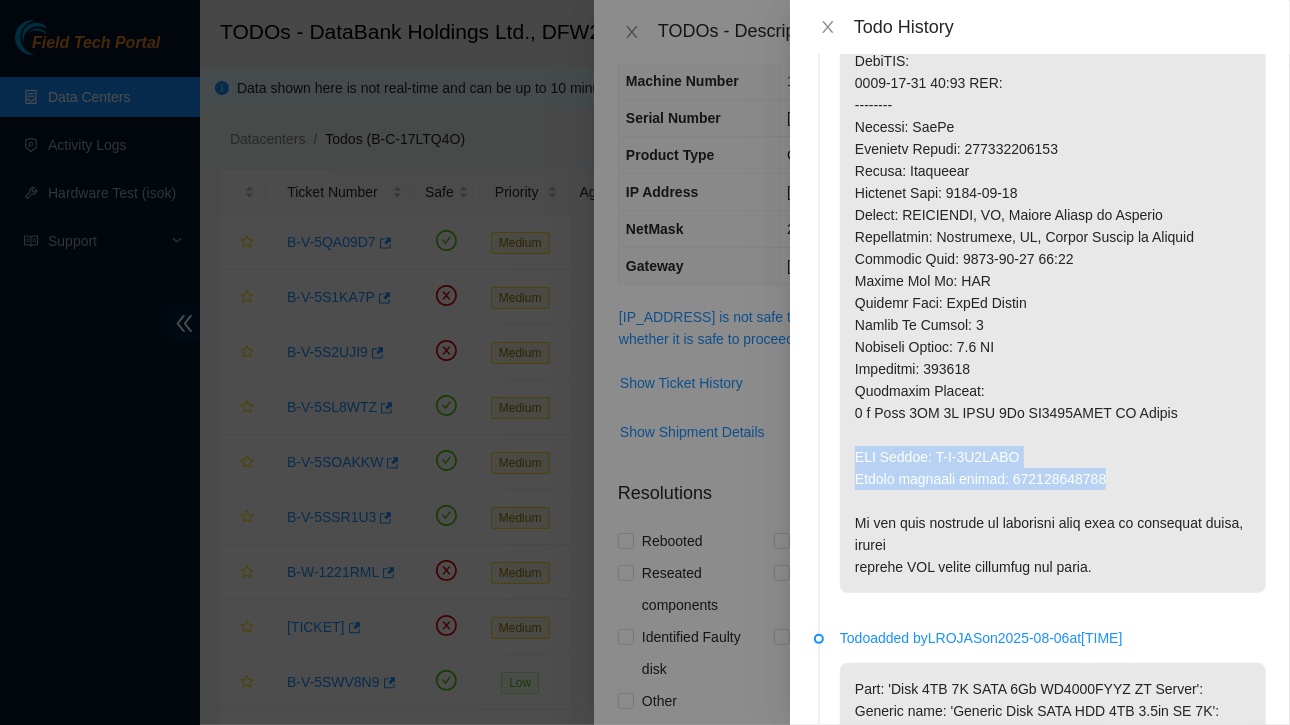 drag, startPoint x: 856, startPoint y: 515, endPoint x: 1114, endPoint y: 553, distance: 260.78345 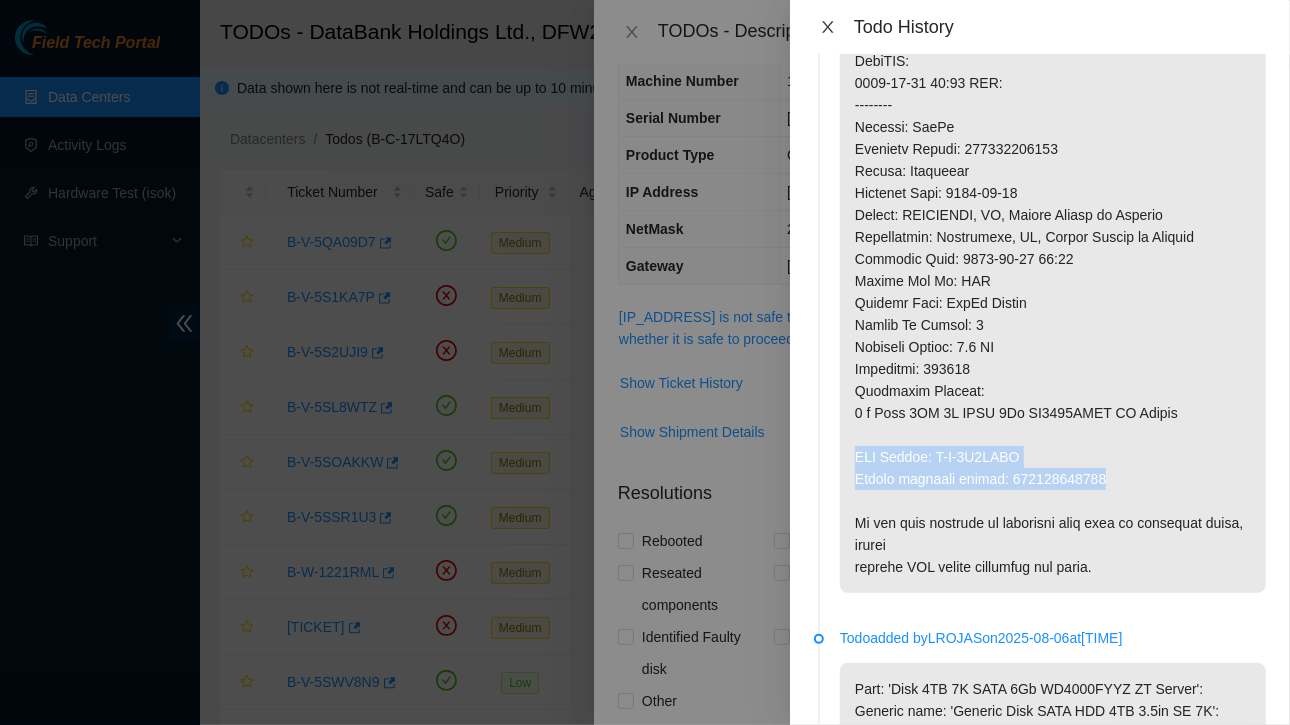 click 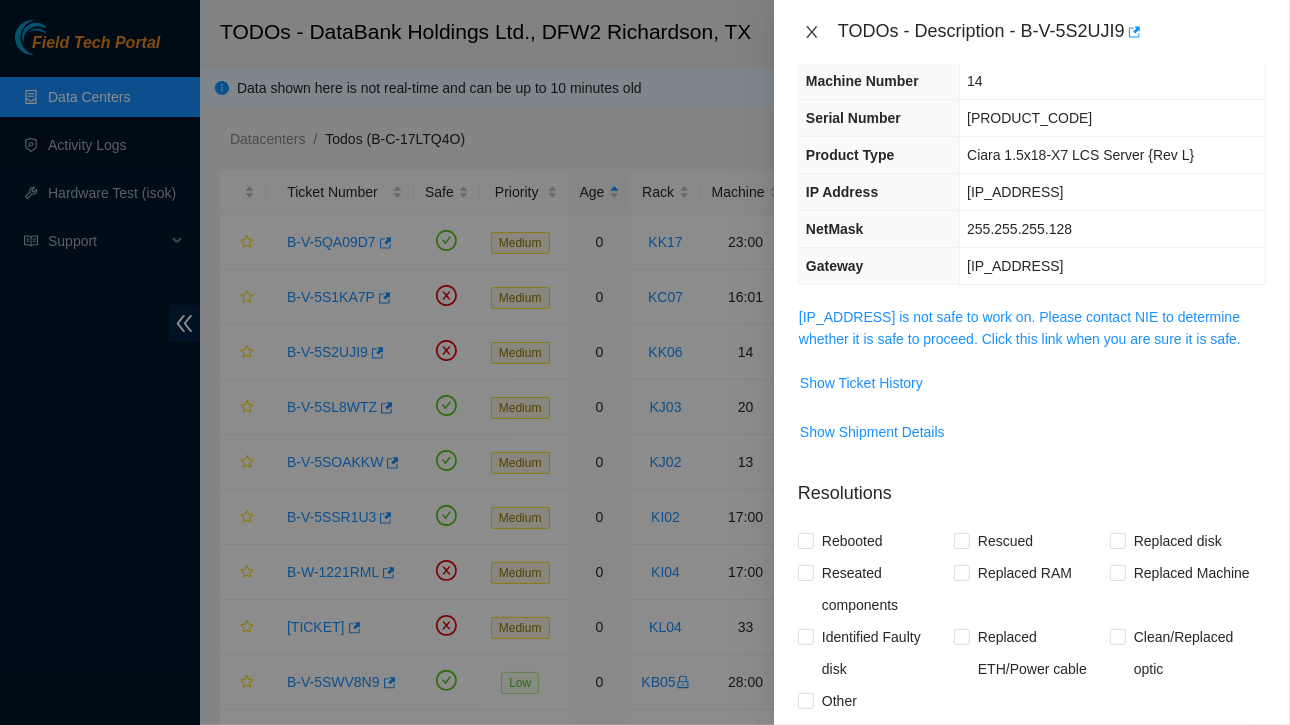 click 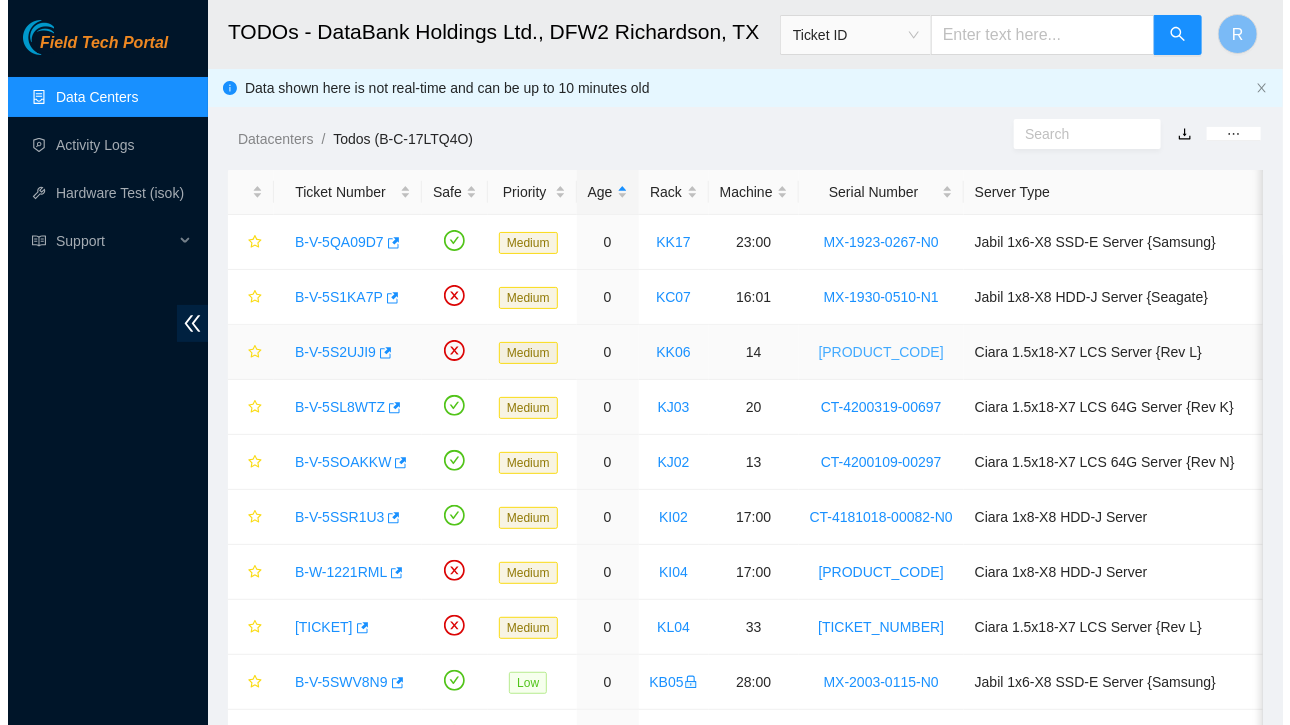 scroll, scrollTop: 144, scrollLeft: 0, axis: vertical 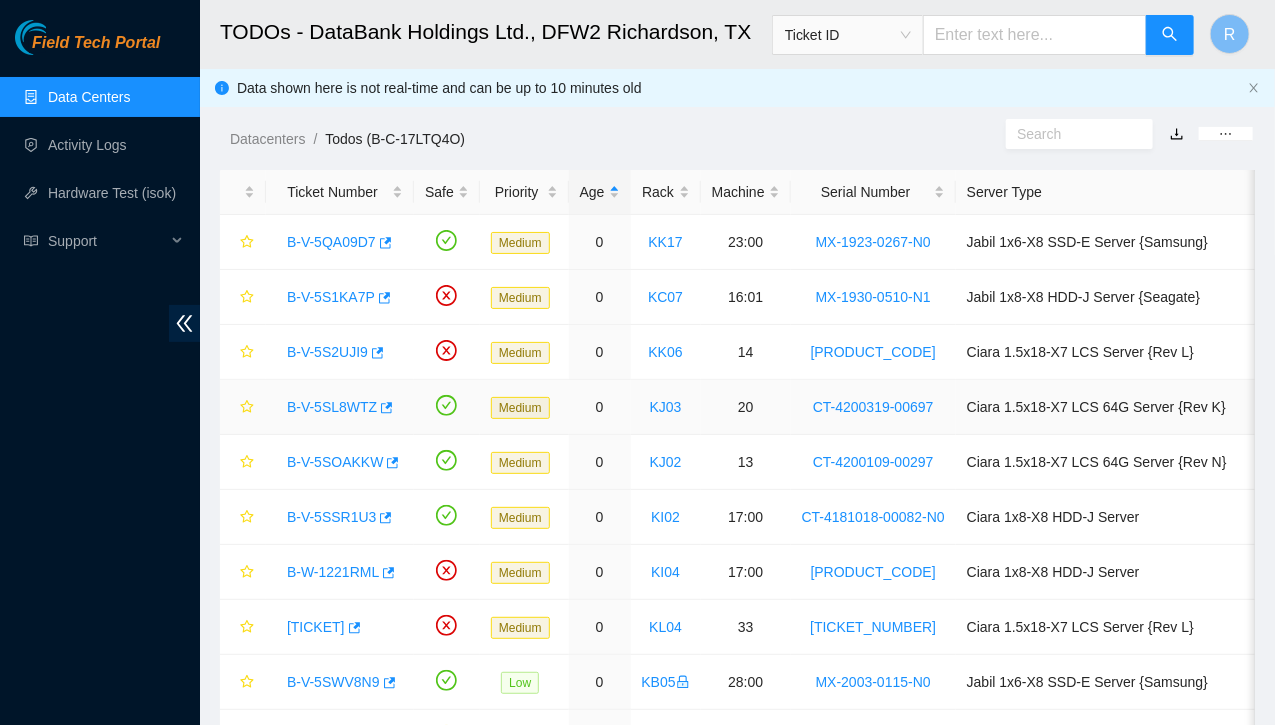 click on "B-V-5SL8WTZ" at bounding box center (332, 407) 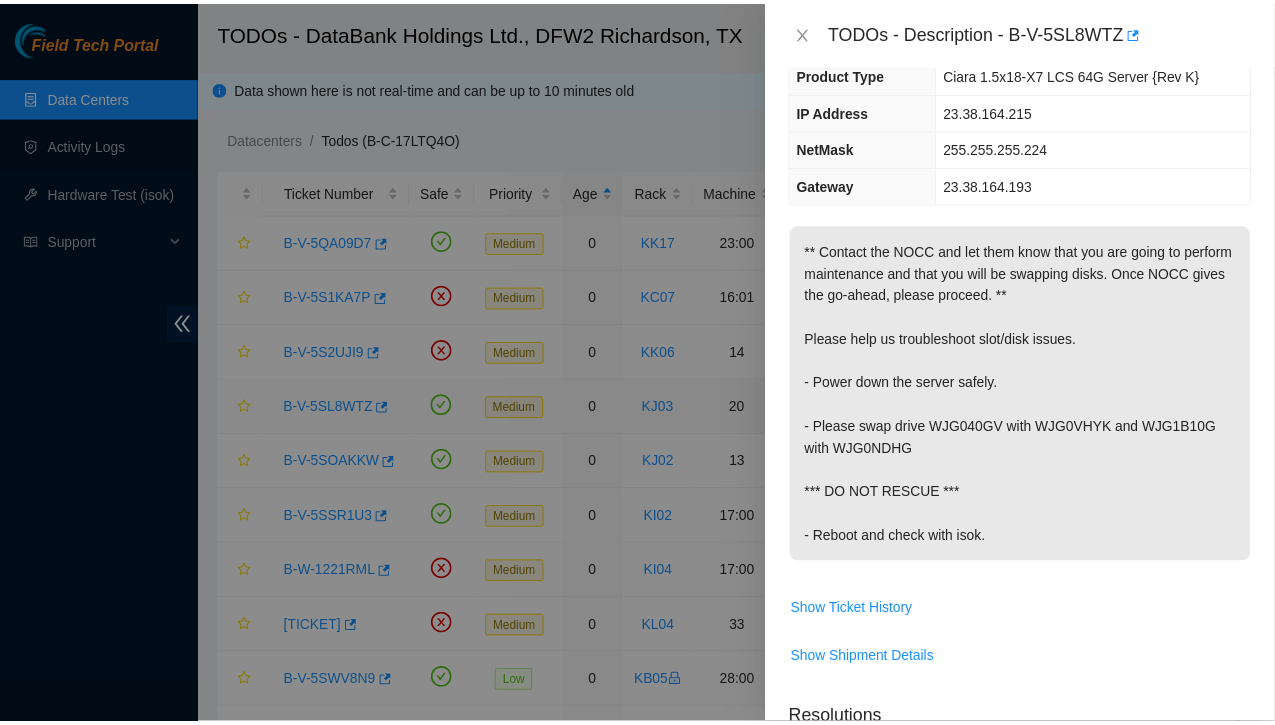 scroll, scrollTop: 100, scrollLeft: 0, axis: vertical 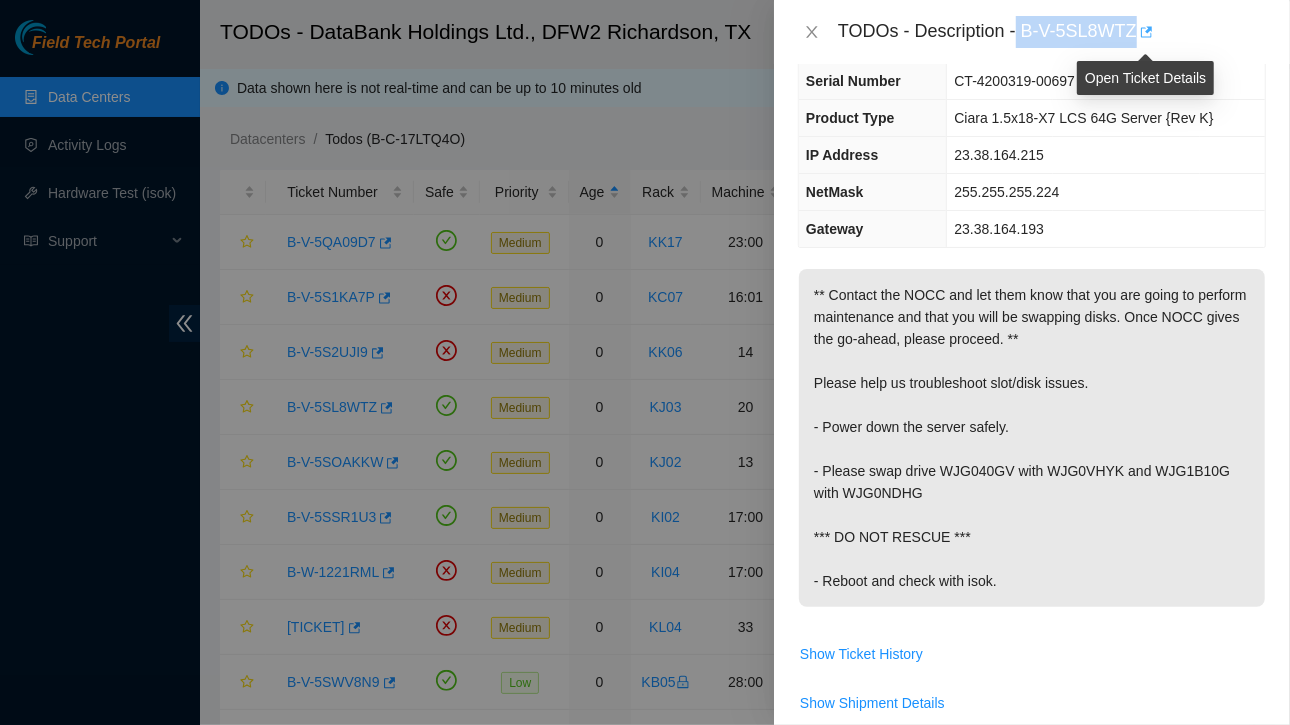drag, startPoint x: 1020, startPoint y: 23, endPoint x: 1140, endPoint y: 23, distance: 120 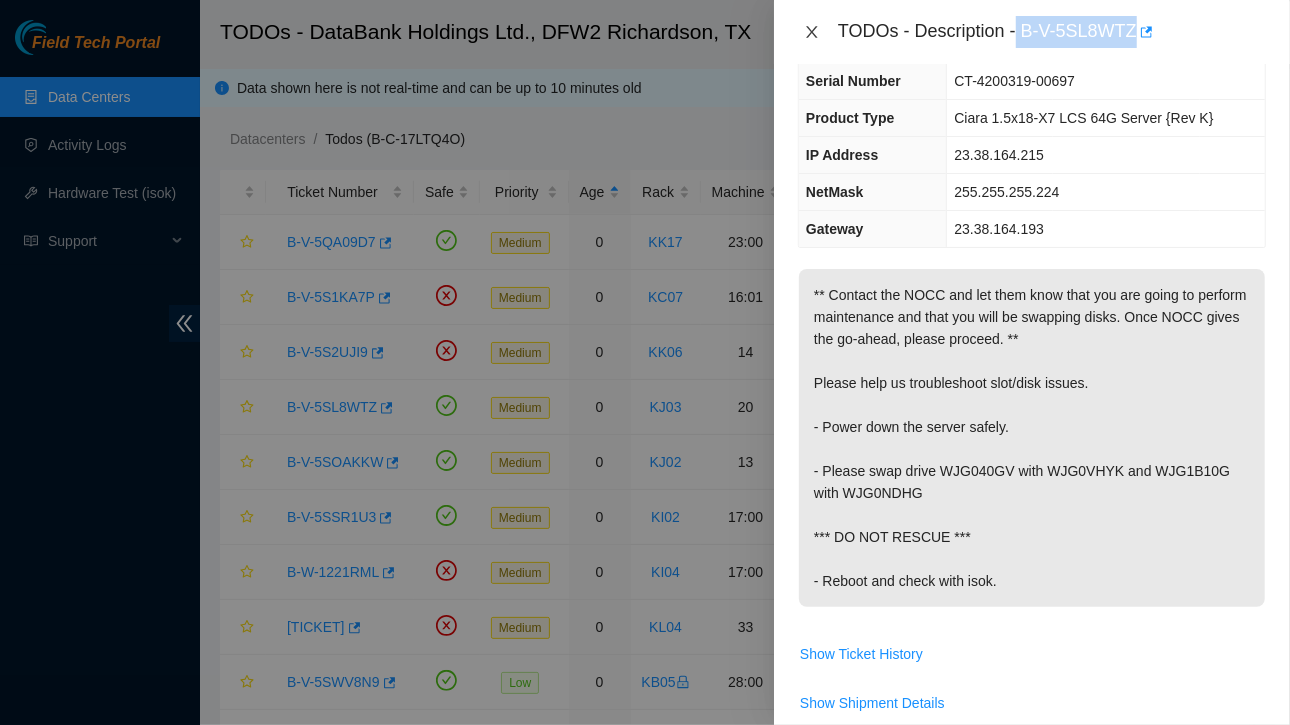 click 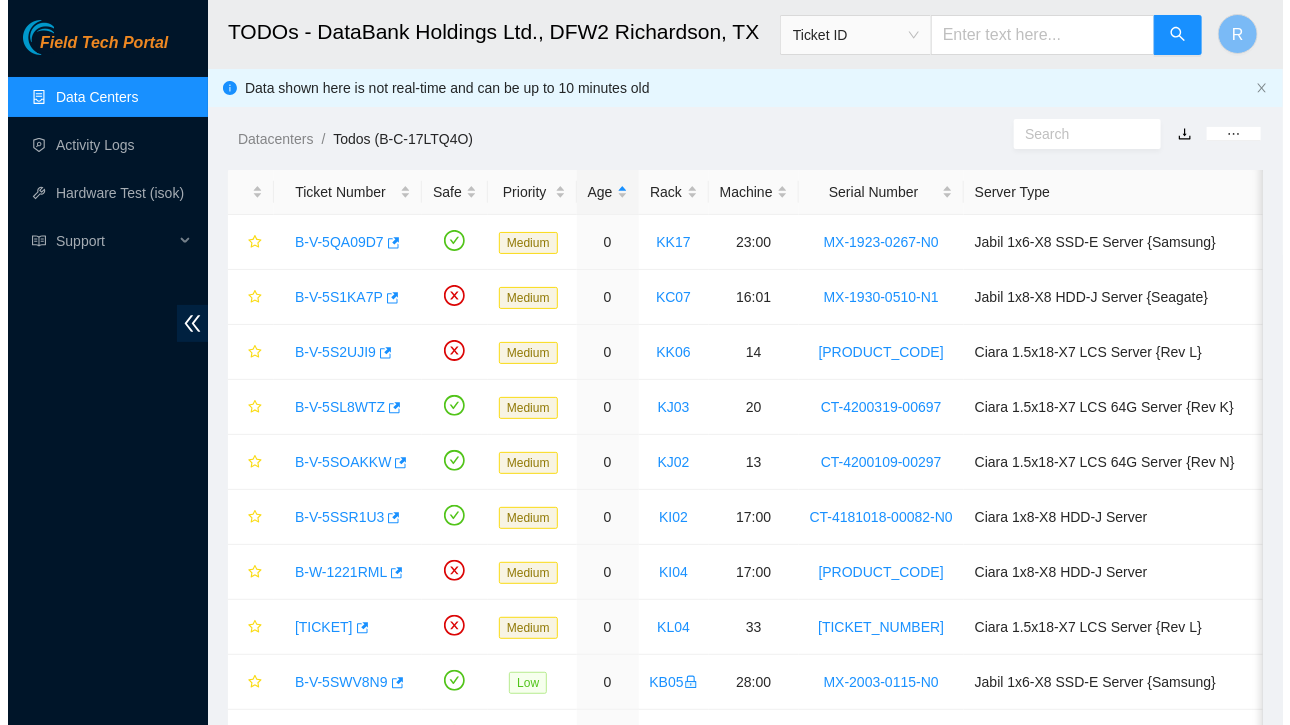 scroll, scrollTop: 144, scrollLeft: 0, axis: vertical 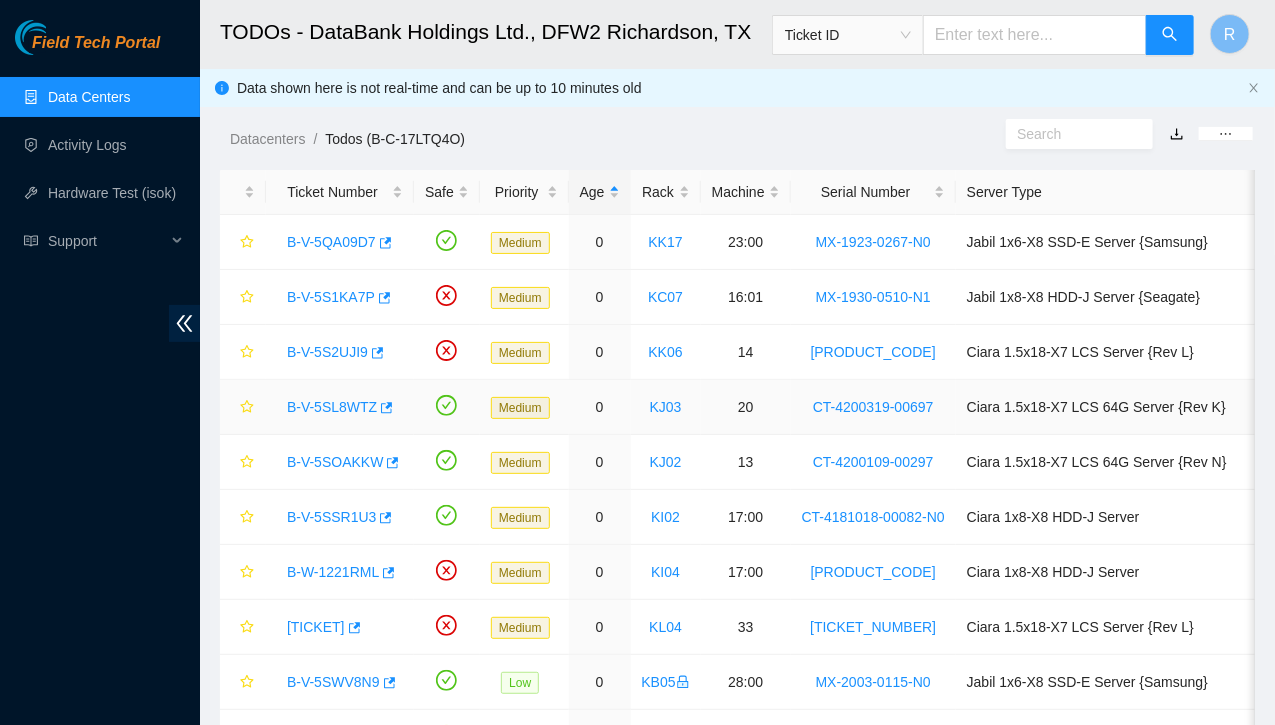 click on "B-V-5SL8WTZ" at bounding box center (332, 407) 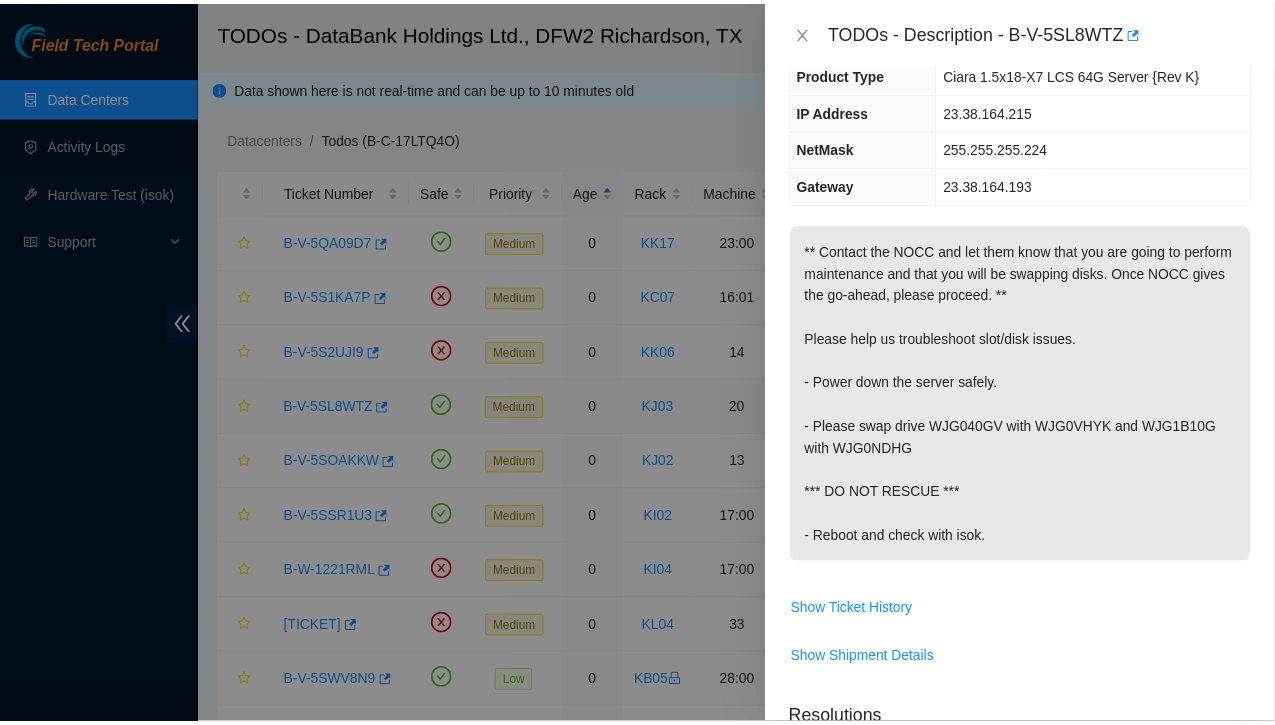 scroll, scrollTop: 100, scrollLeft: 0, axis: vertical 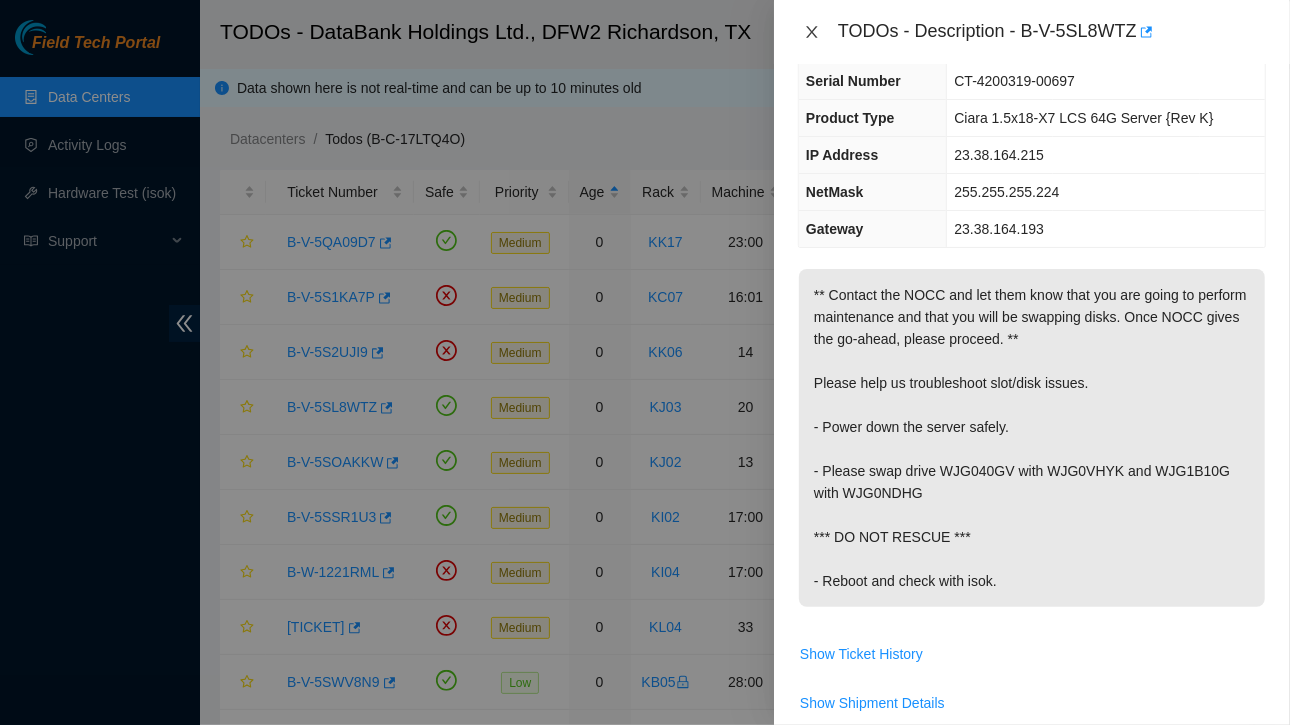 click 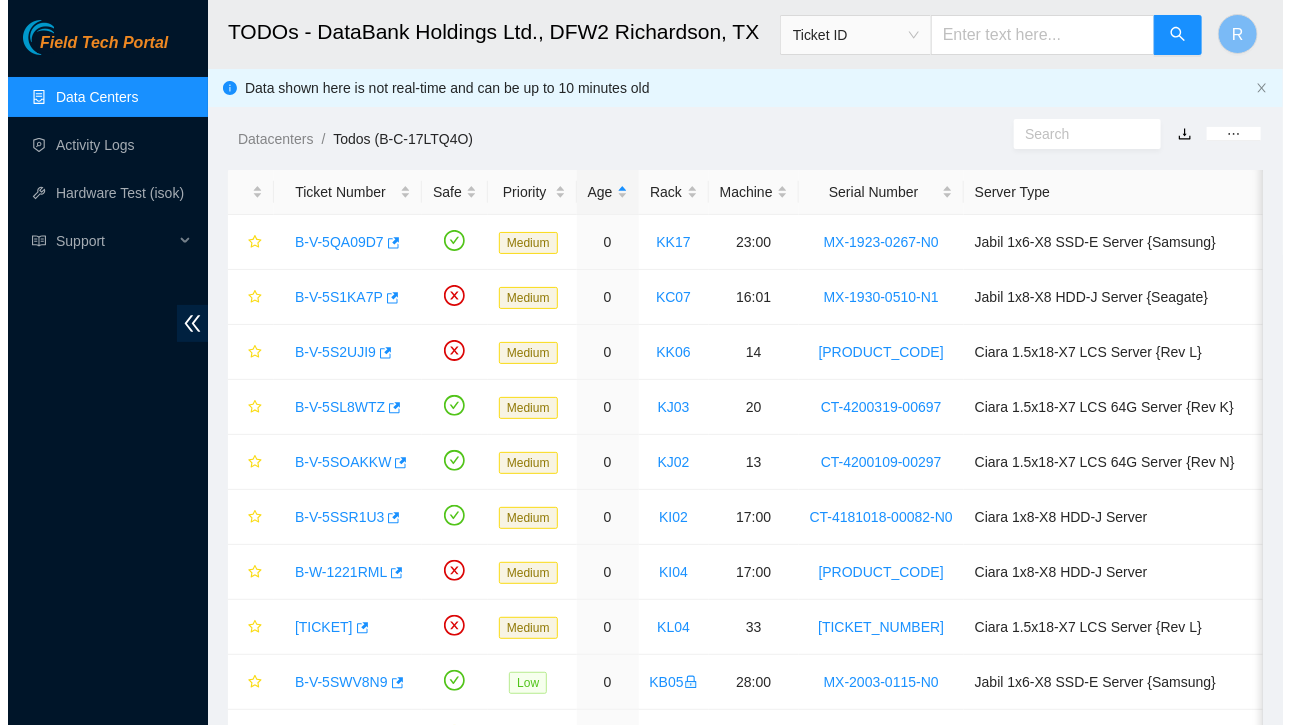 scroll, scrollTop: 144, scrollLeft: 0, axis: vertical 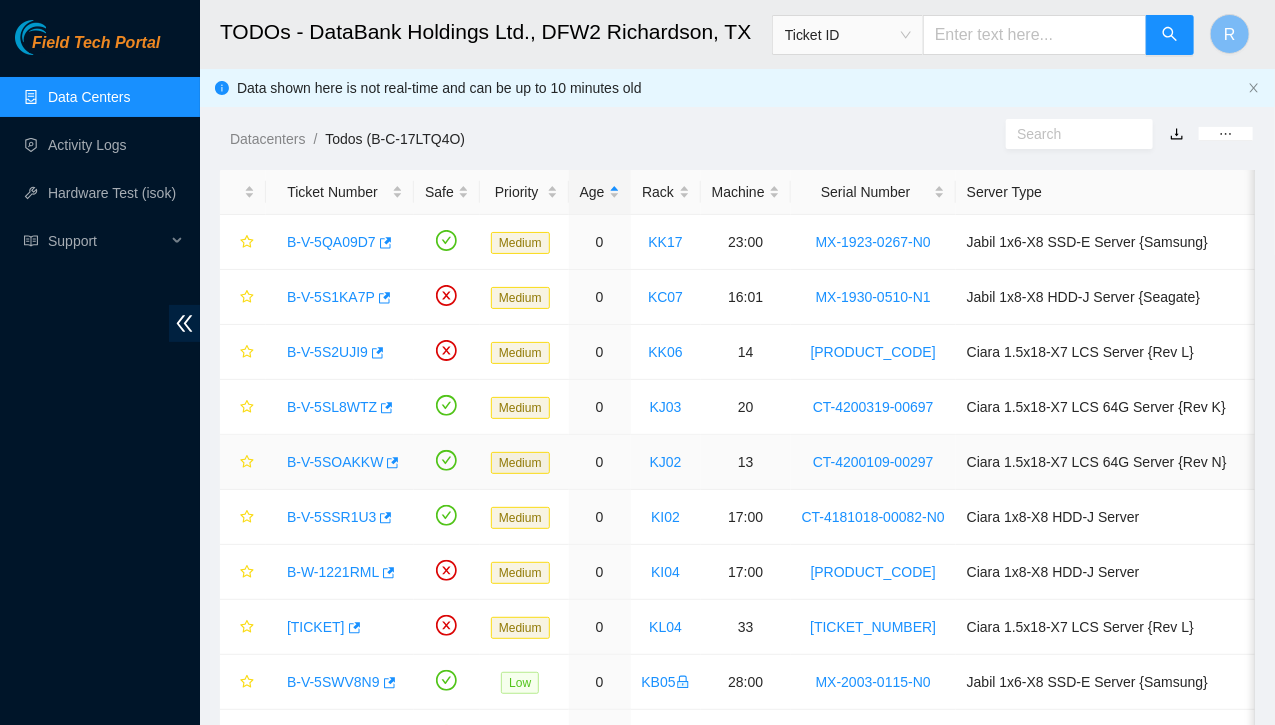 click on "B-V-5SOAKKW" at bounding box center (335, 462) 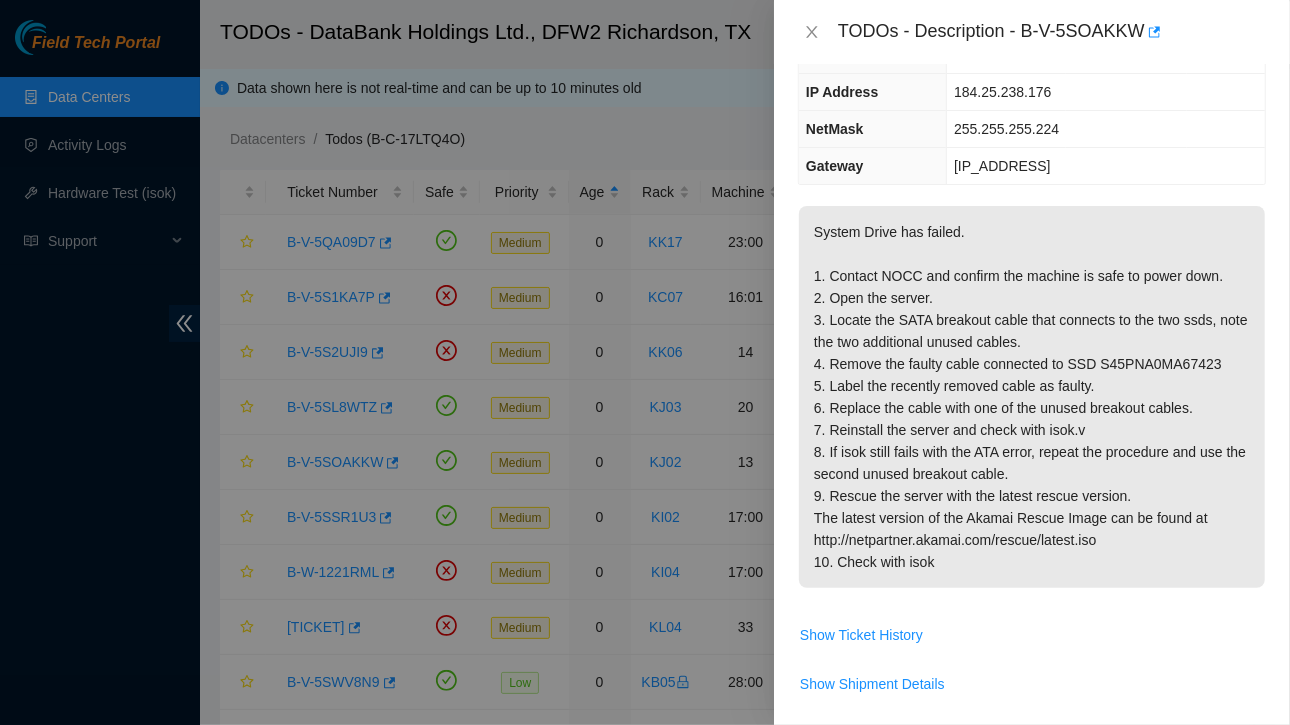 scroll, scrollTop: 0, scrollLeft: 0, axis: both 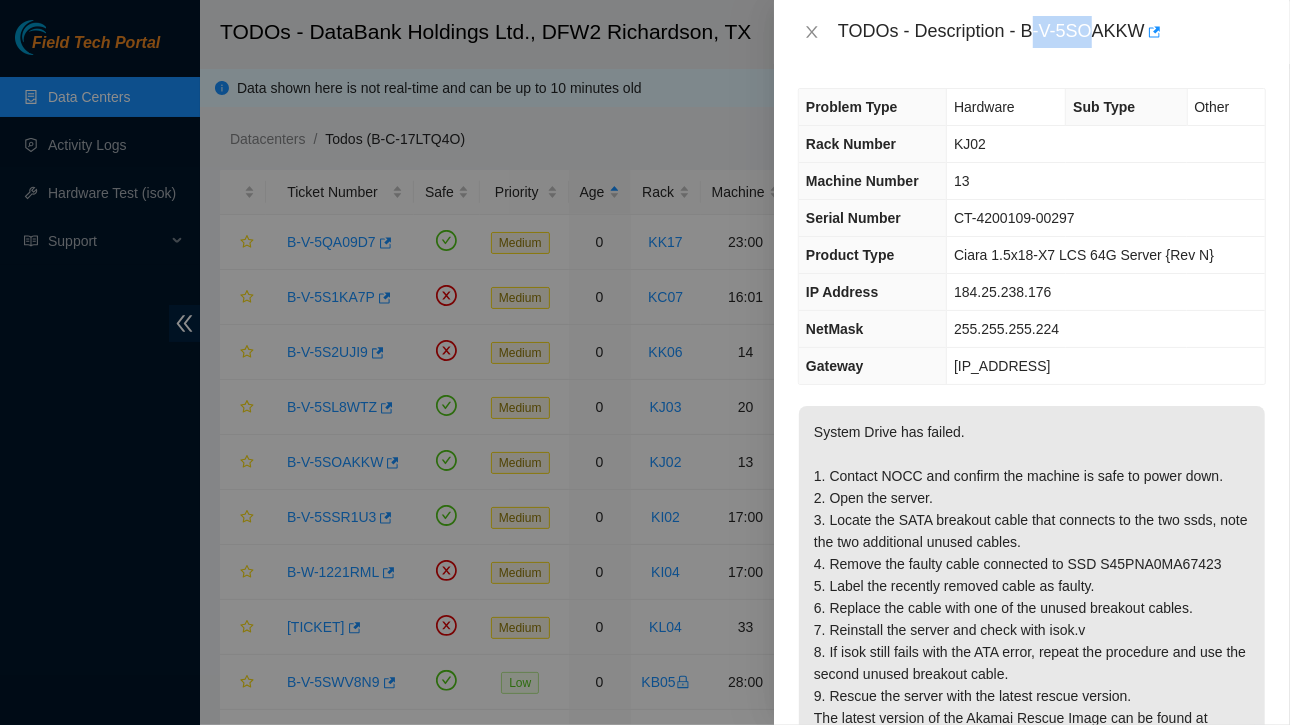 drag, startPoint x: 1028, startPoint y: 34, endPoint x: 1093, endPoint y: 34, distance: 65 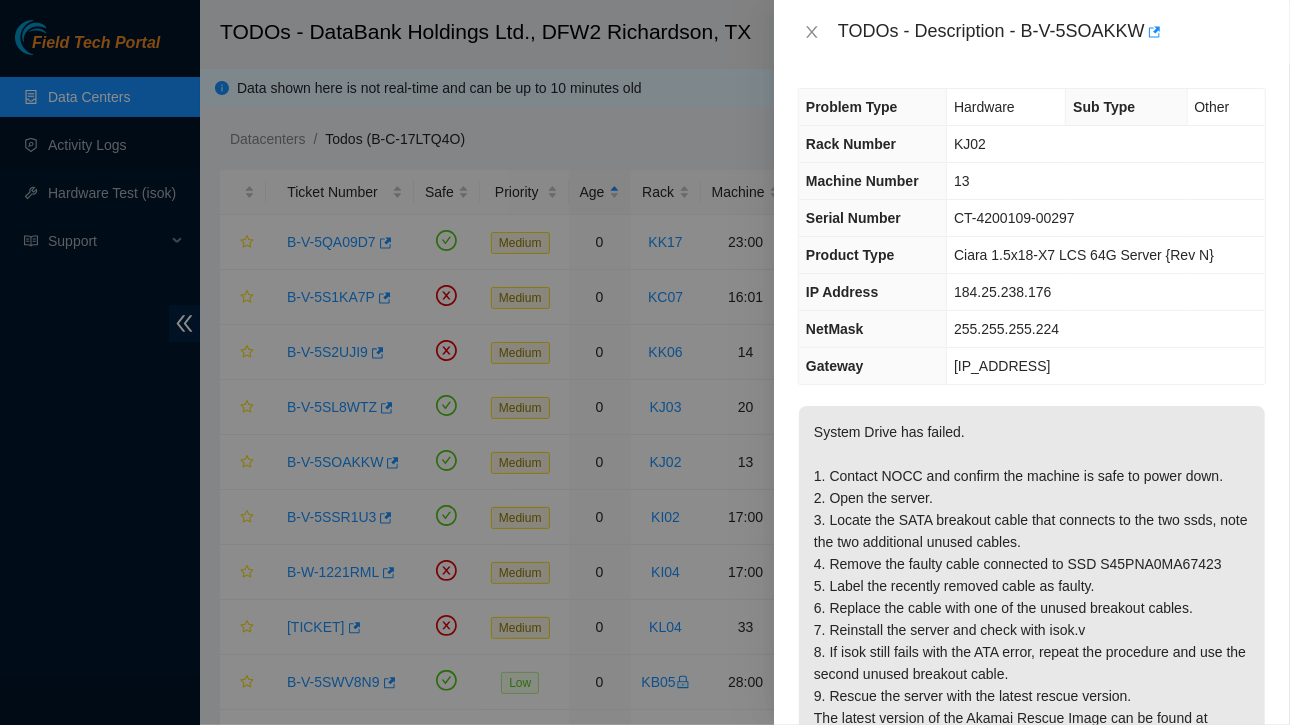 click on "Problem Type Hardware Sub Type Other Rack Number [RACK] Machine Number [MACHINE] Serial Number [SERIAL] Product Type Ciara 1.5x18-X7 LCS 64G Server {Rev N} IP Address [IP] NetMask [NETMASK] Gateway [GATEWAY] System Drive has failed.
1. Contact NOCC and confirm the machine is safe to power down.
2. Open the server.
3. Locate the SATA breakout cable that connects to the two ssds, note the two additional unused cables.
4. Remove the faulty cable connected to SSD [SERIAL]
5. Label the recently removed cable as faulty.
6. Replace the cable with one of the unused breakout cables.
7. Reinstall the server and check with isok.v
8. If isok still fails with the ATA error, repeat the procedure and use the second unused breakout cable.
9. Rescue the server with the latest rescue version.
The latest version of the Akamai Rescue Image can be found at
http://netpartner.akamai.com/rescue/latest.iso
10. Check with isok
Show Ticket History Show Shipment Details Resolutions Rebooted" at bounding box center [1032, 394] 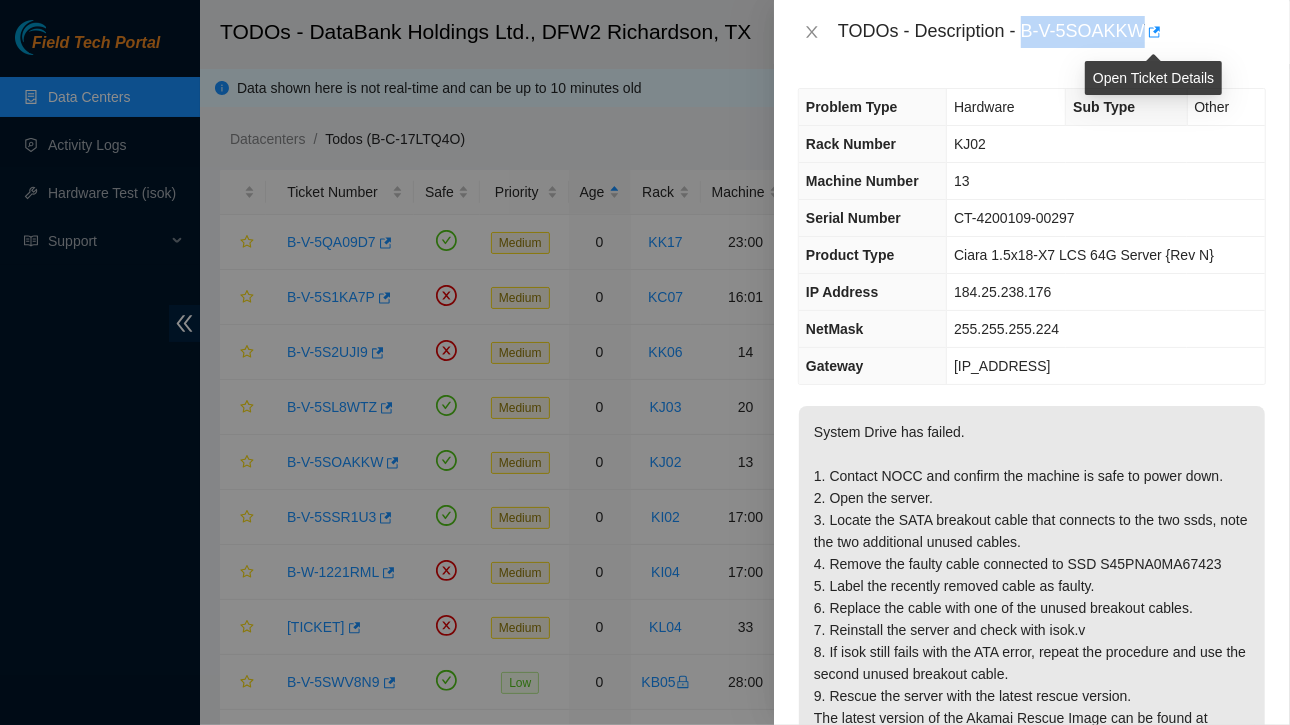 drag, startPoint x: 1020, startPoint y: 33, endPoint x: 1089, endPoint y: 38, distance: 69.18092 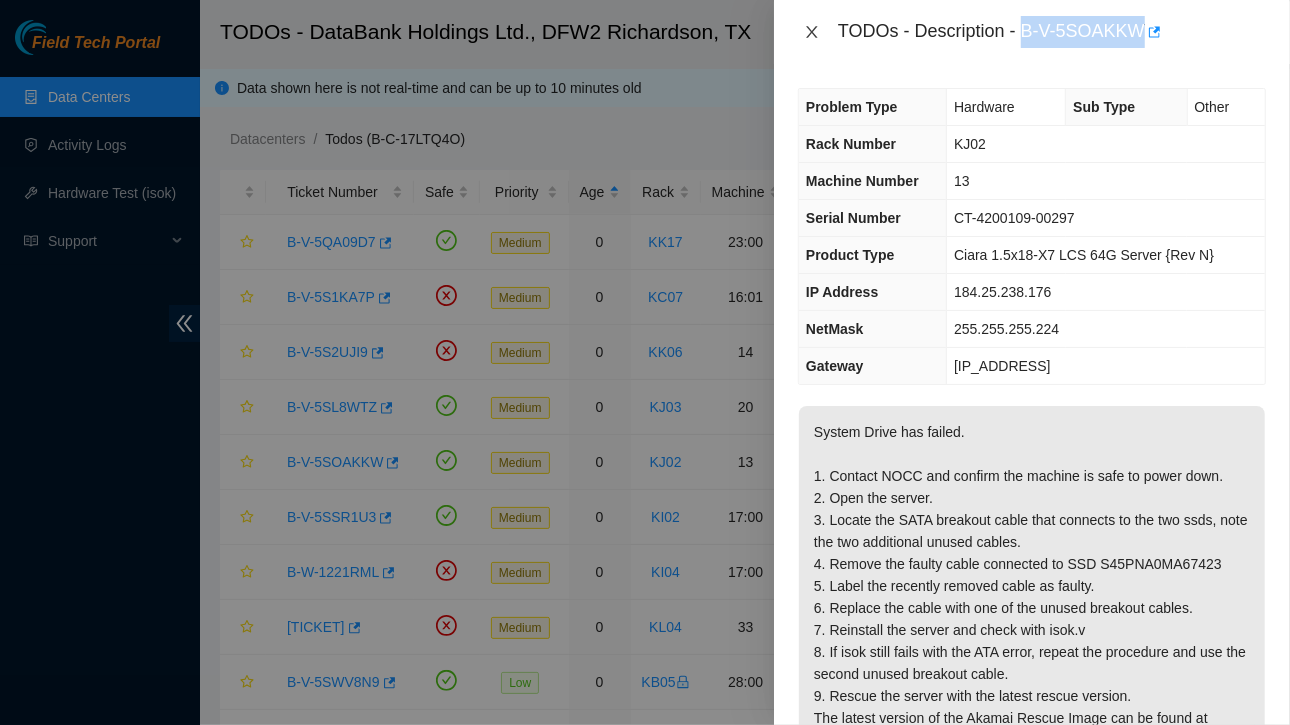 click 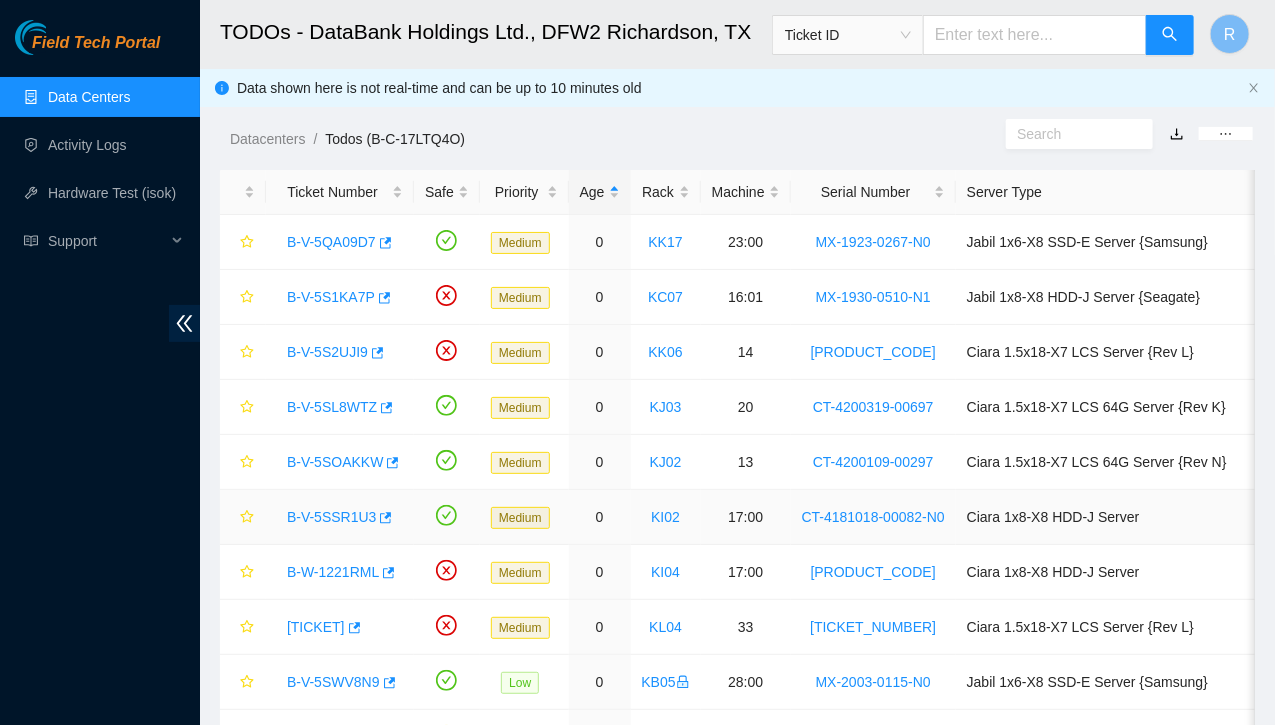 click on "B-V-5SSR1U3" at bounding box center [331, 517] 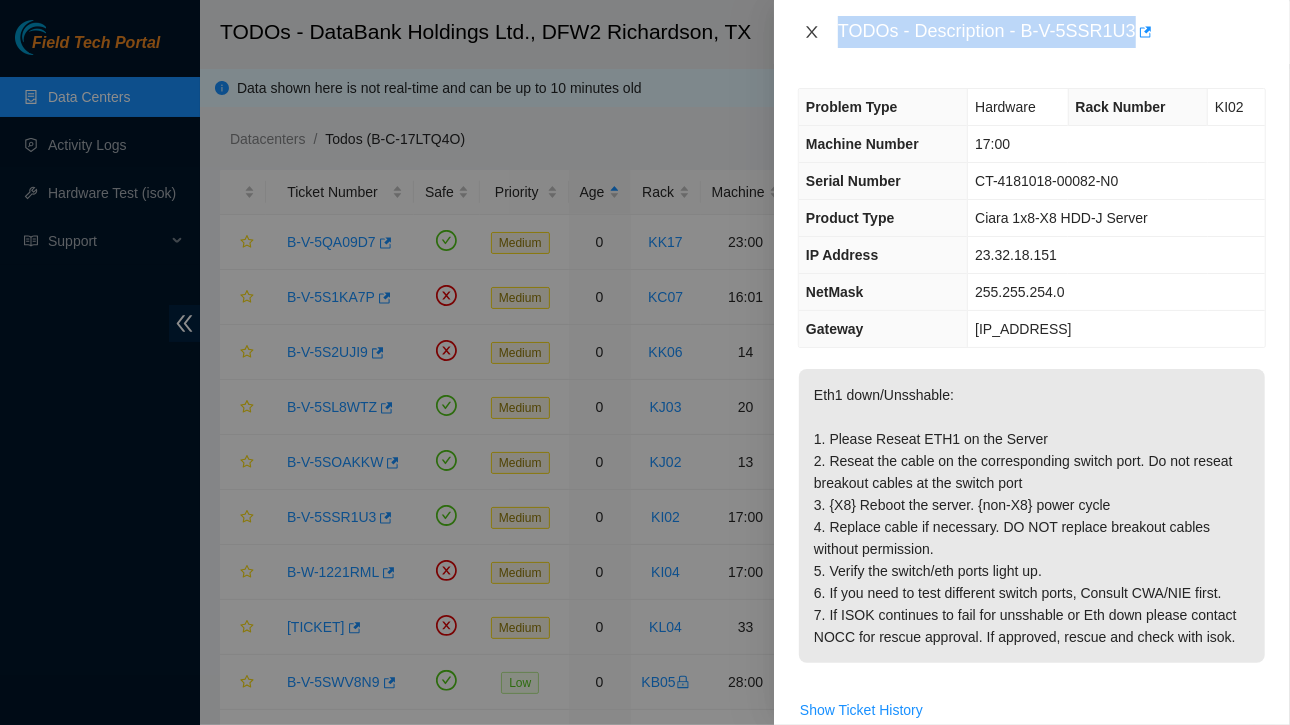 click at bounding box center (812, 32) 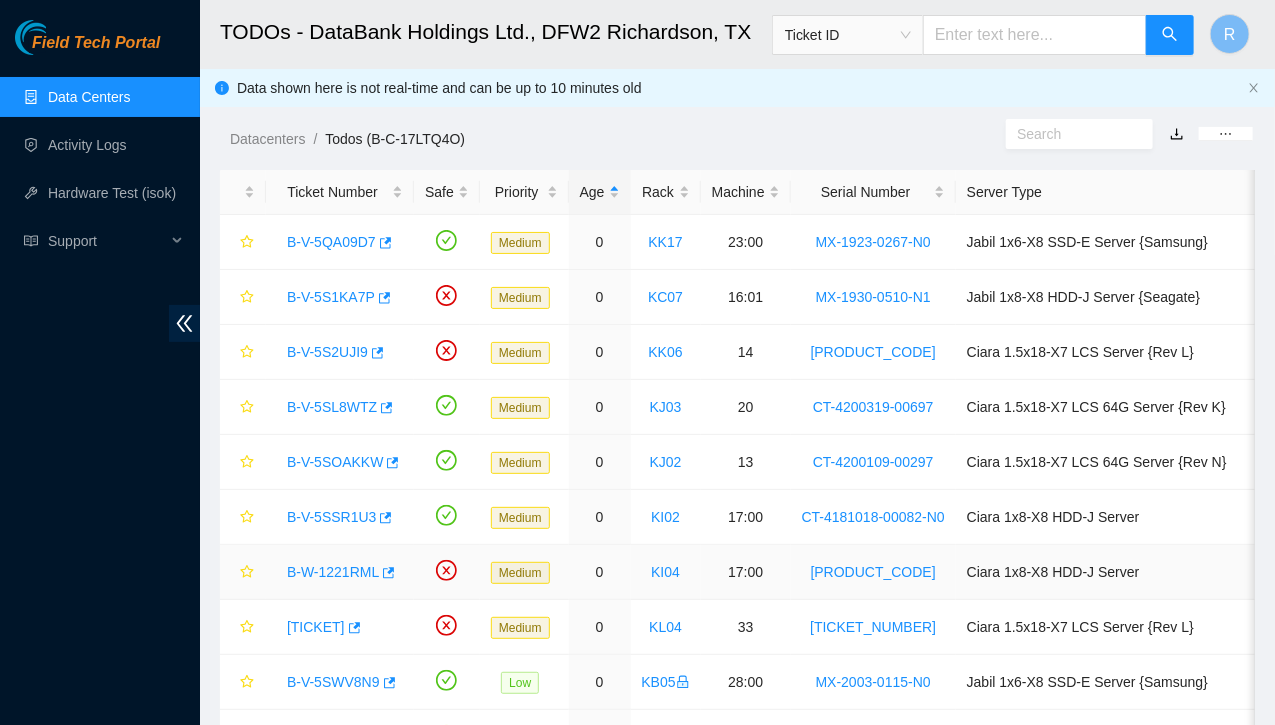 click on "B-W-1221RML" at bounding box center [333, 572] 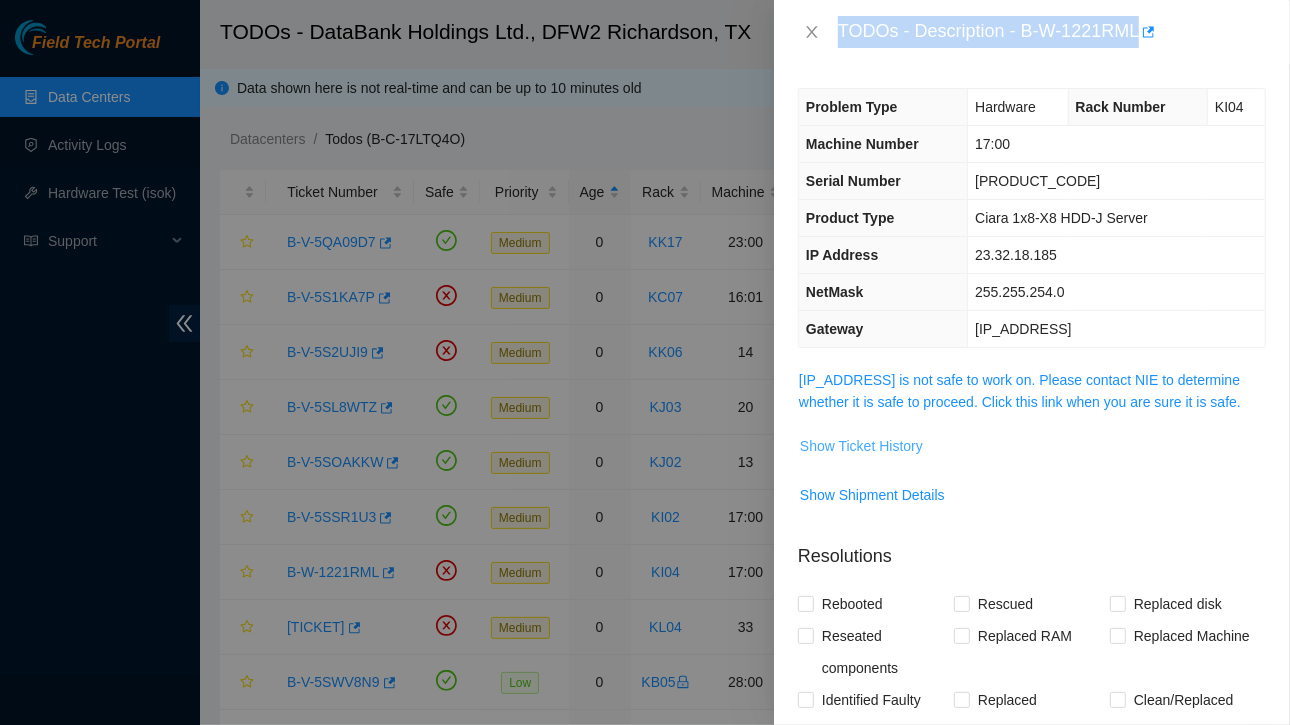 click on "Show Ticket History" at bounding box center [861, 446] 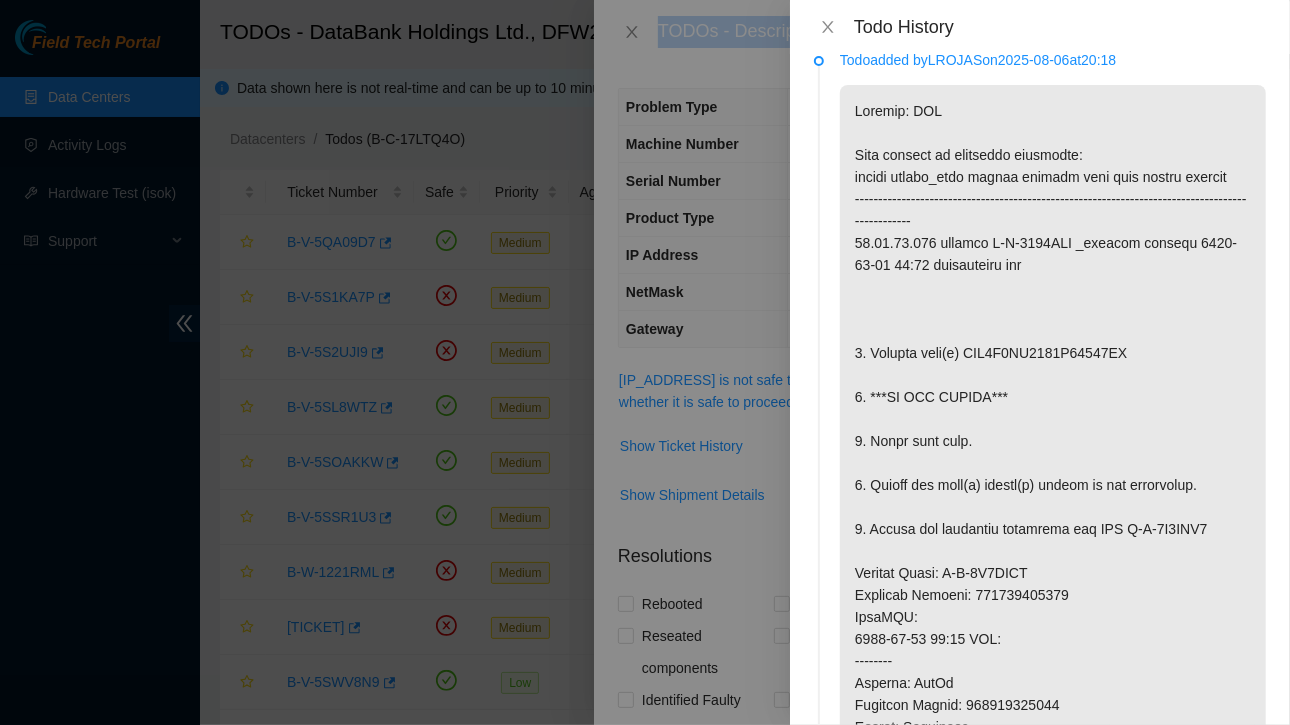 scroll, scrollTop: 0, scrollLeft: 0, axis: both 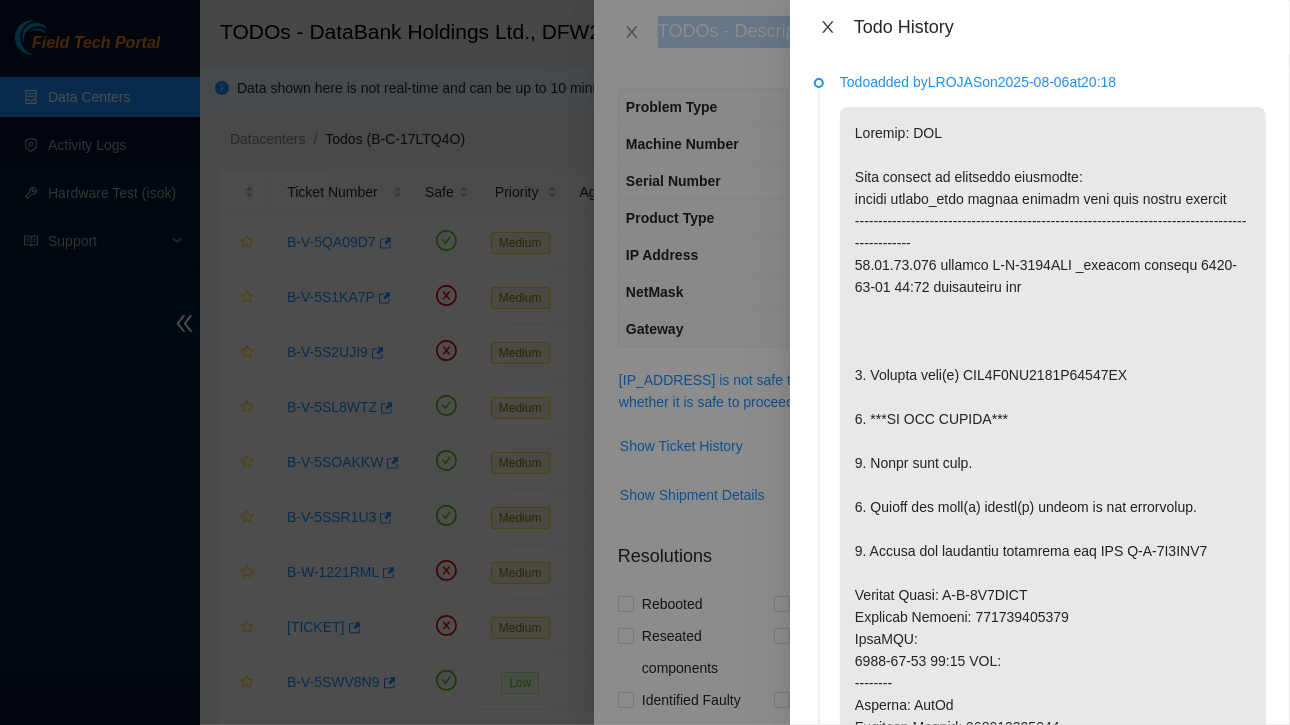 click 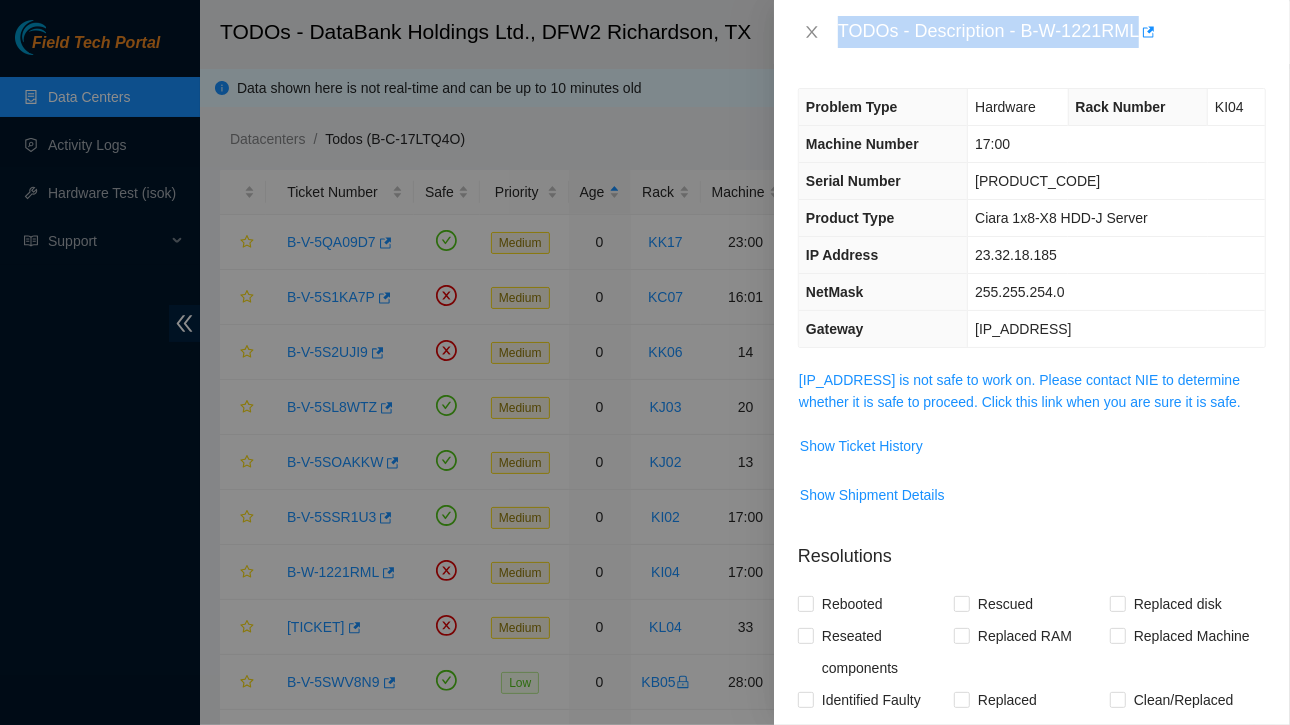 click on "TODOs - Description - B-W-1221RML" at bounding box center [1032, 32] 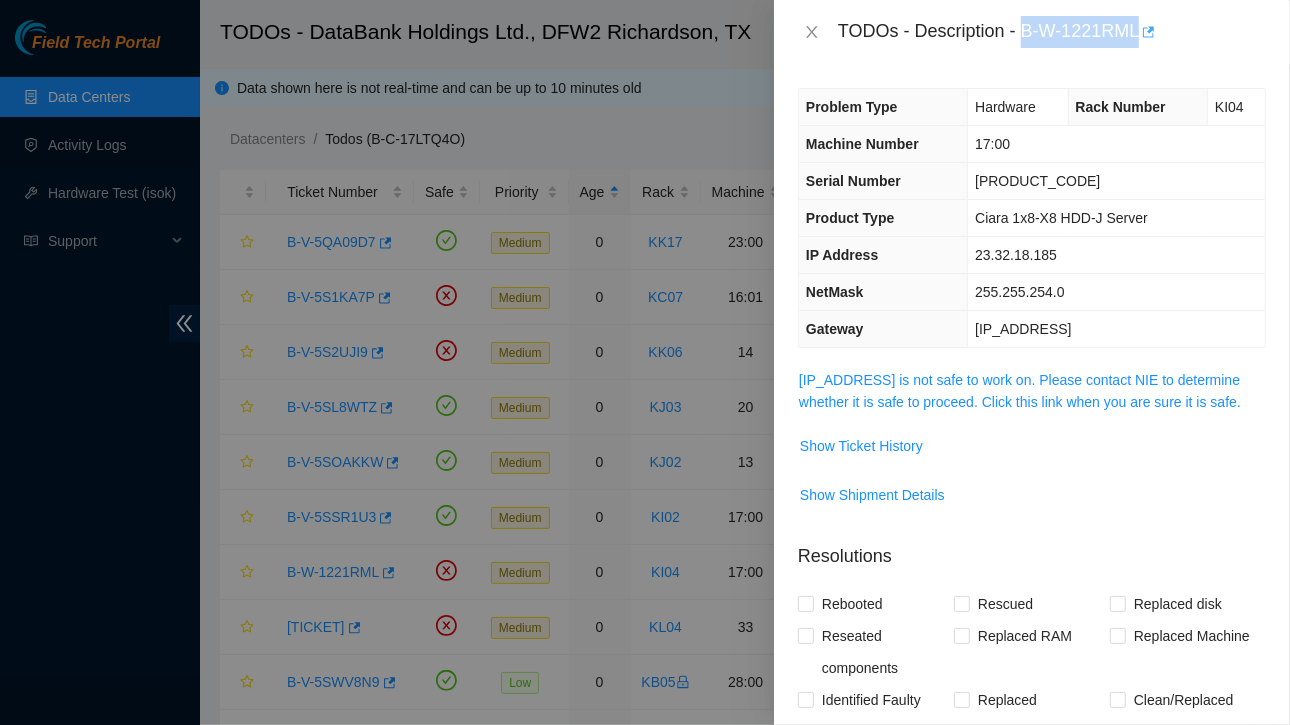 drag, startPoint x: 1022, startPoint y: 34, endPoint x: 1142, endPoint y: 27, distance: 120.203995 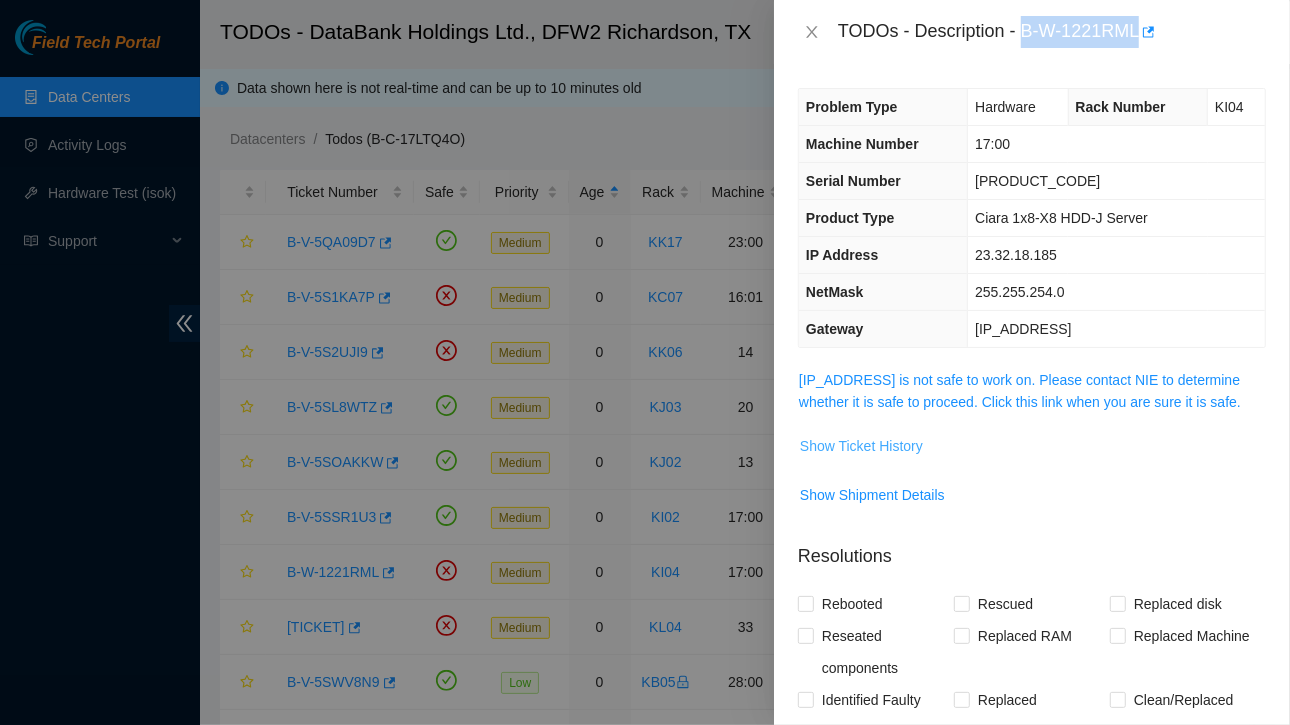 click on "Show Ticket History" at bounding box center [861, 446] 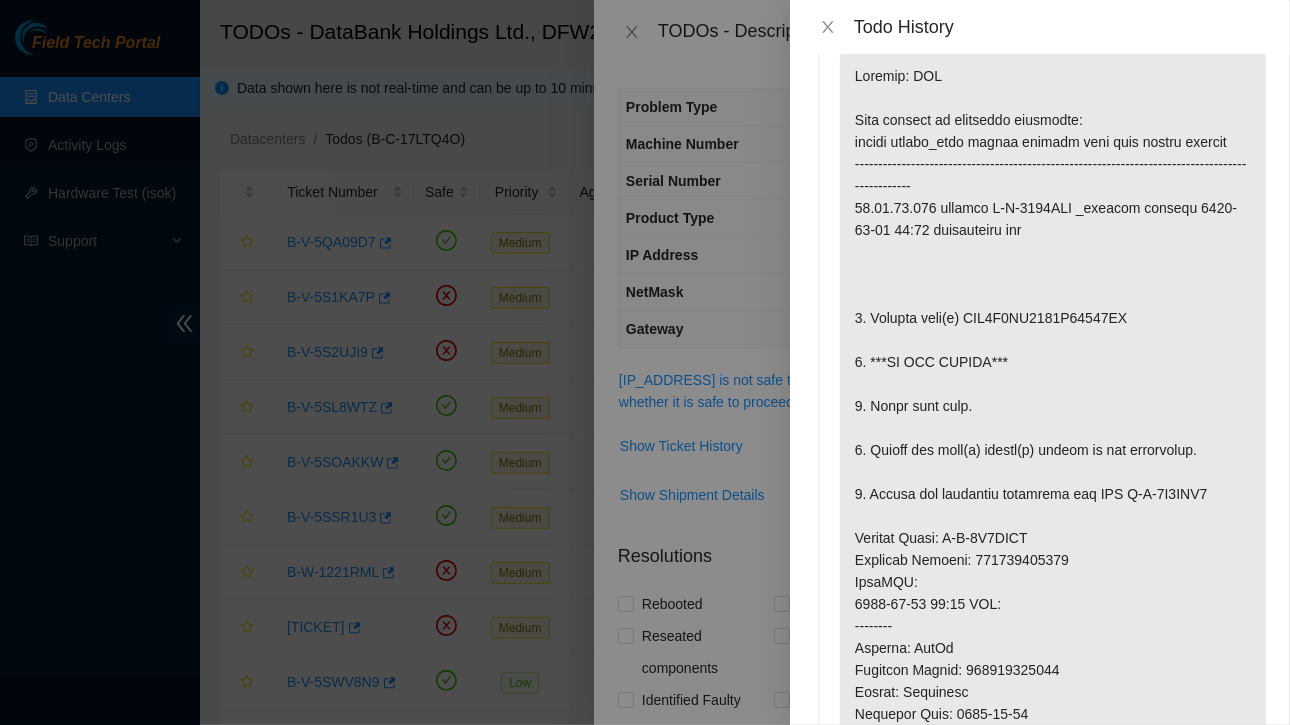 scroll, scrollTop: 100, scrollLeft: 0, axis: vertical 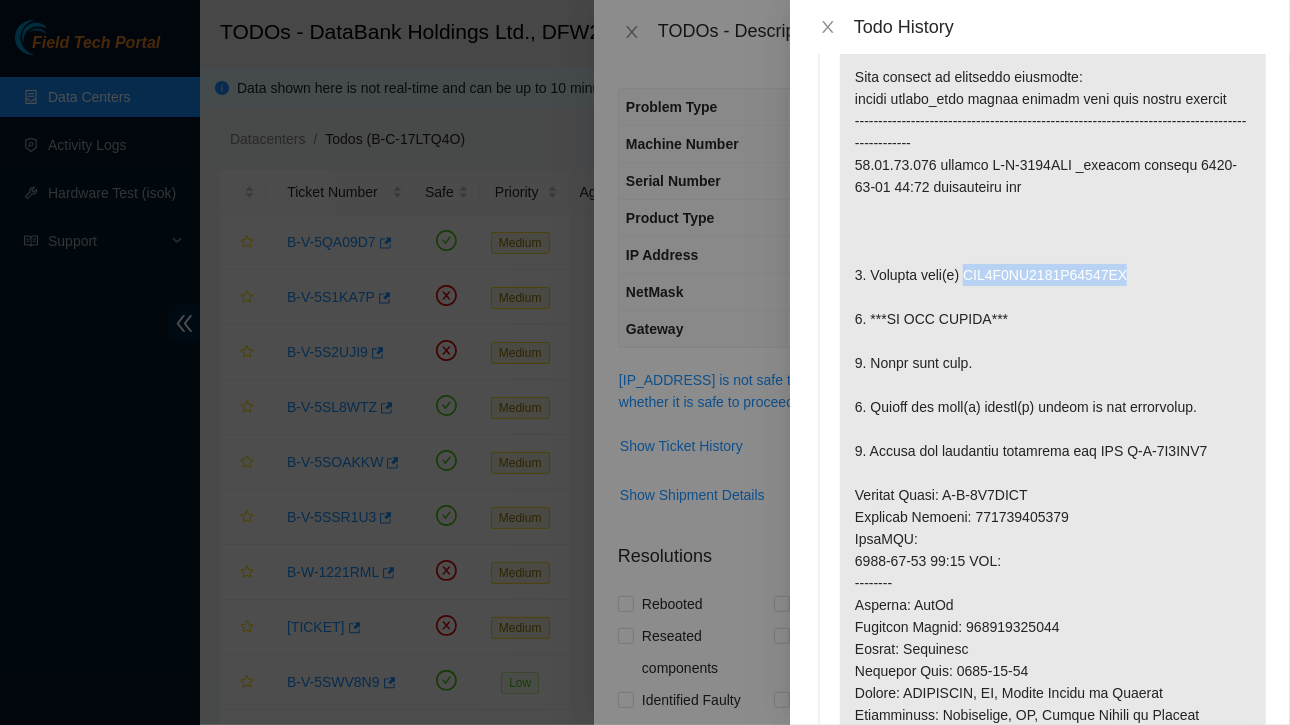drag, startPoint x: 964, startPoint y: 276, endPoint x: 1140, endPoint y: 268, distance: 176.18172 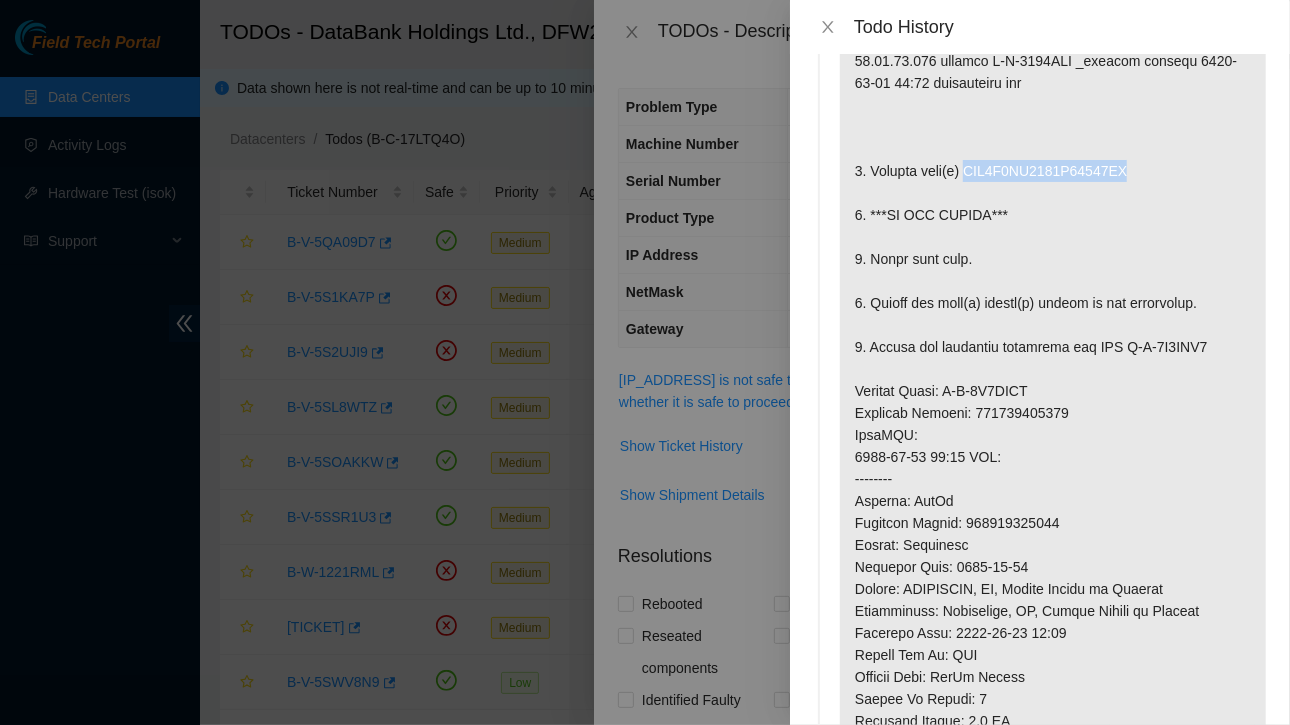 scroll, scrollTop: 300, scrollLeft: 0, axis: vertical 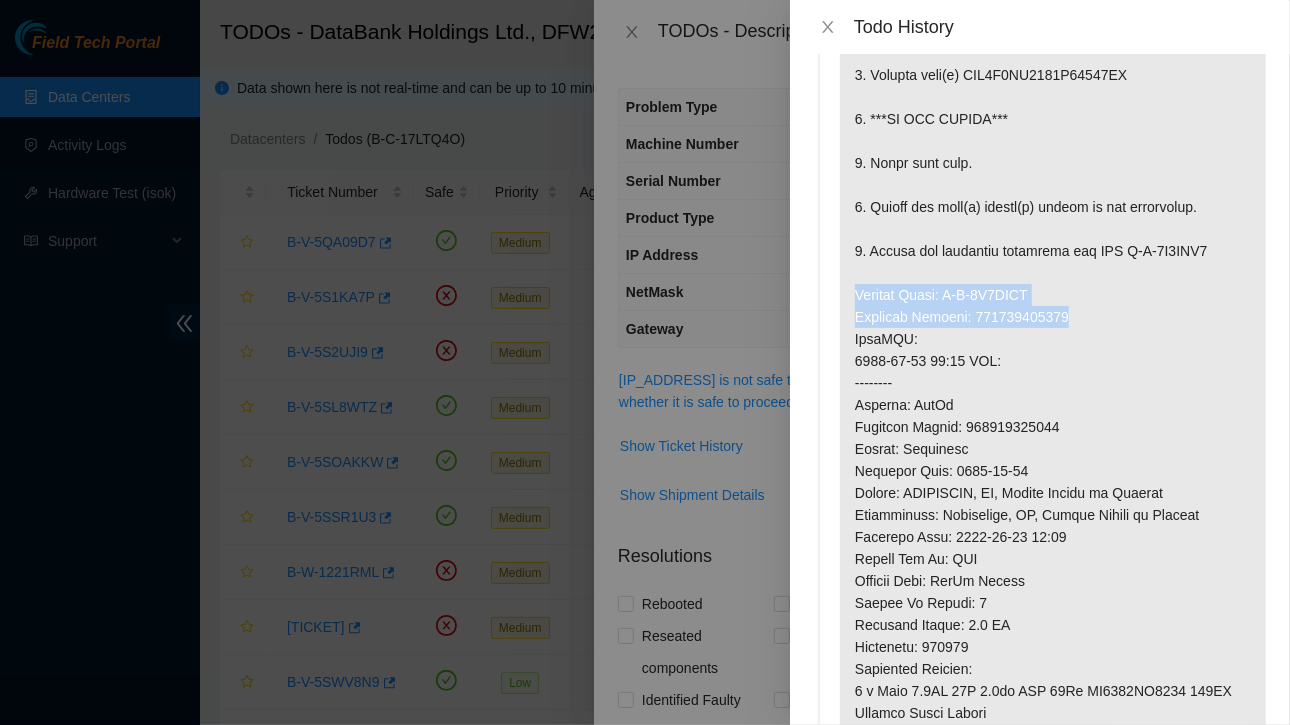 drag, startPoint x: 857, startPoint y: 285, endPoint x: 1116, endPoint y: 324, distance: 261.91983 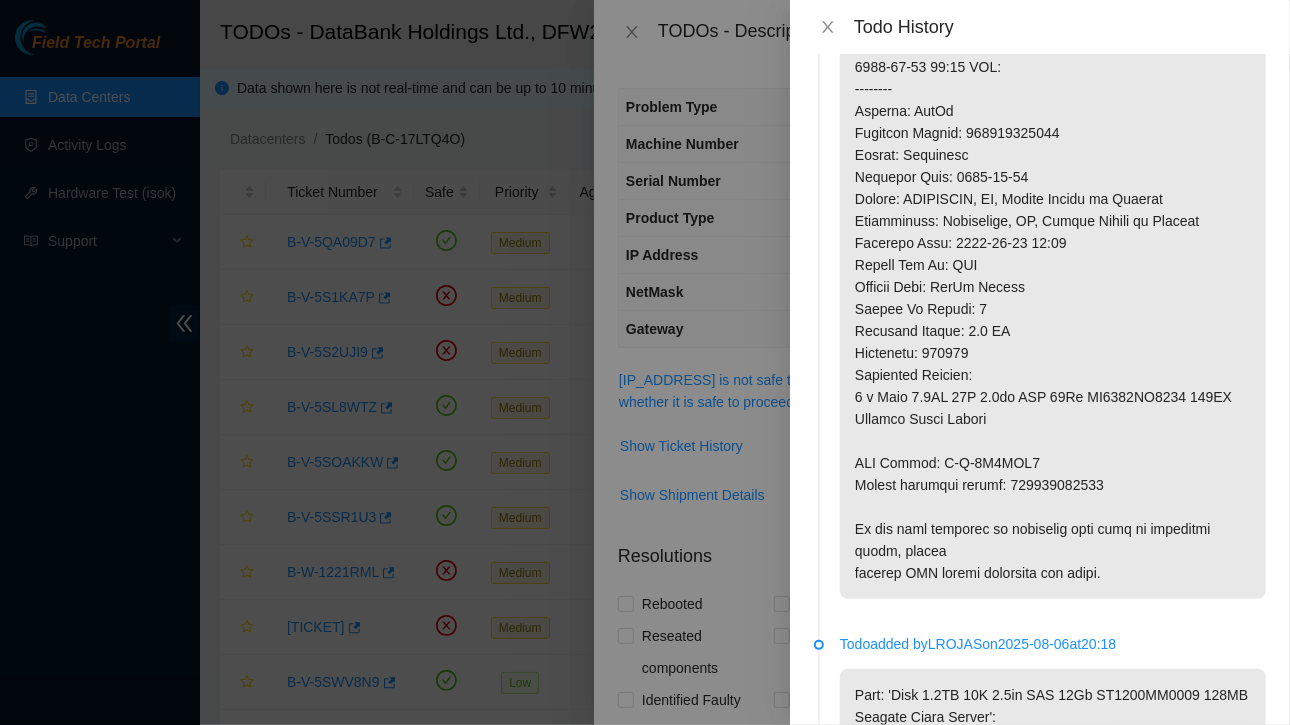 scroll, scrollTop: 600, scrollLeft: 0, axis: vertical 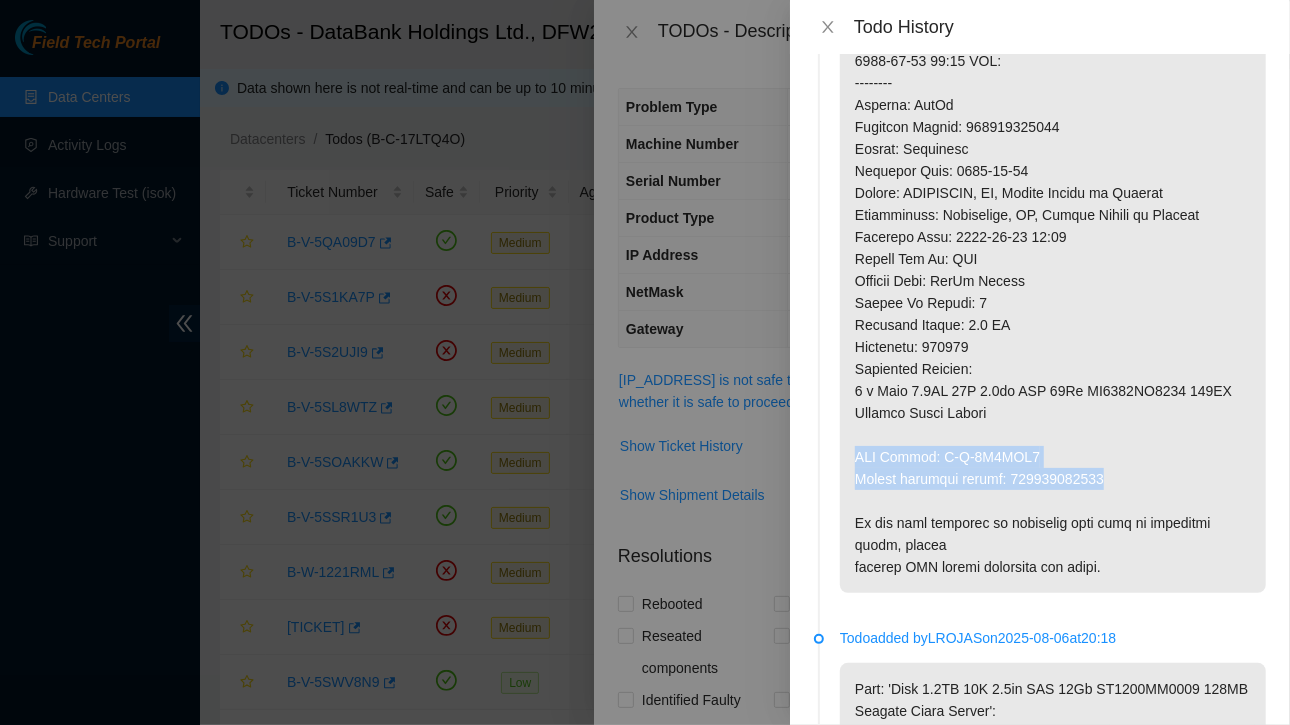 drag, startPoint x: 860, startPoint y: 456, endPoint x: 896, endPoint y: 486, distance: 46.8615 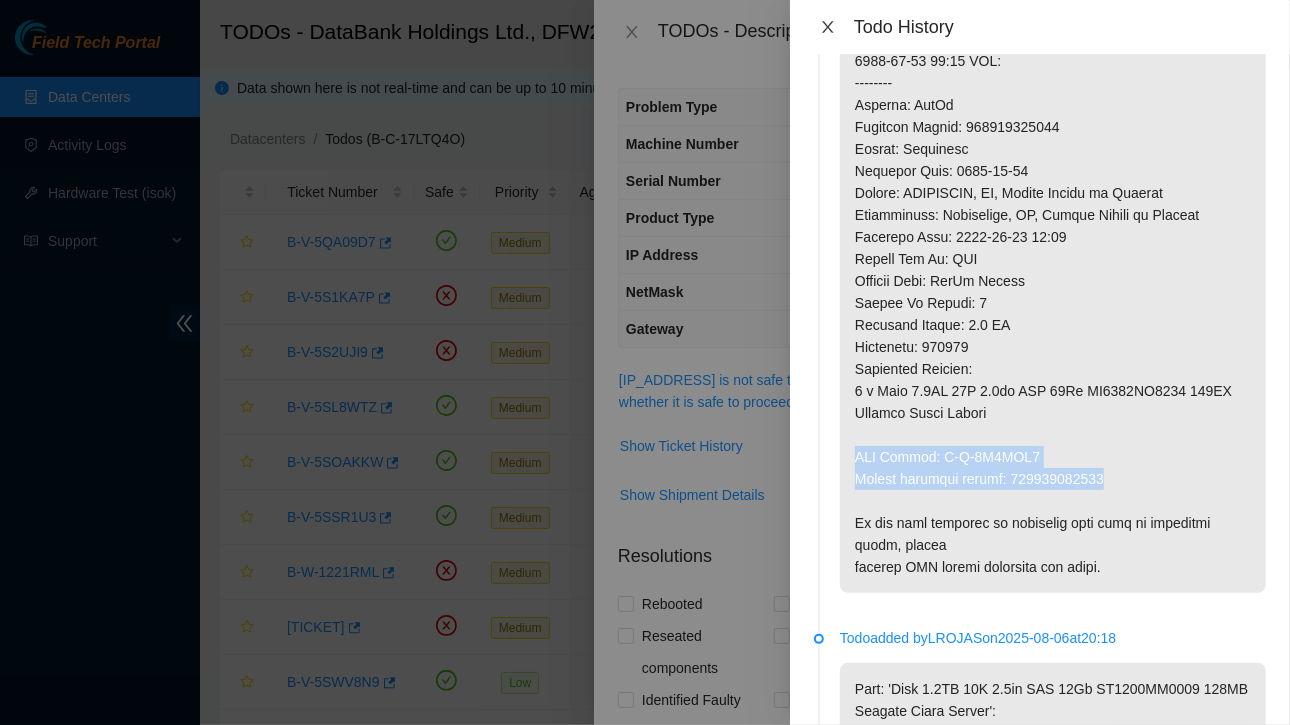 click 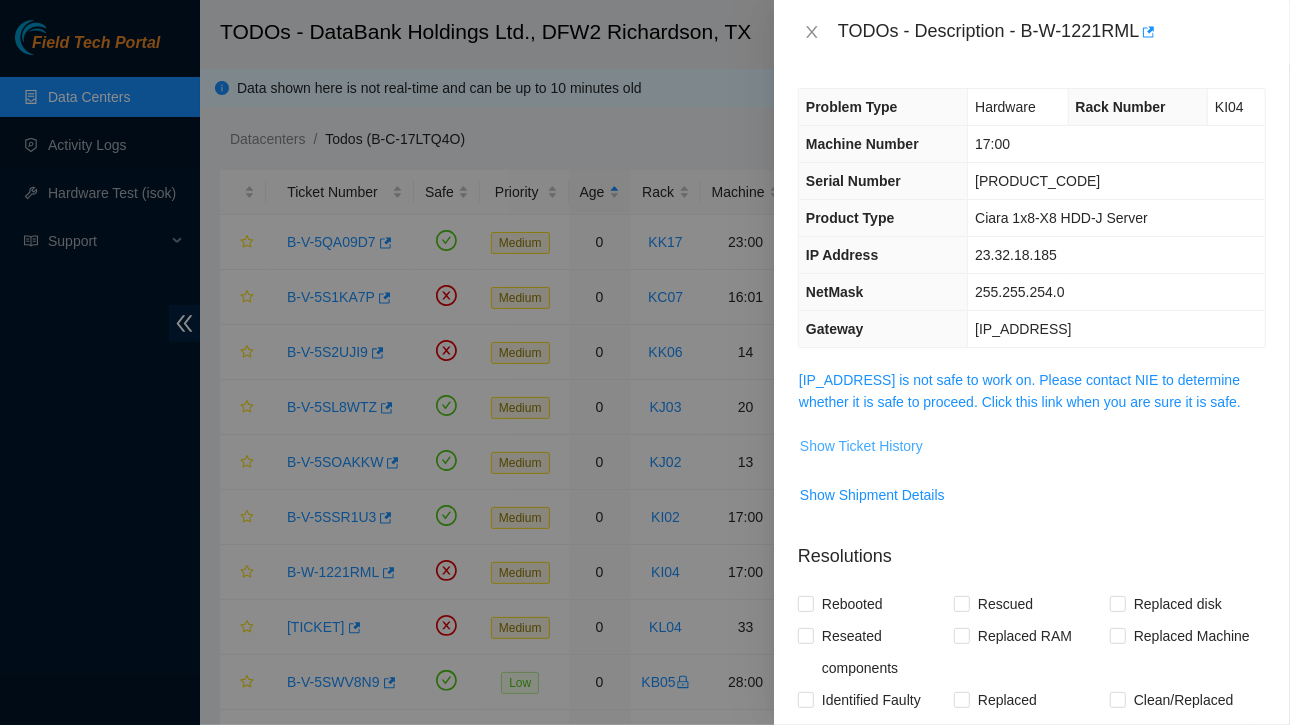 click on "Show Ticket History" at bounding box center (861, 446) 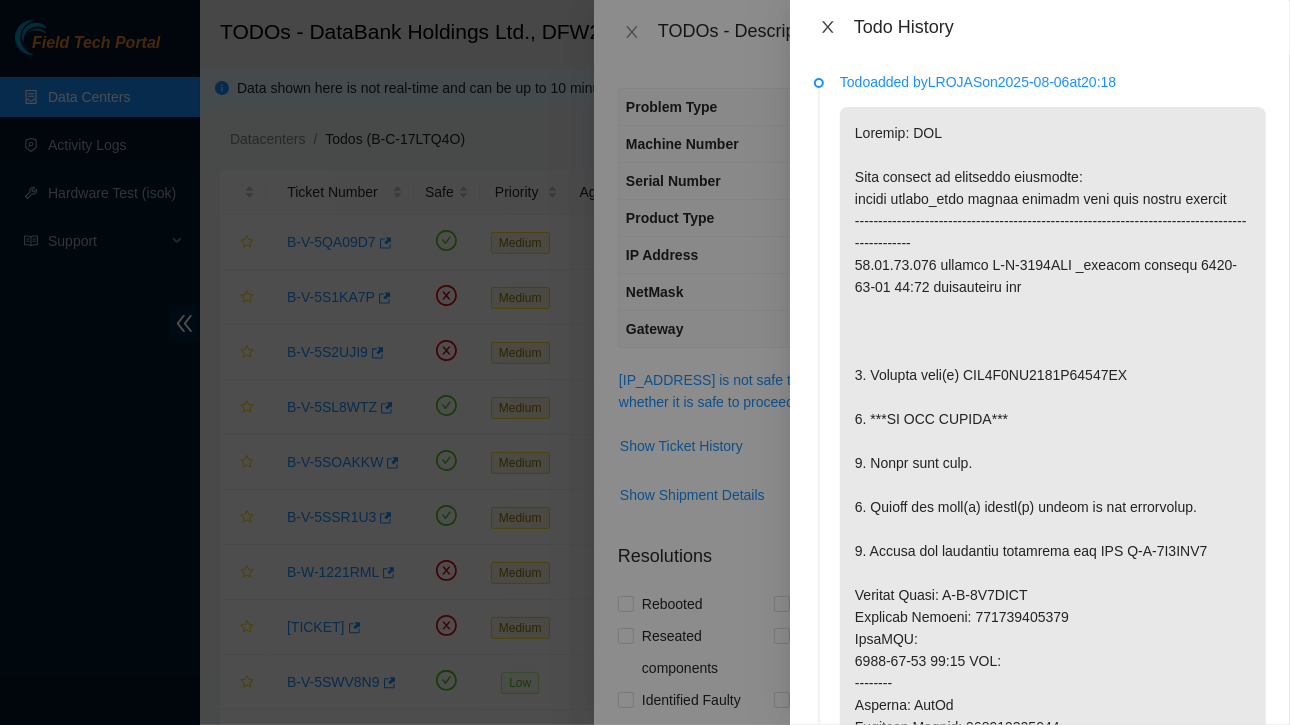 click 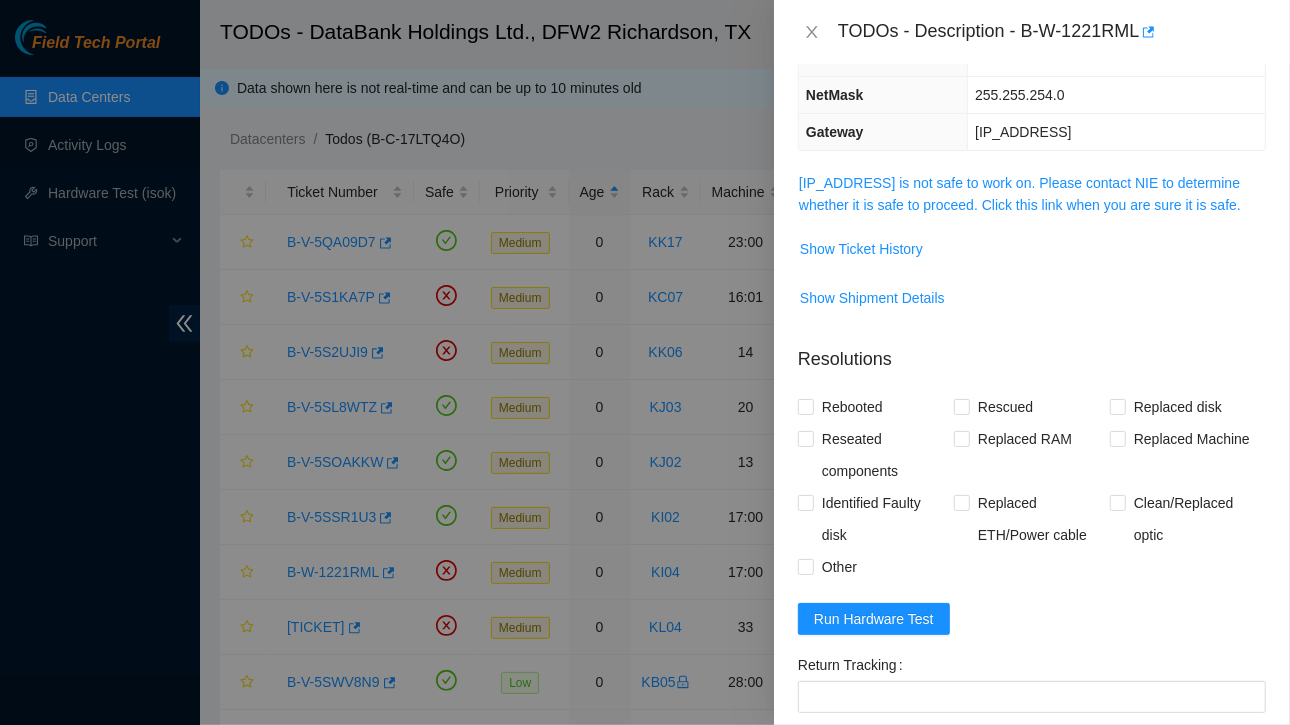 scroll, scrollTop: 200, scrollLeft: 0, axis: vertical 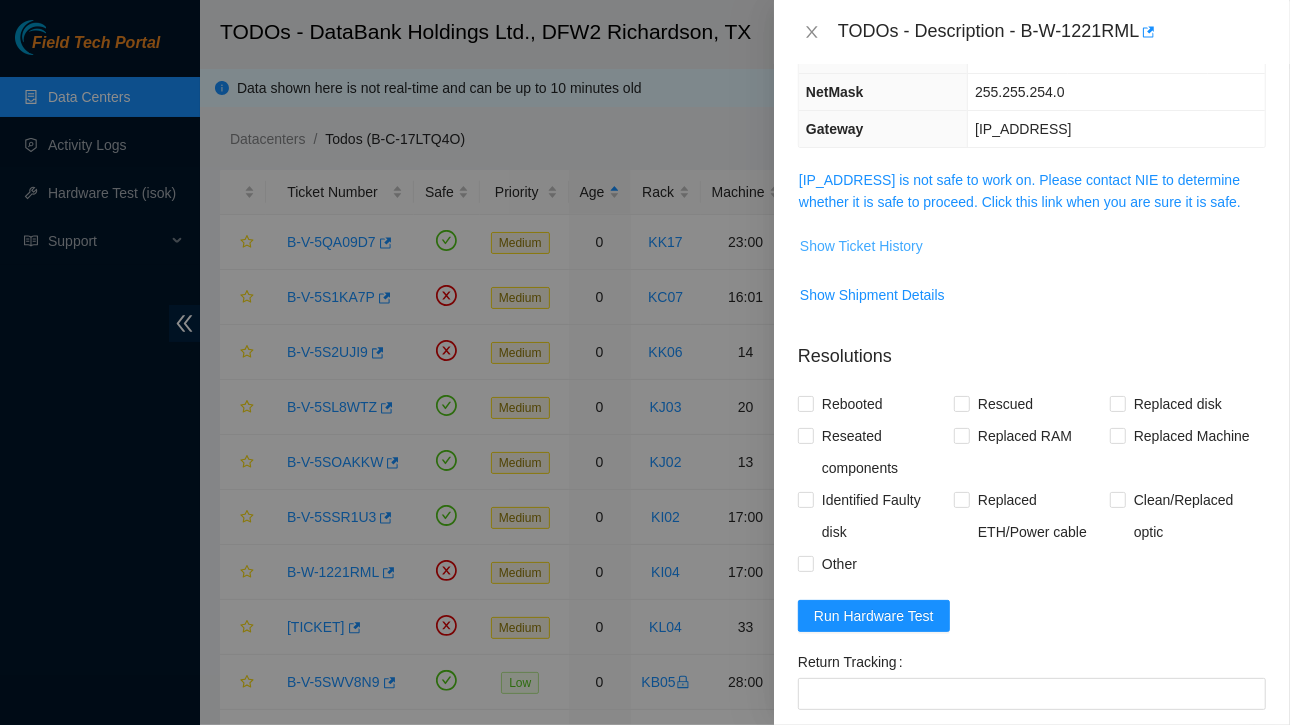 click on "Show Ticket History" at bounding box center [861, 246] 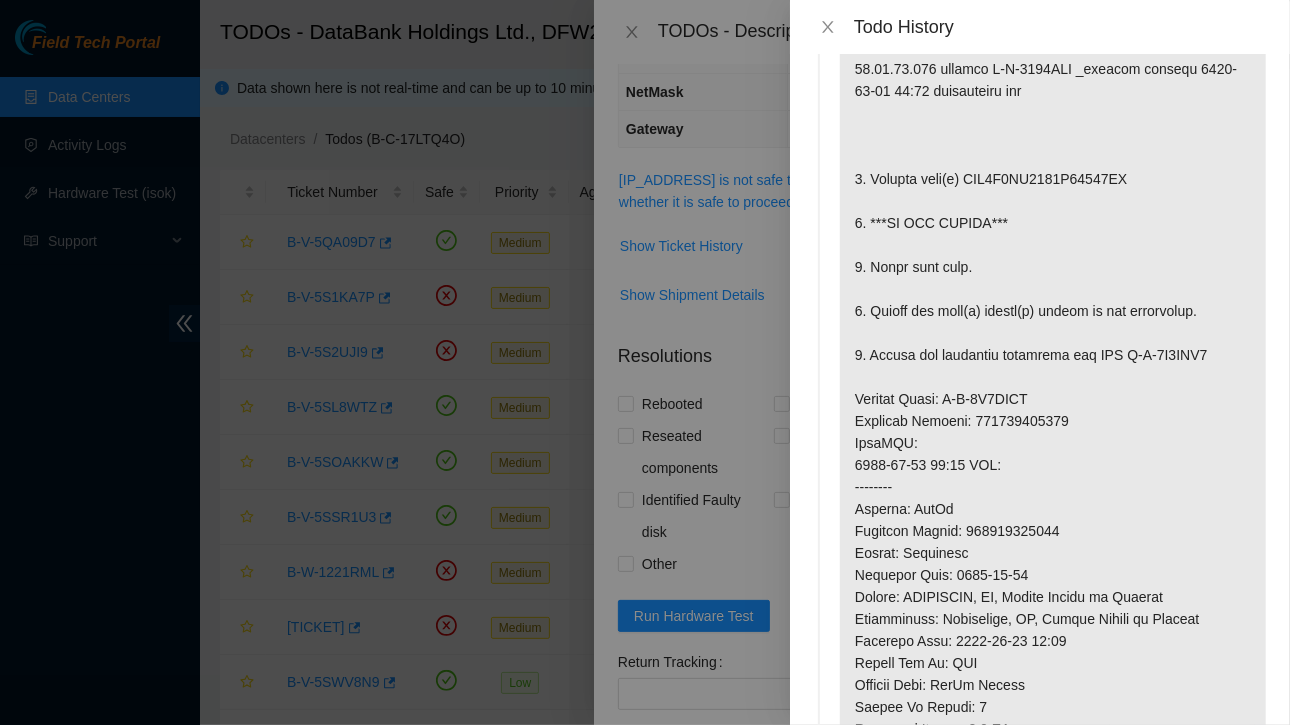scroll, scrollTop: 200, scrollLeft: 0, axis: vertical 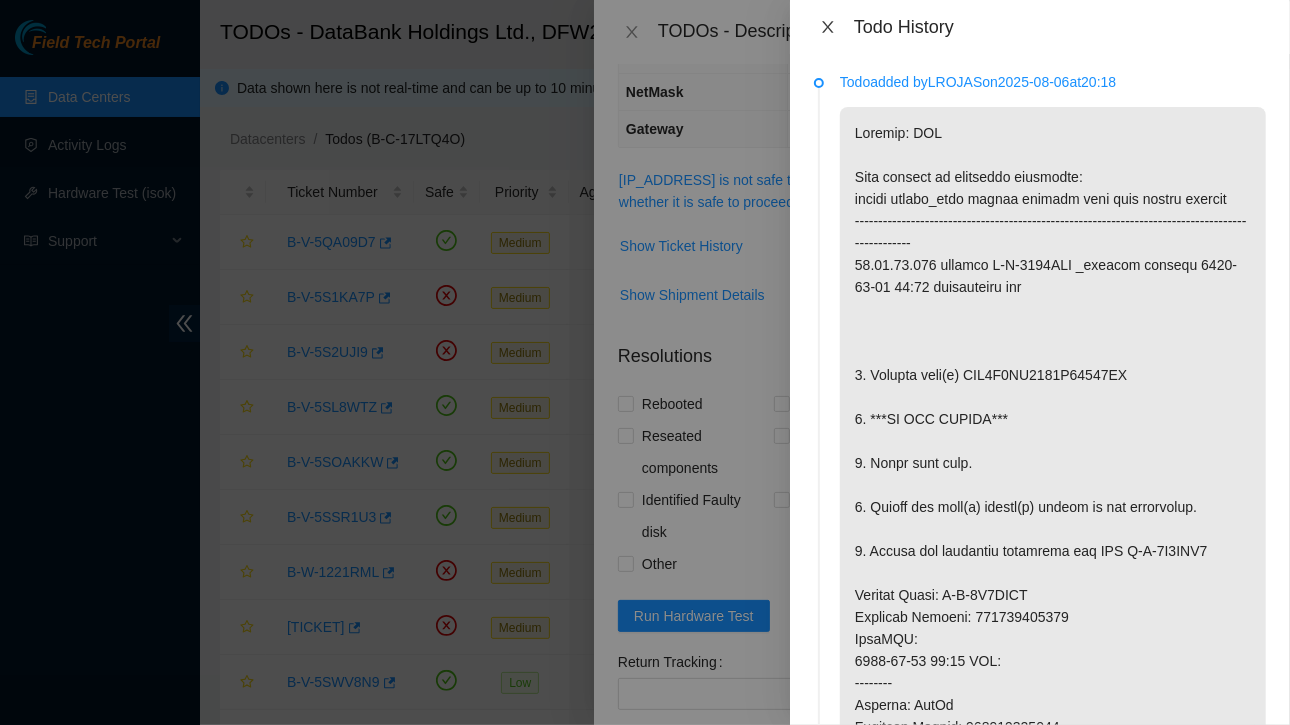 click 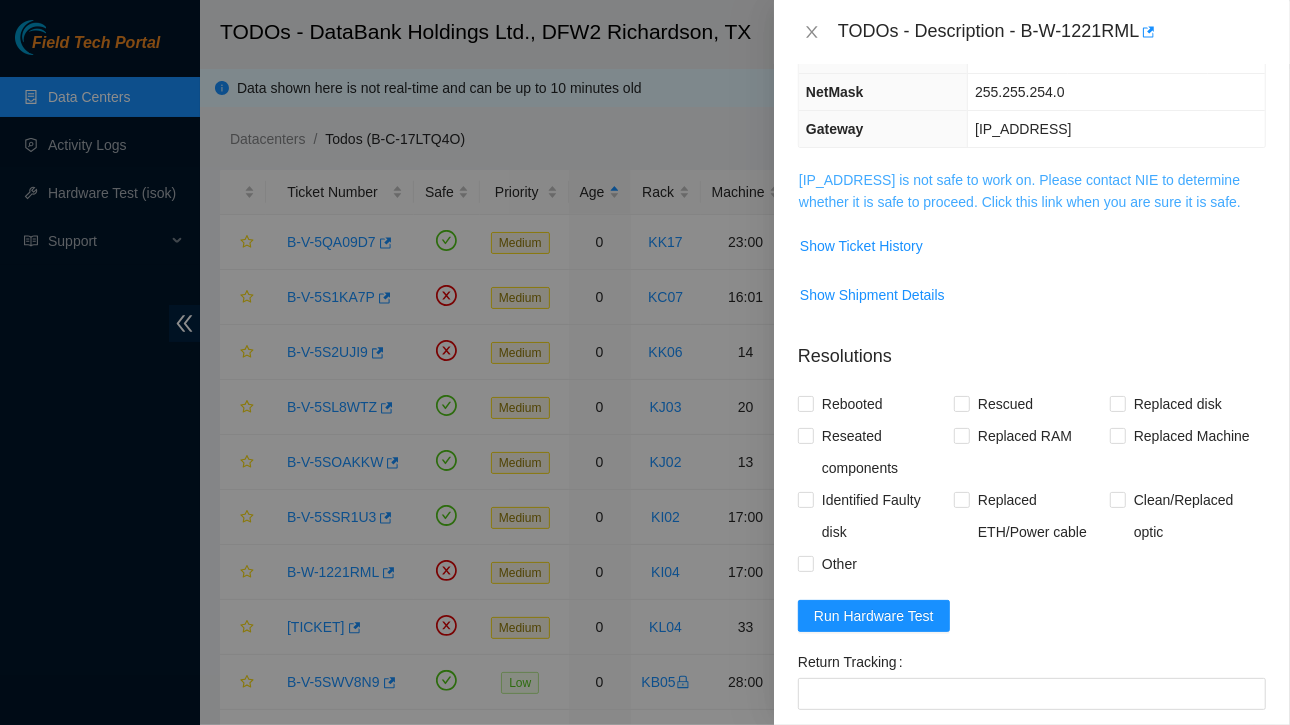 scroll, scrollTop: 0, scrollLeft: 0, axis: both 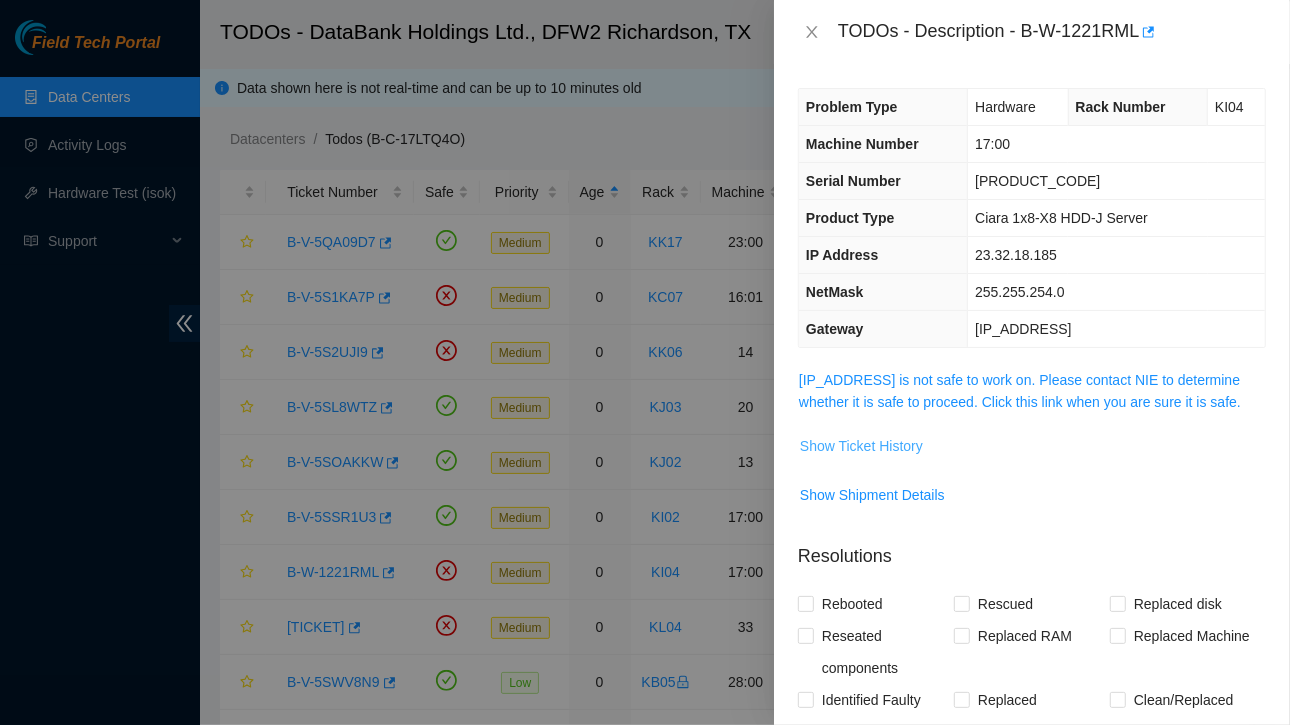 click on "Show Ticket History" at bounding box center [861, 446] 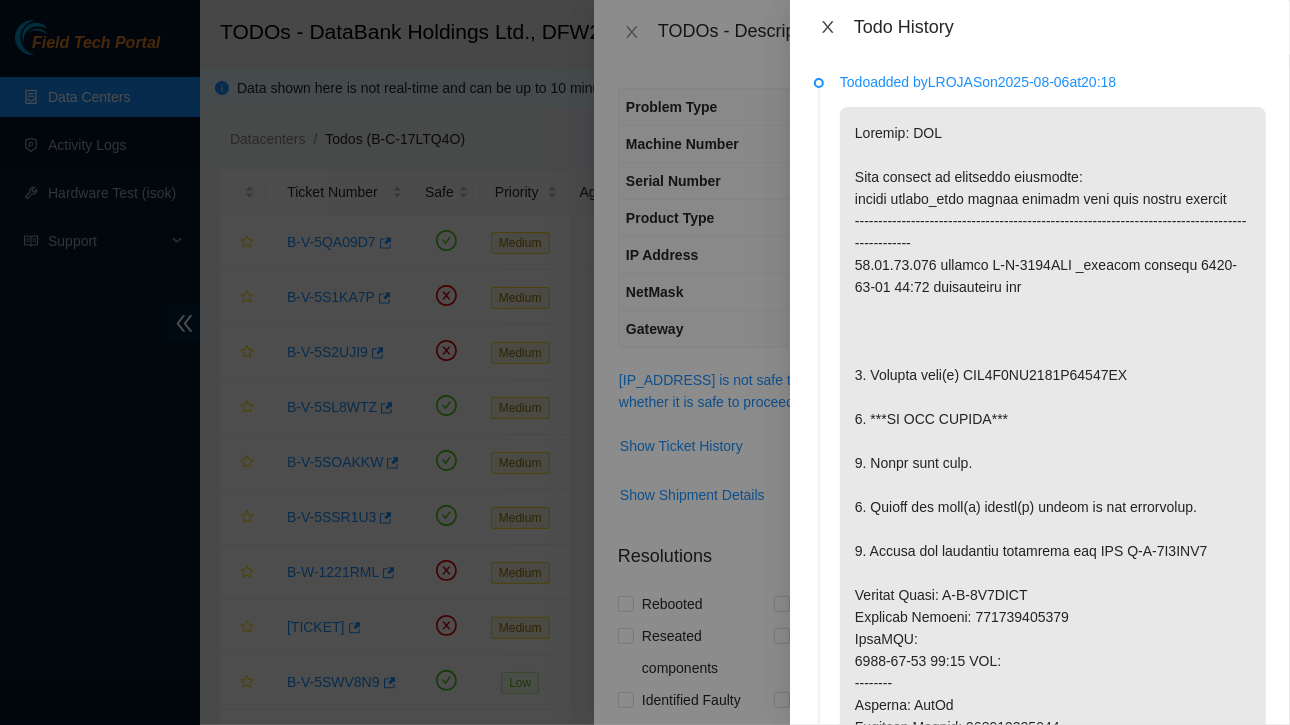 click 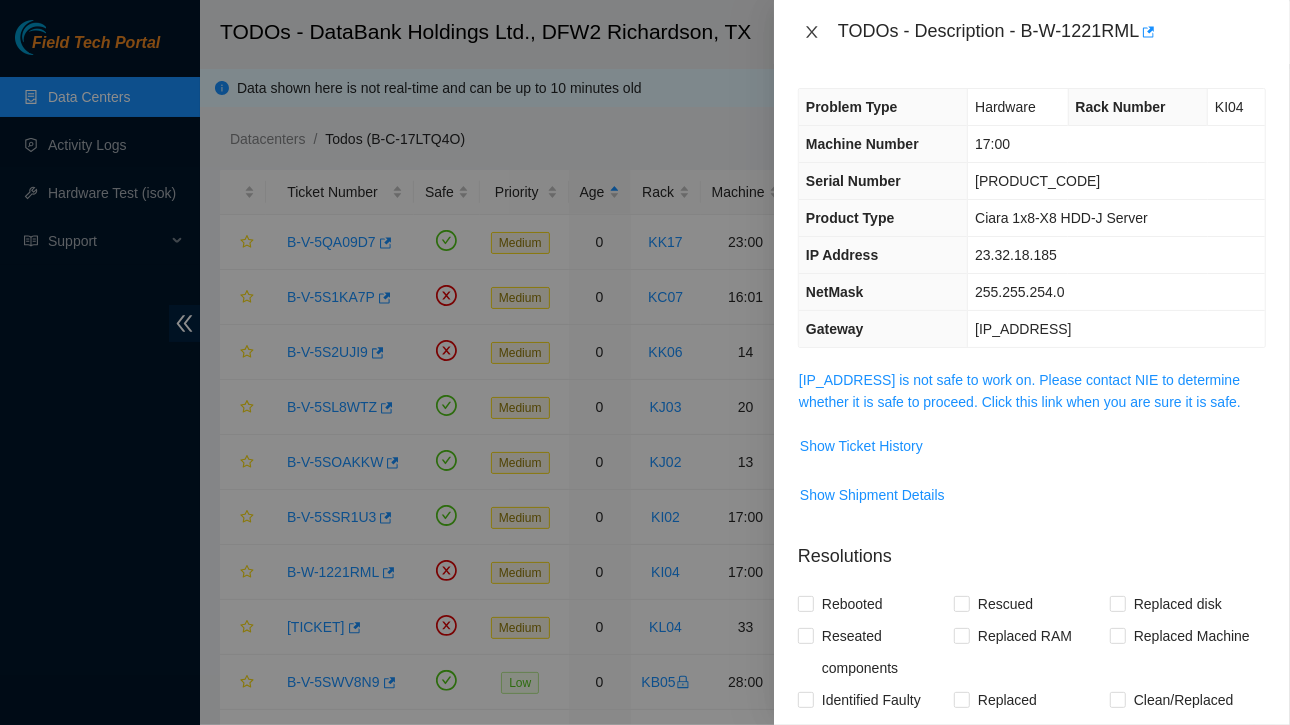click 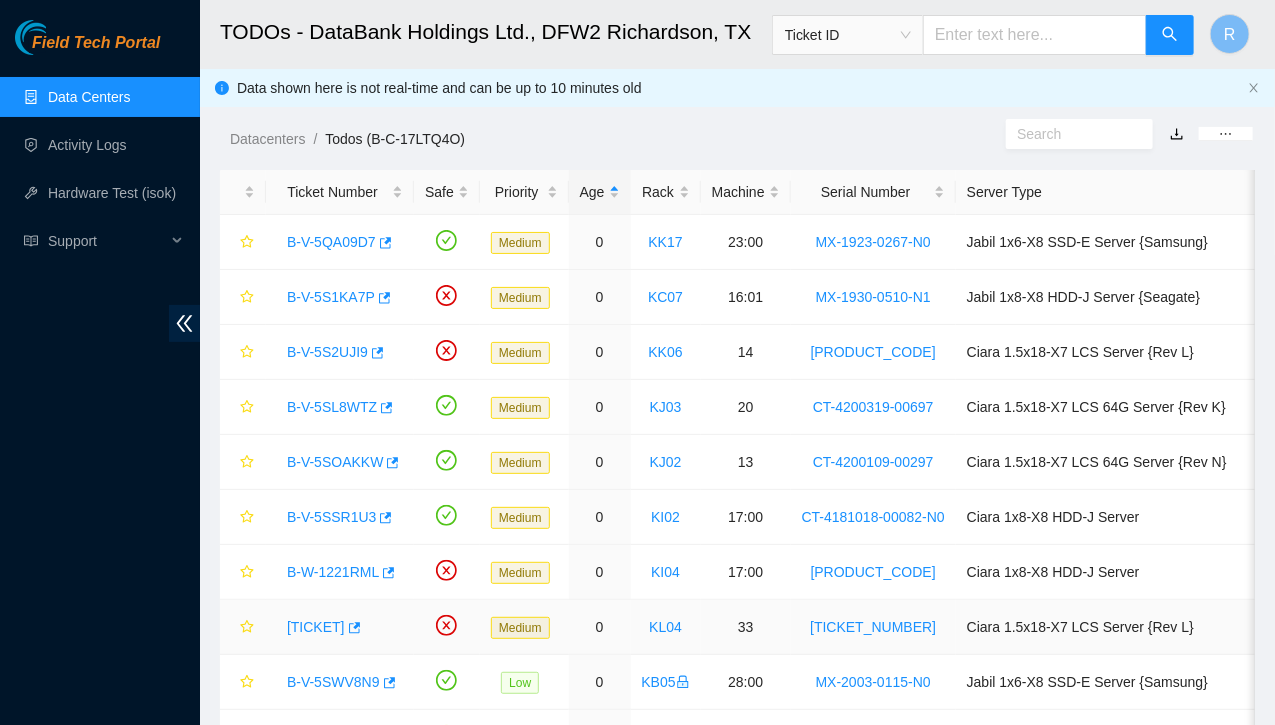 click on "[TICKET]" at bounding box center (316, 627) 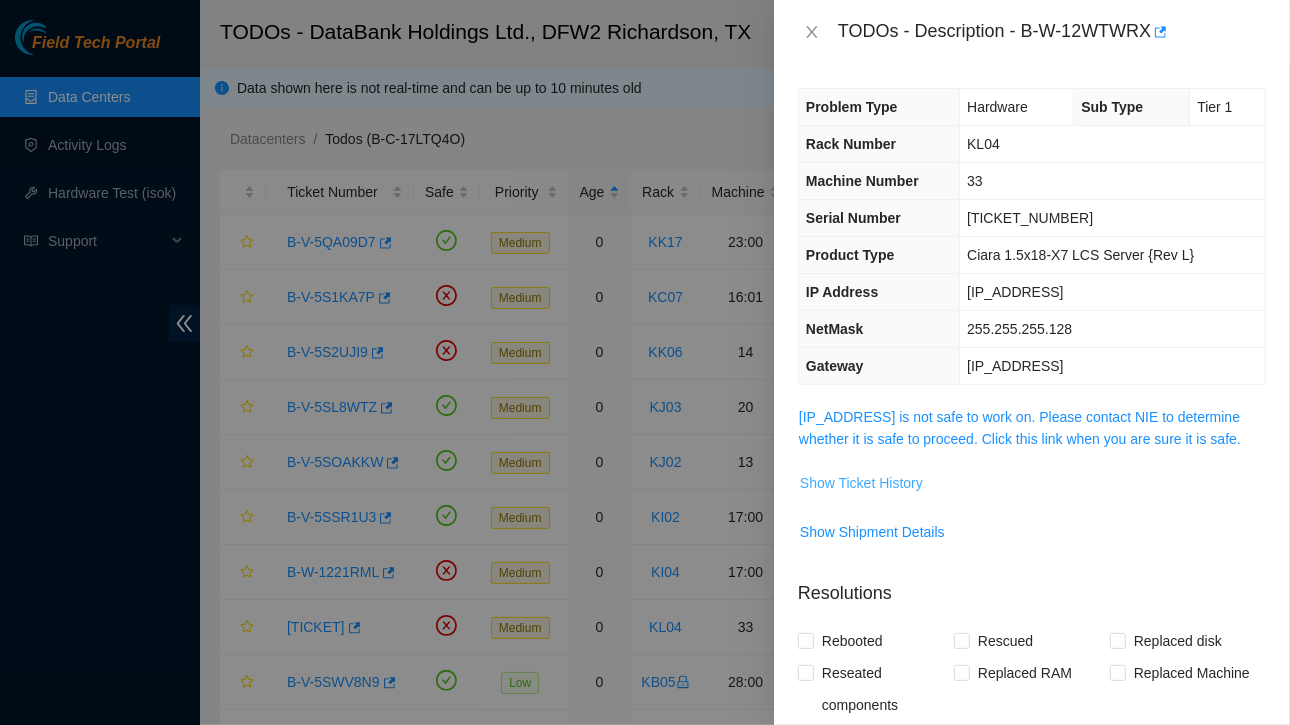 click on "Show Ticket History" at bounding box center (861, 483) 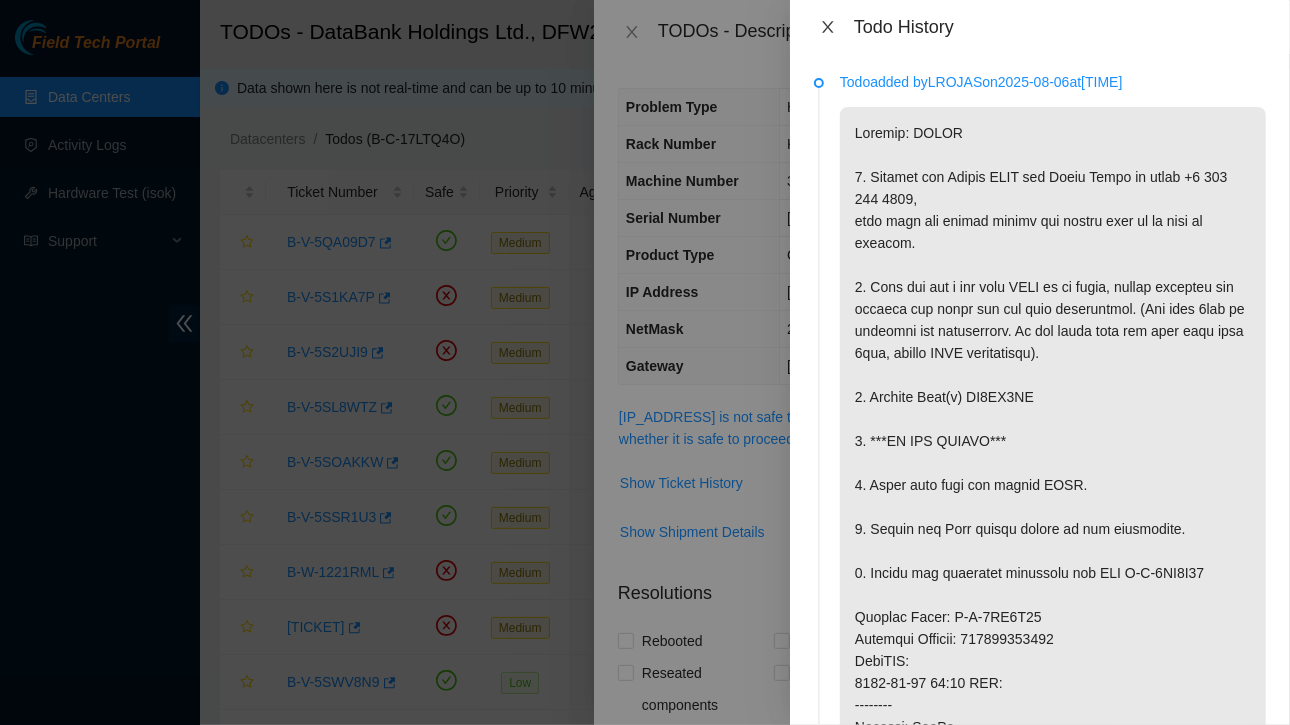 click 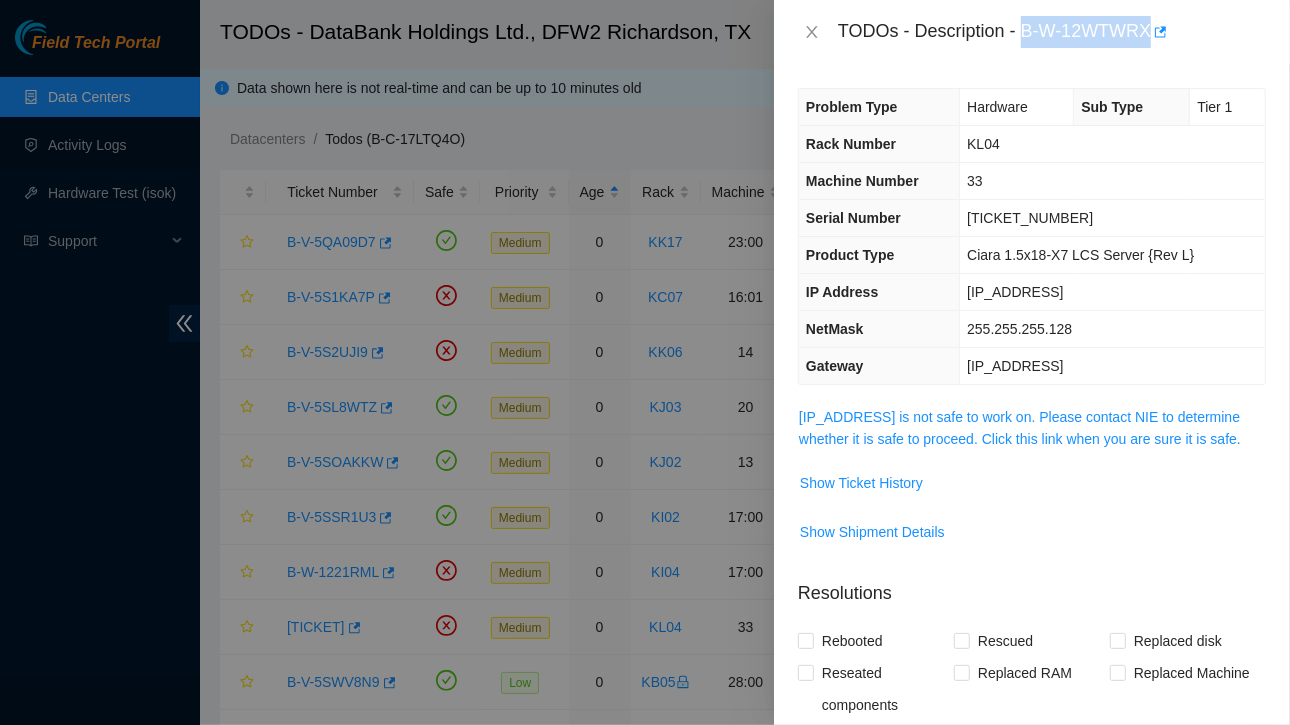 drag, startPoint x: 1022, startPoint y: 30, endPoint x: 1151, endPoint y: 30, distance: 129 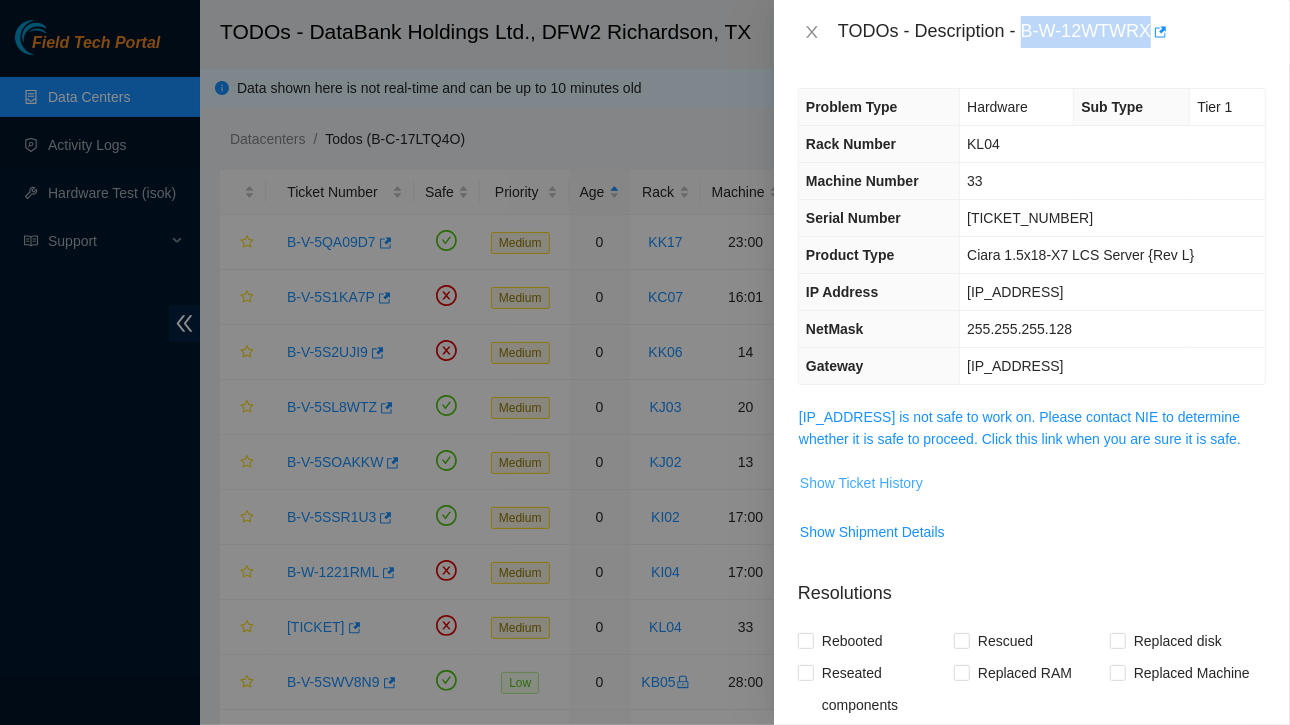 click on "Show Ticket History" at bounding box center [861, 483] 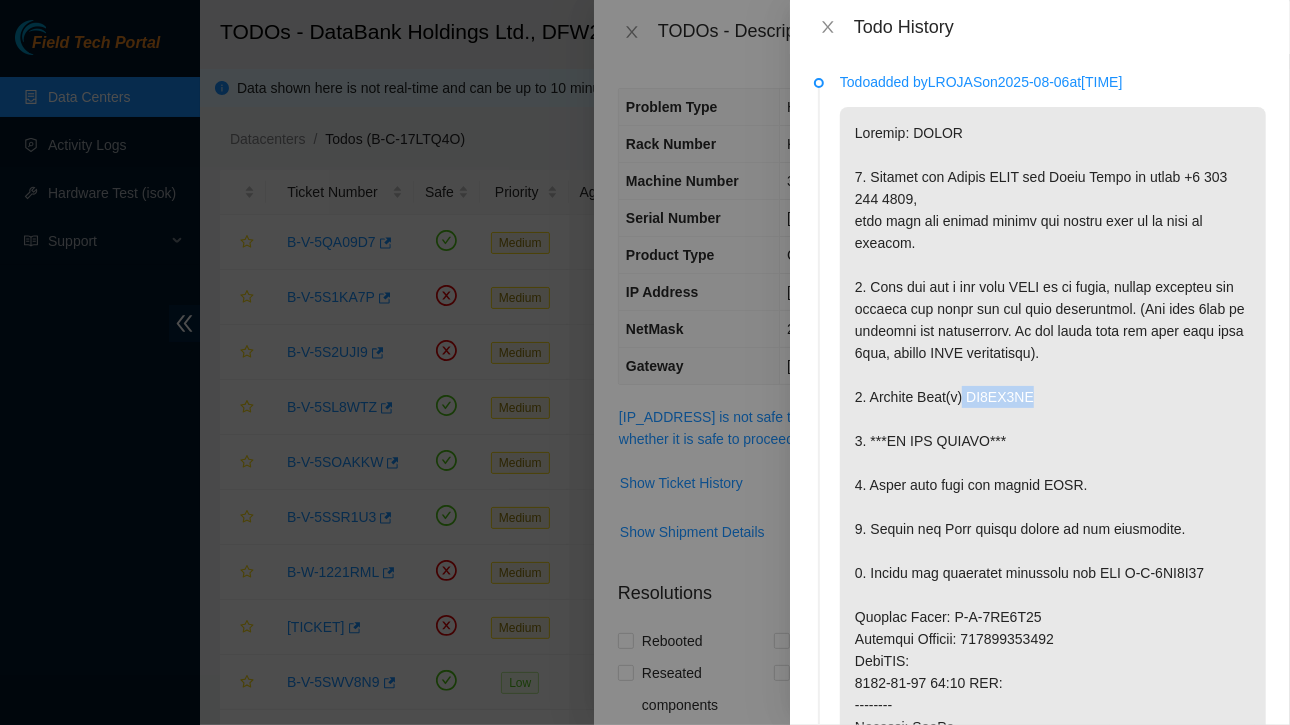 drag, startPoint x: 962, startPoint y: 465, endPoint x: 1054, endPoint y: 465, distance: 92 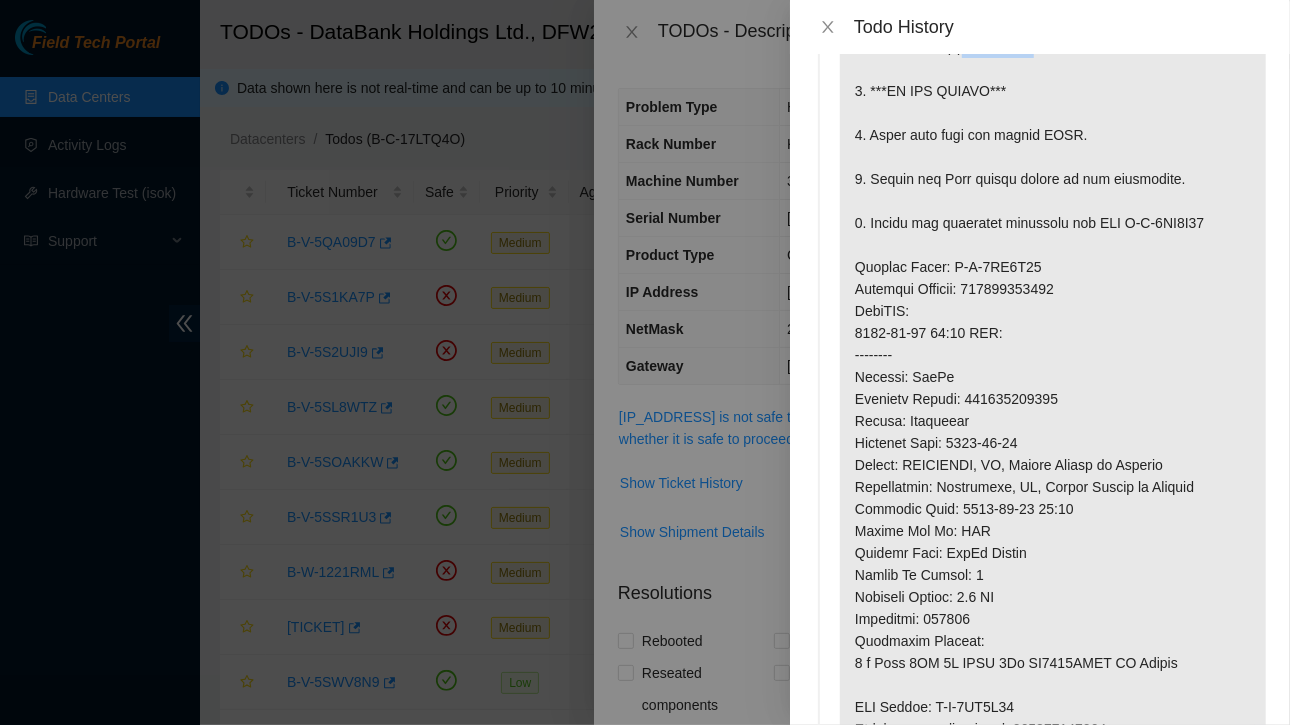 scroll, scrollTop: 400, scrollLeft: 0, axis: vertical 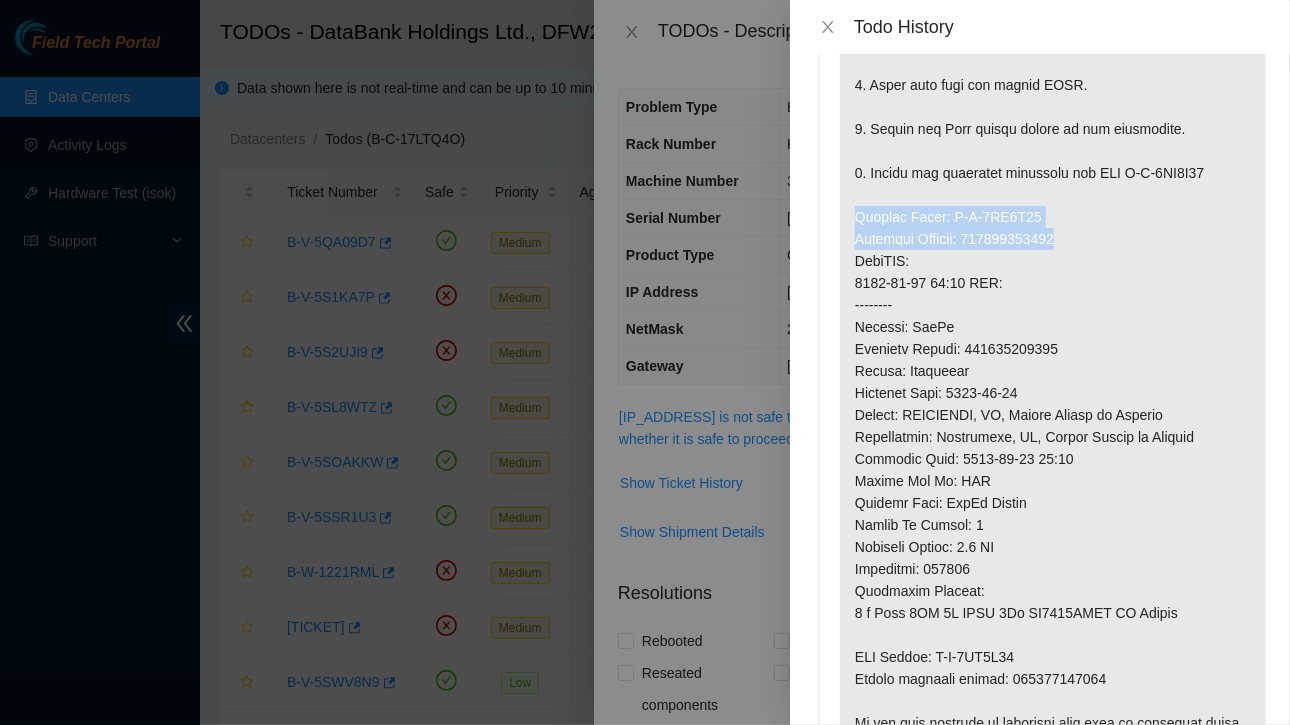 drag, startPoint x: 853, startPoint y: 279, endPoint x: 1096, endPoint y: 302, distance: 244.08604 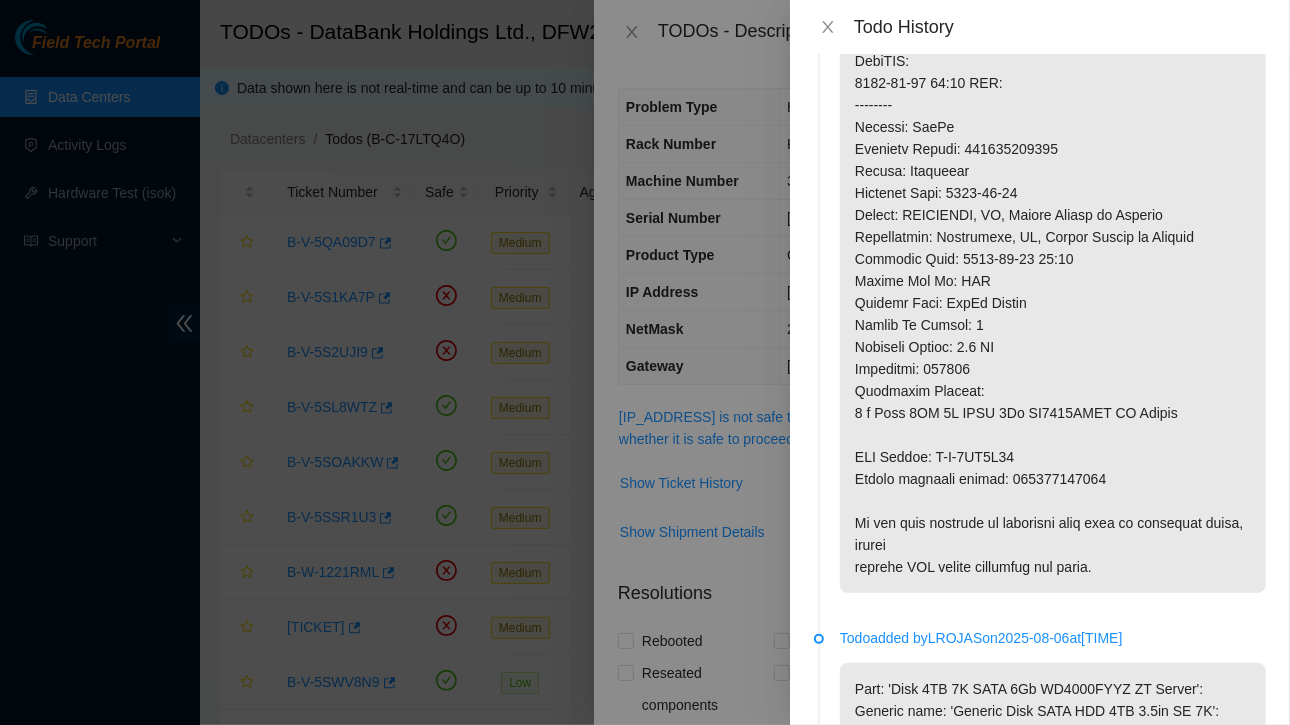 scroll, scrollTop: 700, scrollLeft: 0, axis: vertical 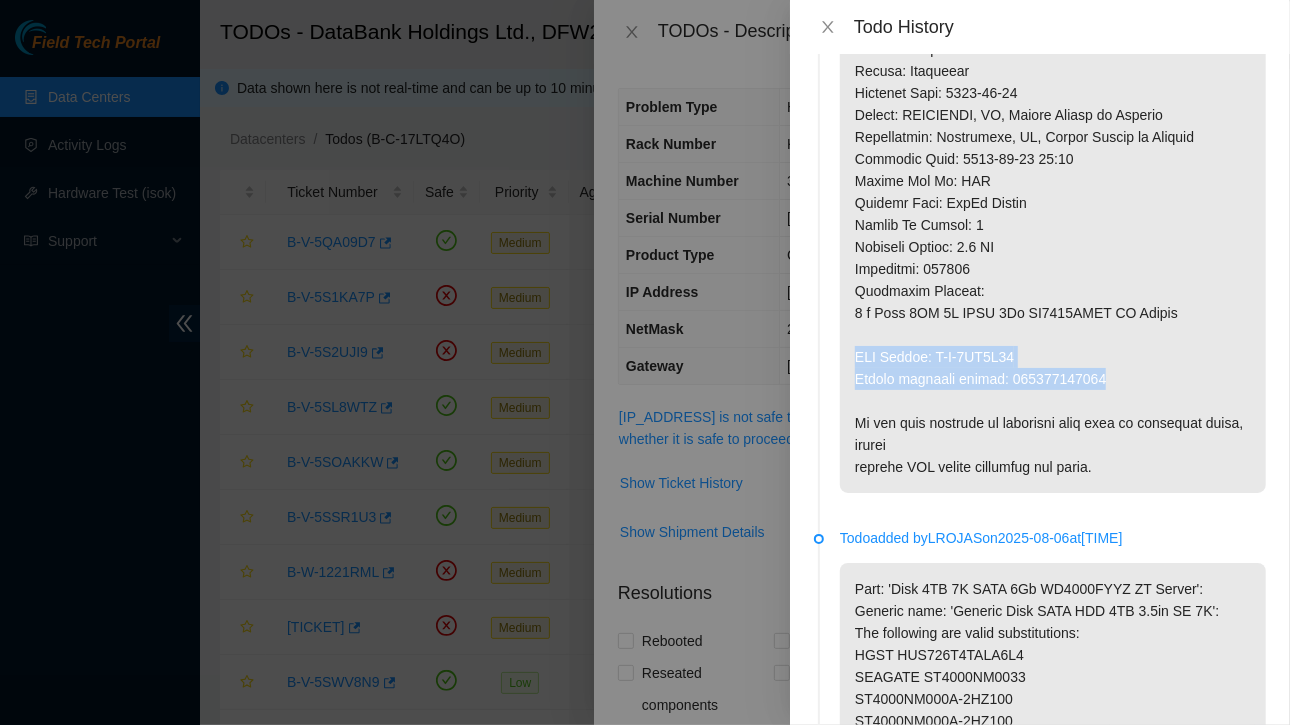 drag, startPoint x: 854, startPoint y: 416, endPoint x: 1125, endPoint y: 446, distance: 272.65546 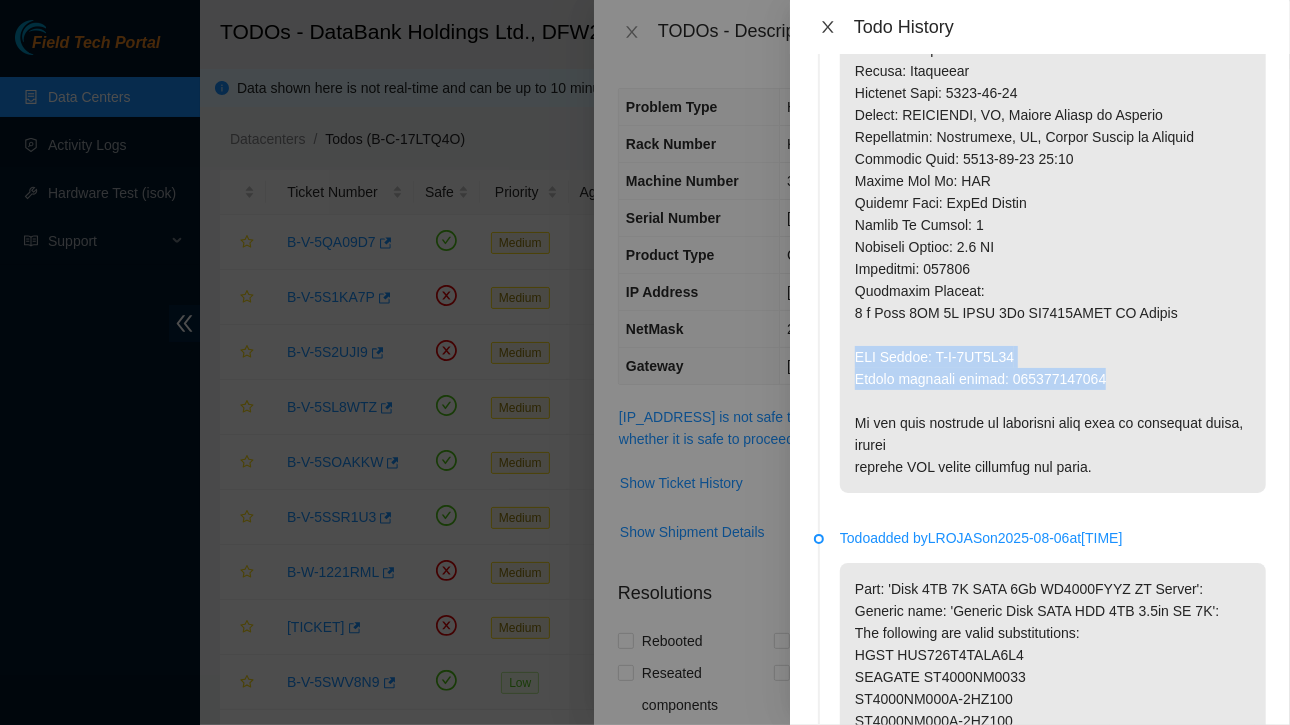 click 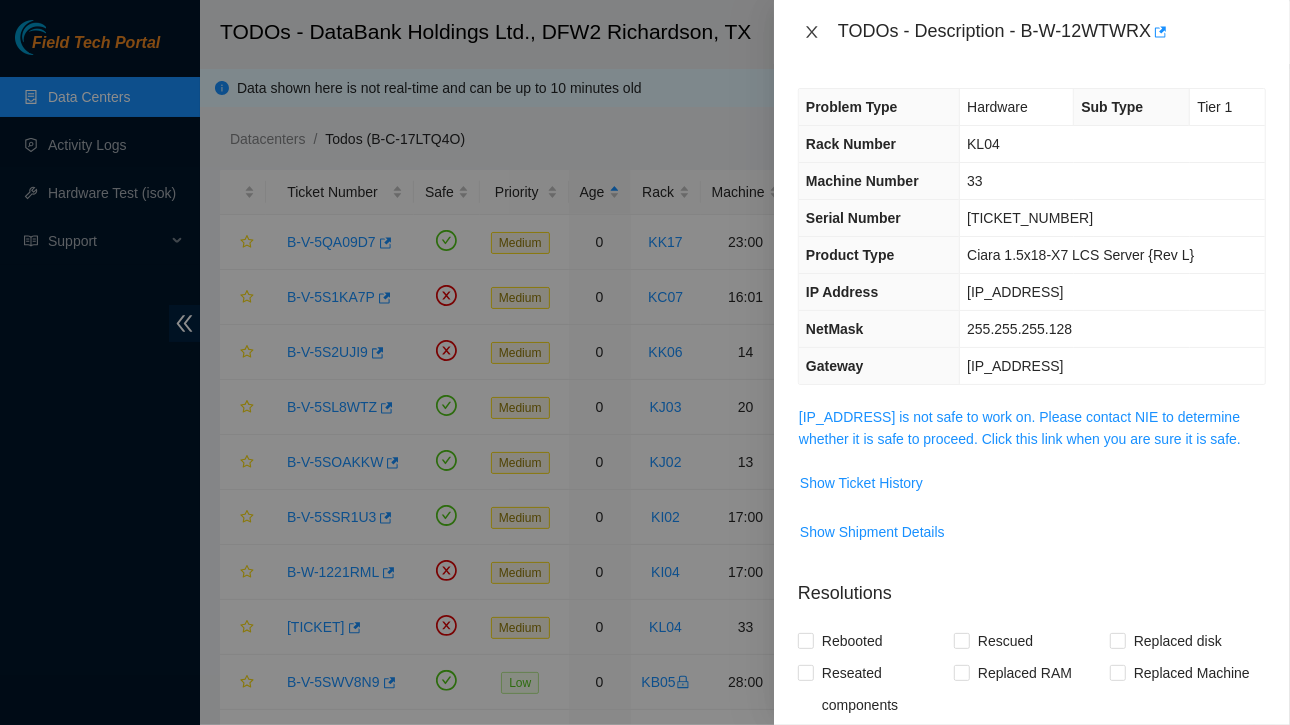 click 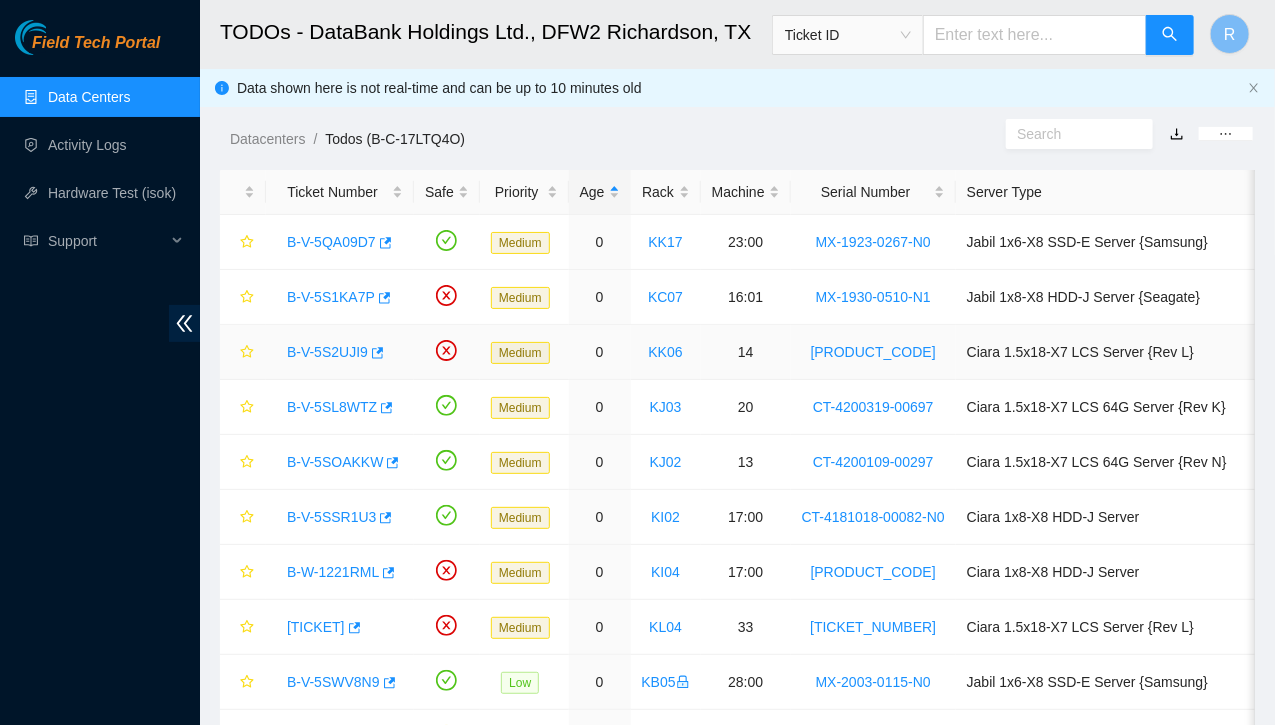 click on "B-V-5S2UJI9" at bounding box center (327, 352) 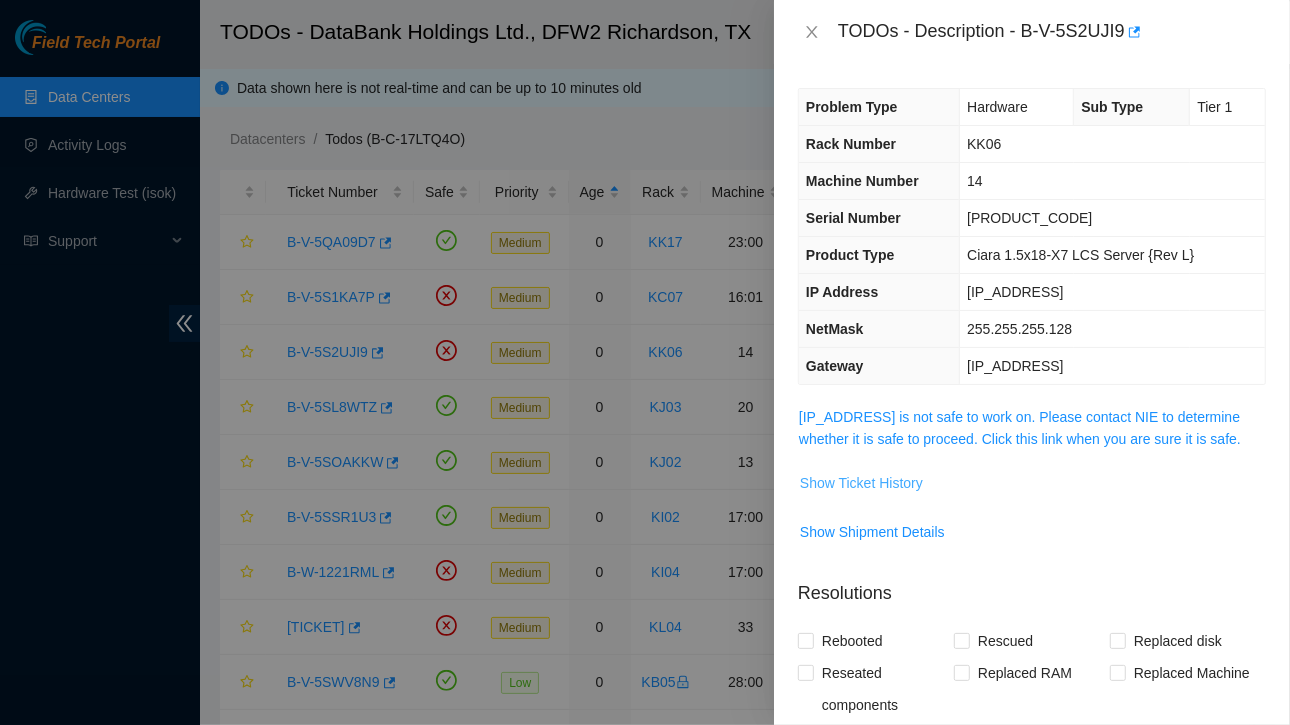 click on "Show Ticket History" at bounding box center (861, 483) 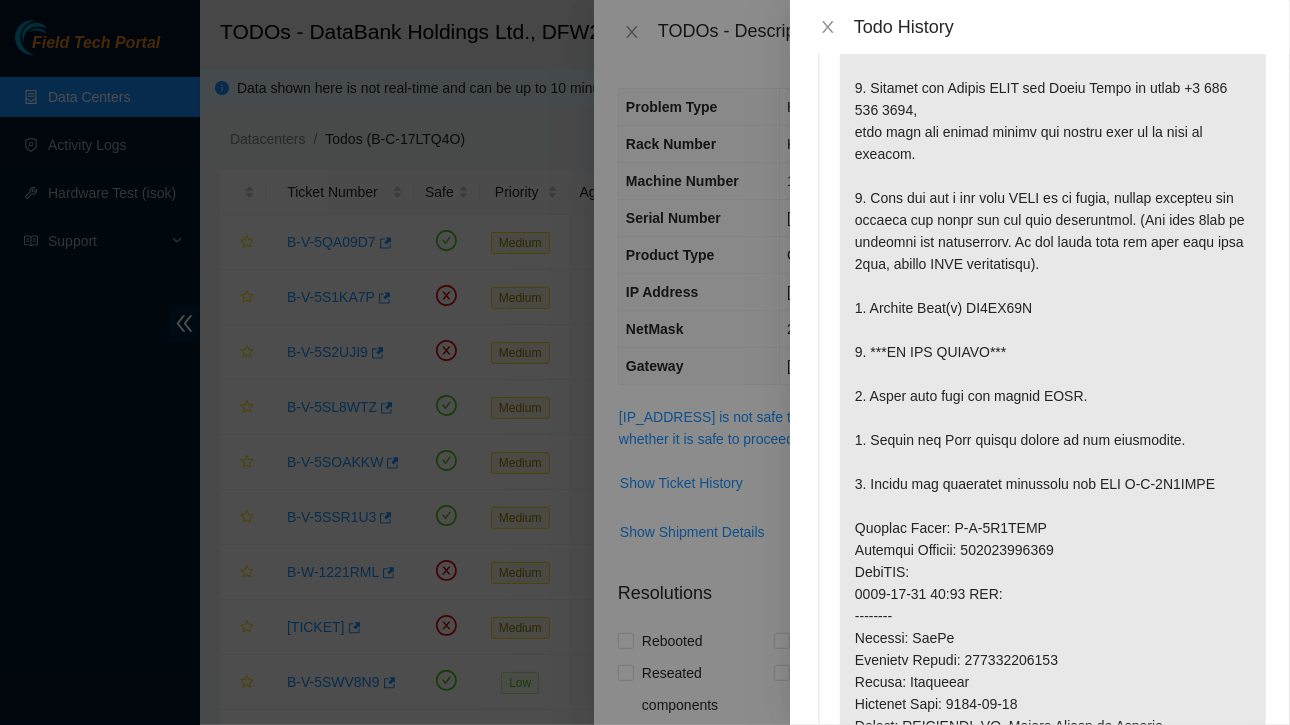 scroll, scrollTop: 98, scrollLeft: 0, axis: vertical 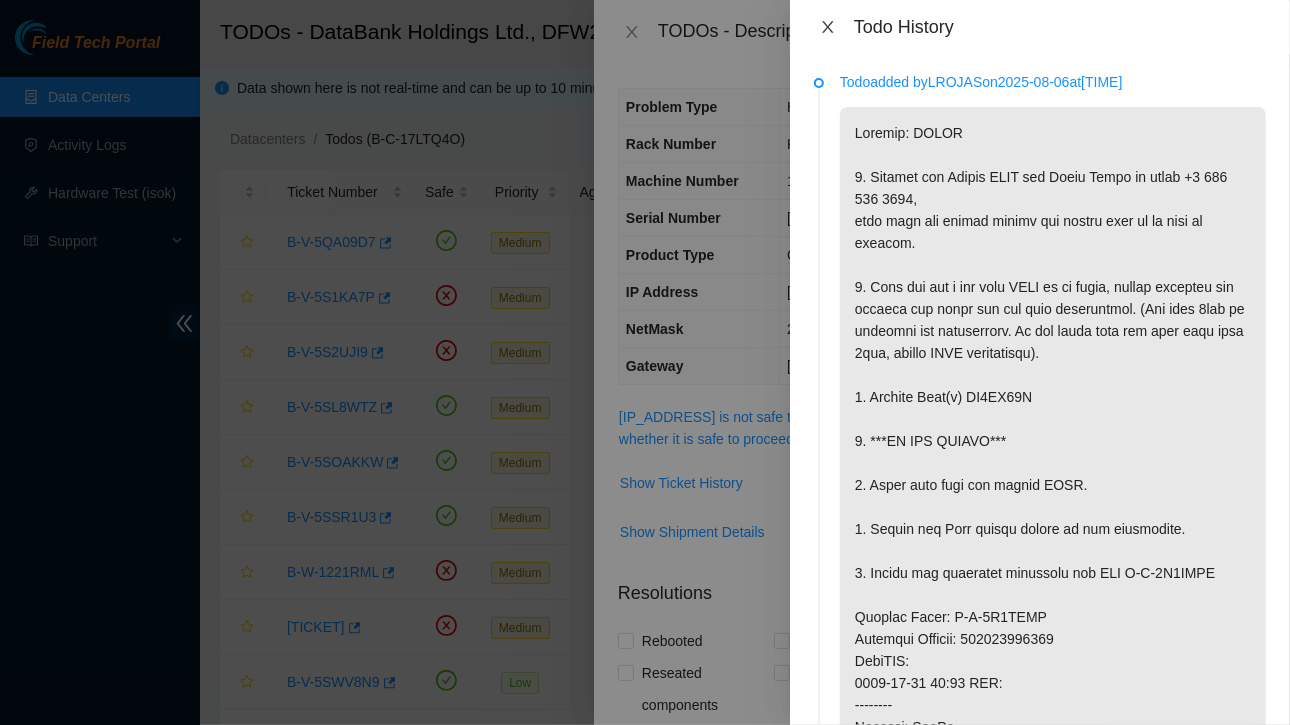 click 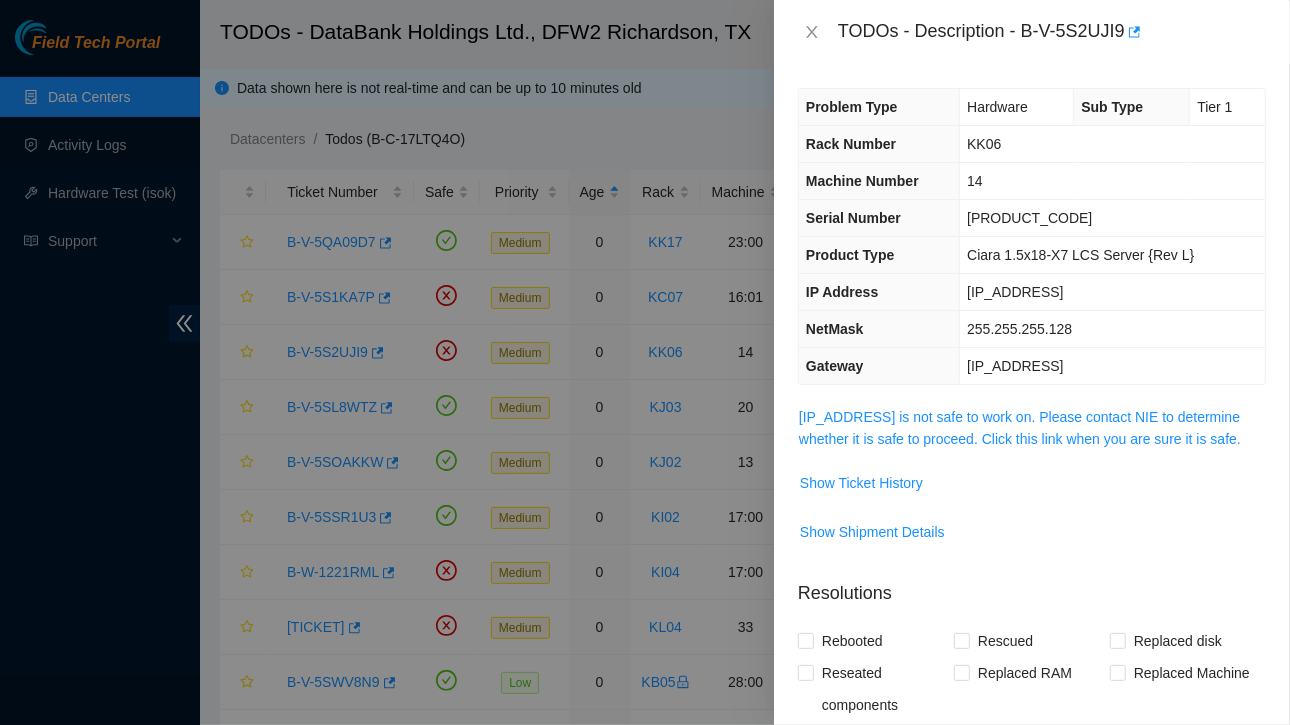 scroll, scrollTop: 1, scrollLeft: 0, axis: vertical 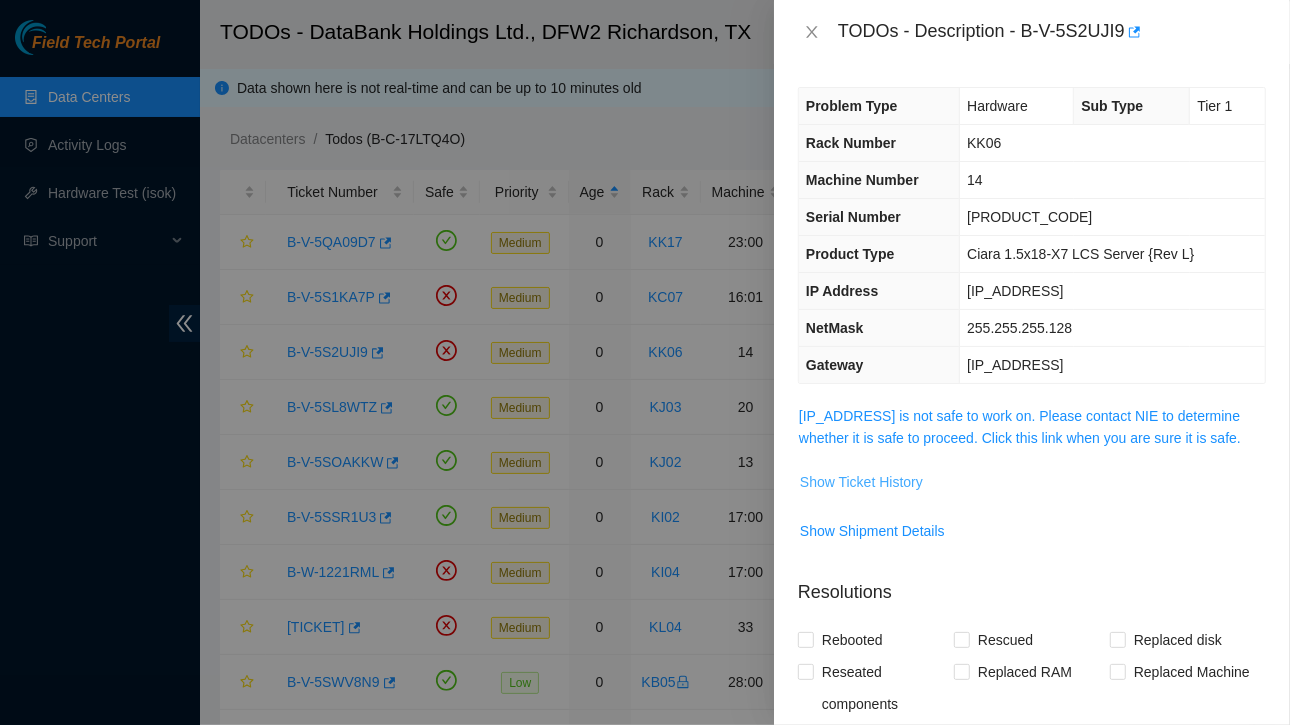 click on "Show Ticket History" at bounding box center [861, 482] 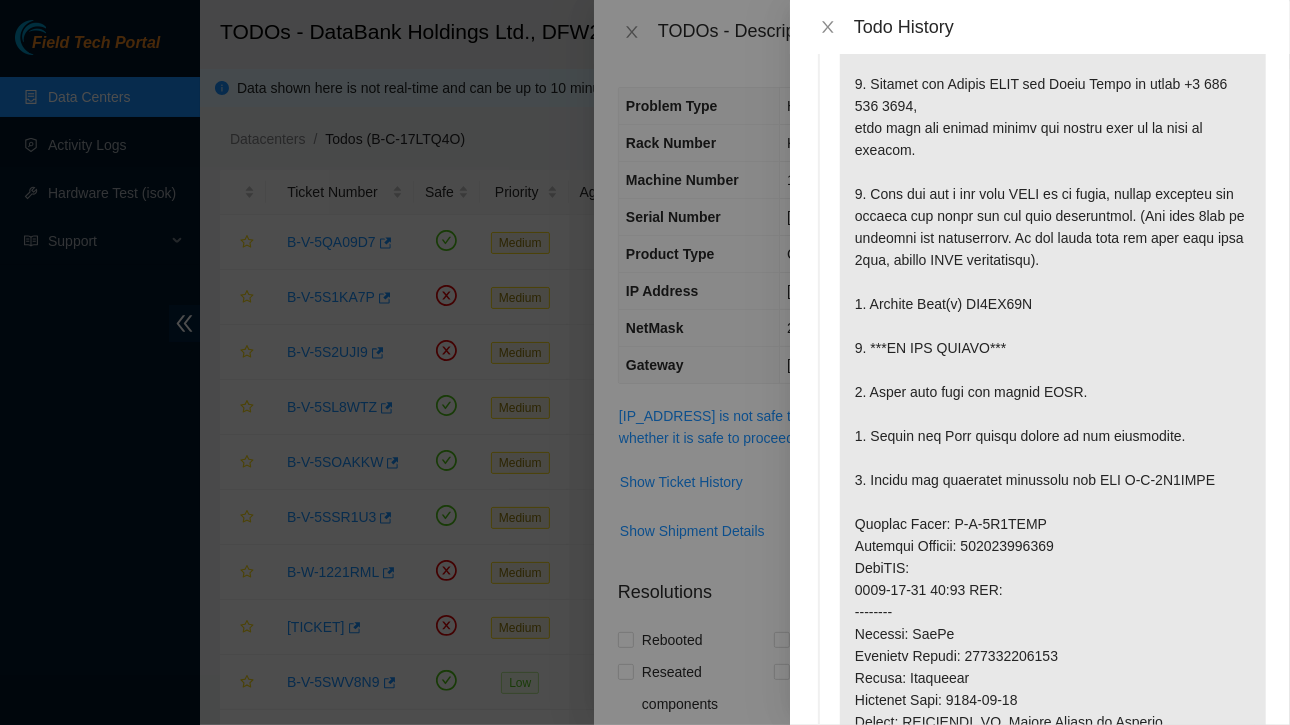 scroll, scrollTop: 92, scrollLeft: 0, axis: vertical 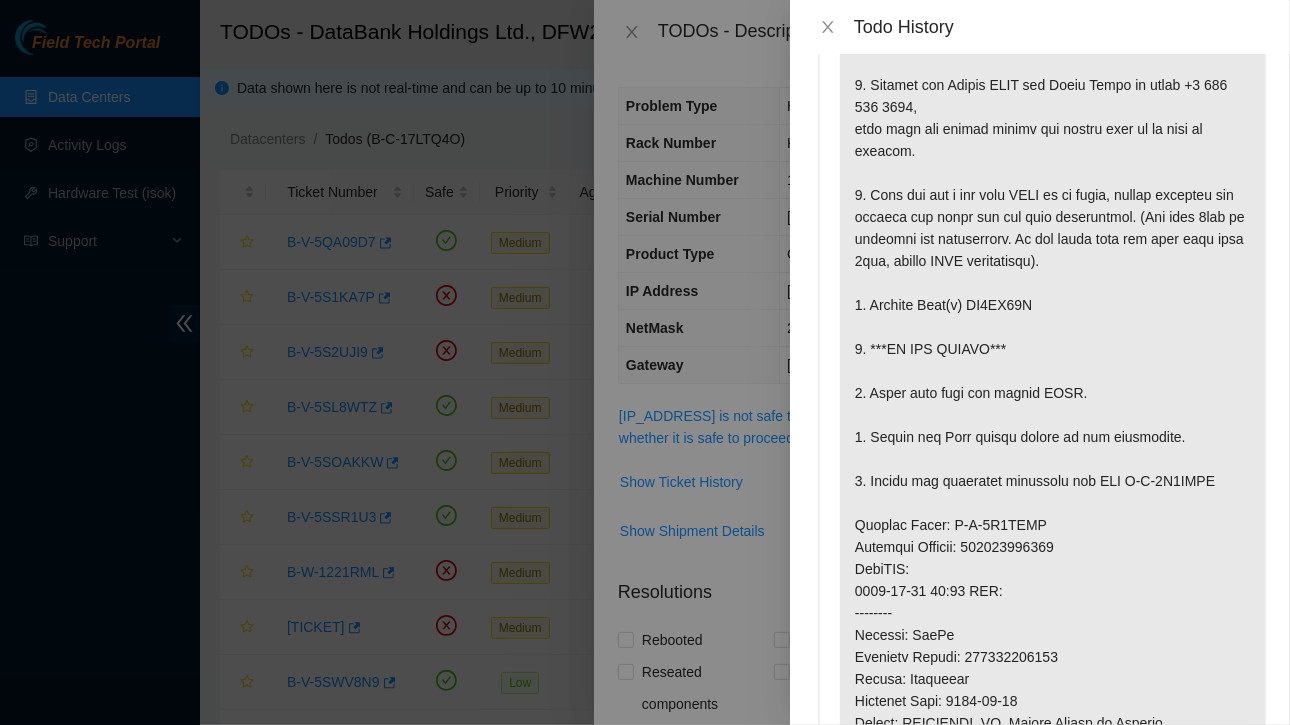 click on "Todo History" at bounding box center (1040, 27) 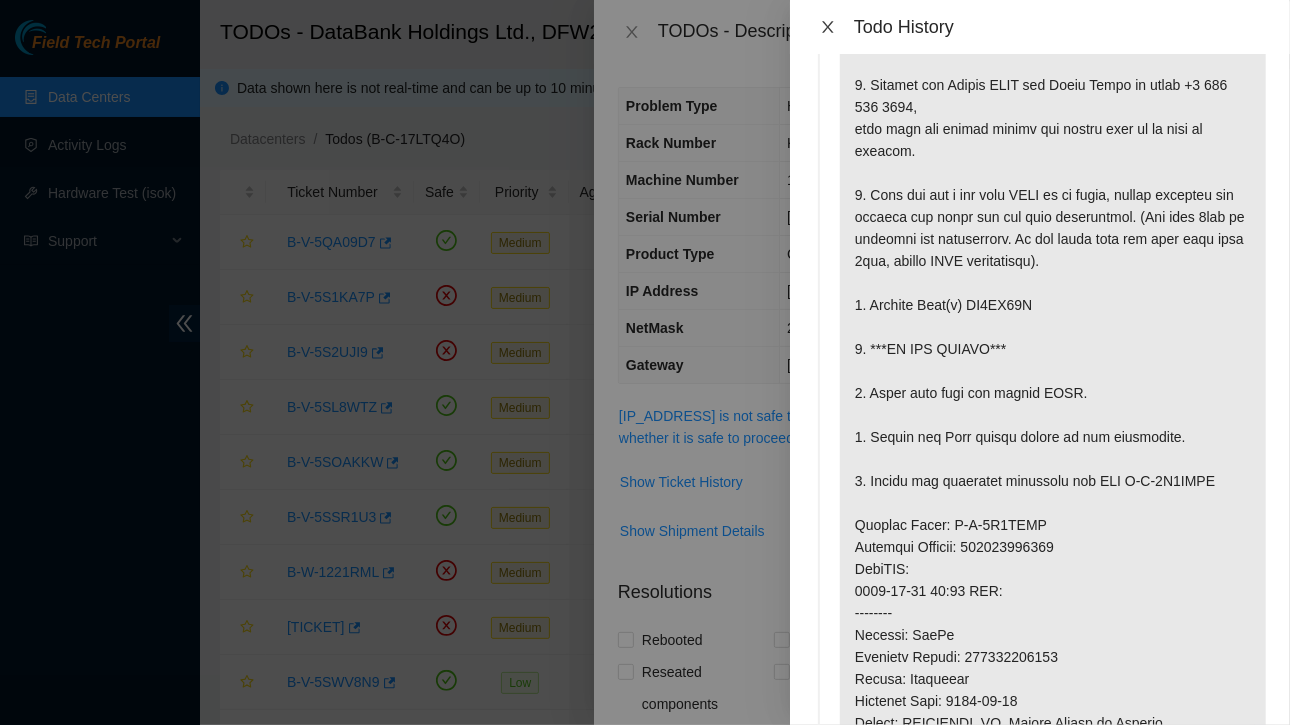 click 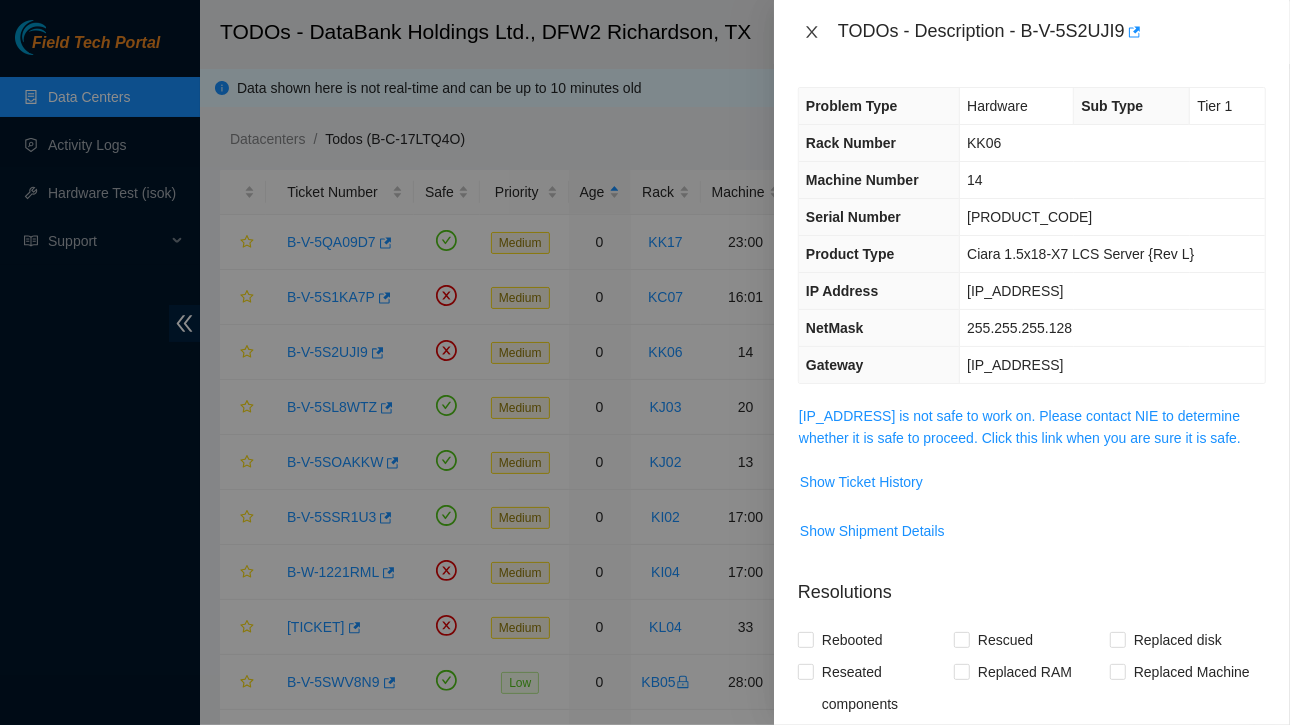 click 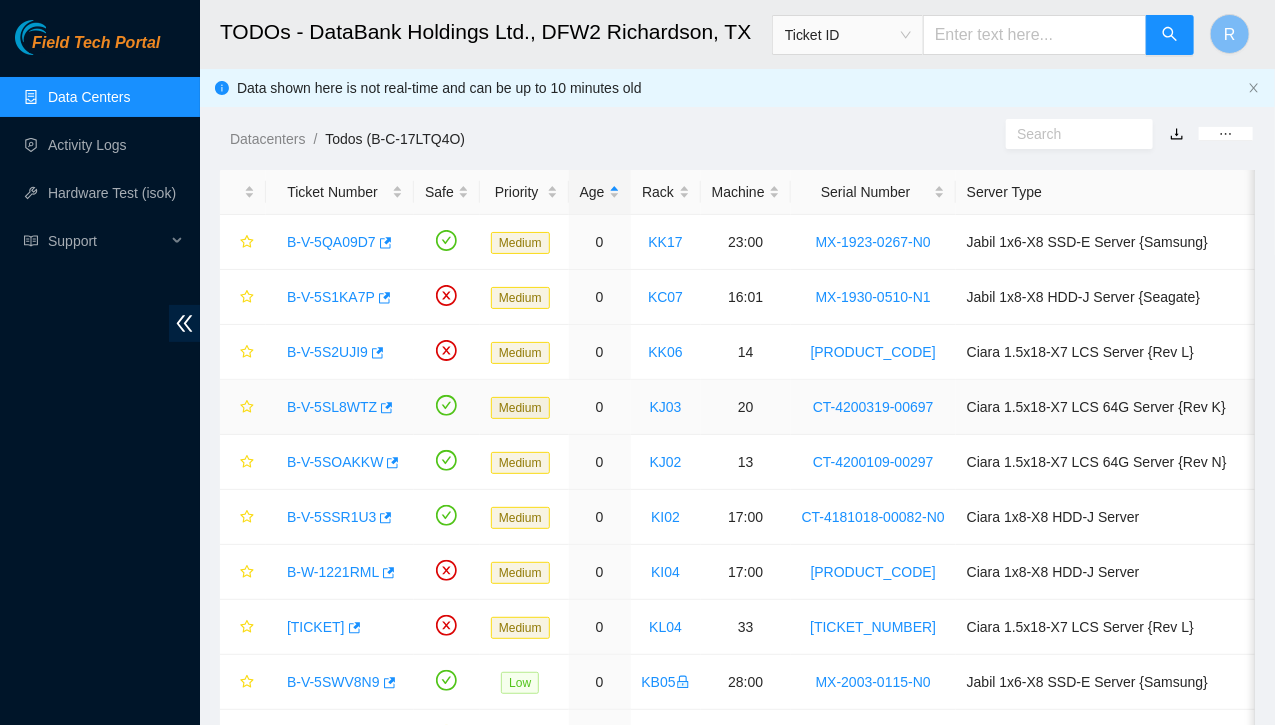 click on "B-V-5SL8WTZ" at bounding box center (332, 407) 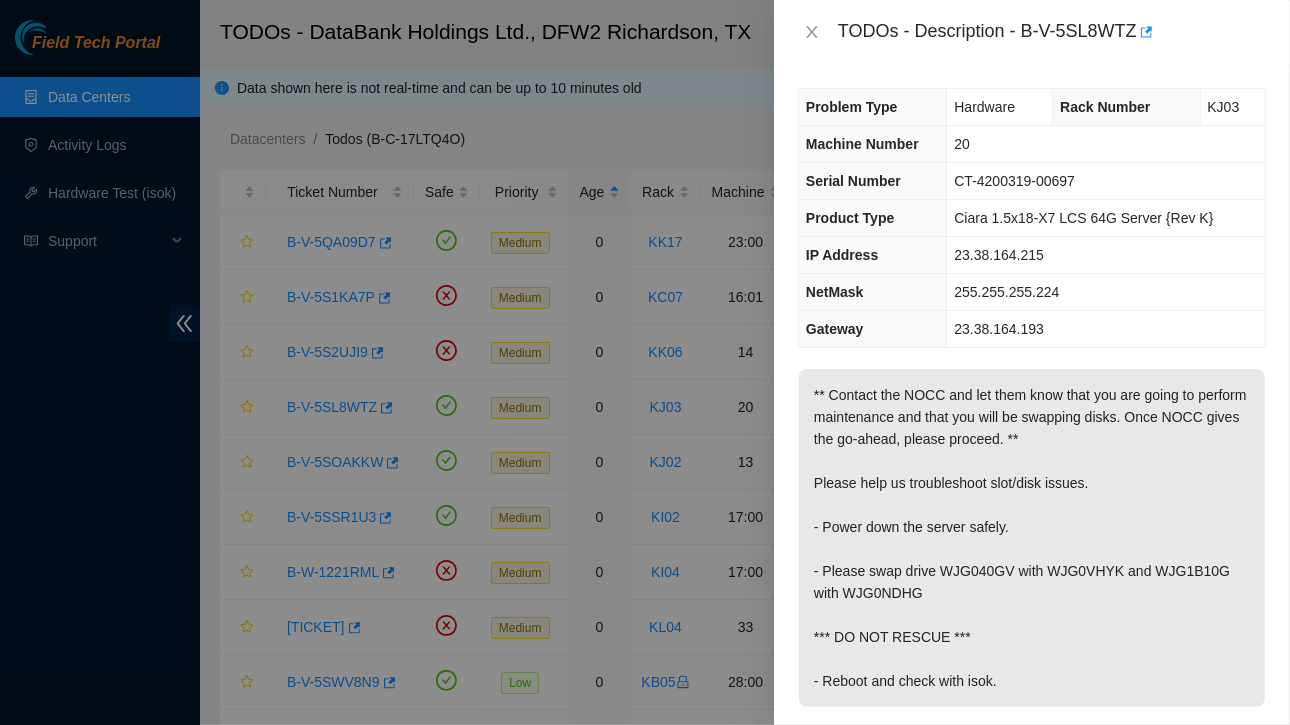 scroll, scrollTop: 0, scrollLeft: 0, axis: both 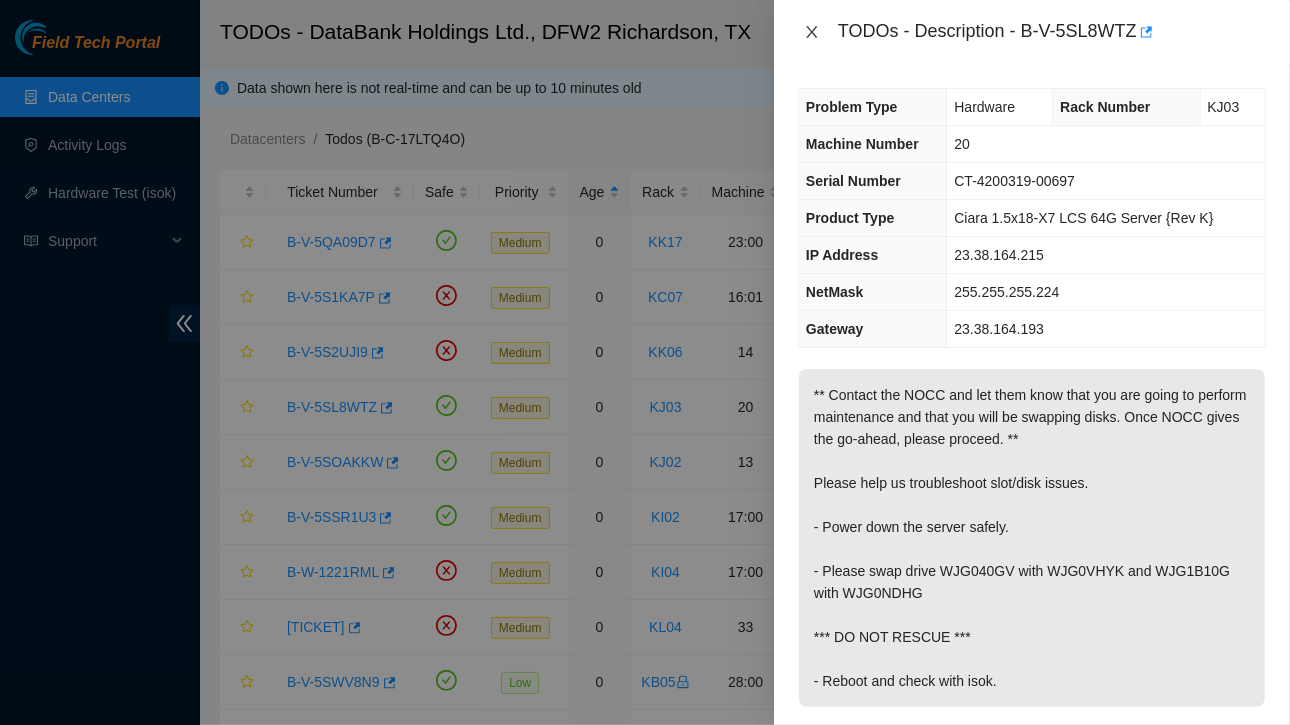 click 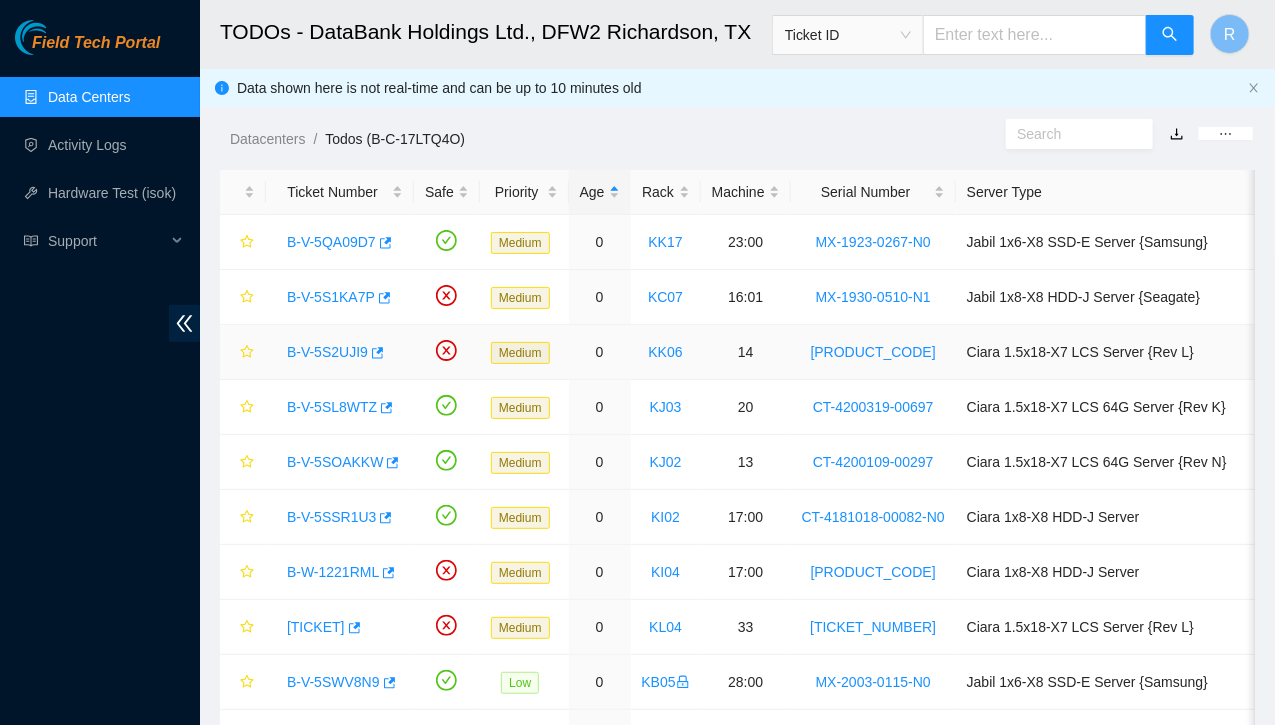 click on "B-V-5S2UJI9" at bounding box center [327, 352] 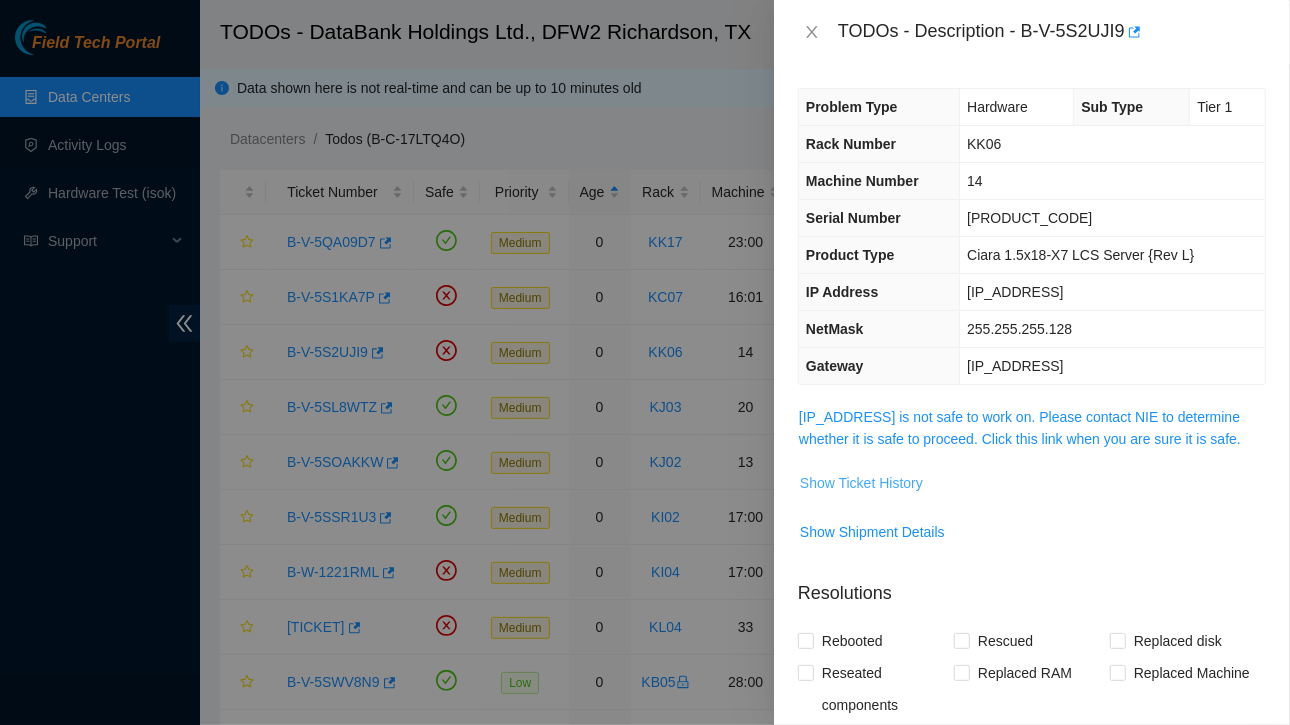 click on "Show Ticket History" at bounding box center (861, 483) 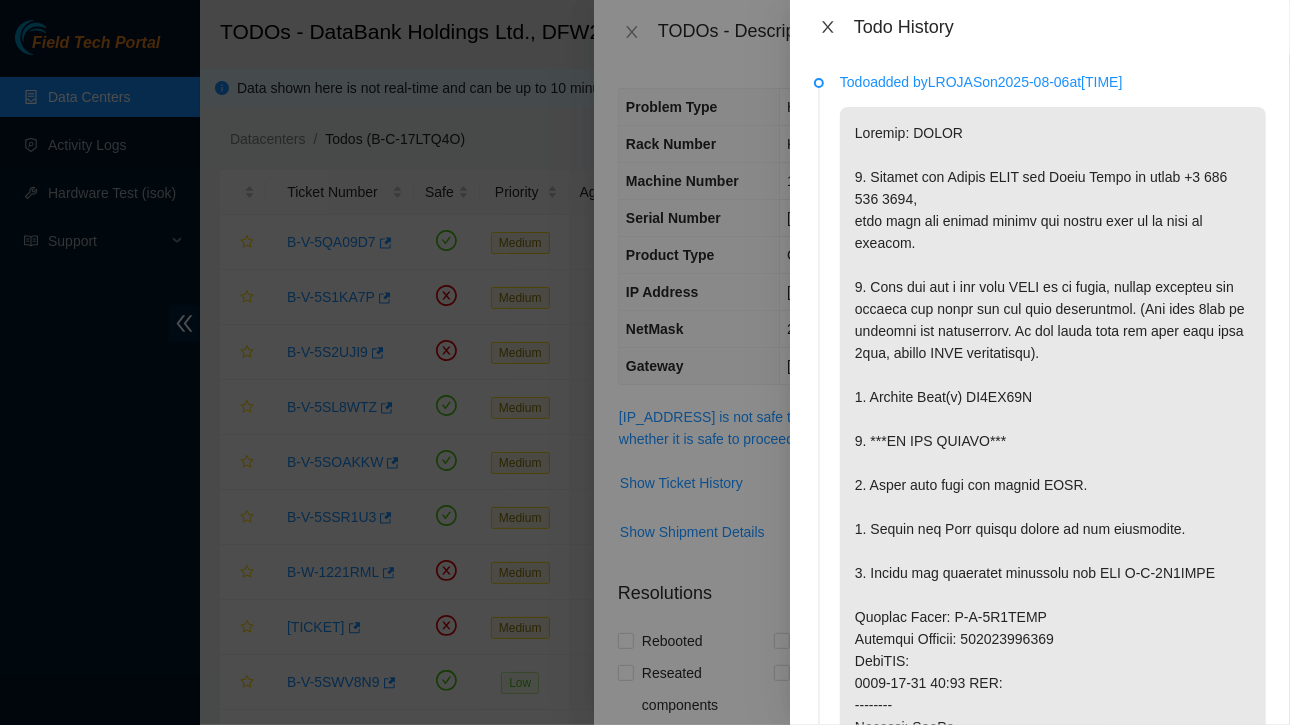 click at bounding box center [828, 27] 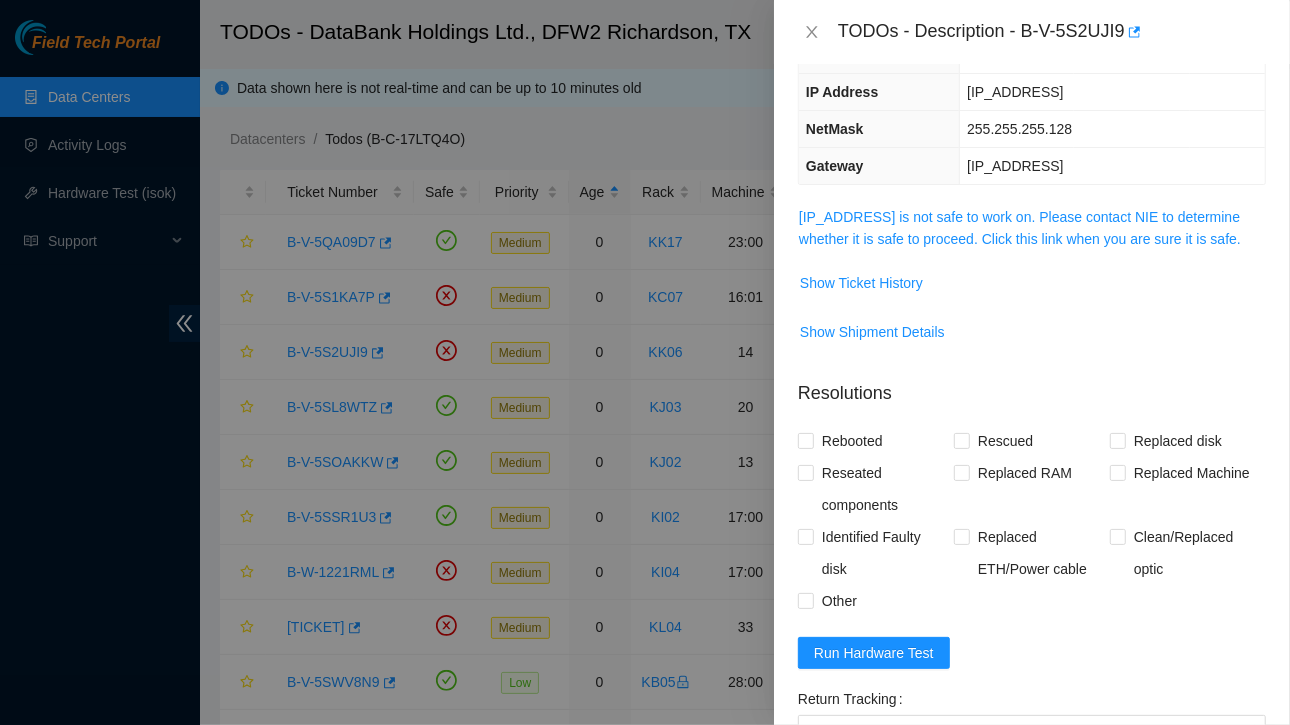 scroll, scrollTop: 400, scrollLeft: 0, axis: vertical 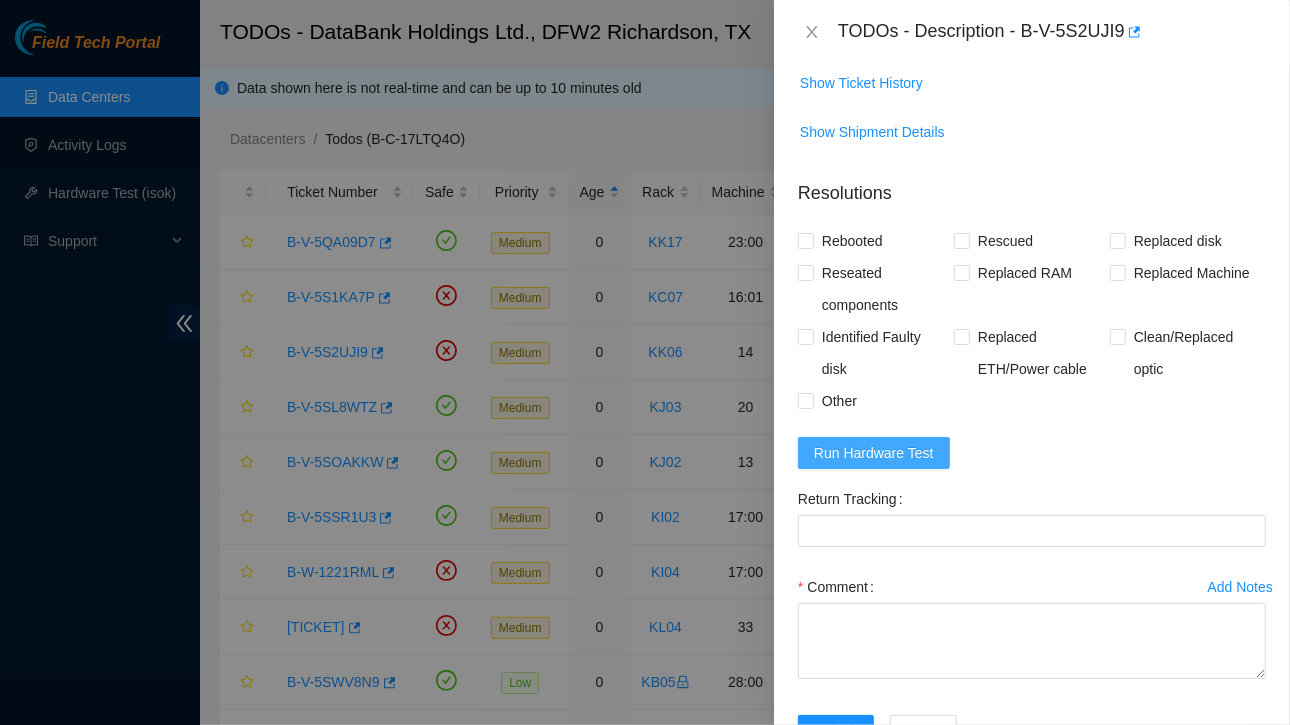 click on "Run Hardware Test" at bounding box center [874, 453] 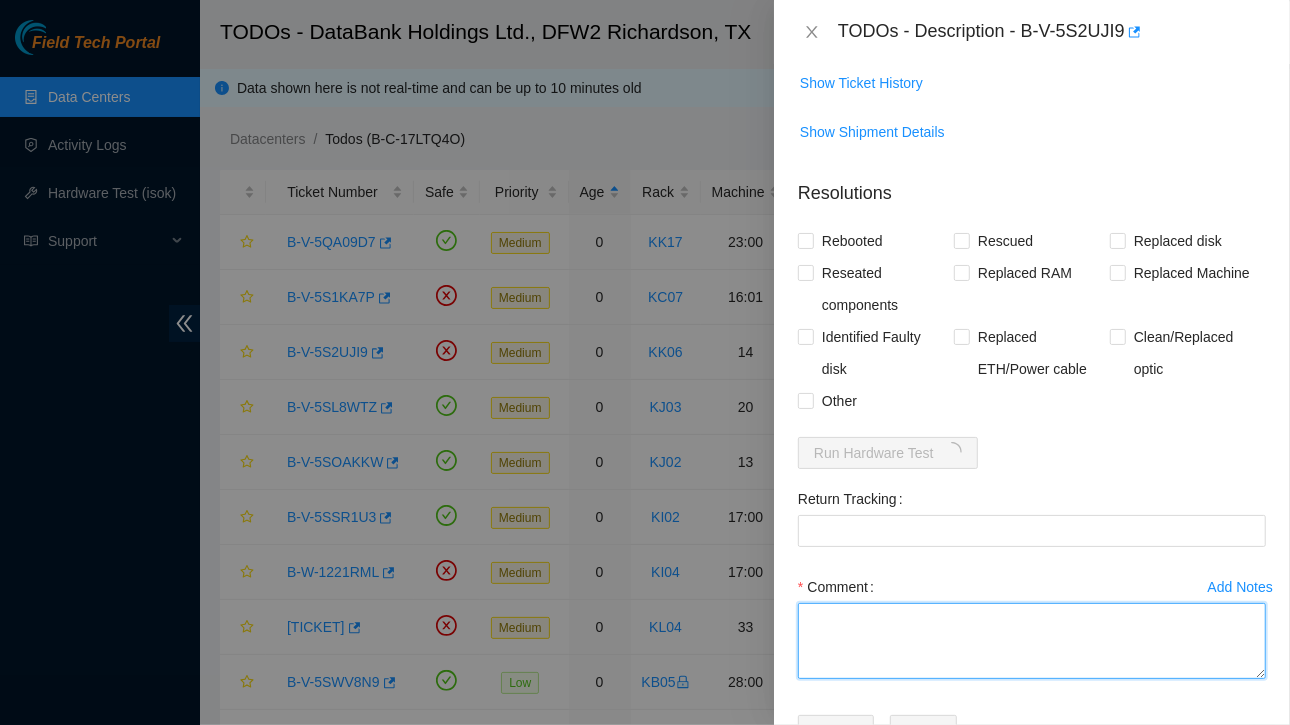 click on "Comment" at bounding box center [1032, 641] 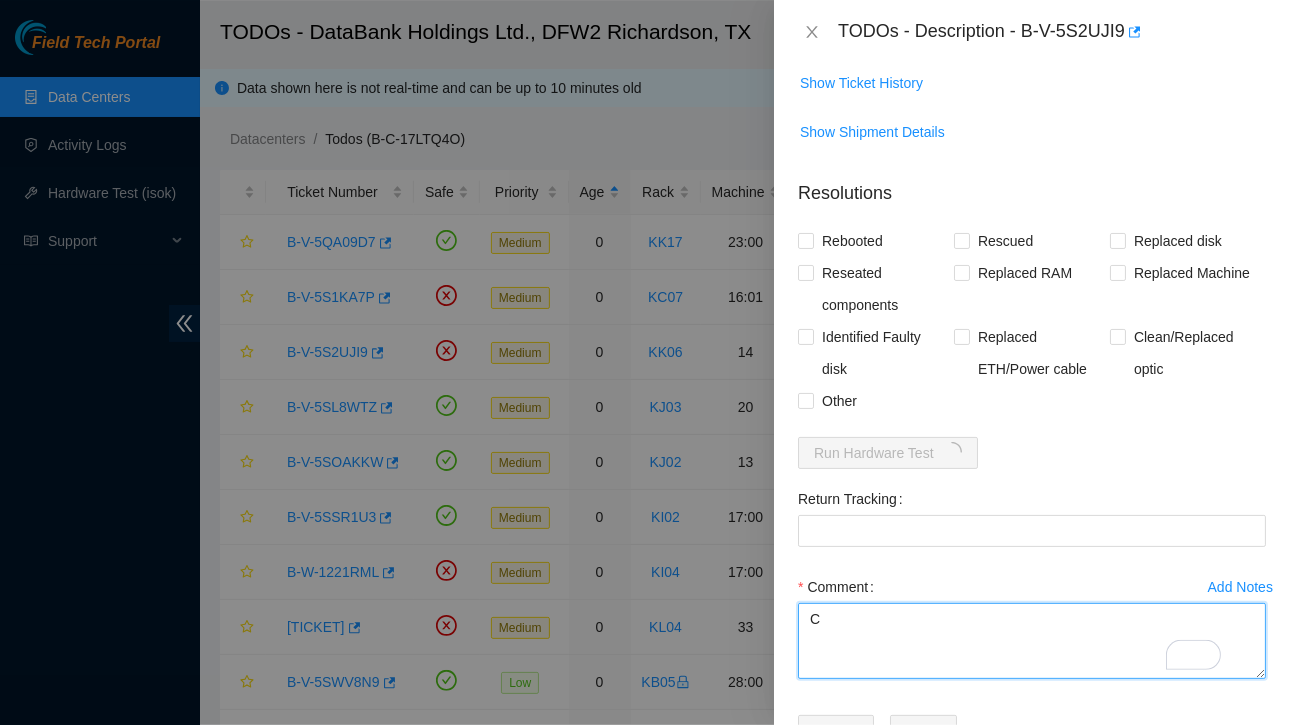 scroll, scrollTop: 400, scrollLeft: 0, axis: vertical 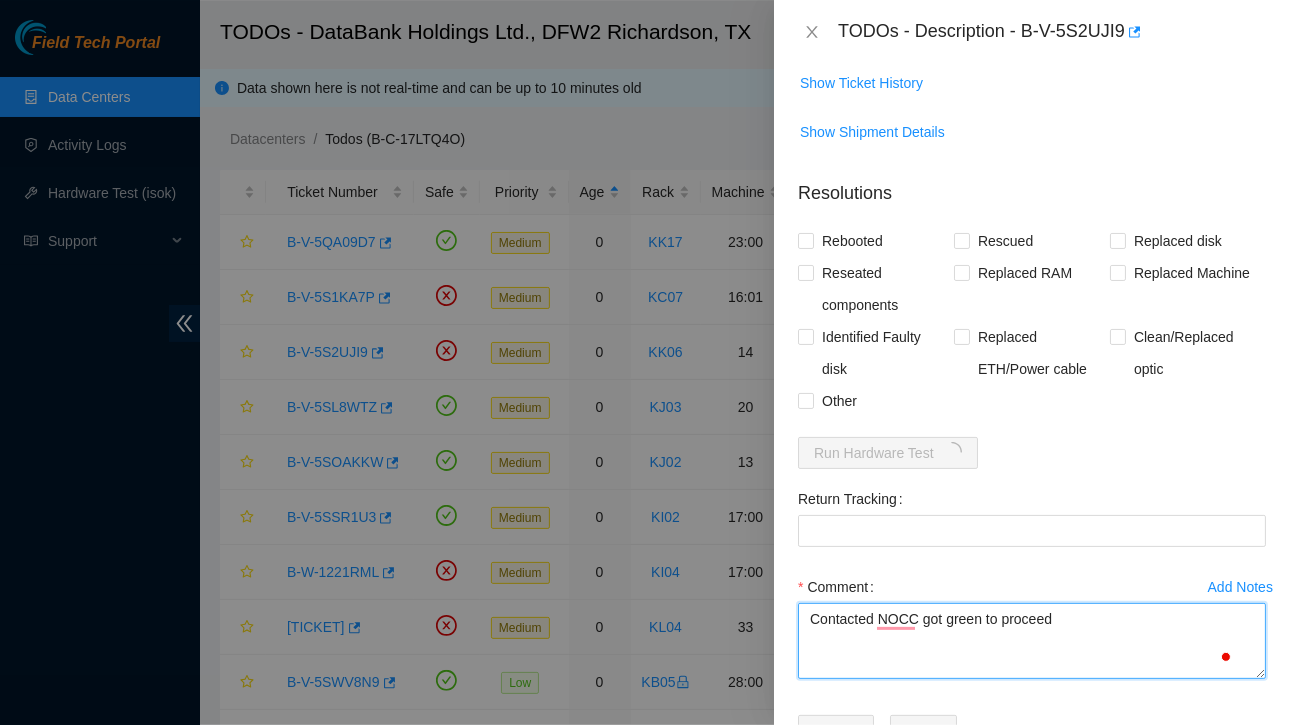 paste on "Ticket:B-V-5S2UJI9
Service Order: B-V-5S4BDPJ
Tracking Numbers: [TRACKING]463470038989
Serial of New disk :WCC135TXF1VH
Serial of Bad disk:ZC1AF14S
RMA Return: B-V-5S4BDPS
Return tracking number: [TRACKING]463470038990" 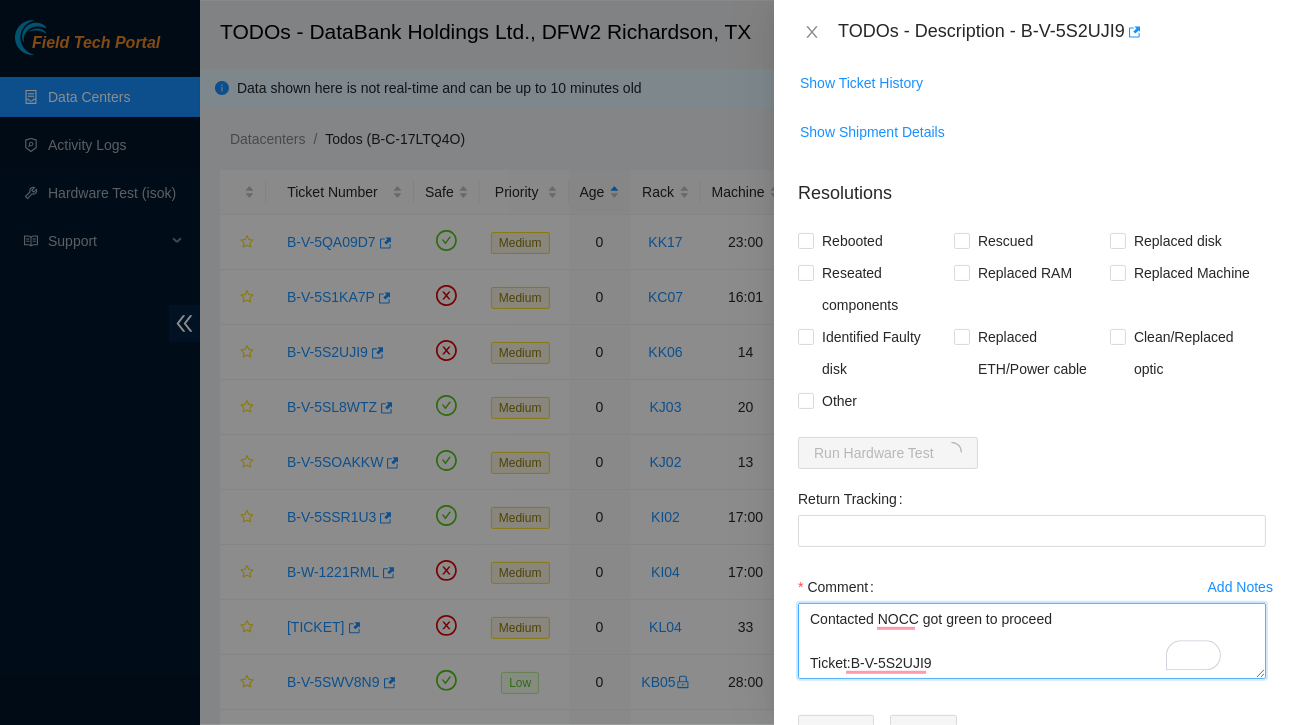 scroll, scrollTop: 197, scrollLeft: 0, axis: vertical 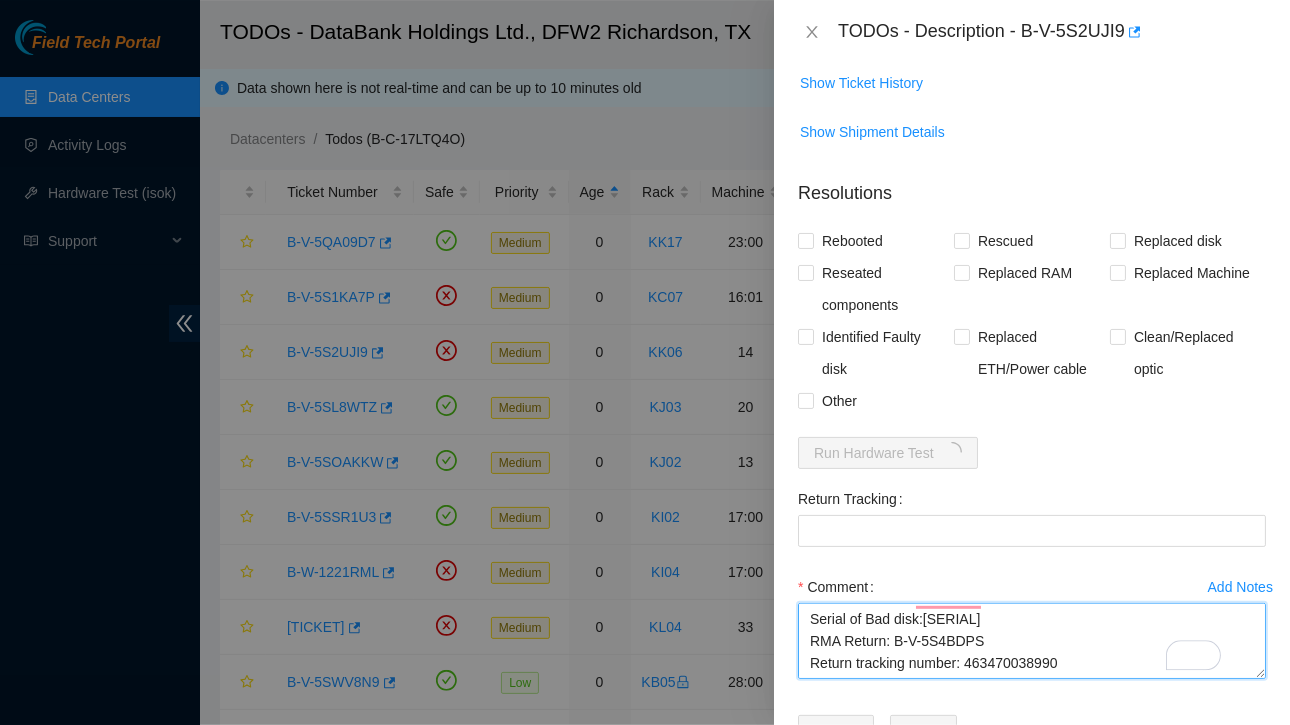 drag, startPoint x: 958, startPoint y: 635, endPoint x: 1071, endPoint y: 638, distance: 113.03982 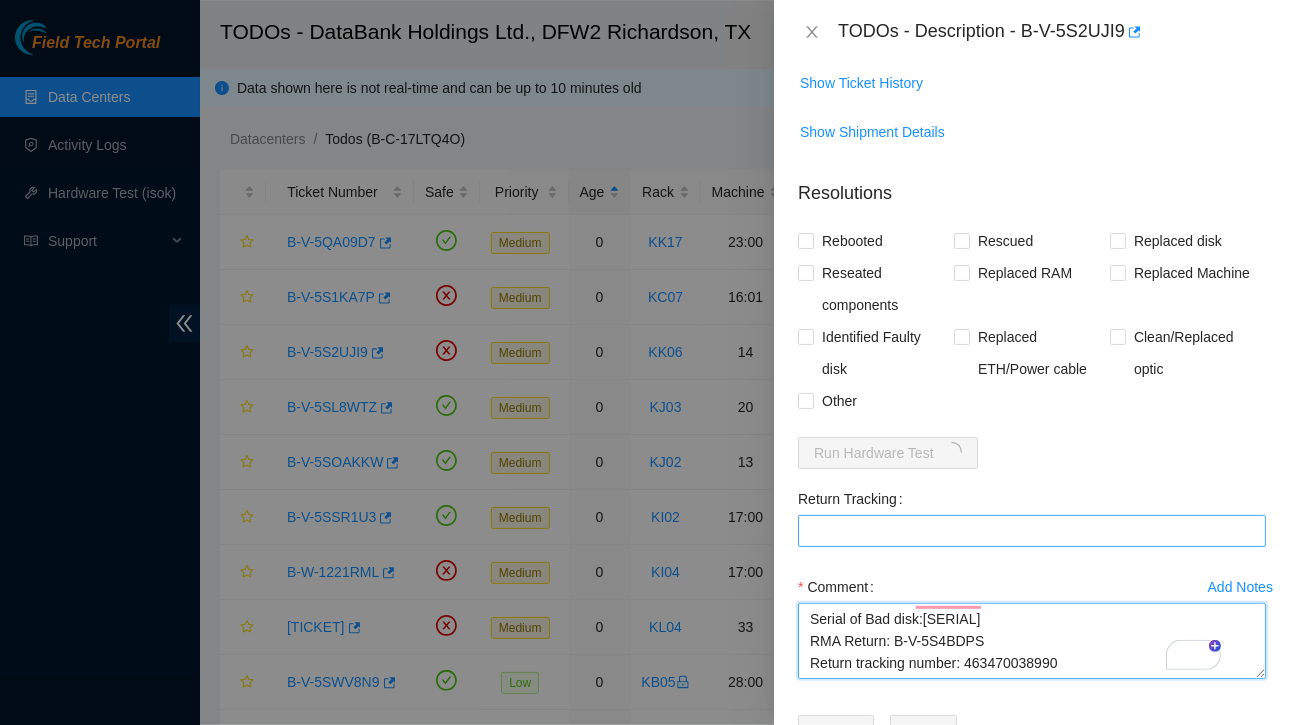 type on "Contacted NOCC got green to proceed
Ticket:B-V-5S2UJI9
Service Order: B-V-5S4BDPJ
Tracking Numbers: 463470038989
Serial of New disk :[SERIAL]
Serial of Bad disk:[SERIAL]
RMA Return: B-V-5S4BDPS
Return tracking number: 463470038990" 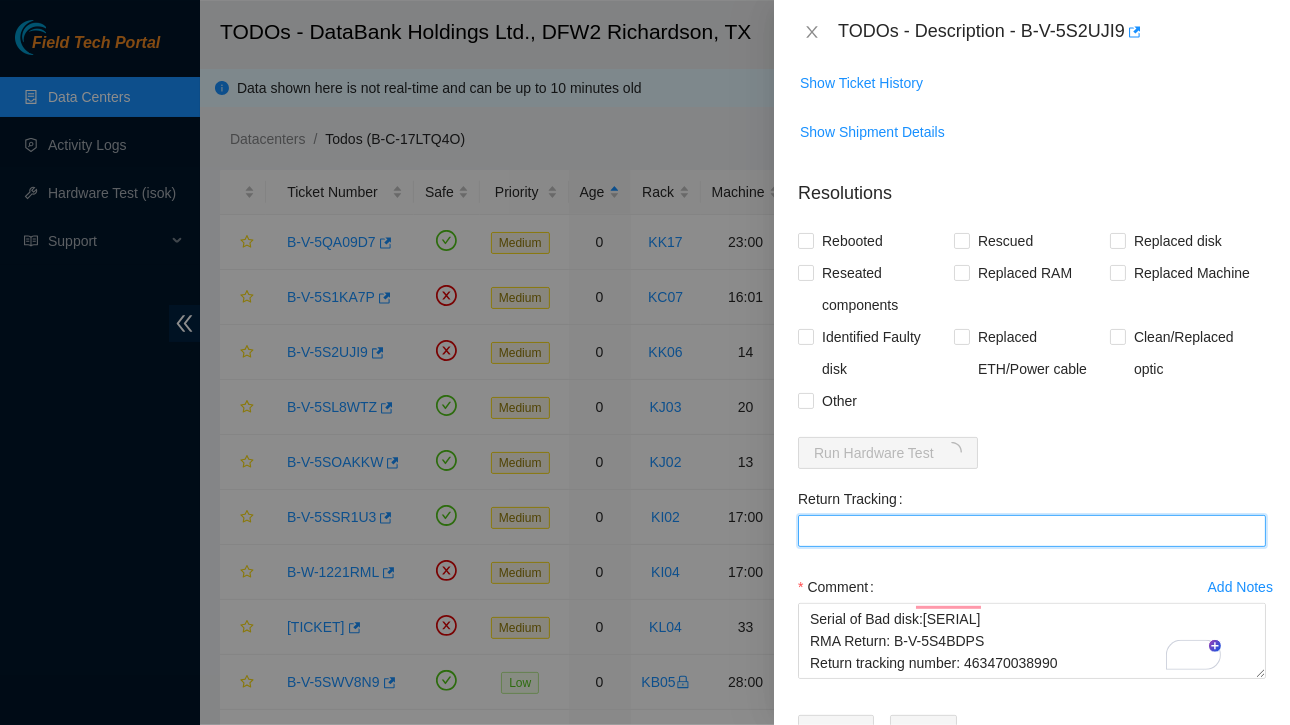 click on "Return Tracking" at bounding box center [1032, 531] 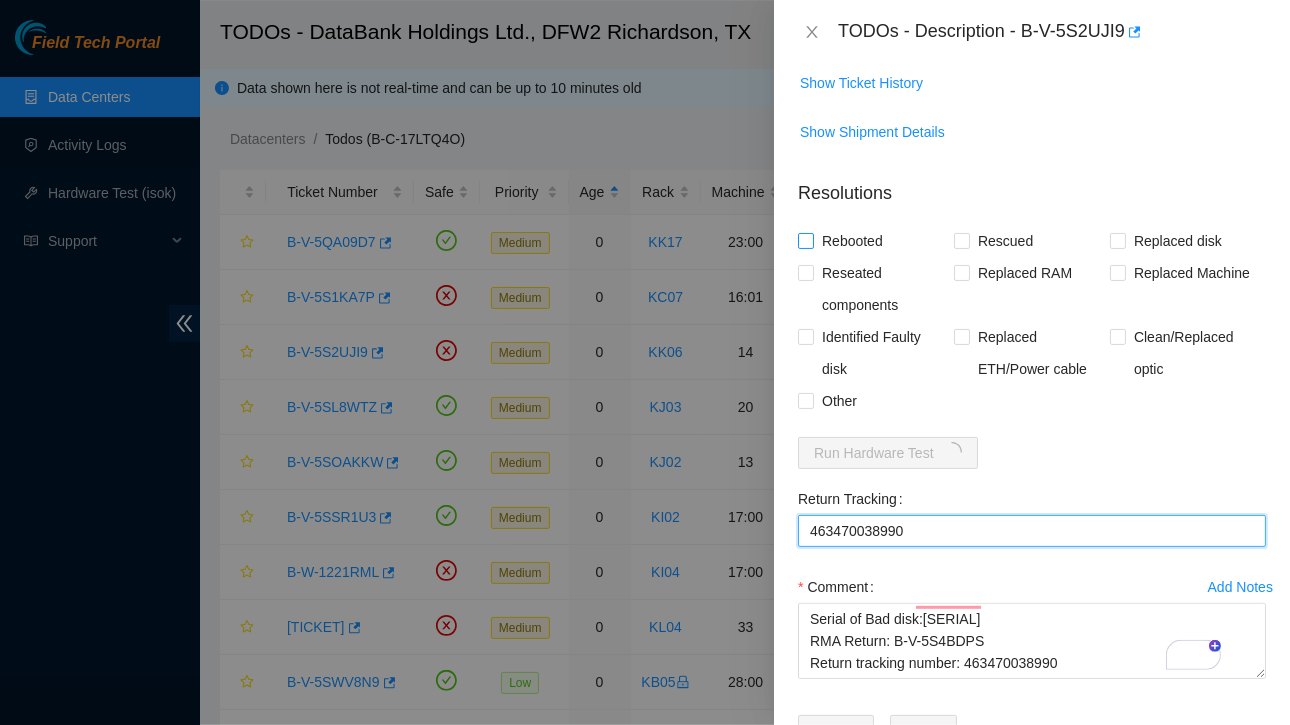 type on "463470038990" 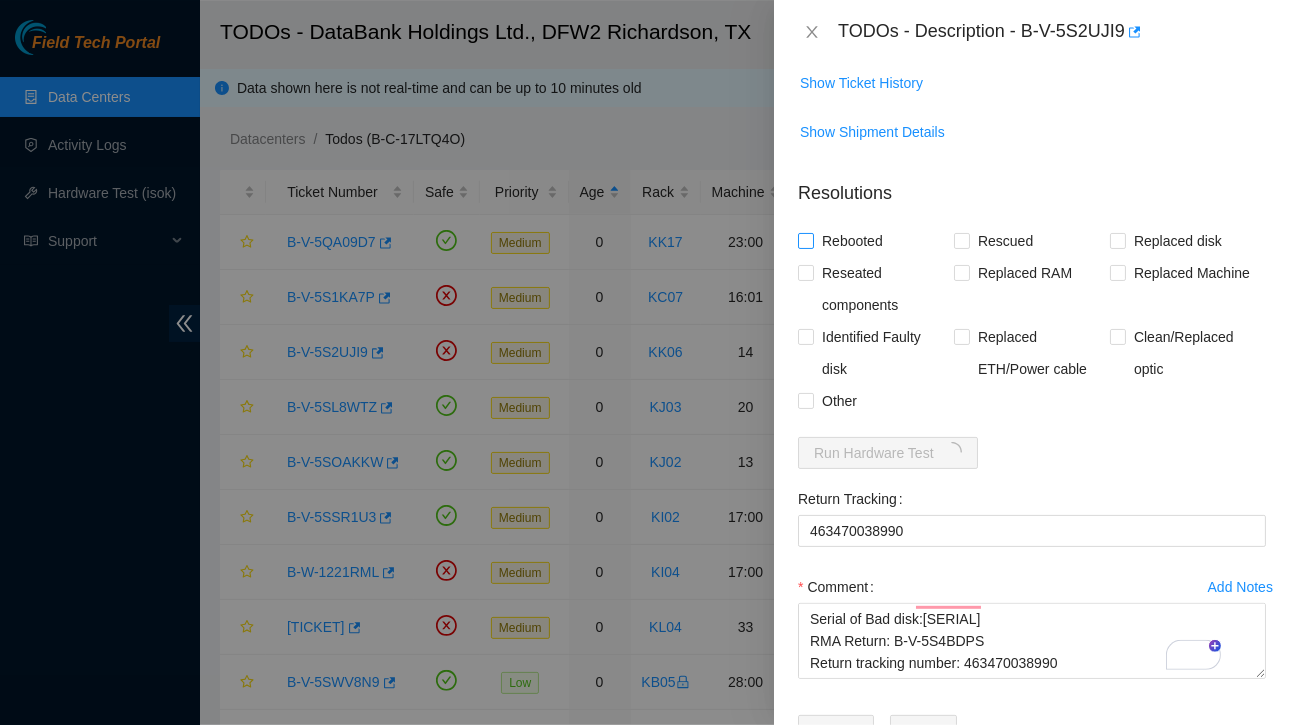 click on "Rebooted" at bounding box center (805, 240) 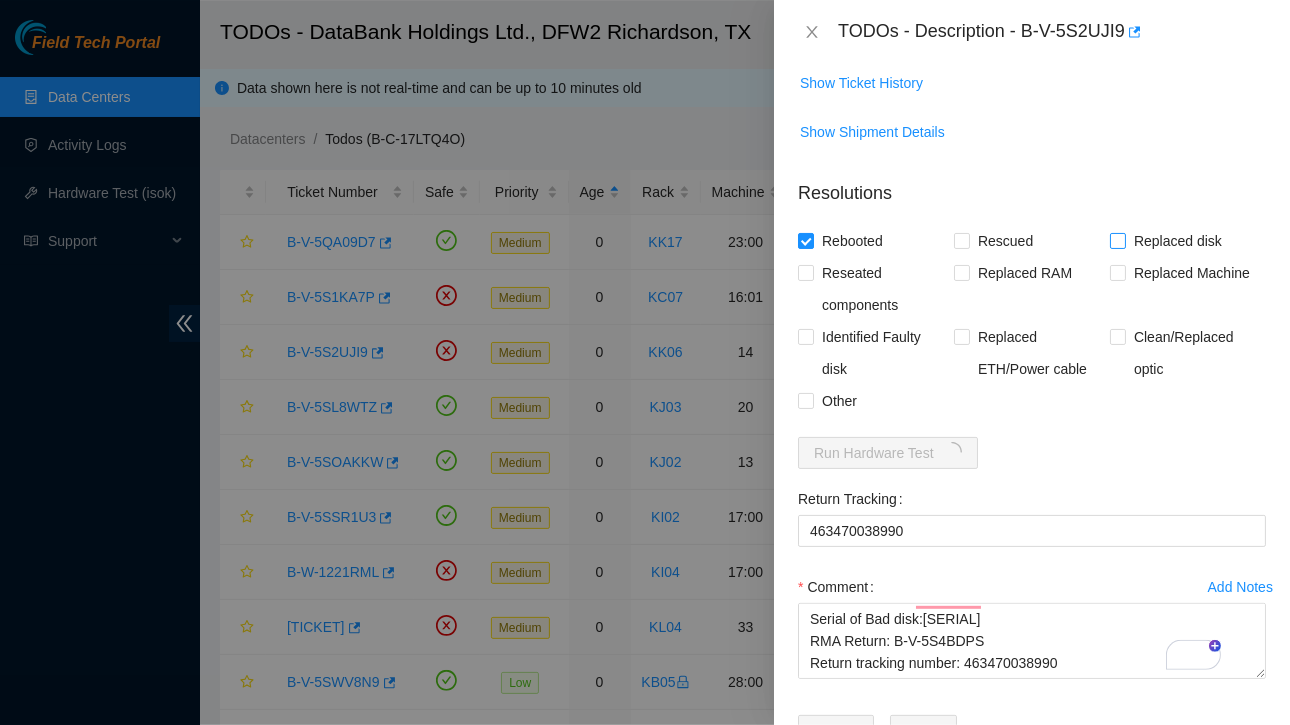 click on "Replaced disk" at bounding box center (1117, 240) 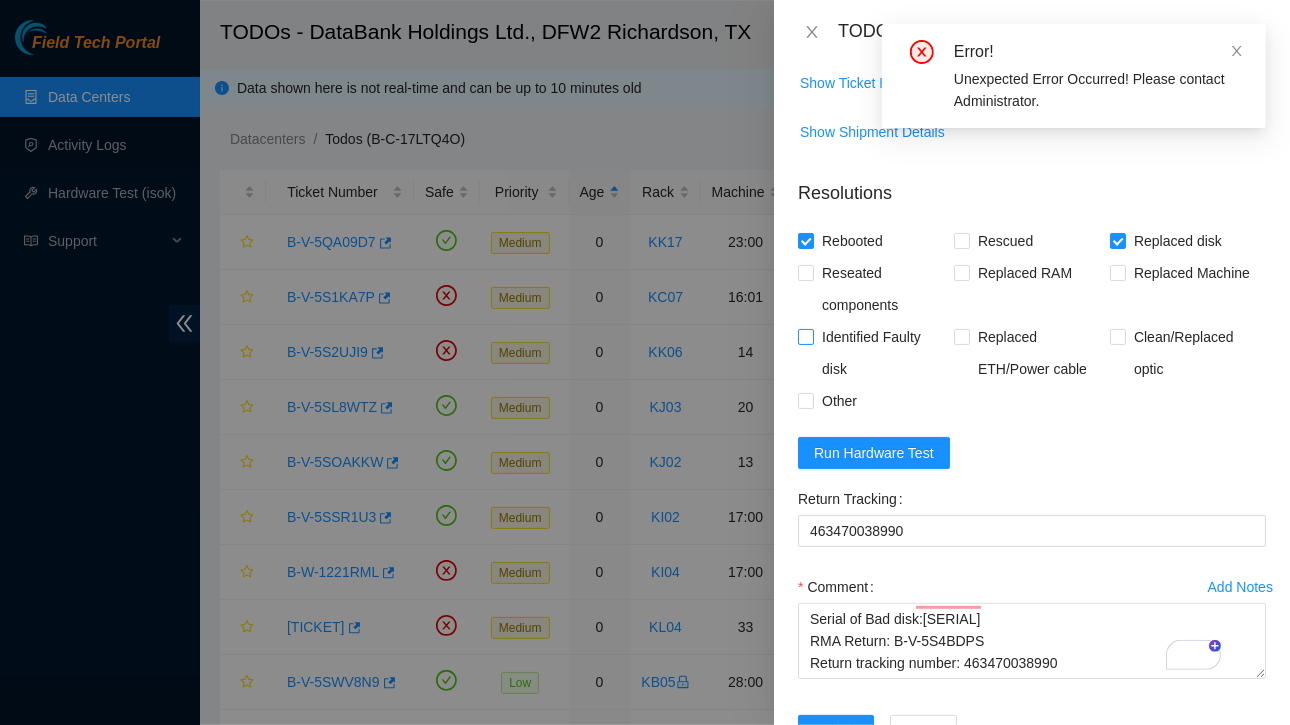 scroll, scrollTop: 456, scrollLeft: 0, axis: vertical 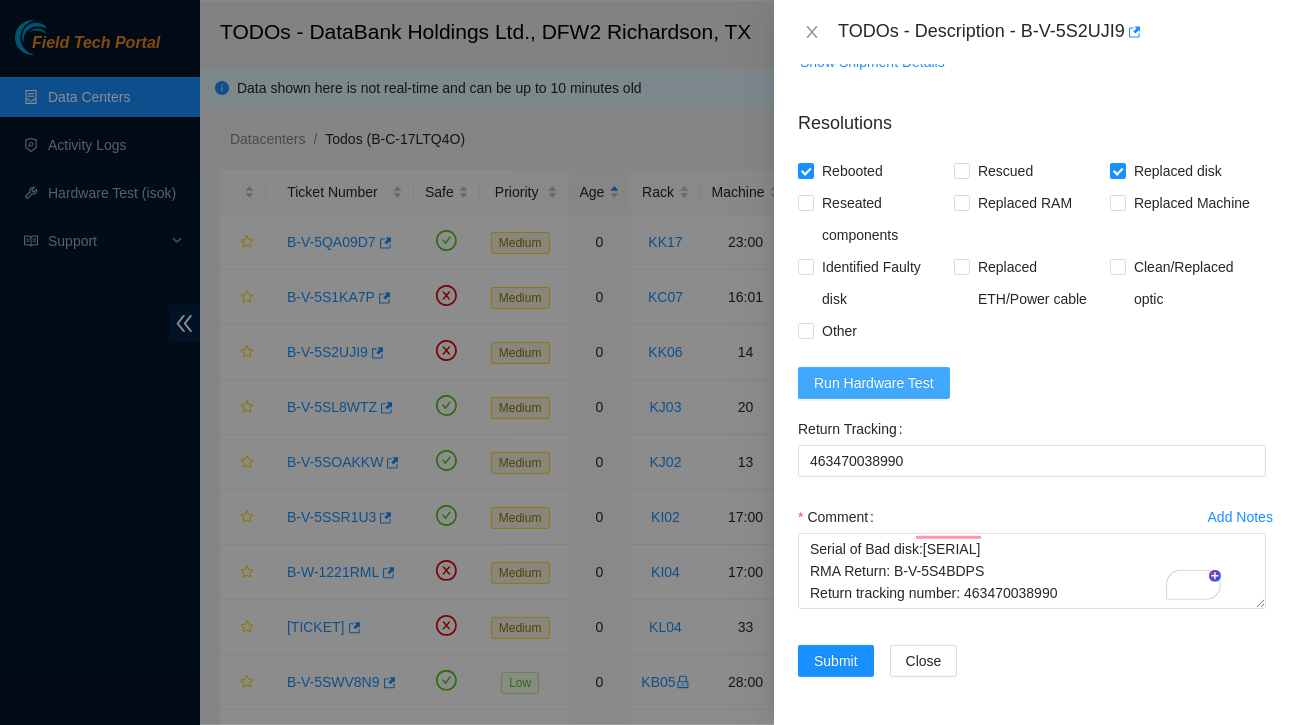 drag, startPoint x: 866, startPoint y: 359, endPoint x: 893, endPoint y: 359, distance: 27 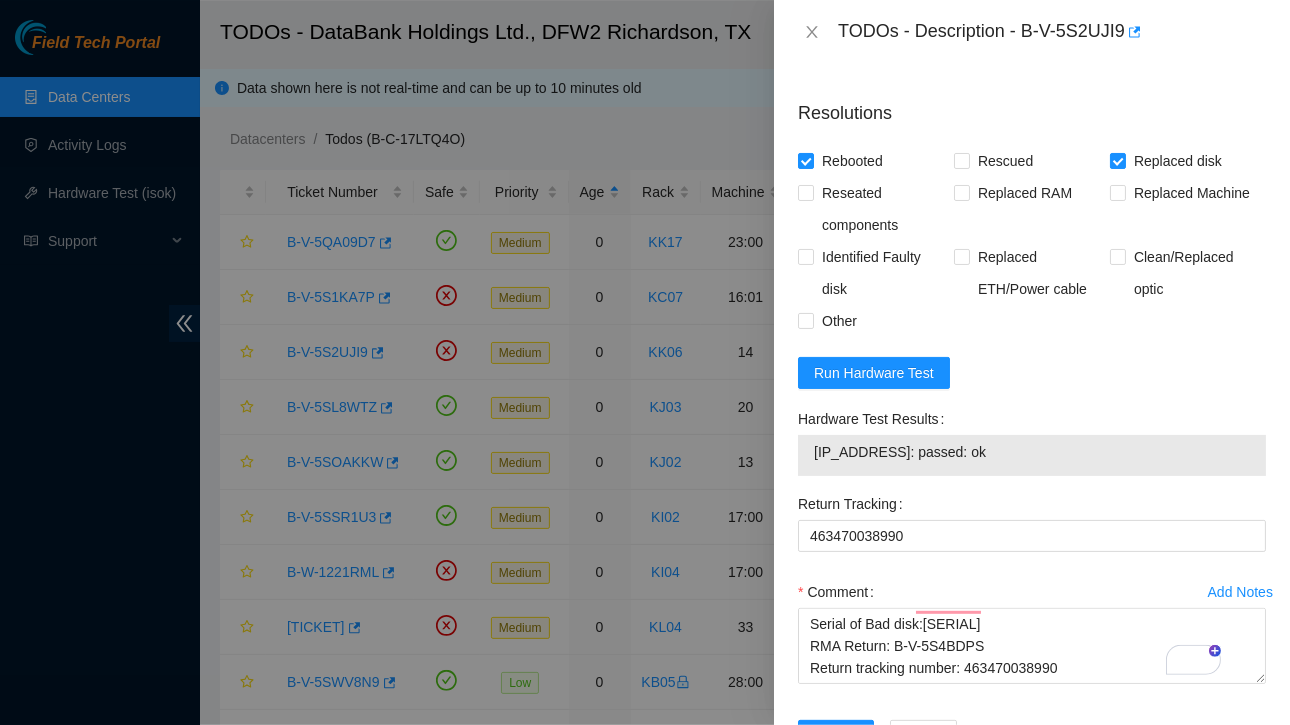 drag, startPoint x: 811, startPoint y: 452, endPoint x: 999, endPoint y: 460, distance: 188.17014 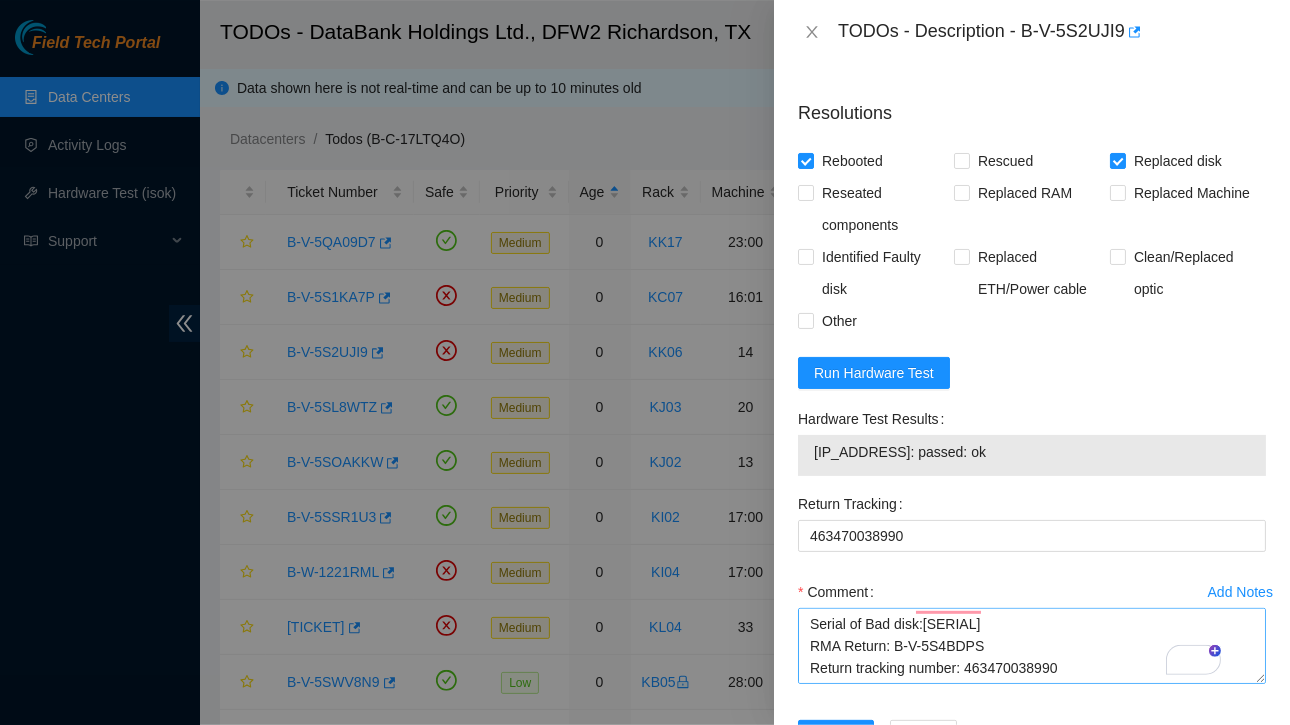 click on "Comment Contacted NOCC got green to proceed
Ticket:B-V-5S2UJI9
Service Order: B-V-5S4BDPJ
Tracking Numbers: 463470038989
Serial of New disk :WCC135TXF1VH
Serial of Bad disk:ZC1AF14S
RMA Return: B-V-5S4BDPS
Return tracking number: 463470038990" at bounding box center [1032, 636] 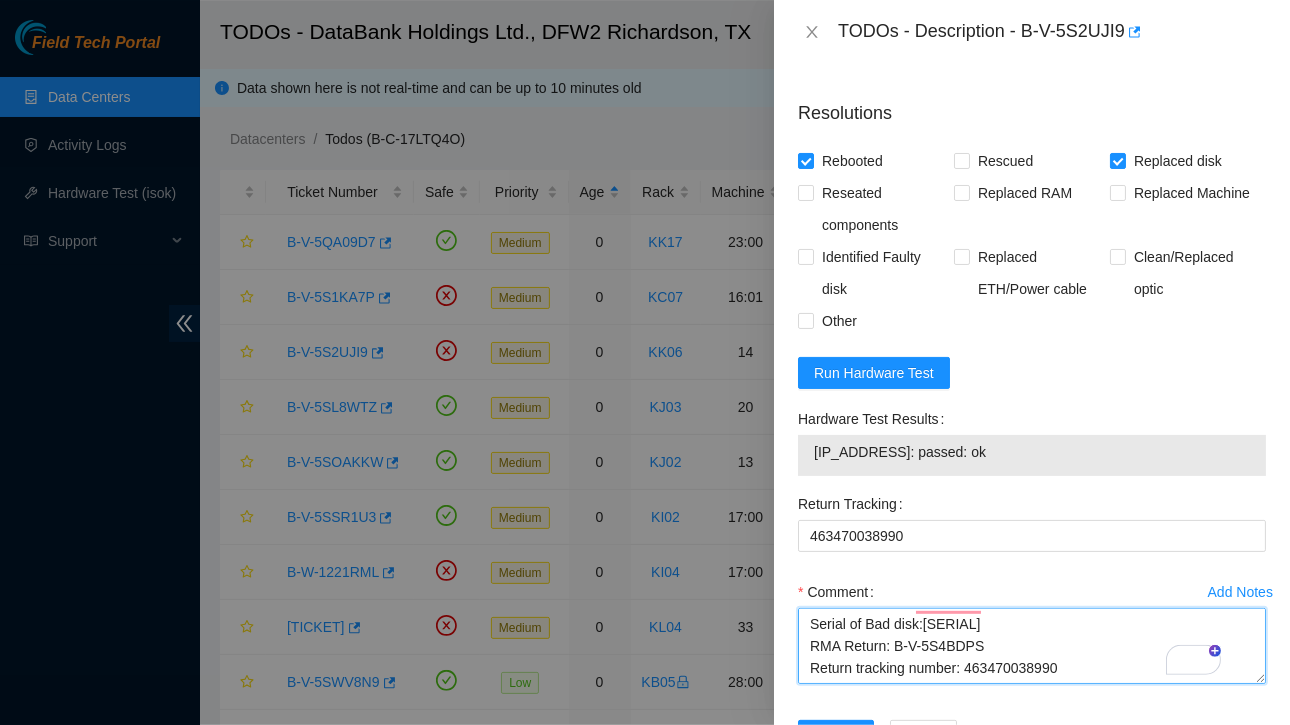 click on "Contacted NOCC got green to proceed
Ticket:B-V-5S2UJI9
Service Order: B-V-5S4BDPJ
Tracking Numbers: 463470038989
Serial of New disk :[SERIAL]
Serial of Bad disk:[SERIAL]
RMA Return: B-V-5S4BDPS
Return tracking number: 463470038990" at bounding box center (1032, 646) 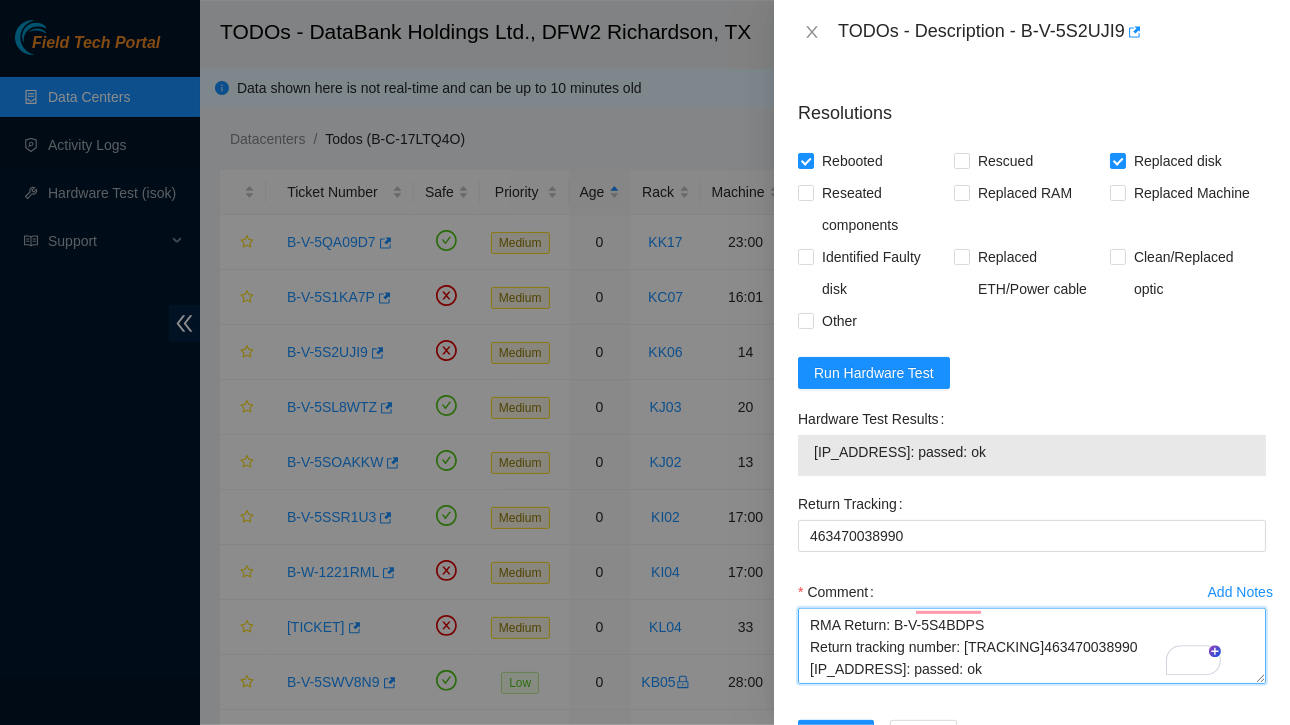 scroll, scrollTop: 542, scrollLeft: 0, axis: vertical 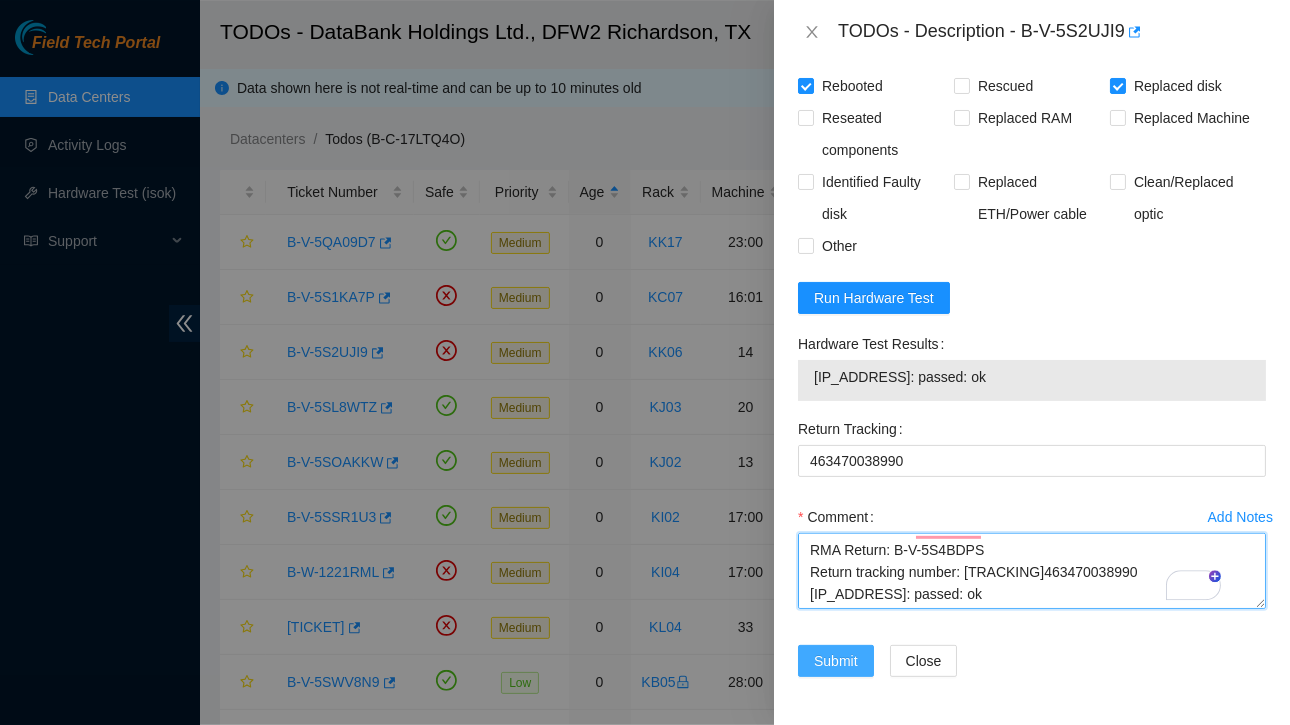 type on "Contacted NOCC got green to proceed
Ticket:B-V-5S2UJI9
Service Order: B-V-5S4BDPJ
Tracking Numbers: [TRACKING]463470038989
Serial of New disk :WCC135TXF1VH
Serial of Bad disk:ZC1AF14S
RMA Return: B-V-5S4BDPS
Return tracking number: [TRACKING]463470038990
[IP_ADDRESS]: passed: ok" 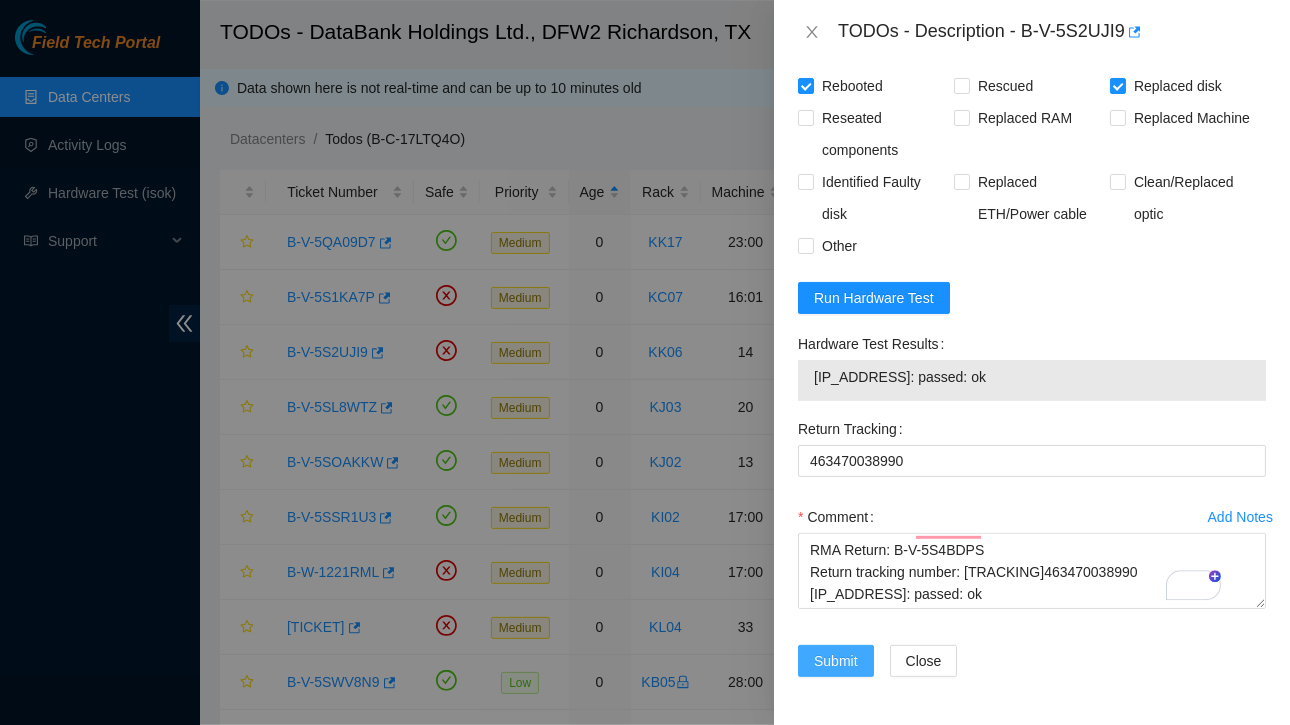 click on "Submit" at bounding box center (836, 661) 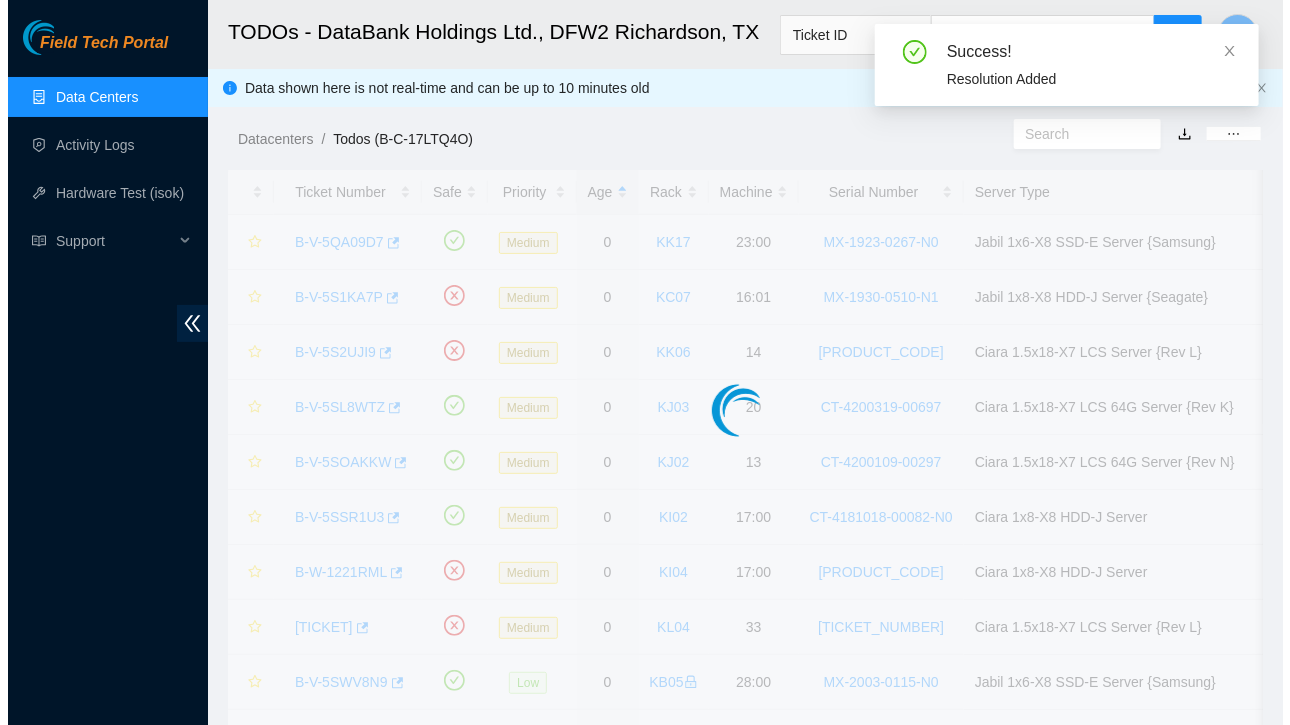 scroll, scrollTop: 531, scrollLeft: 0, axis: vertical 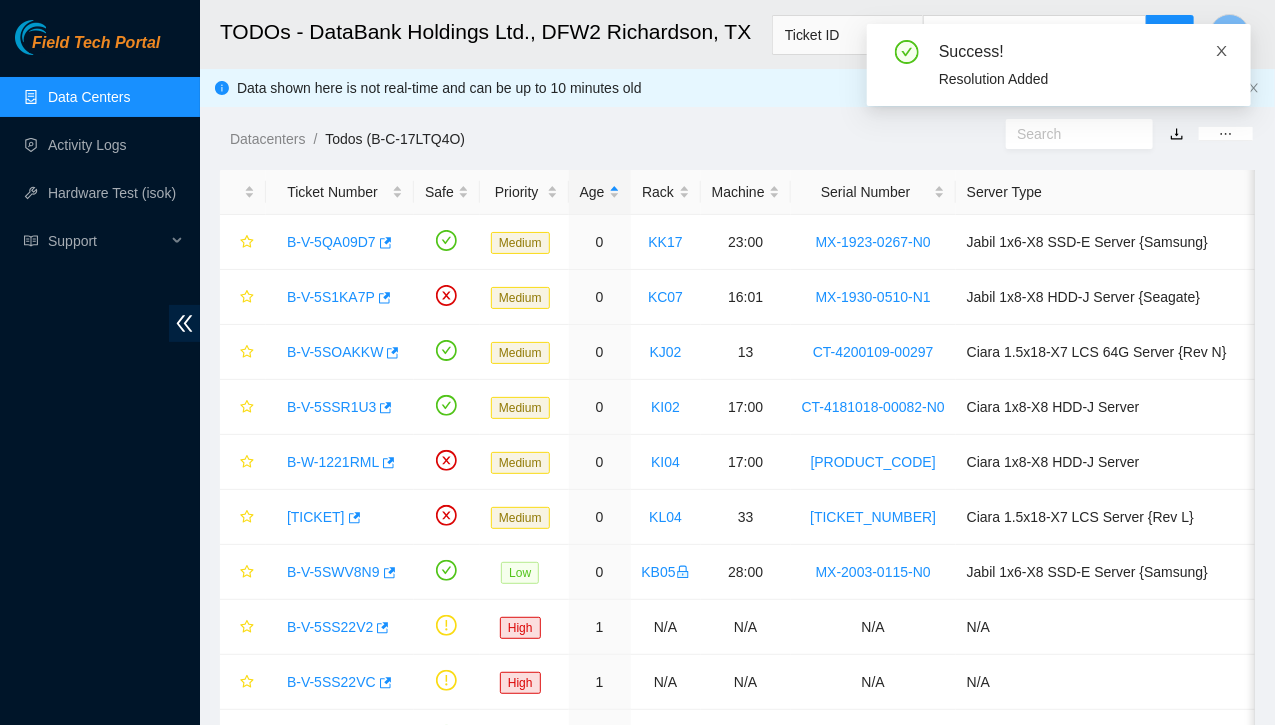 click 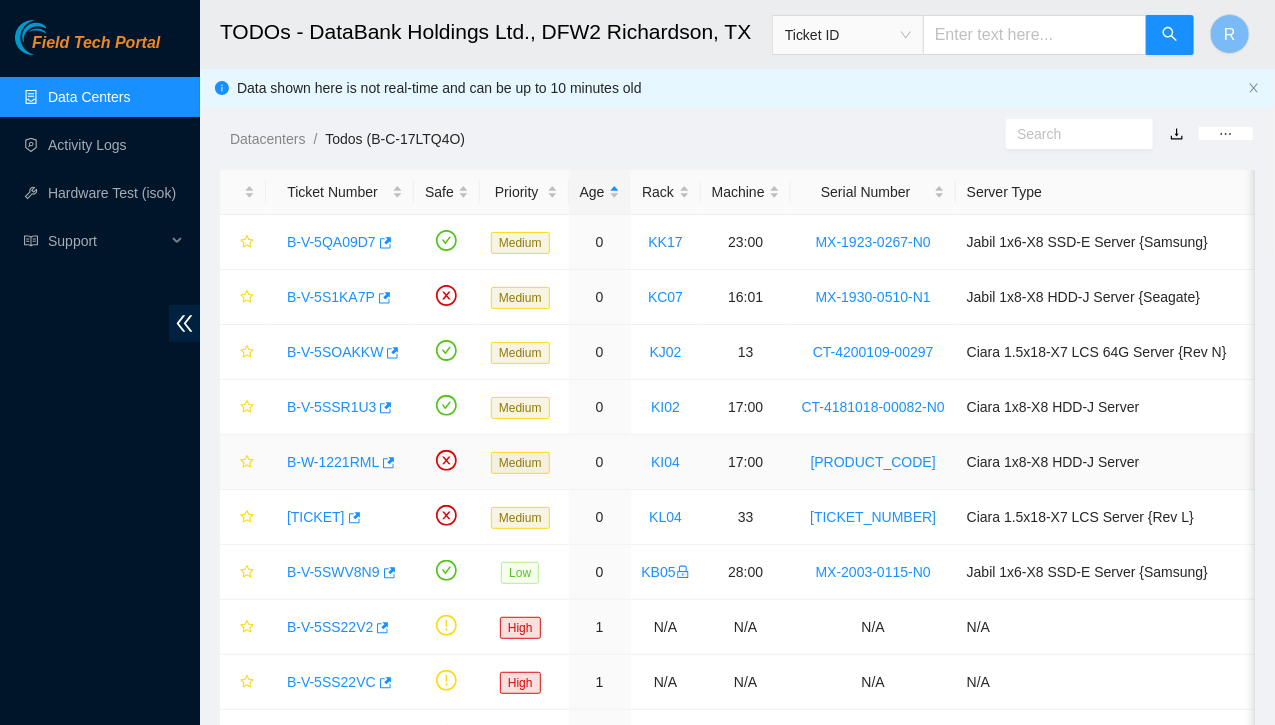click on "B-W-1221RML" at bounding box center (333, 462) 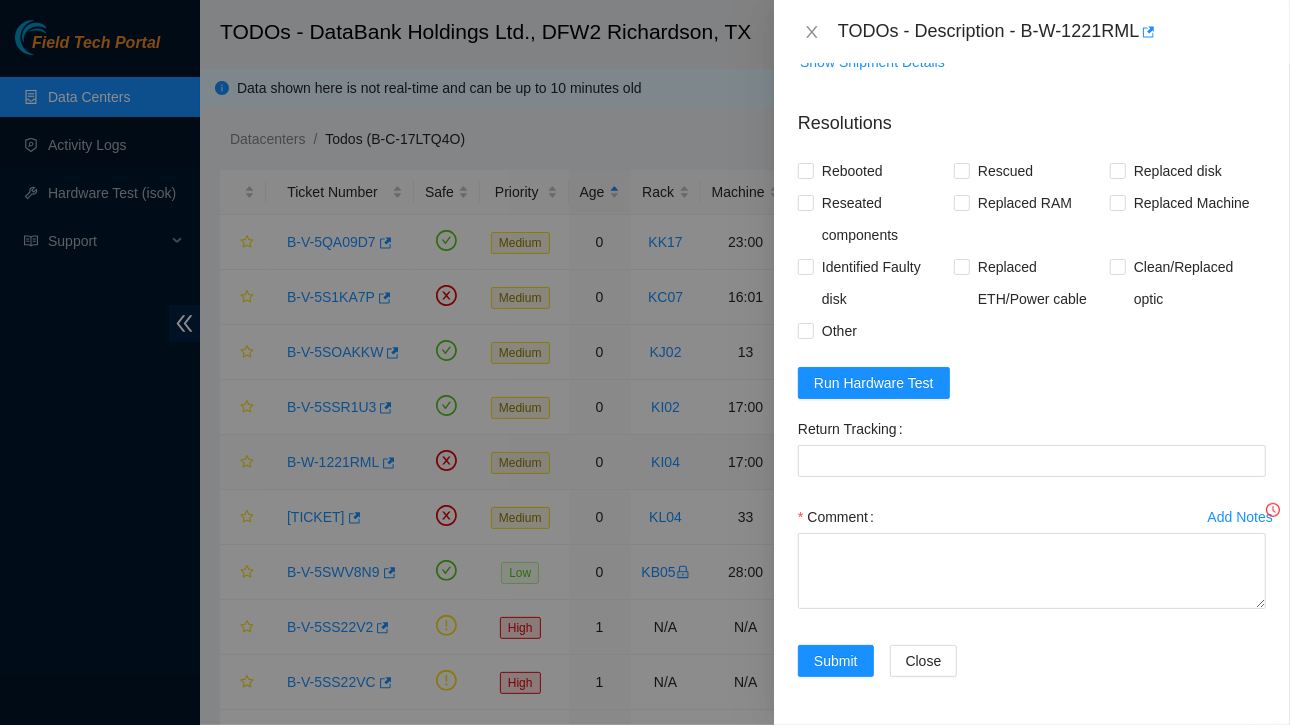 scroll, scrollTop: 429, scrollLeft: 0, axis: vertical 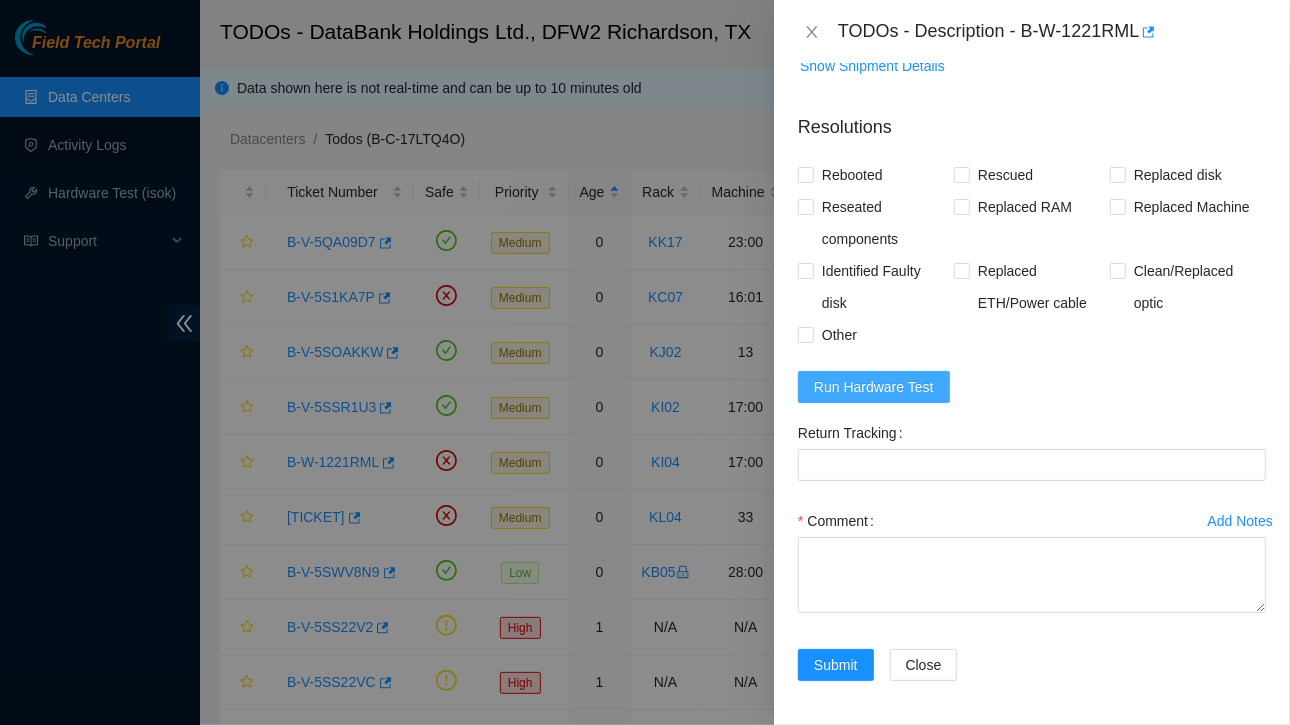 click on "Run Hardware Test" at bounding box center (874, 387) 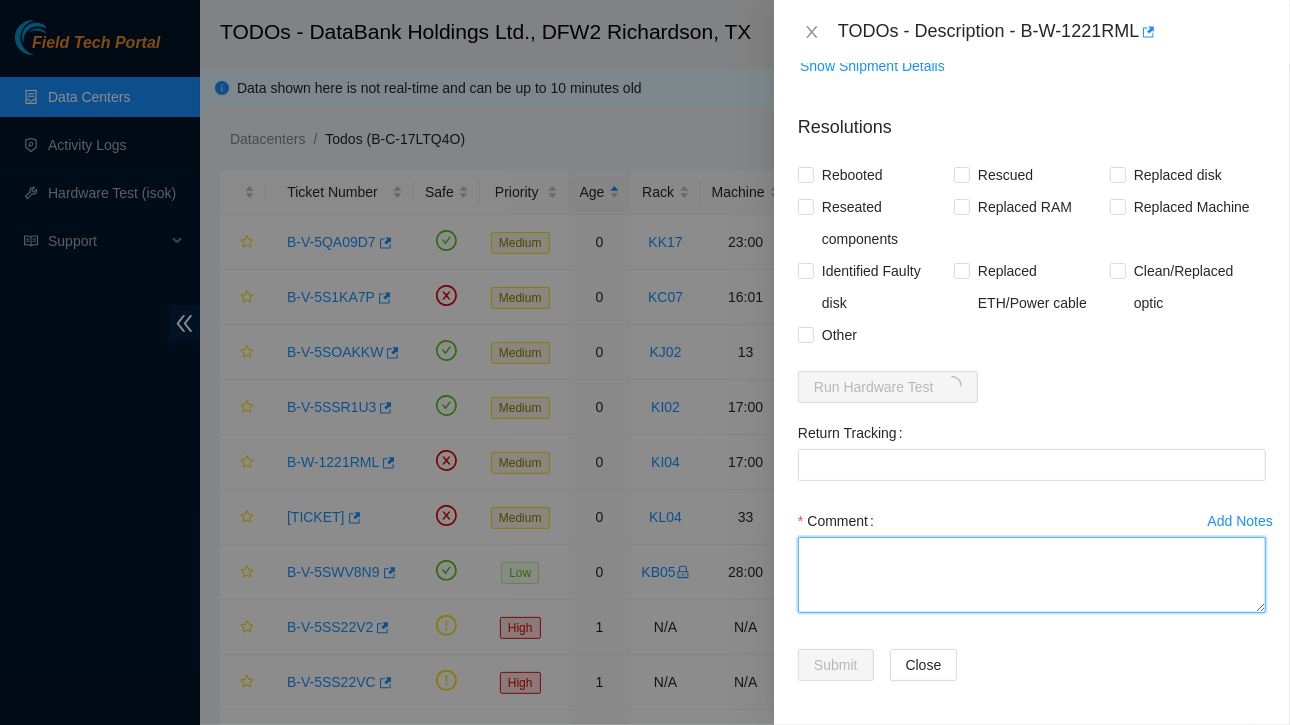 click on "Comment" at bounding box center (1032, 575) 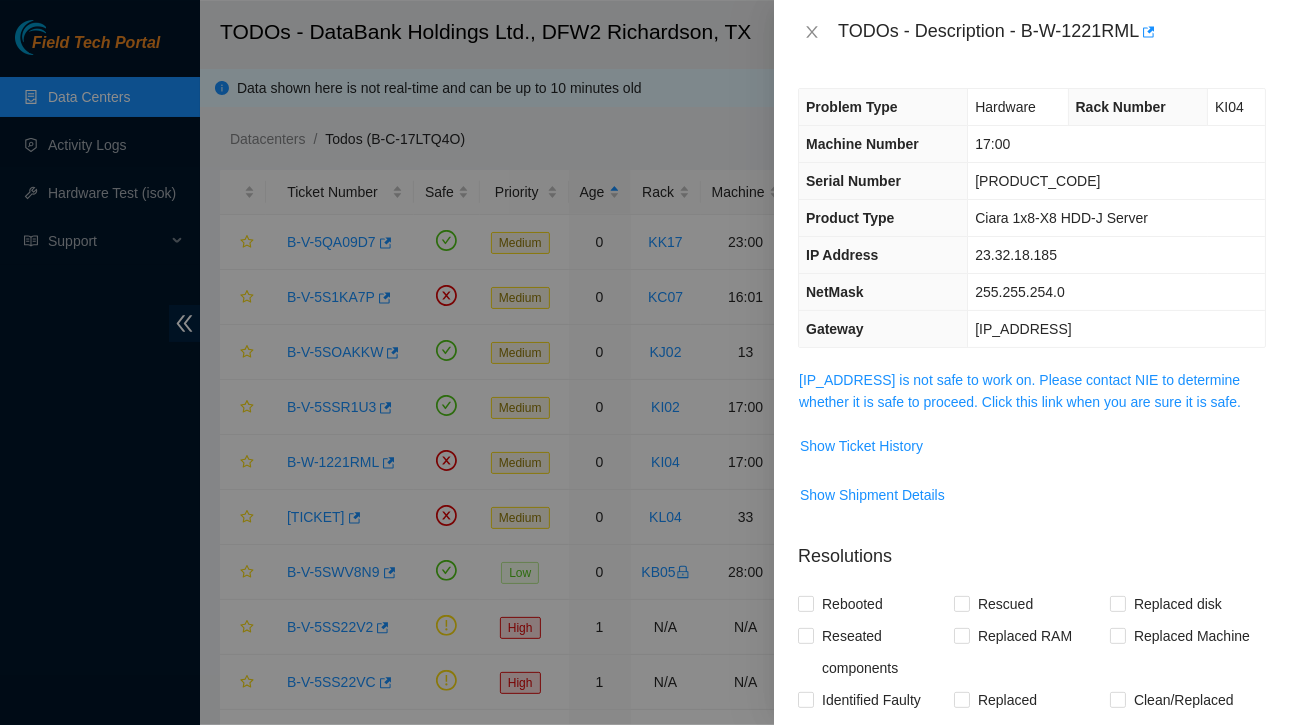 scroll, scrollTop: 91, scrollLeft: 0, axis: vertical 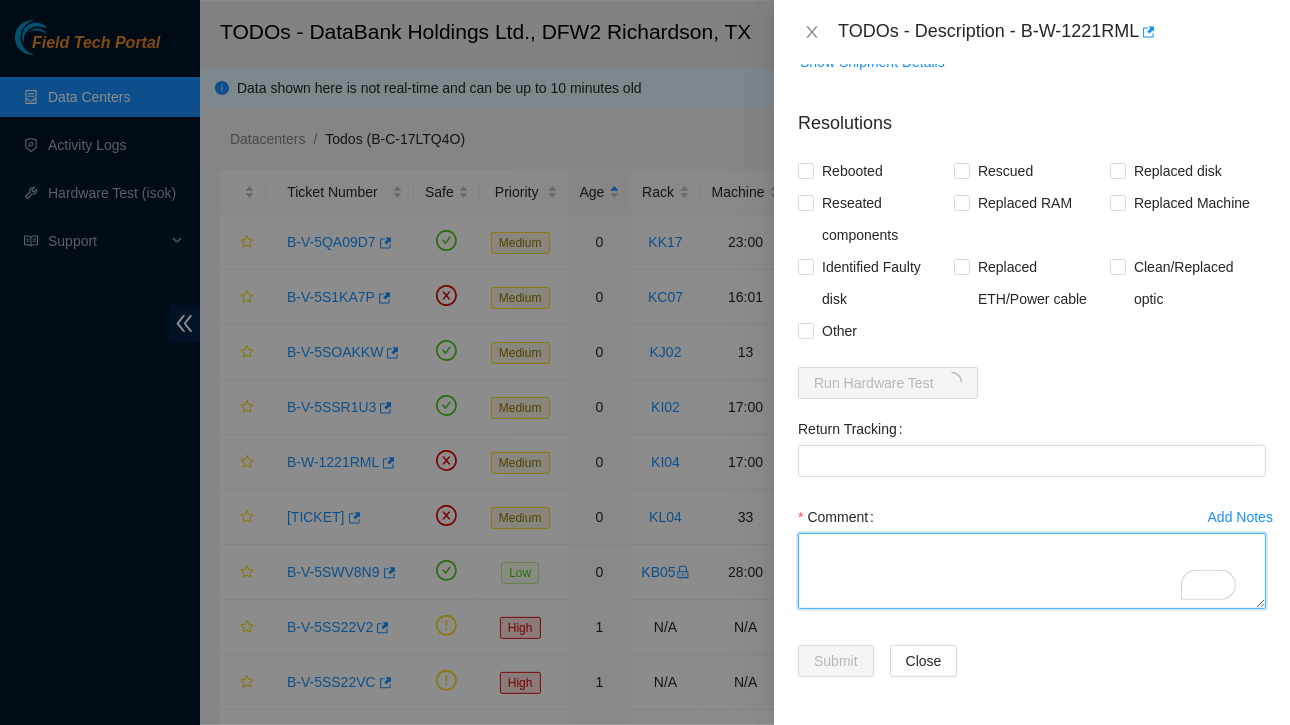 paste on "Ticket:[TICKET]
Service Order: [SERVICE ORDER]
Tracking Numbers: [TRACKING]
Serial of New disk :[SERIAL]
Serial of Bad disk:[SERIAL]
RMA Return: [RMA]
Return tracking number: [TRACKING]" 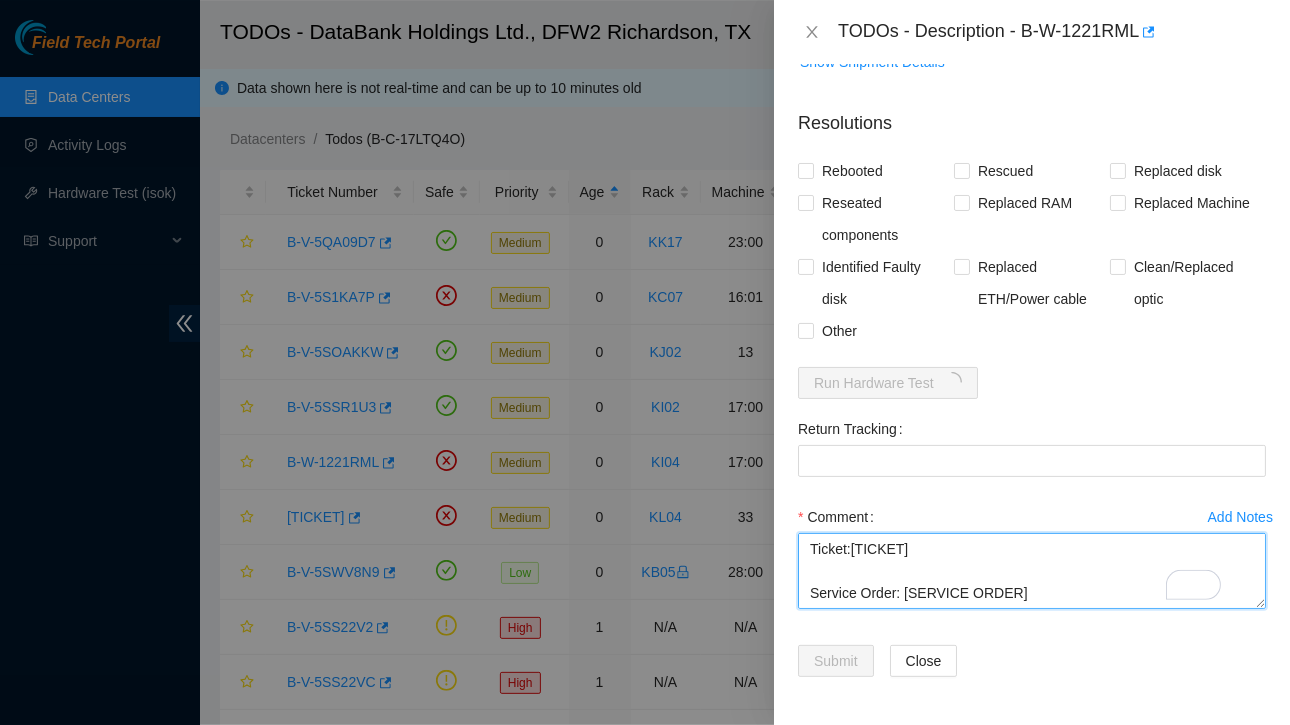 scroll, scrollTop: 192, scrollLeft: 0, axis: vertical 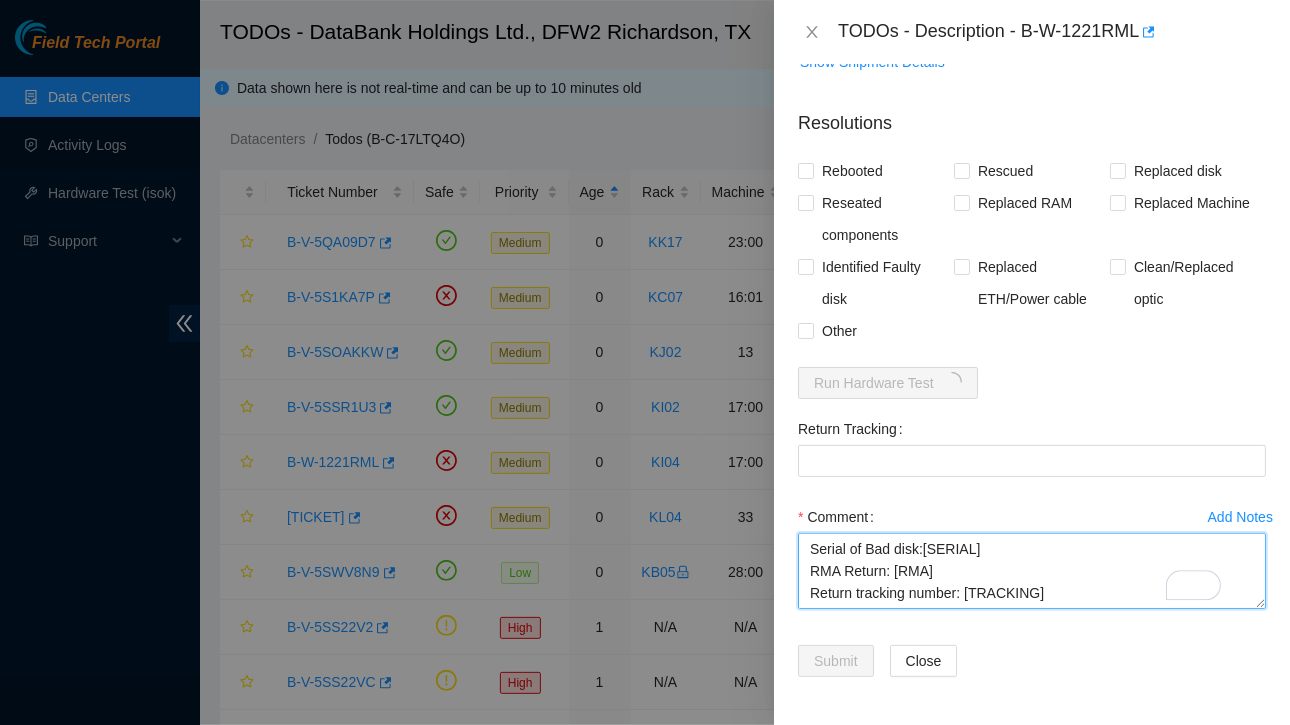 drag, startPoint x: 1007, startPoint y: 534, endPoint x: 1056, endPoint y: 545, distance: 50.219517 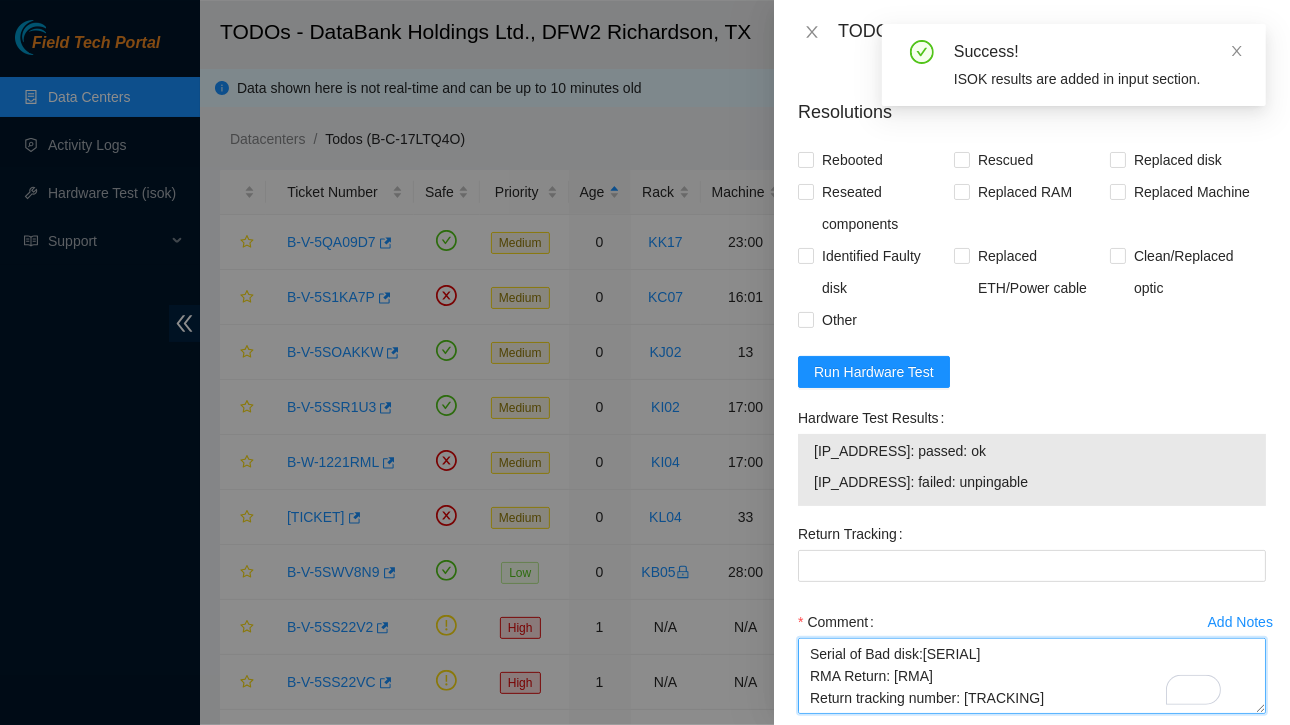 type on "Ticket:[TICKET]
Service Order: [SERVICE ORDER]
Tracking Numbers: [TRACKING]
Serial of New disk :[SERIAL]
Serial of Bad disk:[SERIAL]
RMA Return: [RMA]
Return tracking number: [TRACKING]" 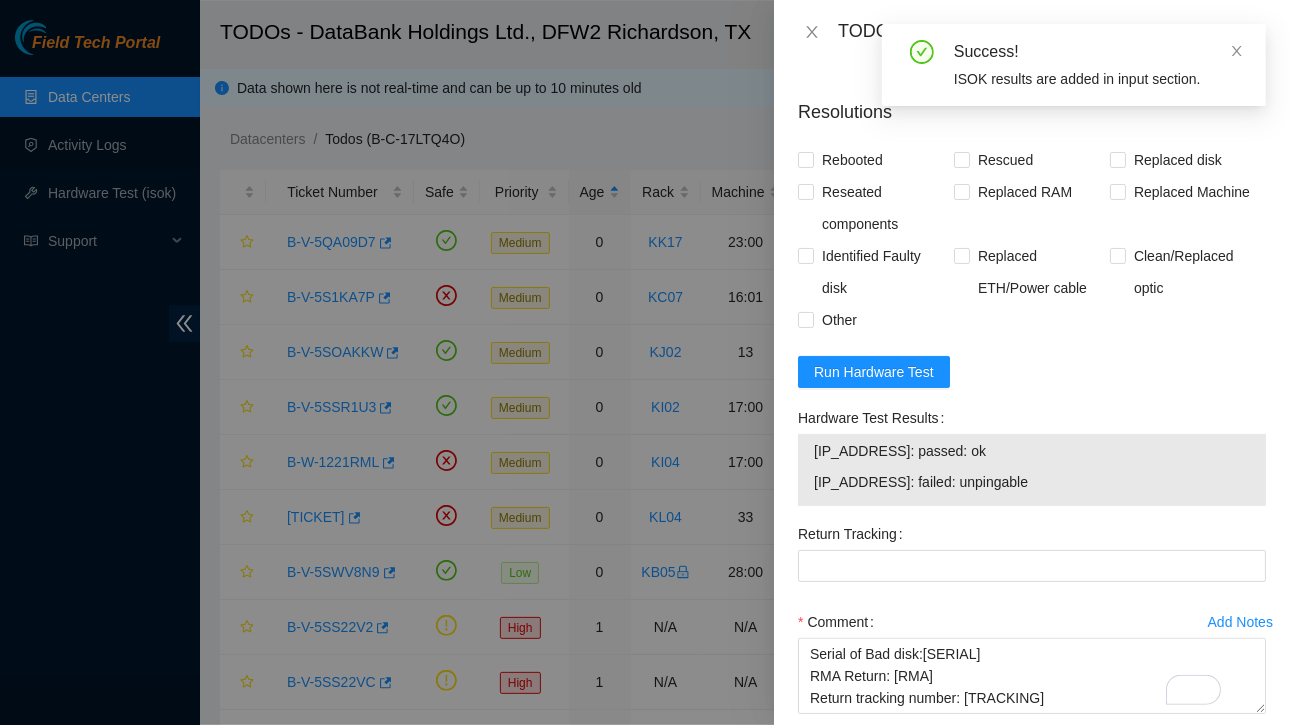 drag, startPoint x: 1033, startPoint y: 546, endPoint x: 1093, endPoint y: 610, distance: 87.72685 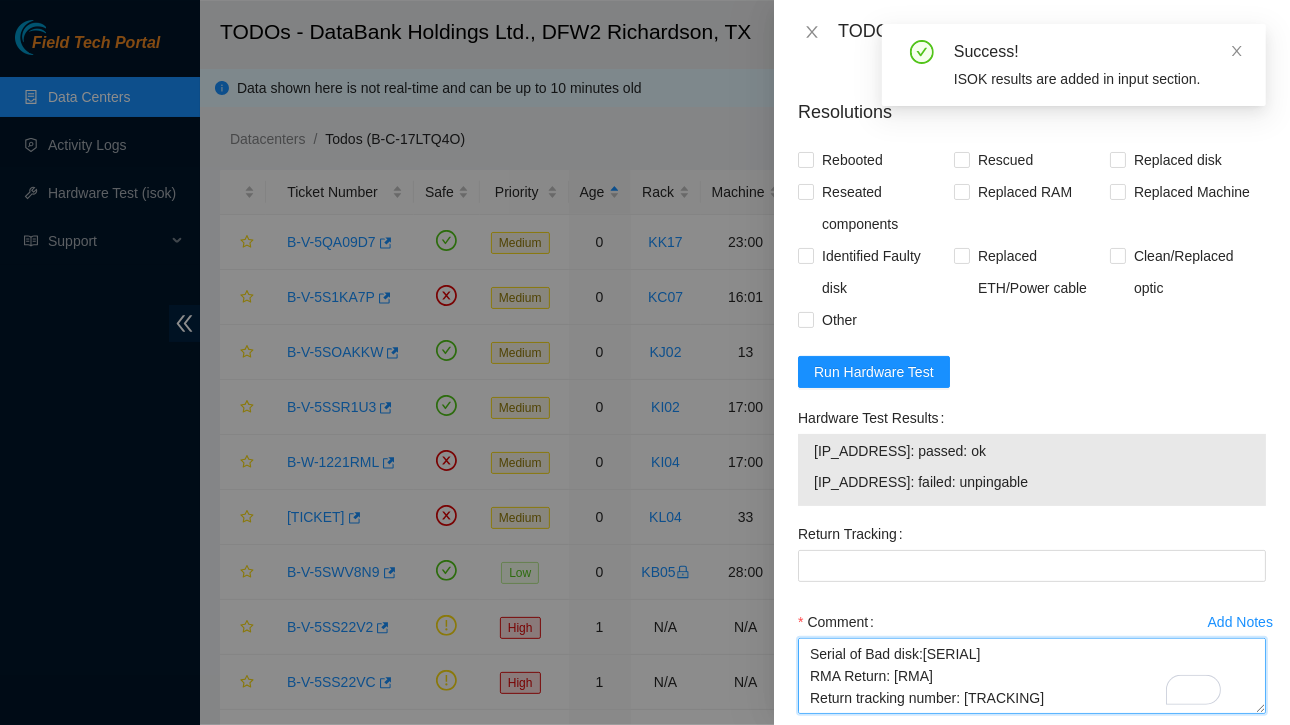 drag, startPoint x: 965, startPoint y: 662, endPoint x: 1078, endPoint y: 664, distance: 113.0177 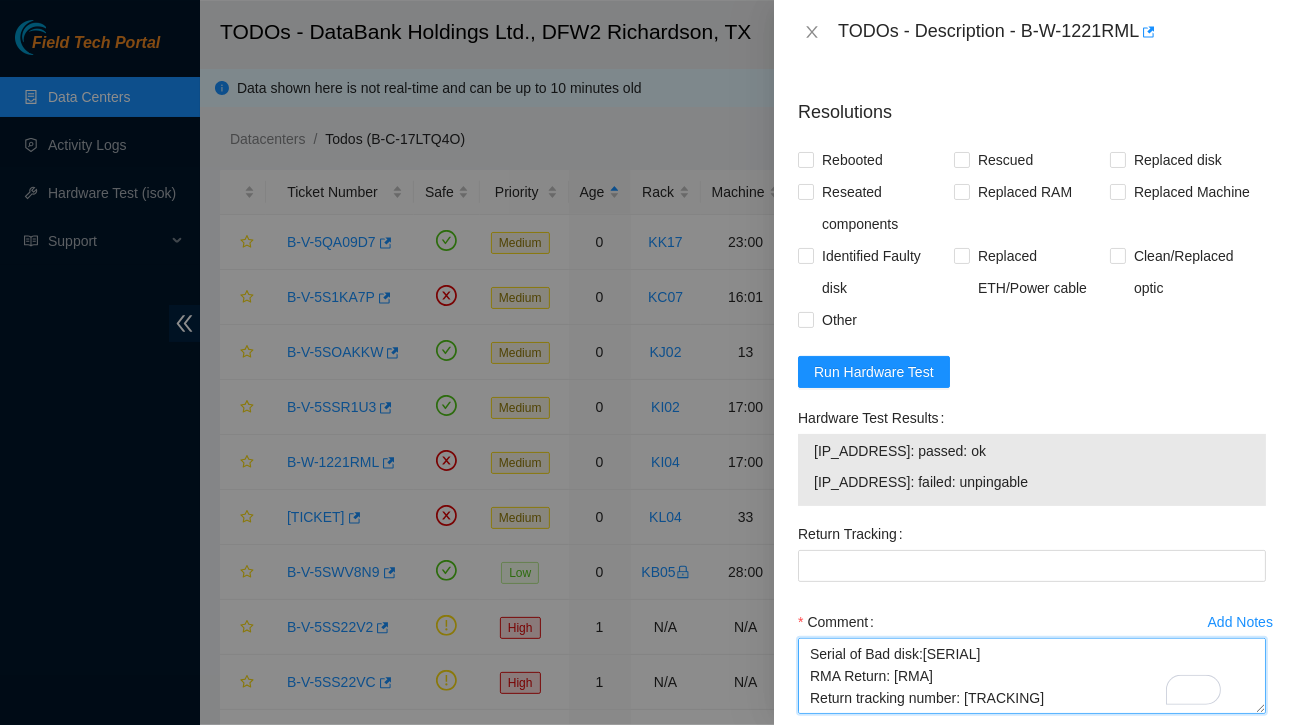 scroll, scrollTop: 236, scrollLeft: 0, axis: vertical 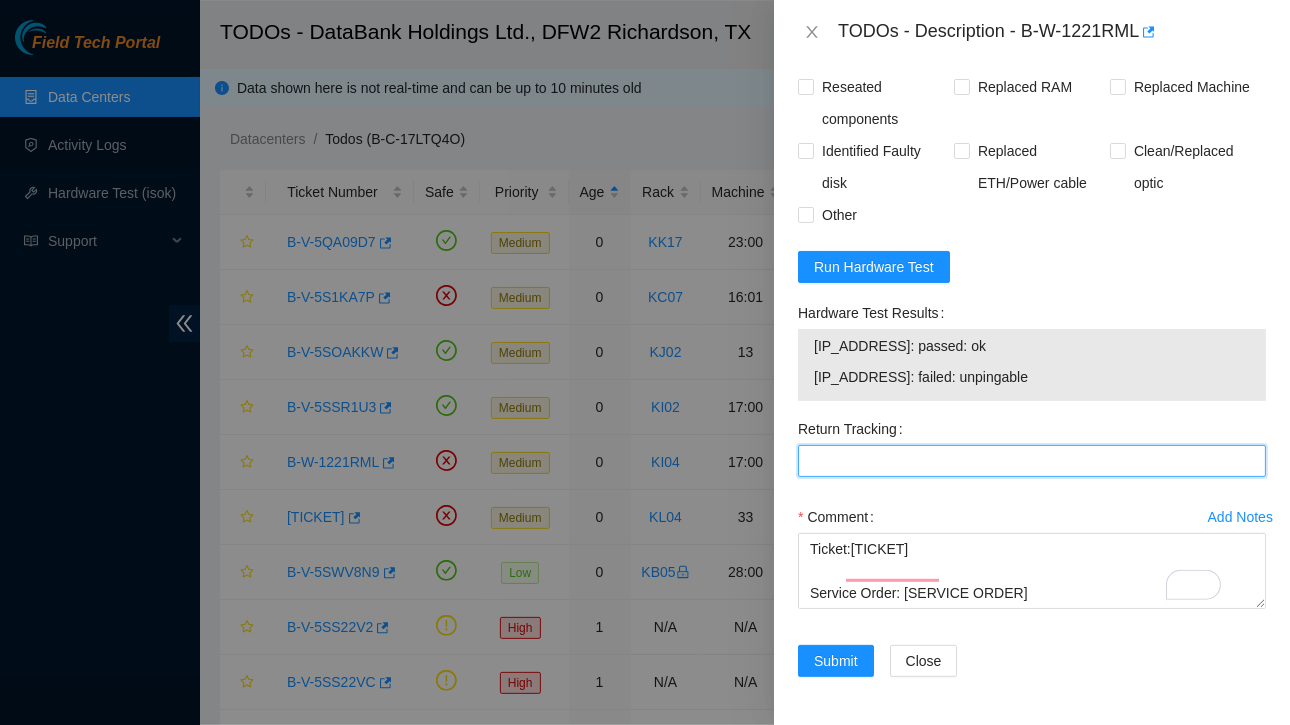 click on "Return Tracking" at bounding box center [1032, 461] 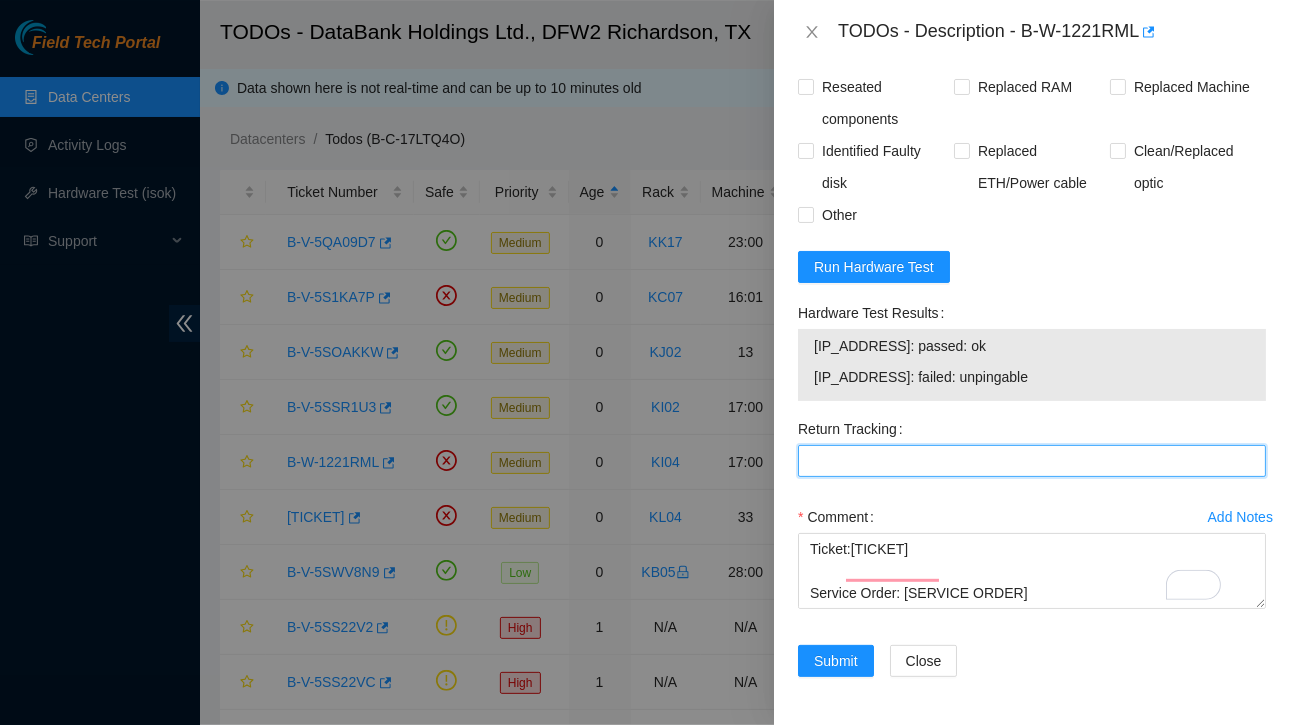 paste on "[TRACKING]" 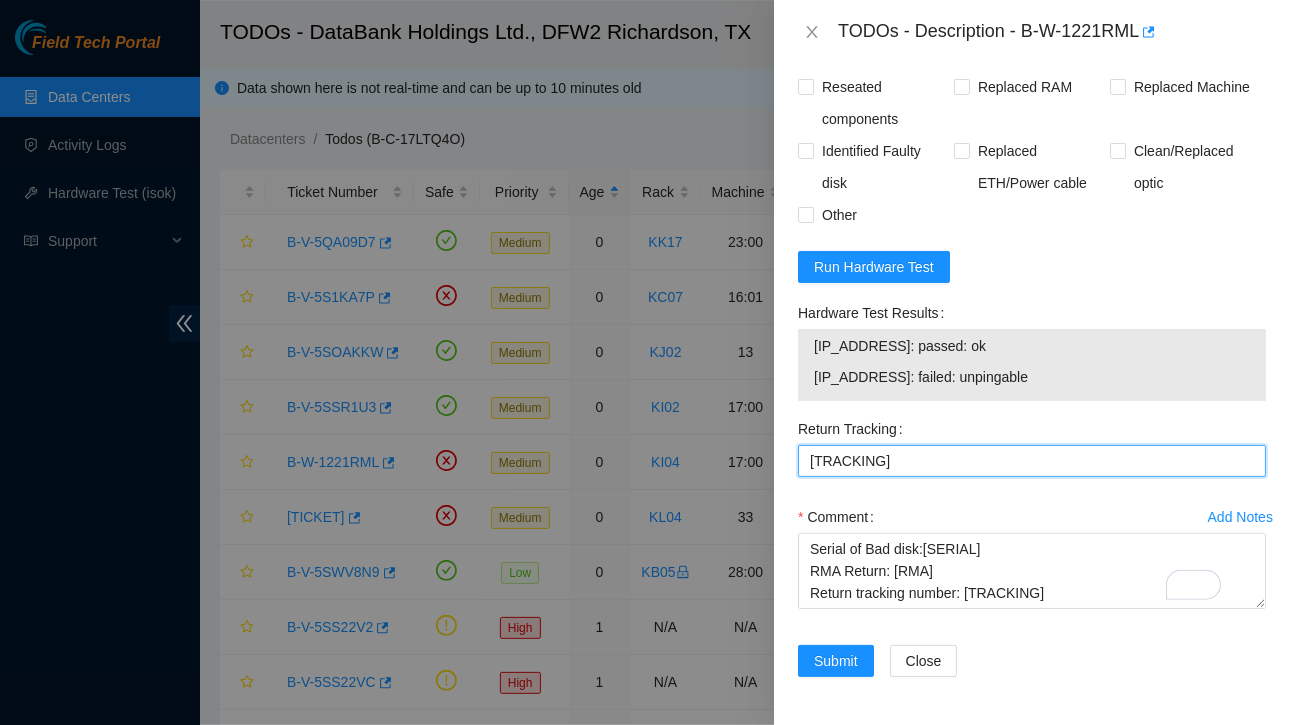 type on "[TRACKING]" 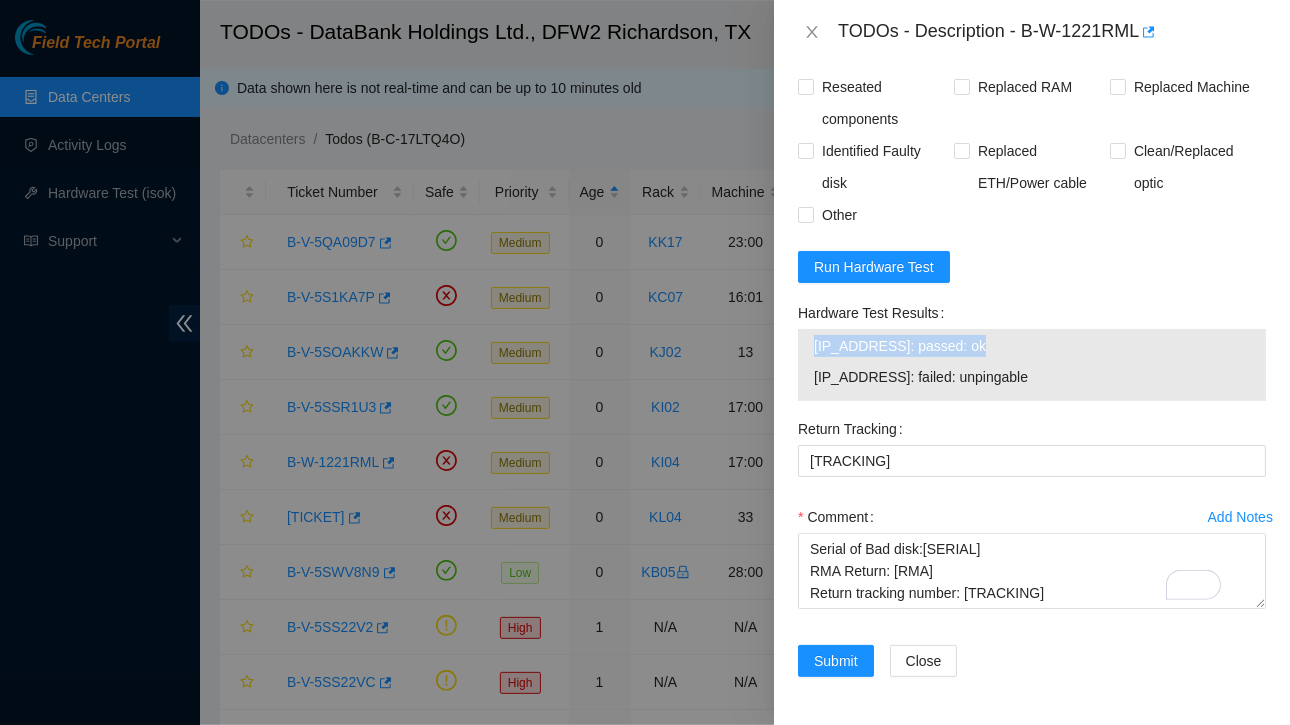 drag, startPoint x: 804, startPoint y: 329, endPoint x: 966, endPoint y: 331, distance: 162.01234 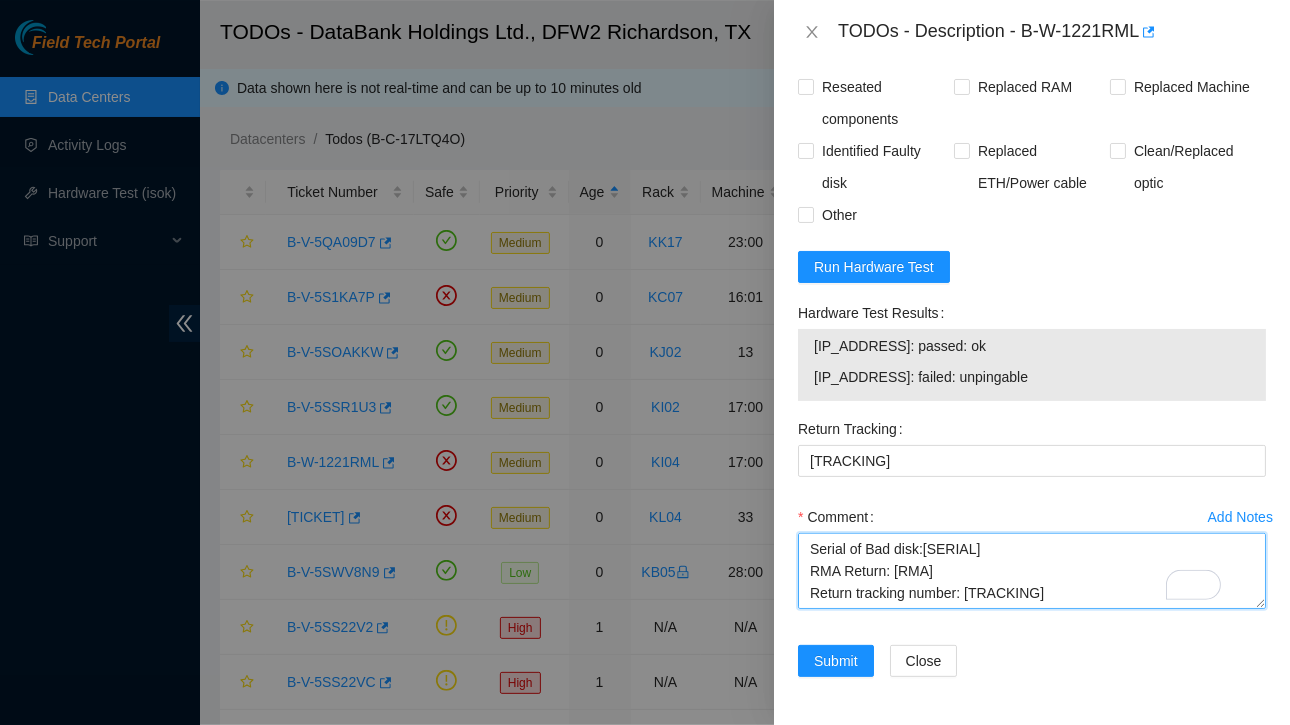 click on "Ticket:[TICKET]
Service Order: [SERVICE ORDER]
Tracking Numbers: [TRACKING]
Serial of New disk :[SERIAL]
Serial of Bad disk:[SERIAL]
RMA Return: [RMA]
Return tracking number: [TRACKING]" at bounding box center [1032, 571] 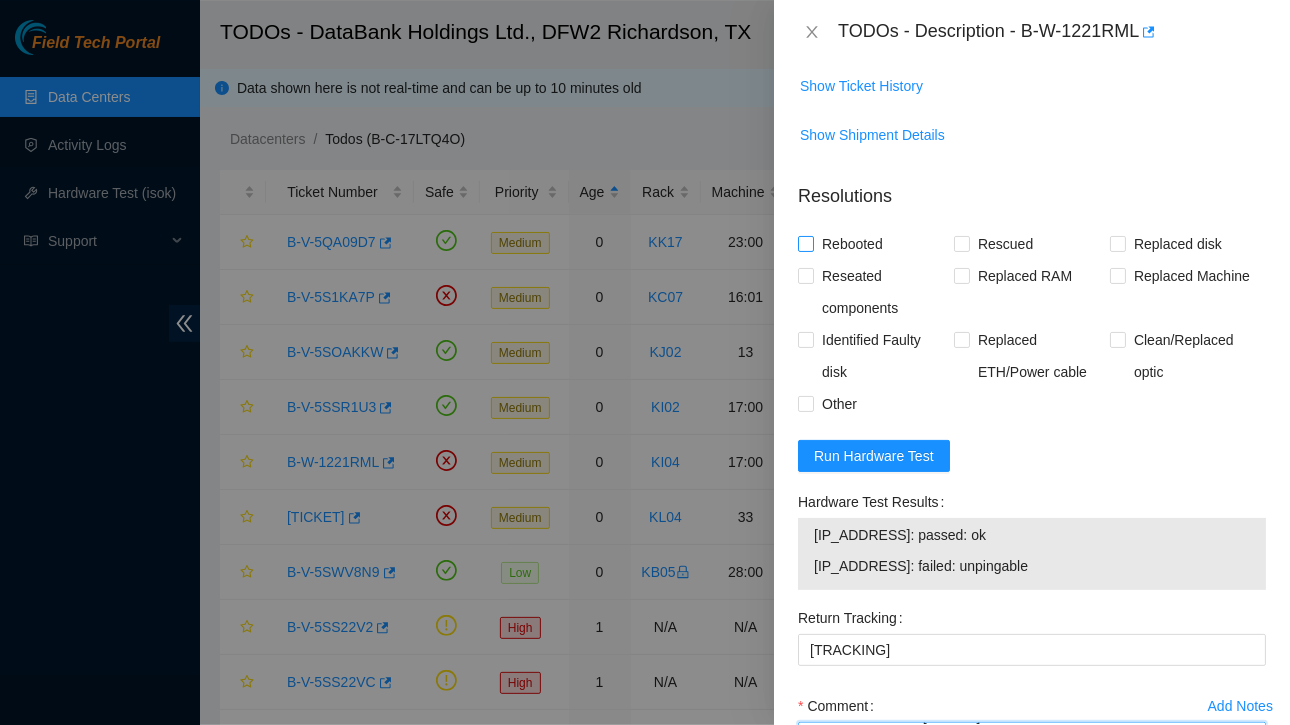 type on "Ticket:B-W-1221RML
Service Order: B-V-5S4YZJS
Tracking Numbers: 463470039080
Serial of New disk :[SERIAL]
Serial of Bad disk:[SERIAL]
RMA Return: B-V-5S4YZK1
Return tracking number: 463470039091
23.32.18.185: passed: ok" 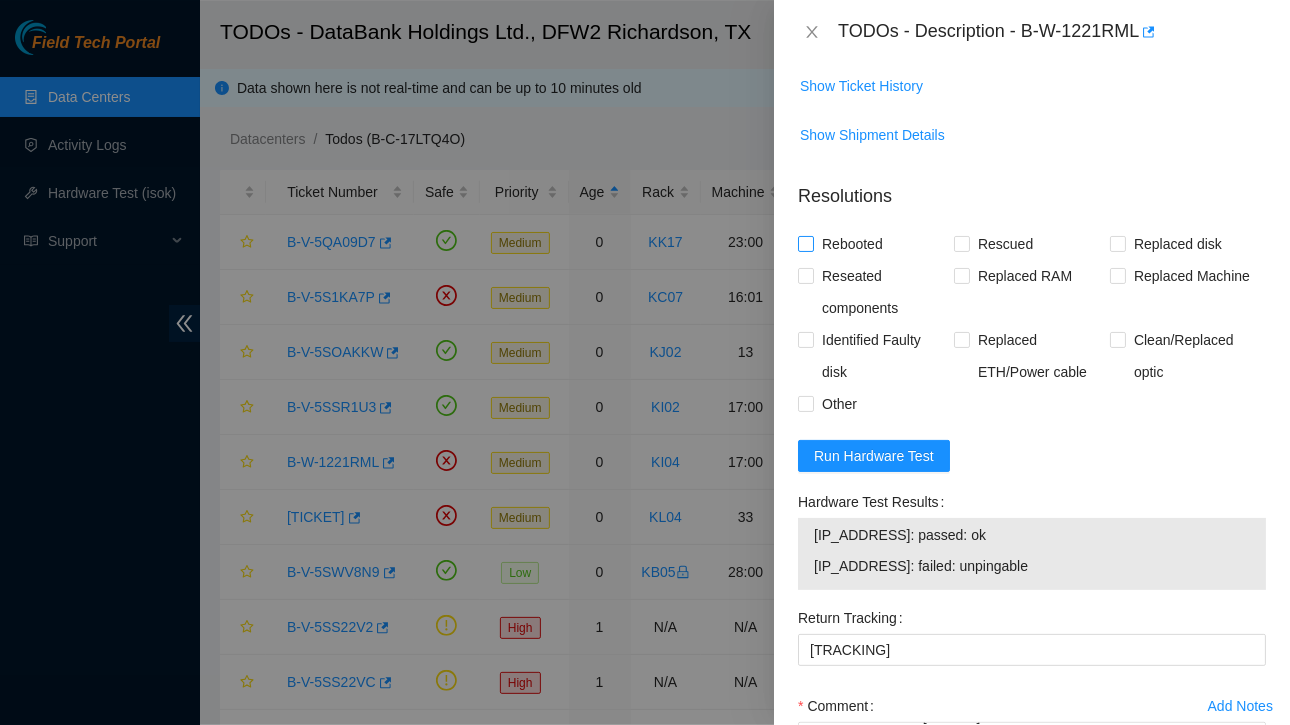 click on "Rebooted" at bounding box center (805, 243) 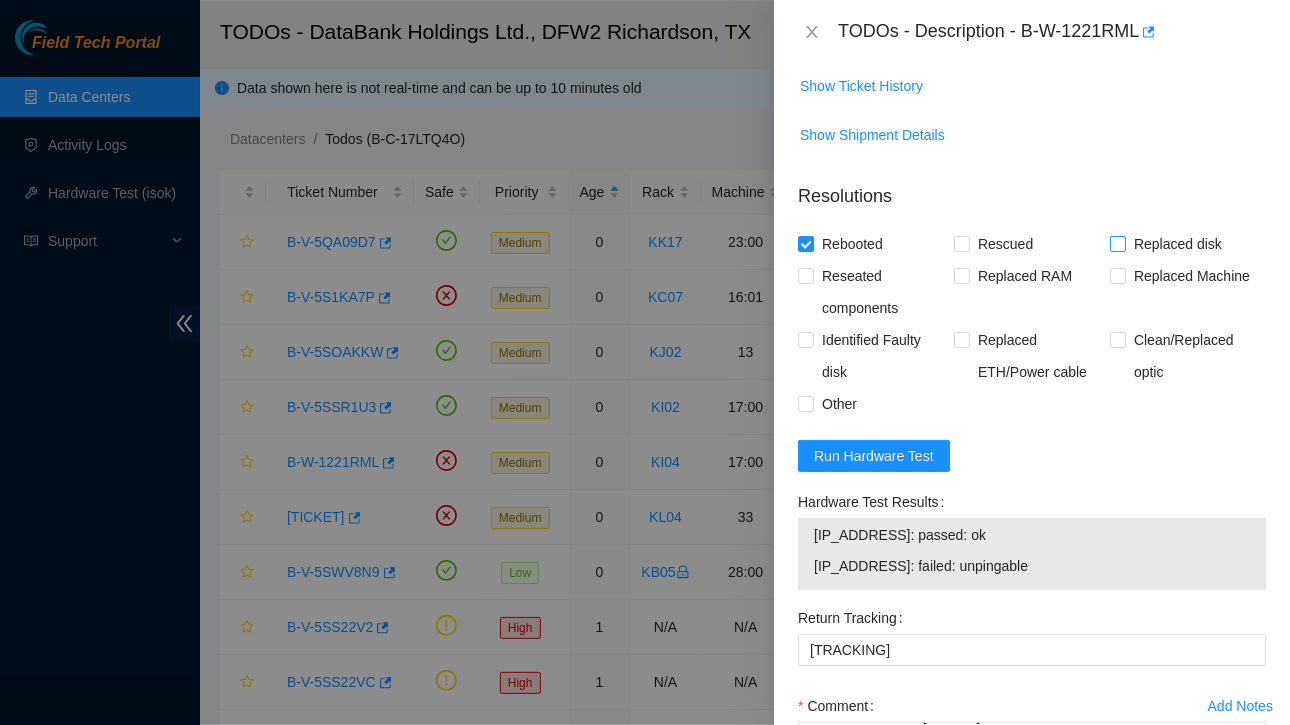 click on "Replaced disk" at bounding box center [1170, 244] 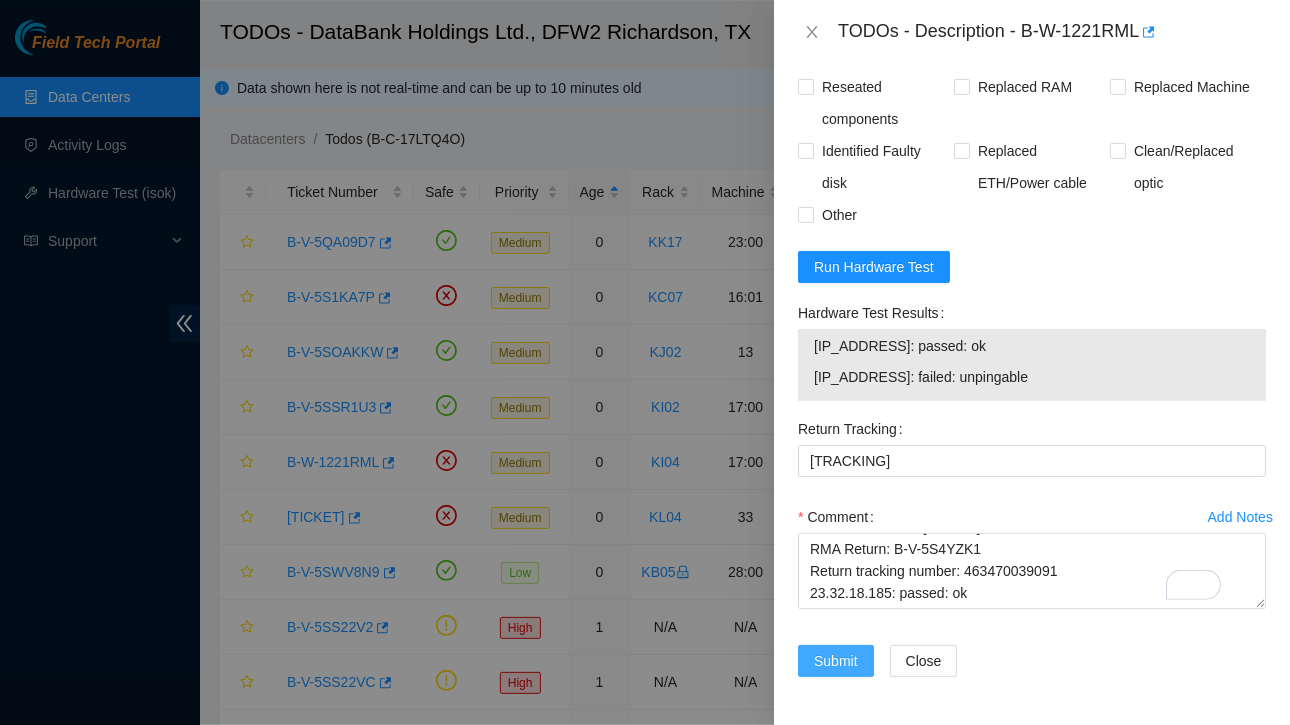 click on "Submit" at bounding box center (836, 661) 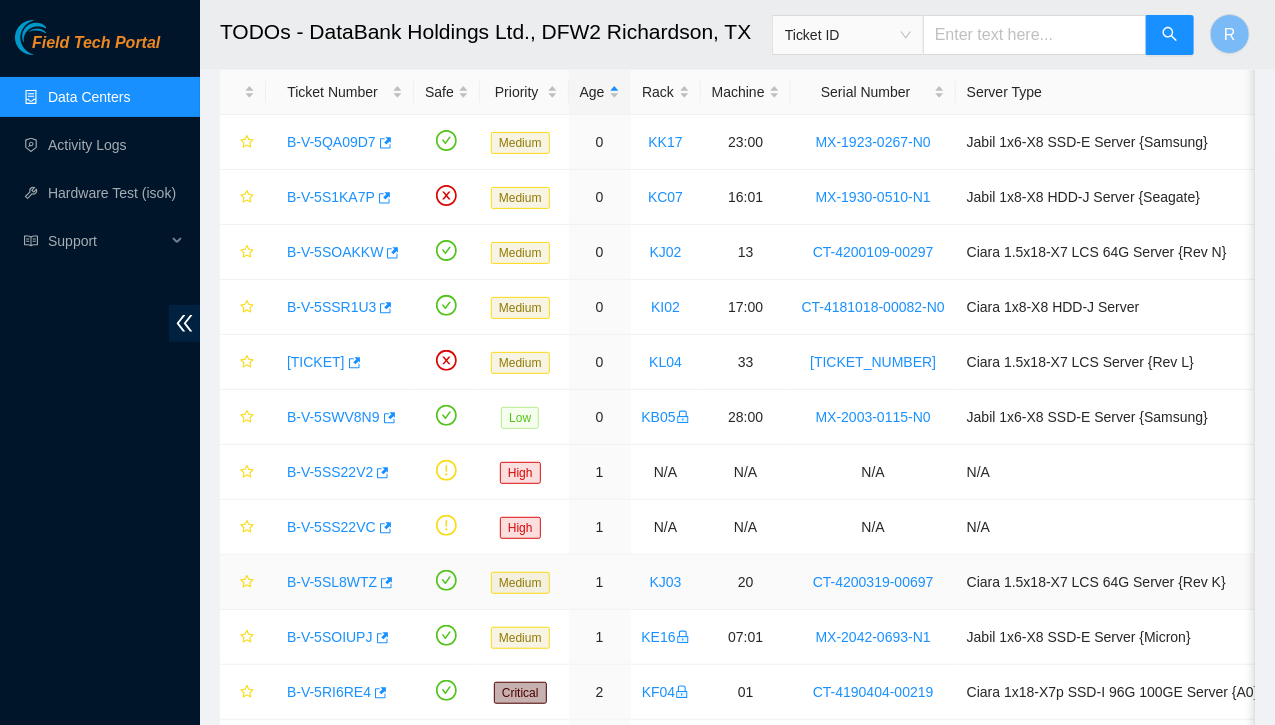click on "B-V-5SL8WTZ" at bounding box center [332, 582] 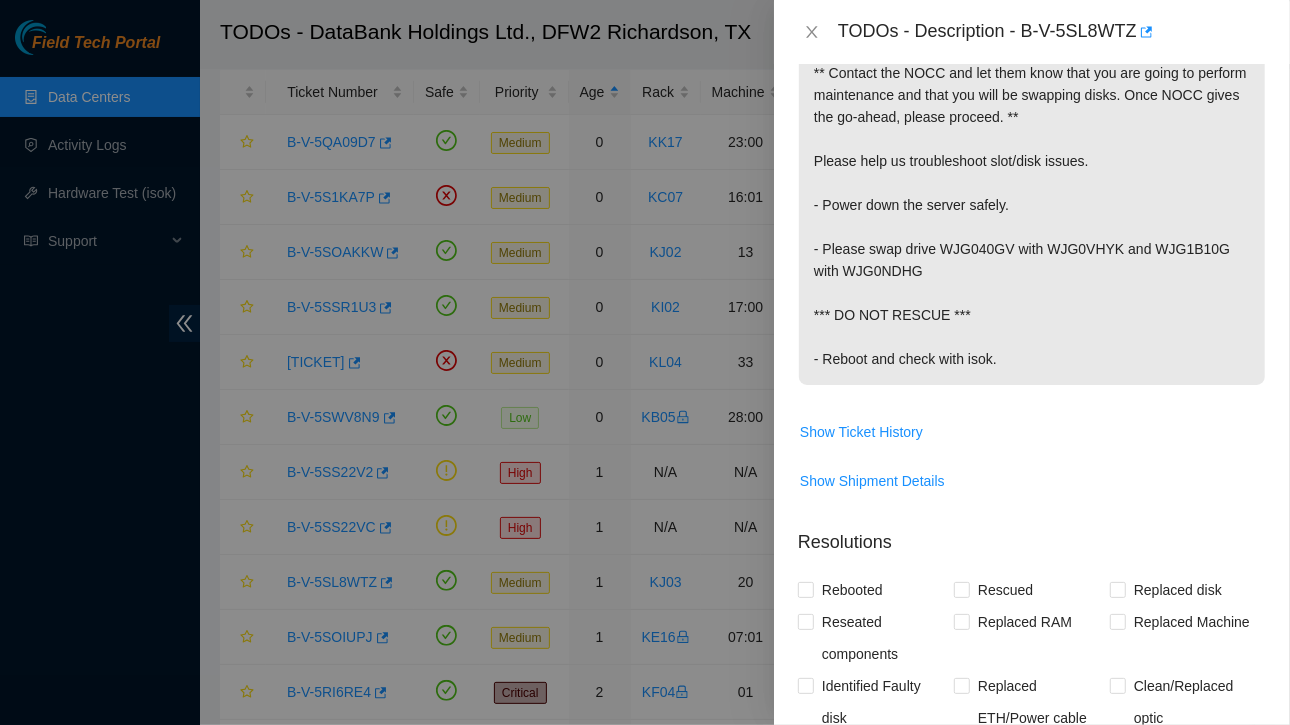 scroll, scrollTop: 237, scrollLeft: 0, axis: vertical 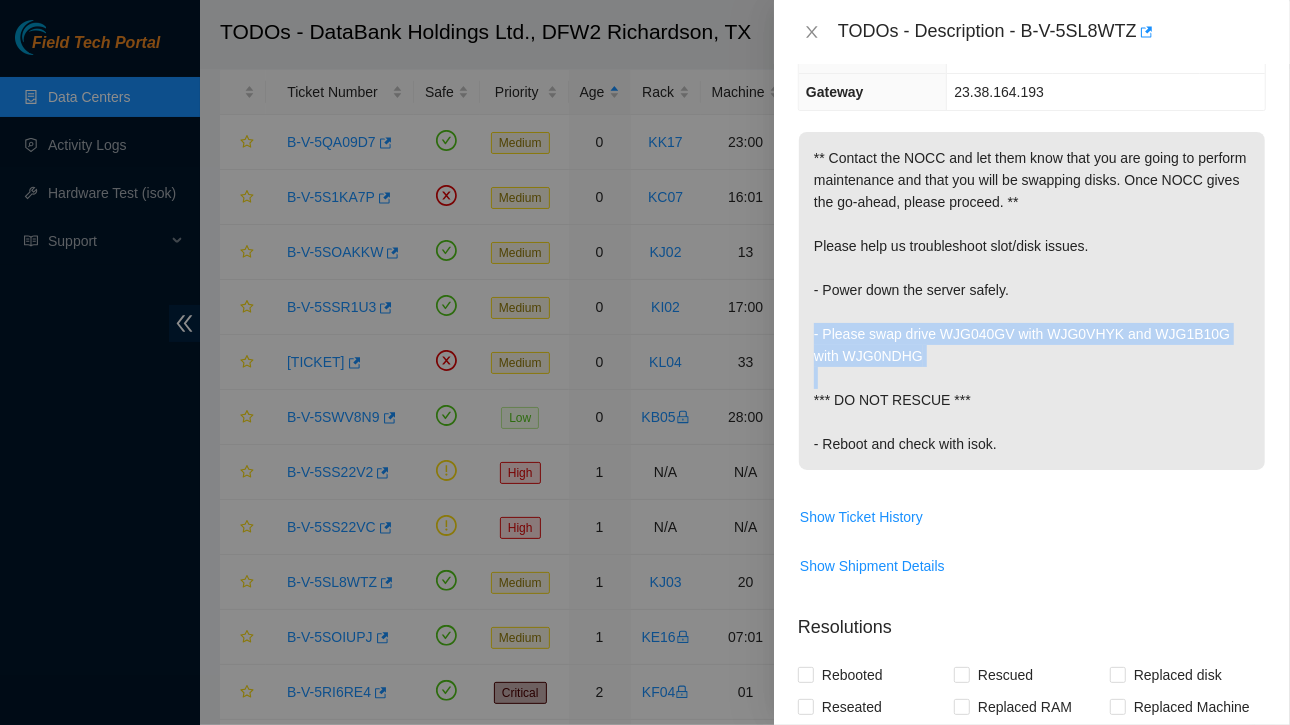 drag, startPoint x: 805, startPoint y: 327, endPoint x: 961, endPoint y: 359, distance: 159.24823 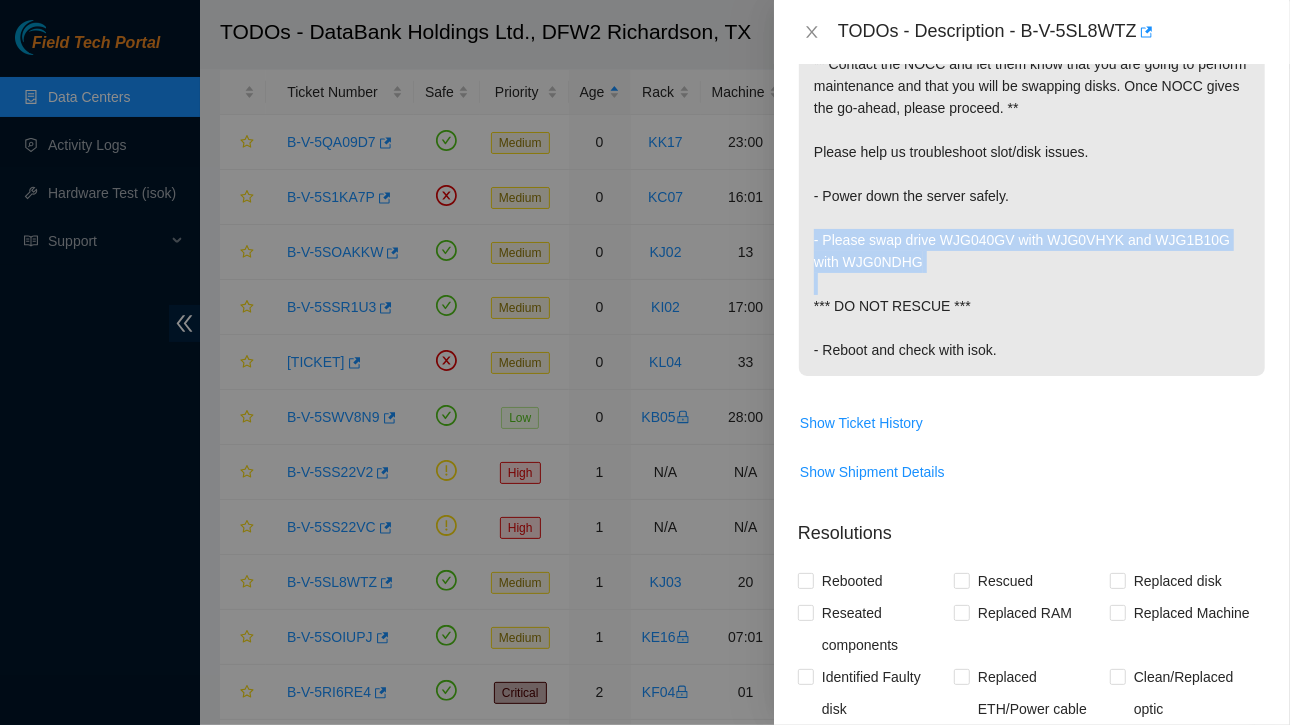 scroll, scrollTop: 637, scrollLeft: 0, axis: vertical 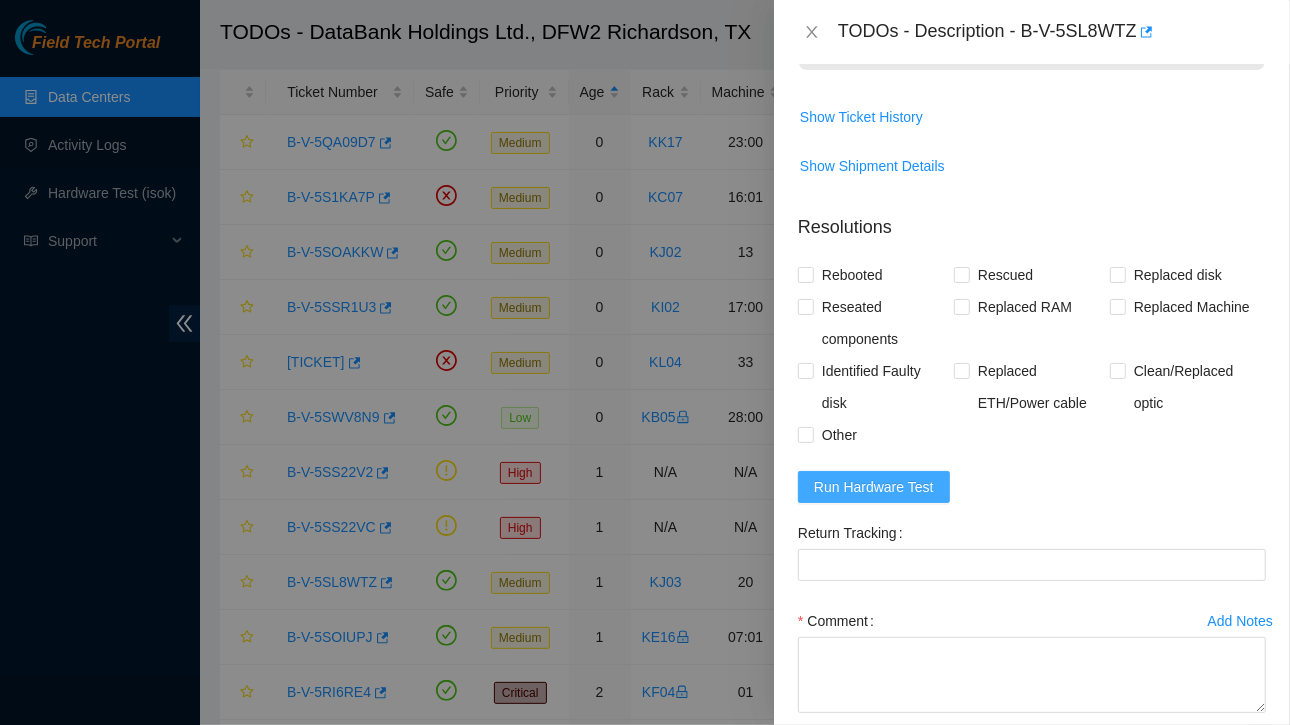click on "Run Hardware Test" at bounding box center (874, 487) 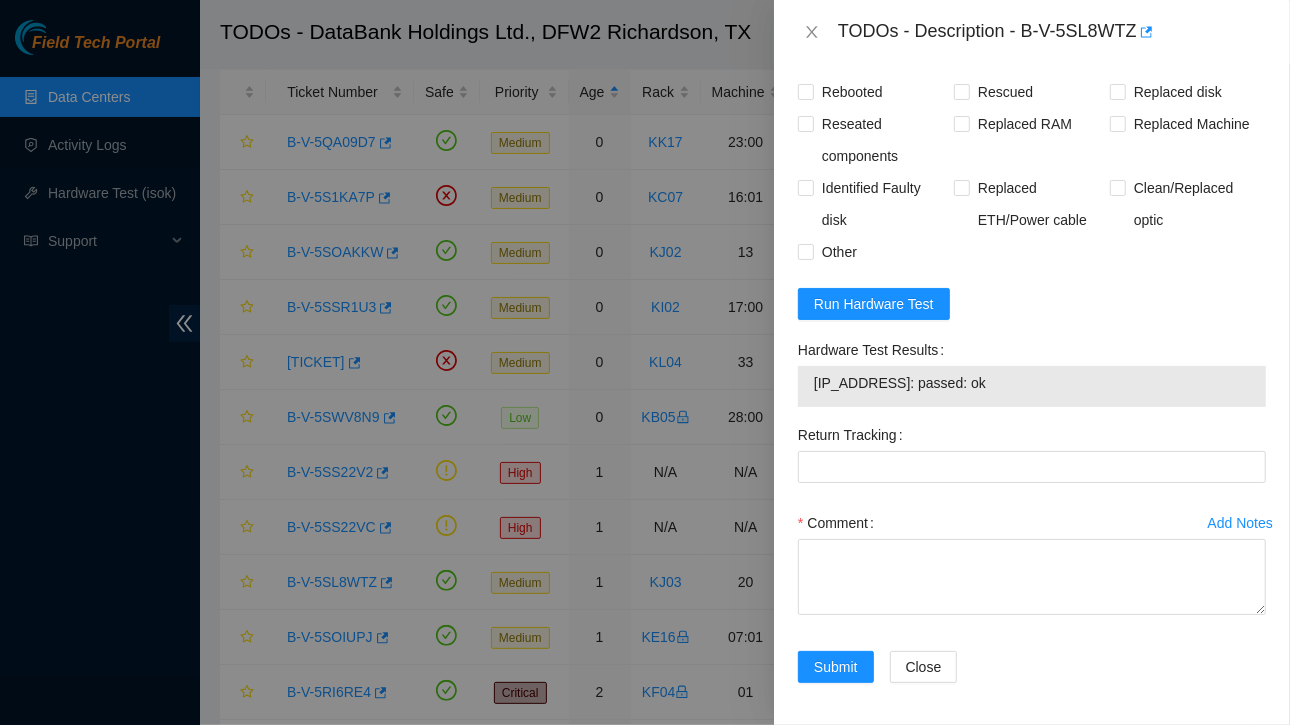 scroll, scrollTop: 821, scrollLeft: 0, axis: vertical 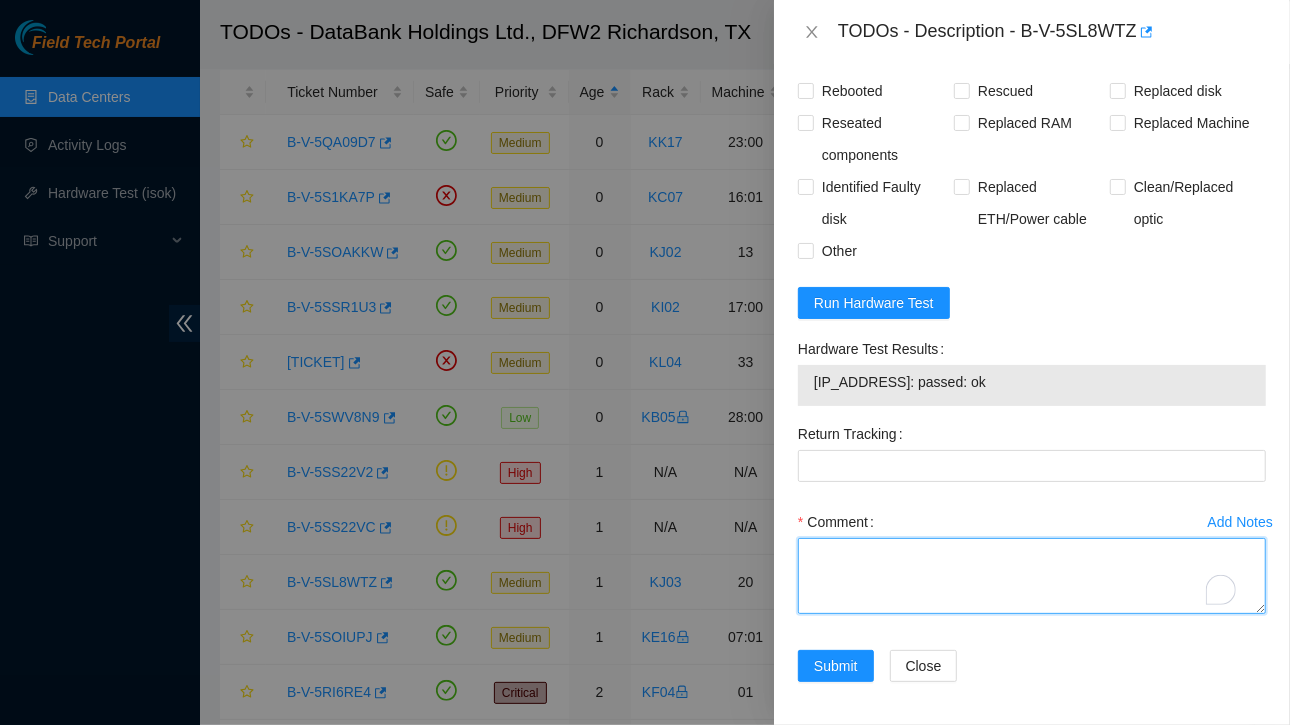 click on "Comment" at bounding box center [1032, 576] 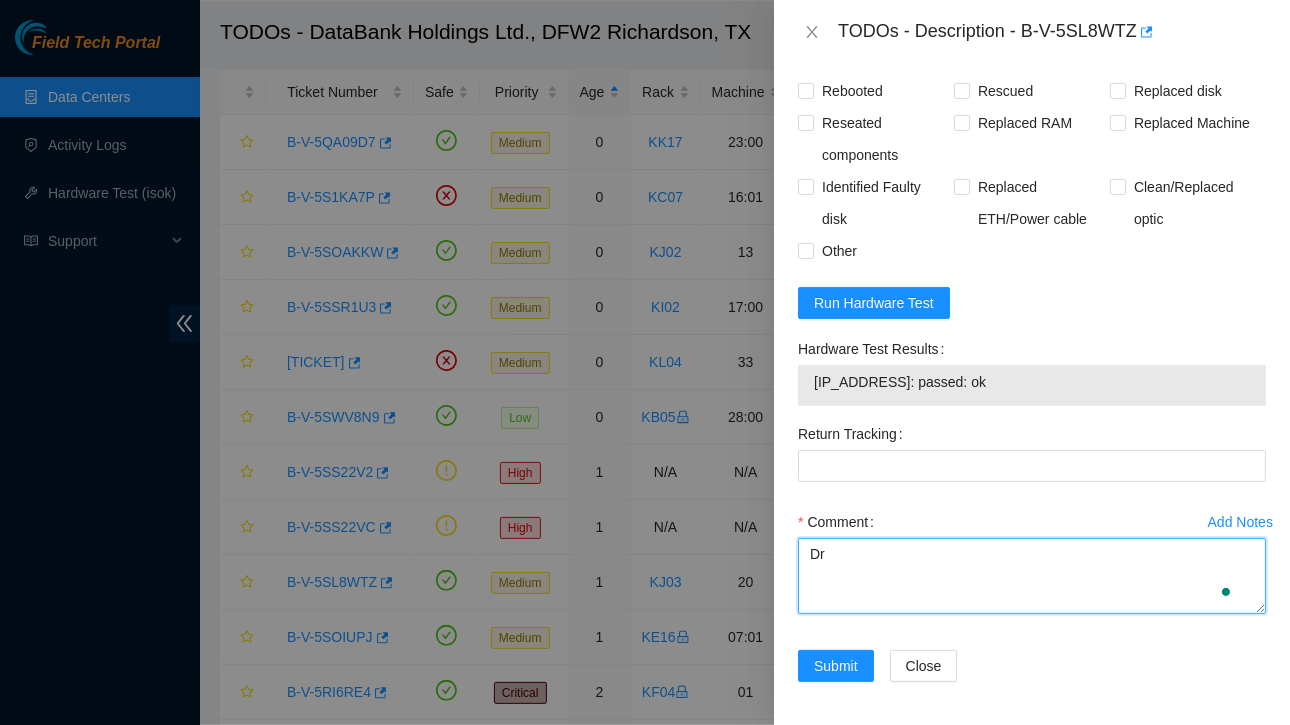scroll, scrollTop: 821, scrollLeft: 0, axis: vertical 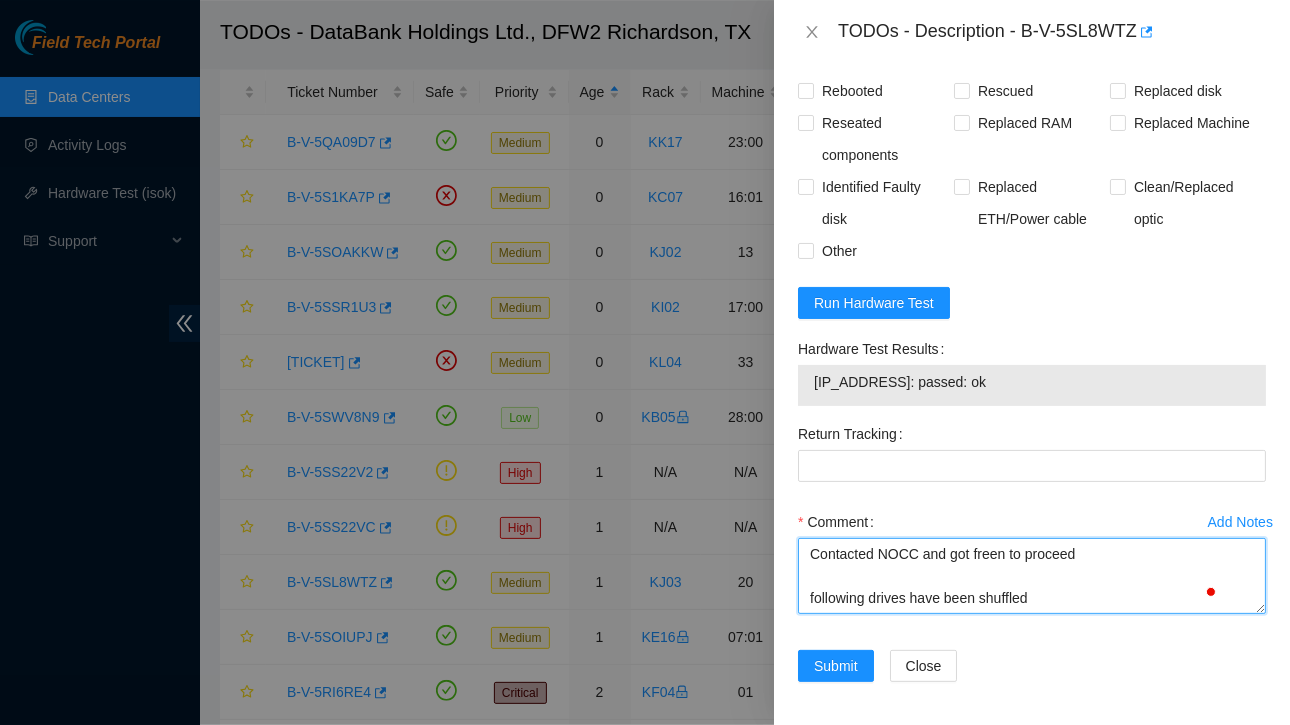 paste on "- Please swap drive WJG040GV with WJG0VHYK and WJG1B10G with WJG0NDHG" 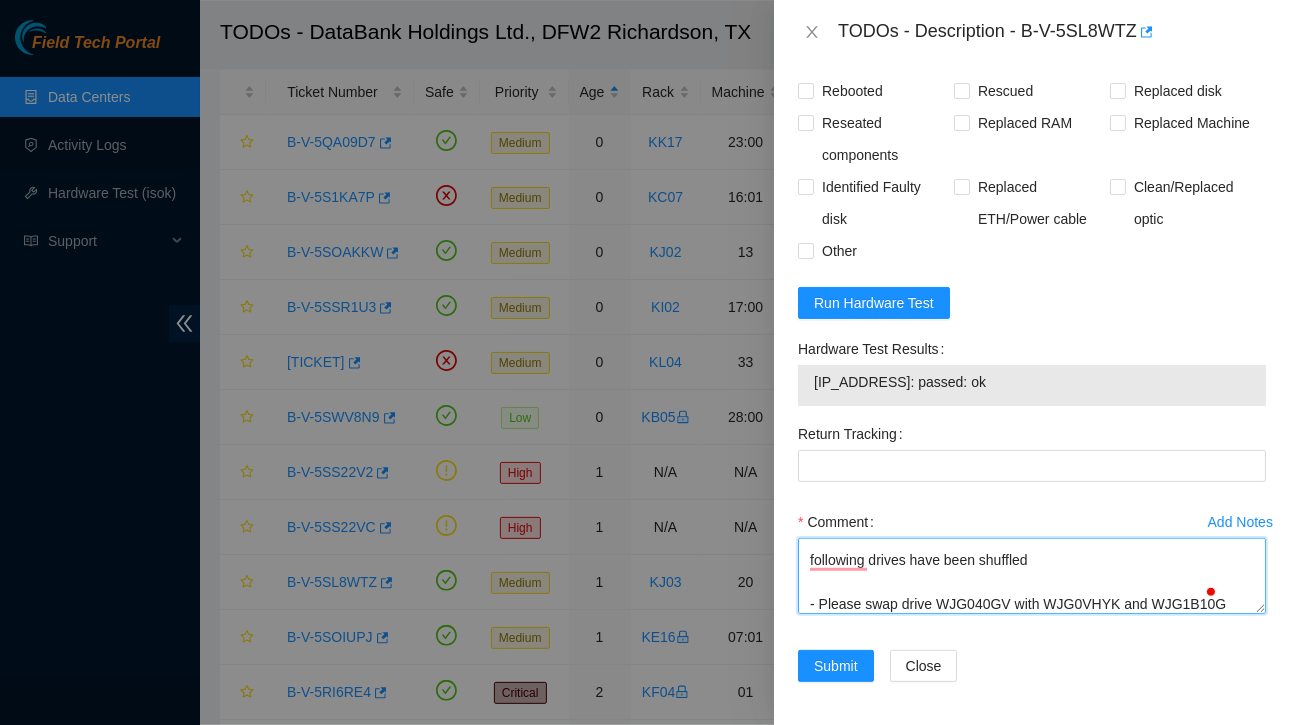 click on "Contacted NOCC and got freen to proceed
following drives have been shuffled
- Please swap drive WJG040GV with WJG0VHYK and WJG1B10G with WJG0NDHG" at bounding box center (1032, 576) 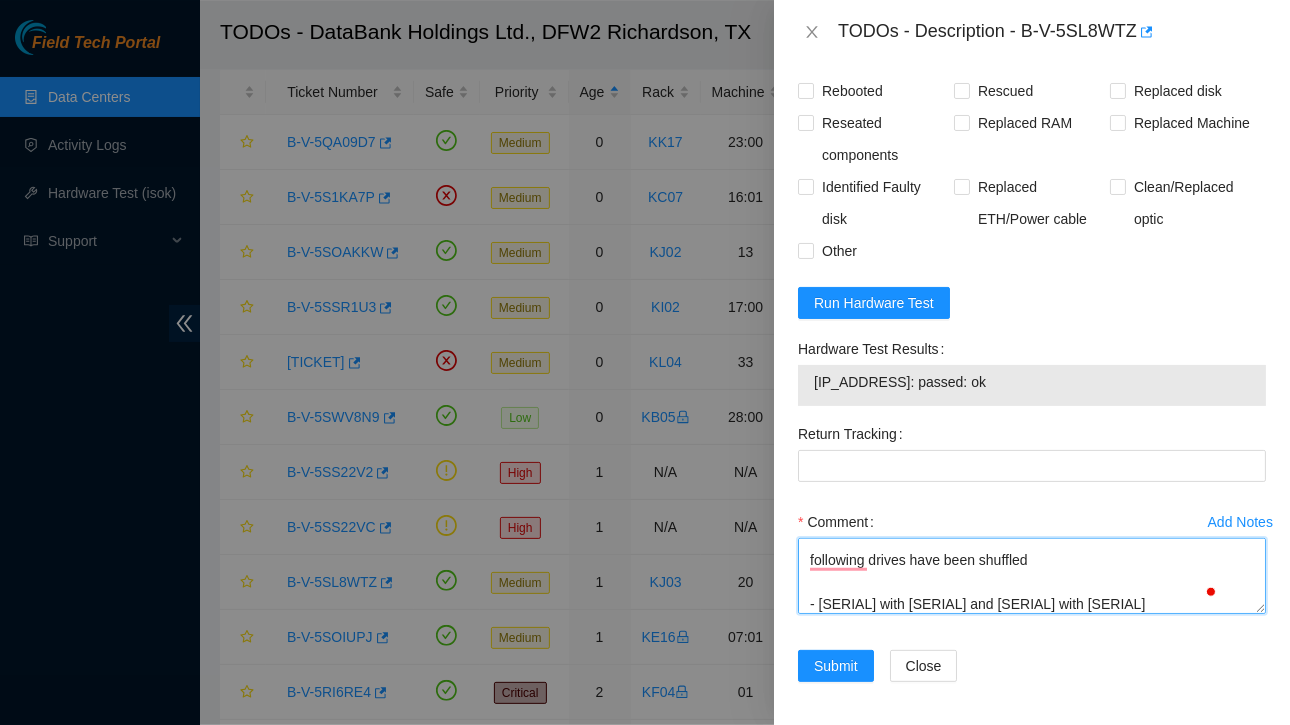 scroll, scrollTop: 74, scrollLeft: 0, axis: vertical 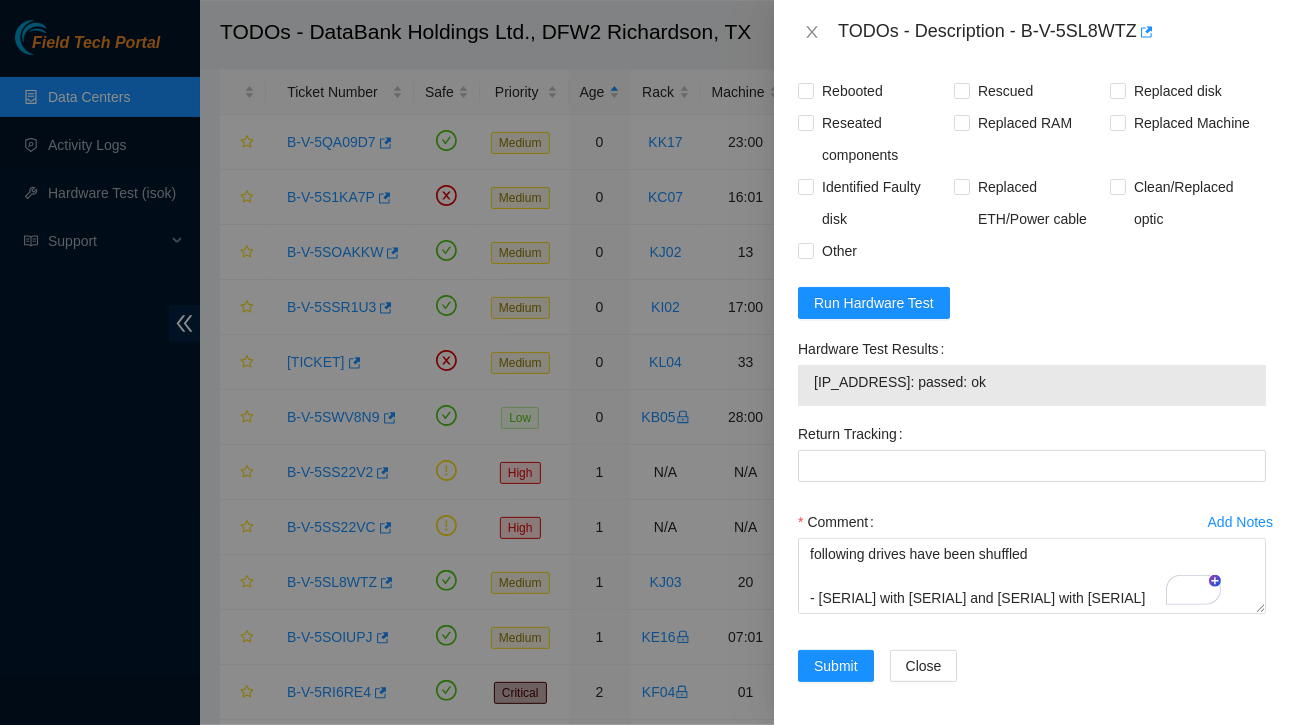 drag, startPoint x: 810, startPoint y: 377, endPoint x: 992, endPoint y: 377, distance: 182 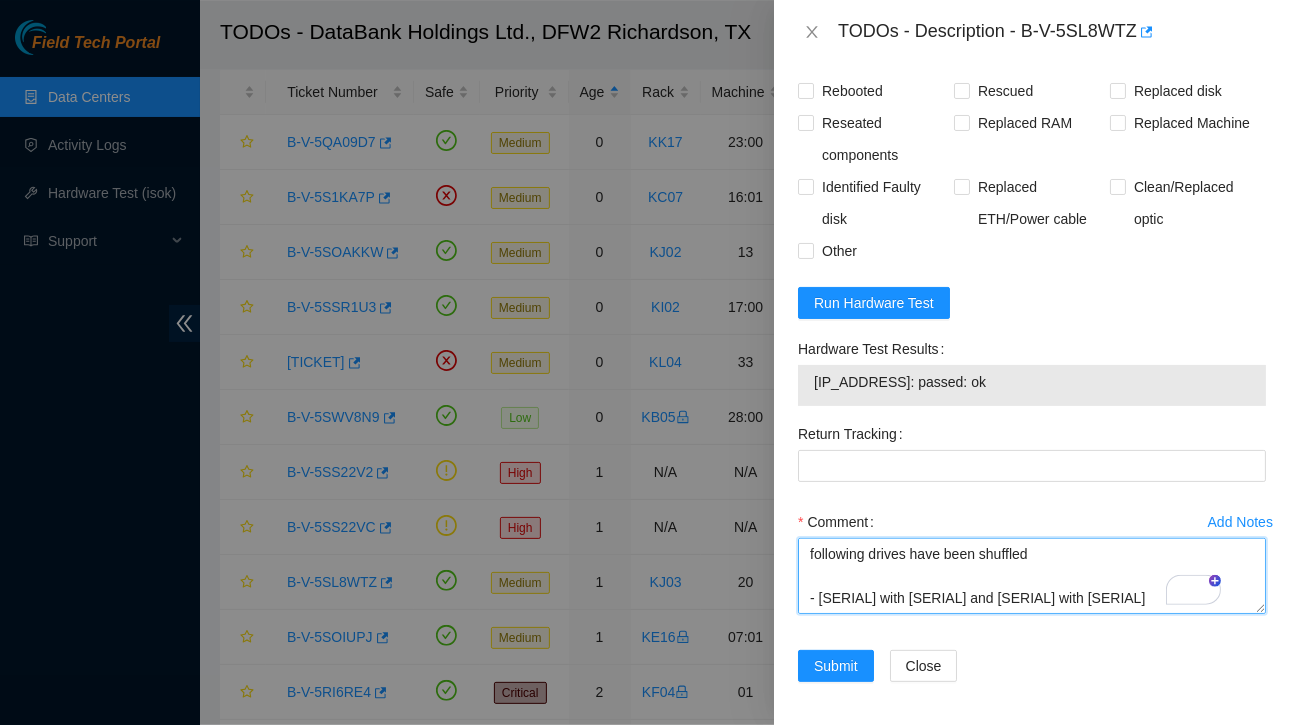 click on "Contacted NOCC and got freen to proceed
following drives have been shuffled
- [SERIAL] with [SERIAL] and [SERIAL] with [SERIAL]" at bounding box center (1032, 576) 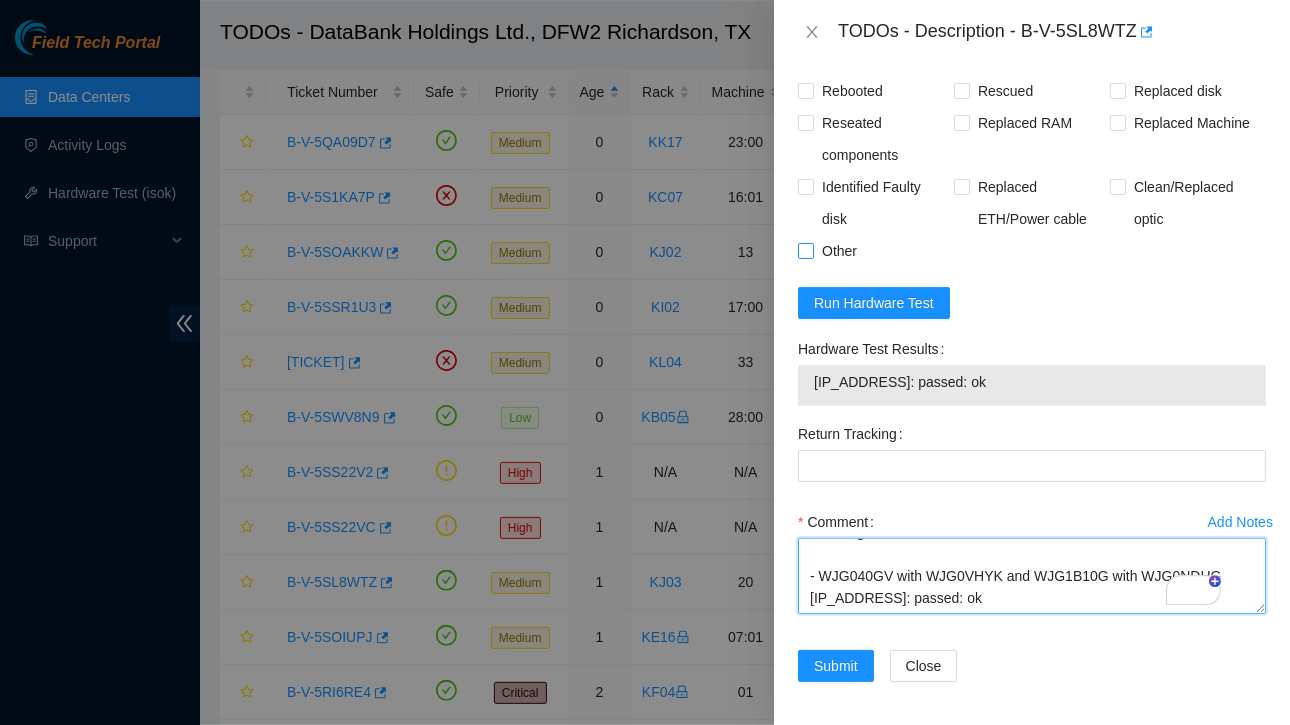 type on "Contacted NOCC and got freen to proceed
following drives have been shuffled
- WJG040GV with WJG0VHYK and WJG1B10G with WJG0NDHG
[IP_ADDRESS]: passed: ok" 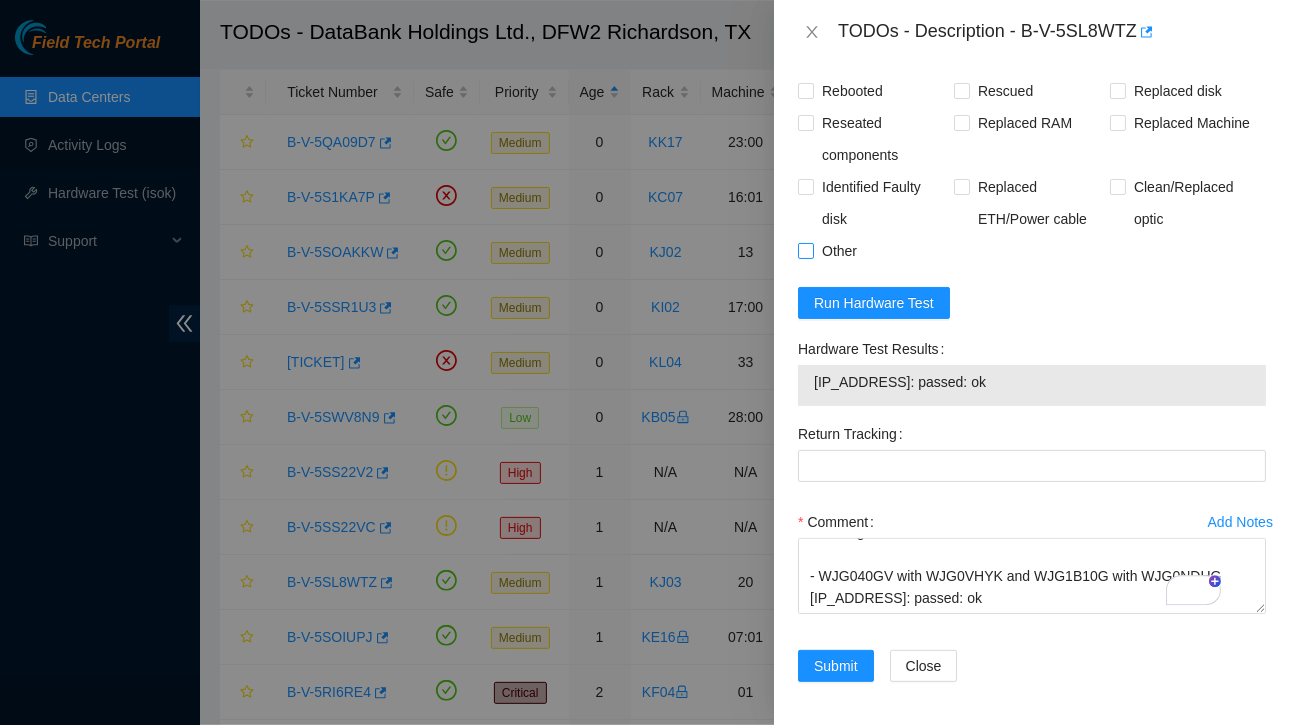 click at bounding box center (806, 251) 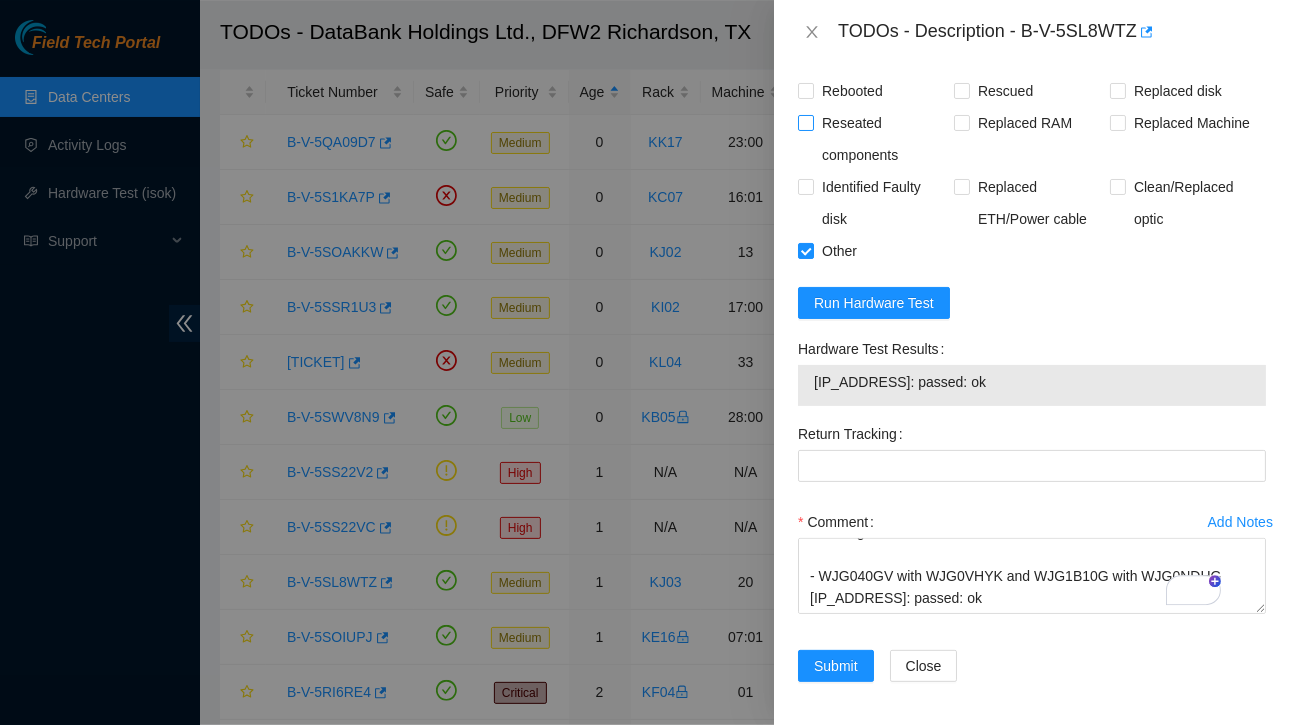 click on "Reseated components" at bounding box center [805, 122] 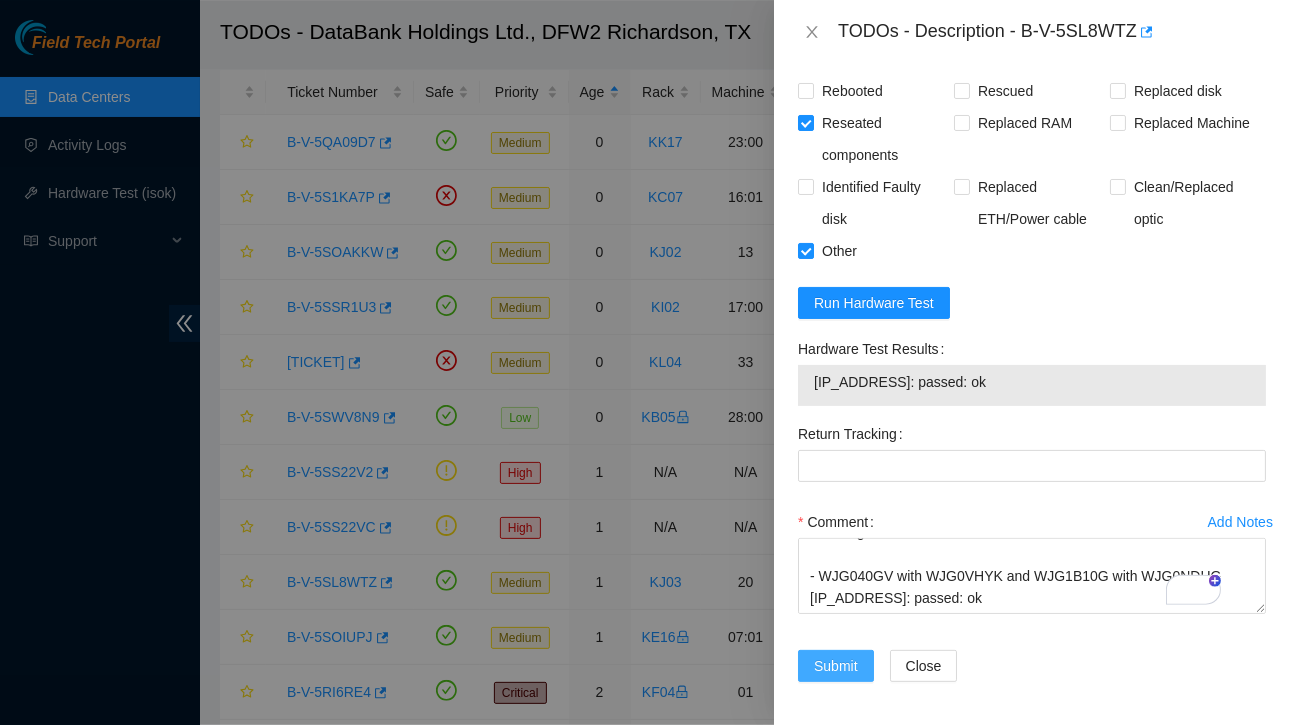 click on "Submit" at bounding box center (836, 666) 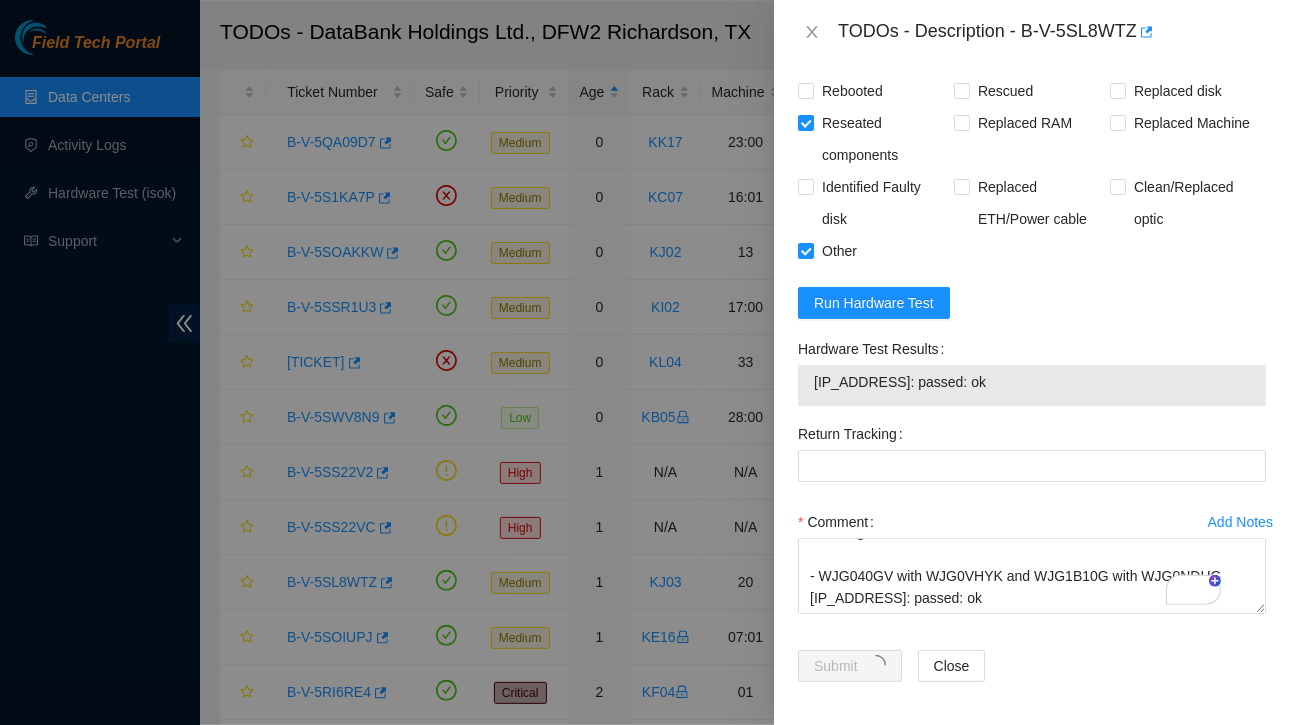 scroll, scrollTop: 676, scrollLeft: 0, axis: vertical 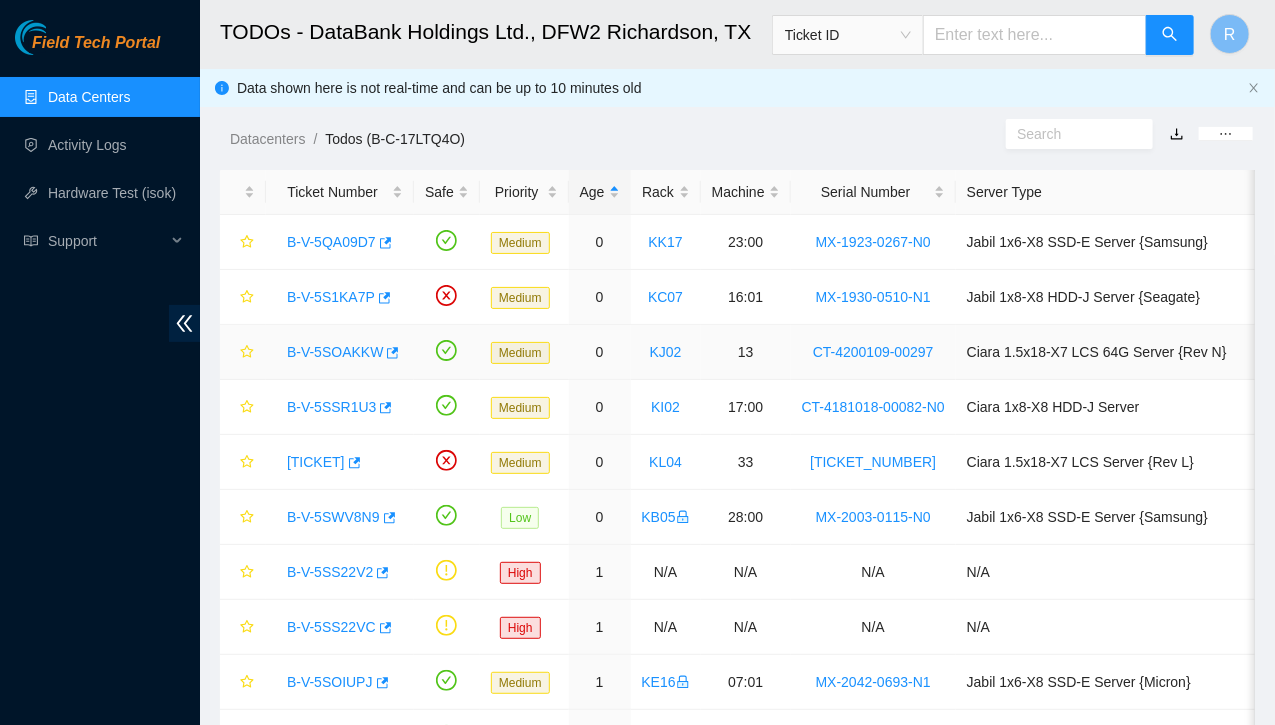 click on "B-V-5SOAKKW" at bounding box center (335, 352) 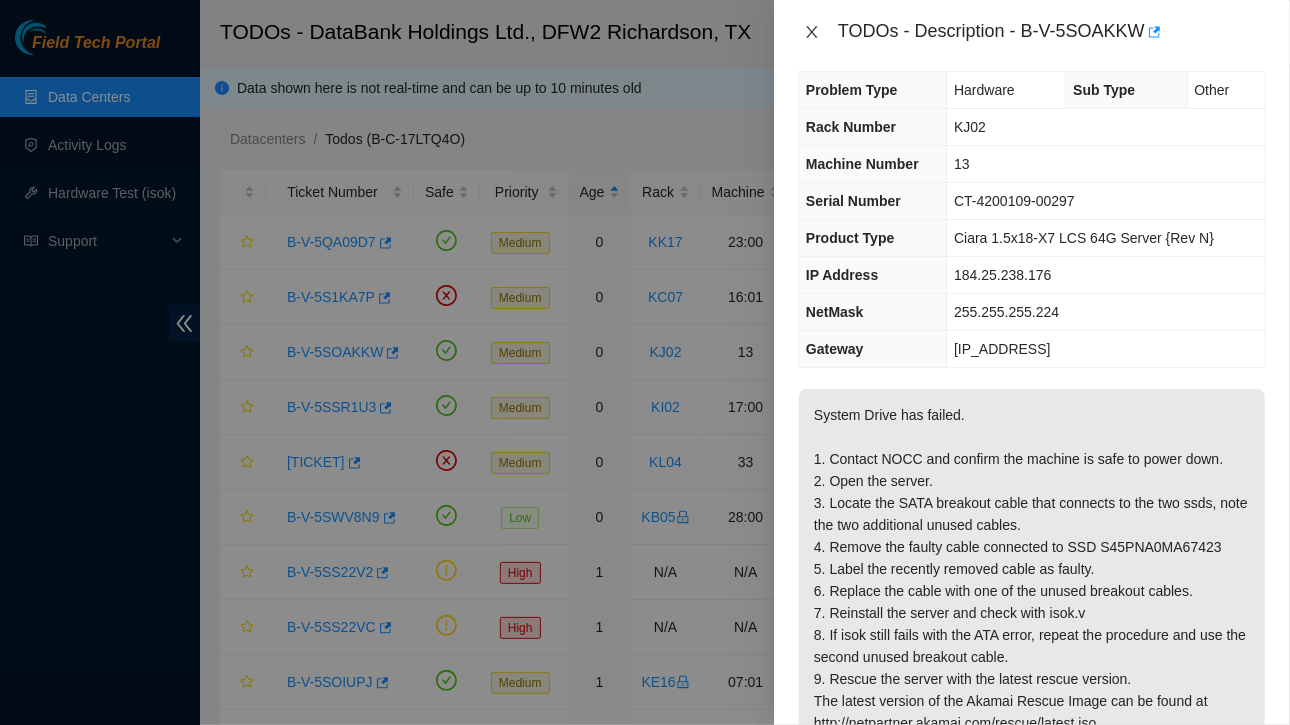 click 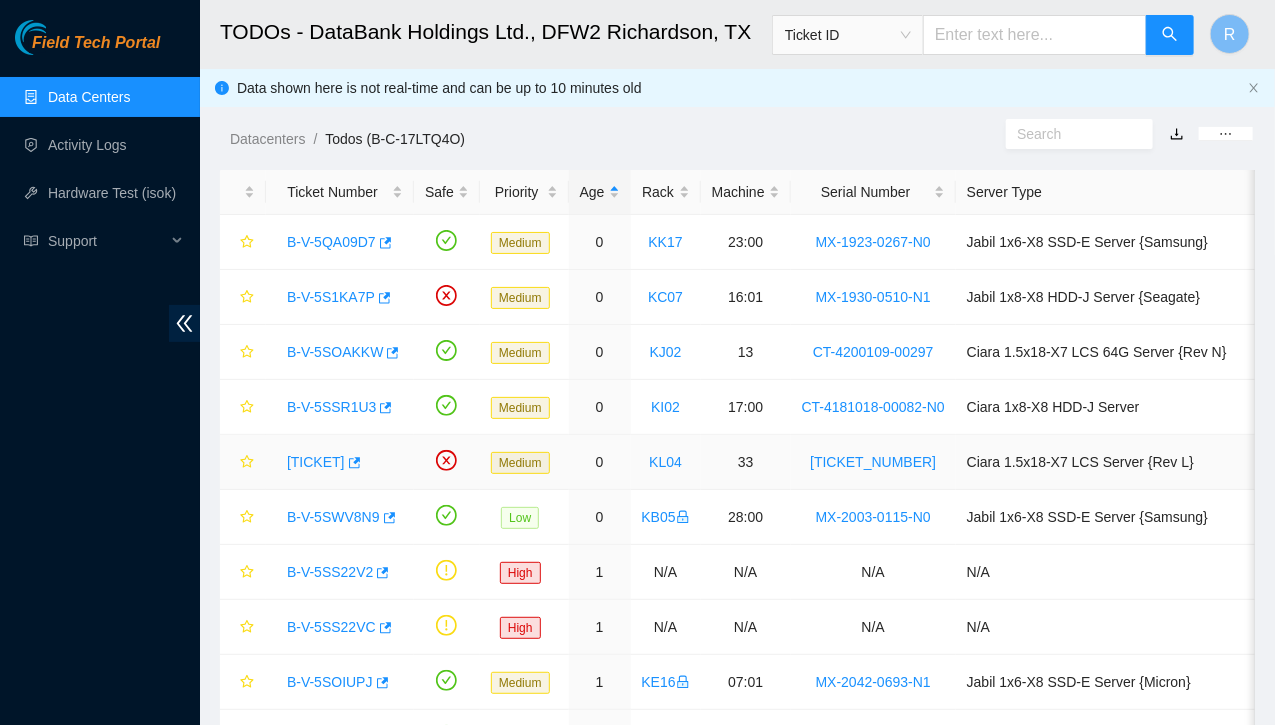 click on "[TICKET]" at bounding box center (316, 462) 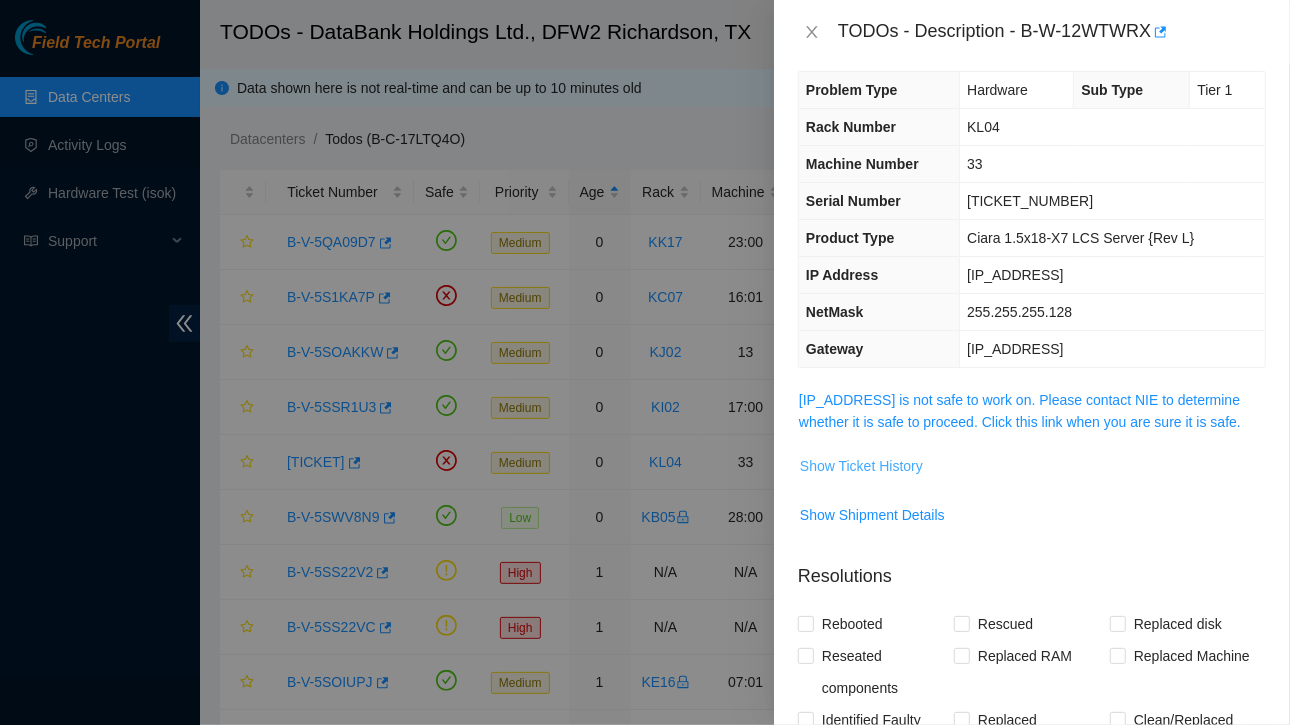 click on "Show Ticket History" at bounding box center (861, 466) 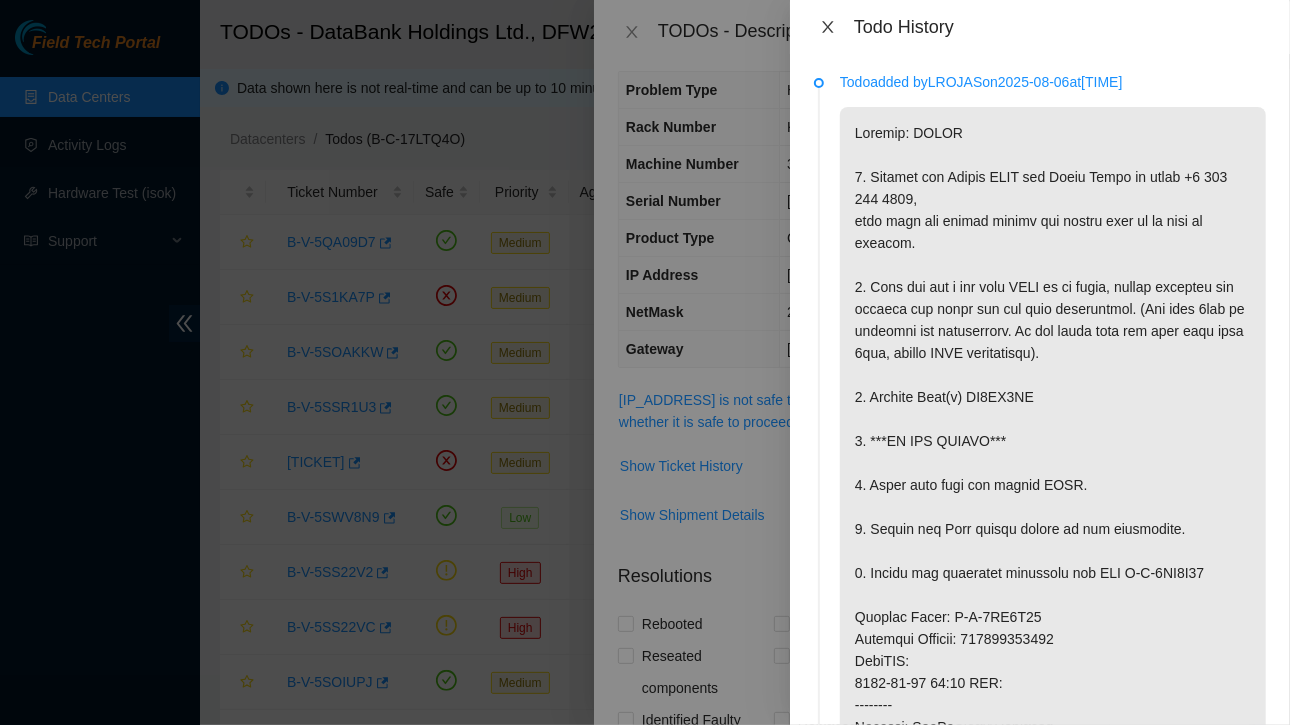 click 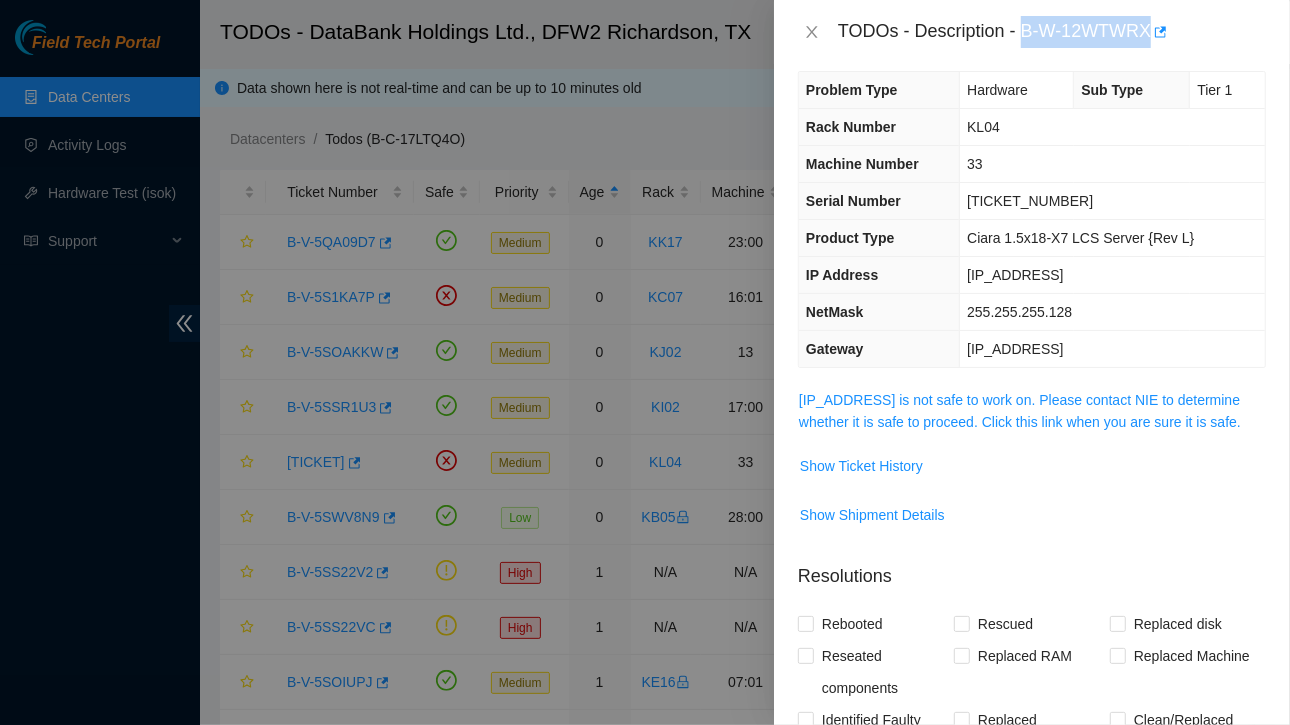 drag, startPoint x: 1022, startPoint y: 29, endPoint x: 1152, endPoint y: 29, distance: 130 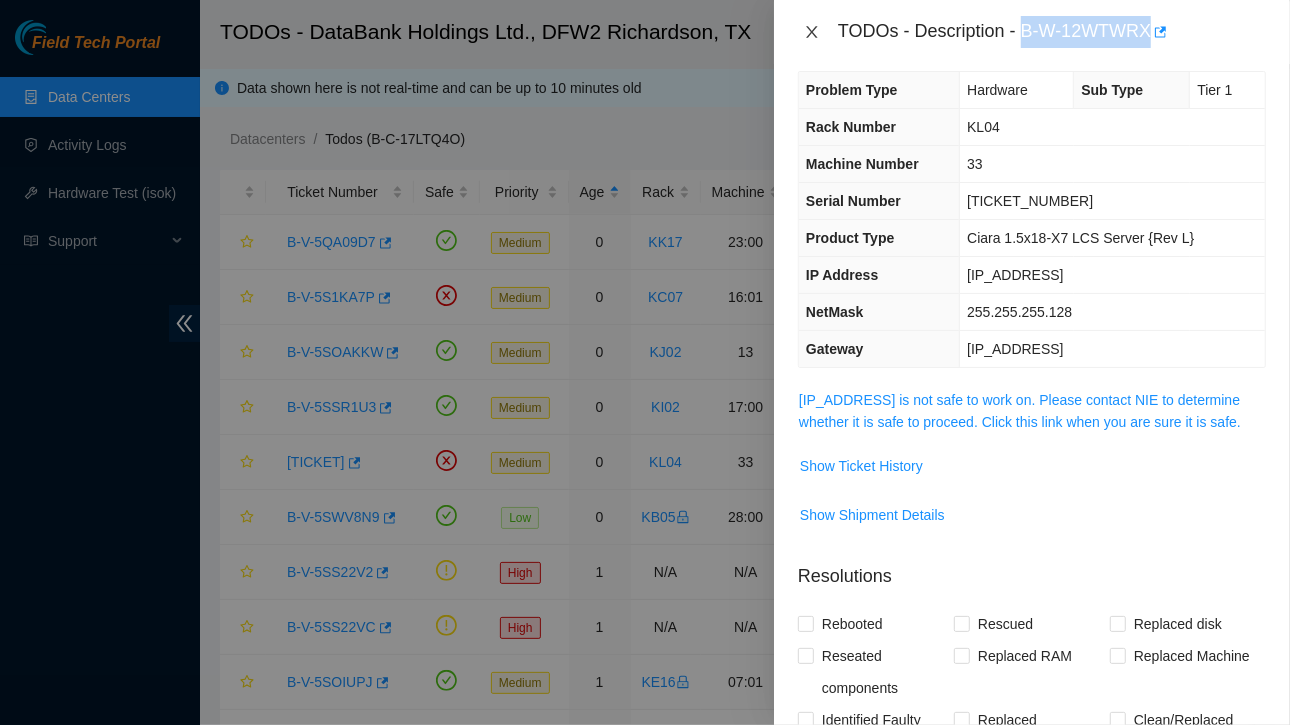 click 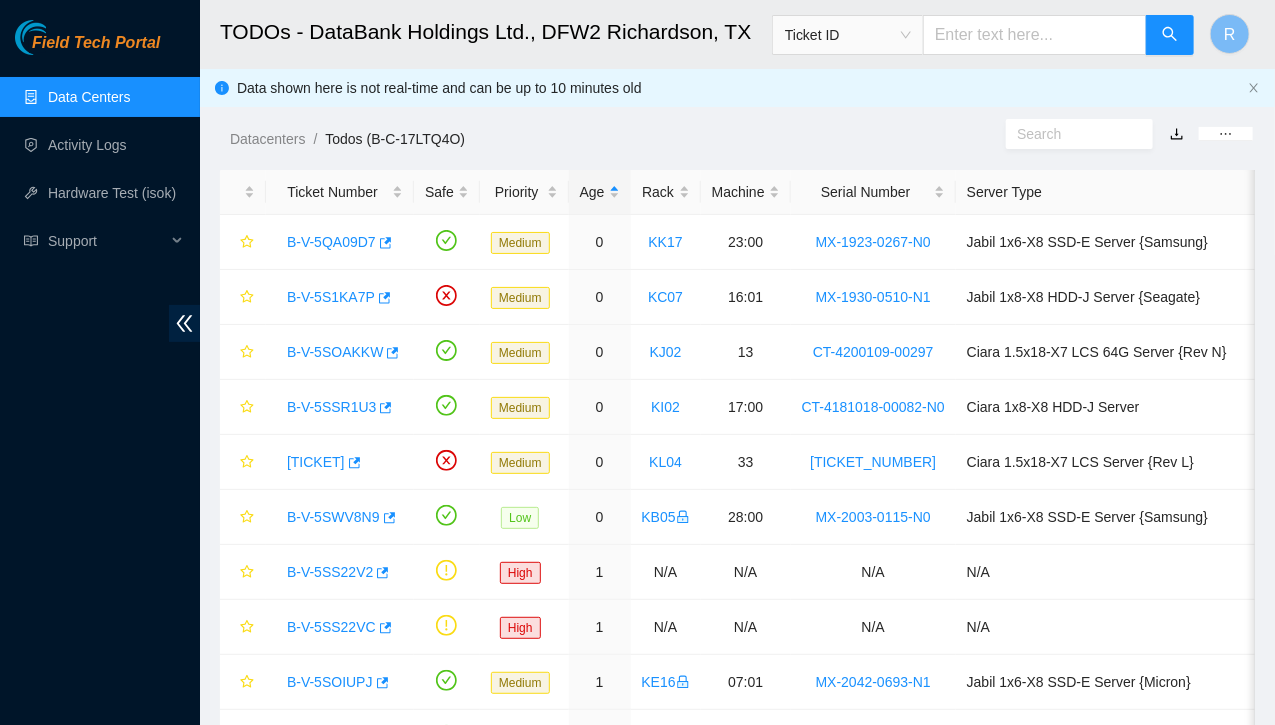 click on "Data Centers" at bounding box center (89, 97) 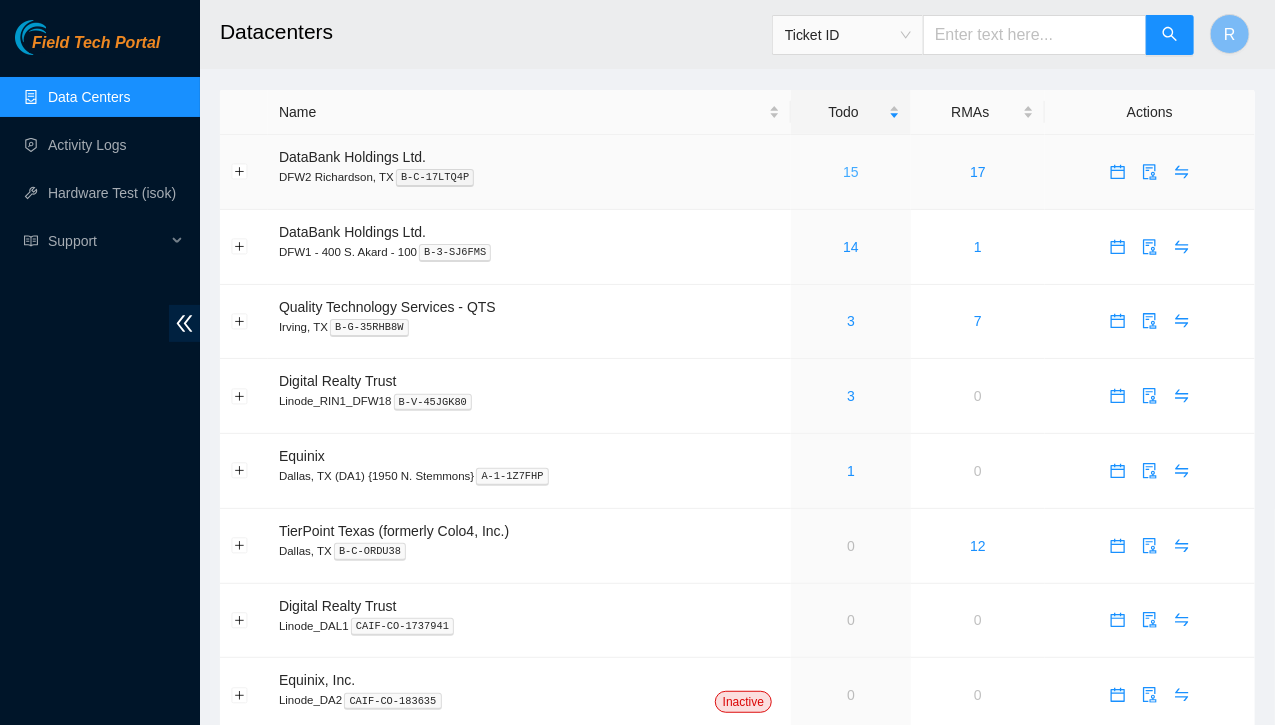 click on "15" at bounding box center (851, 172) 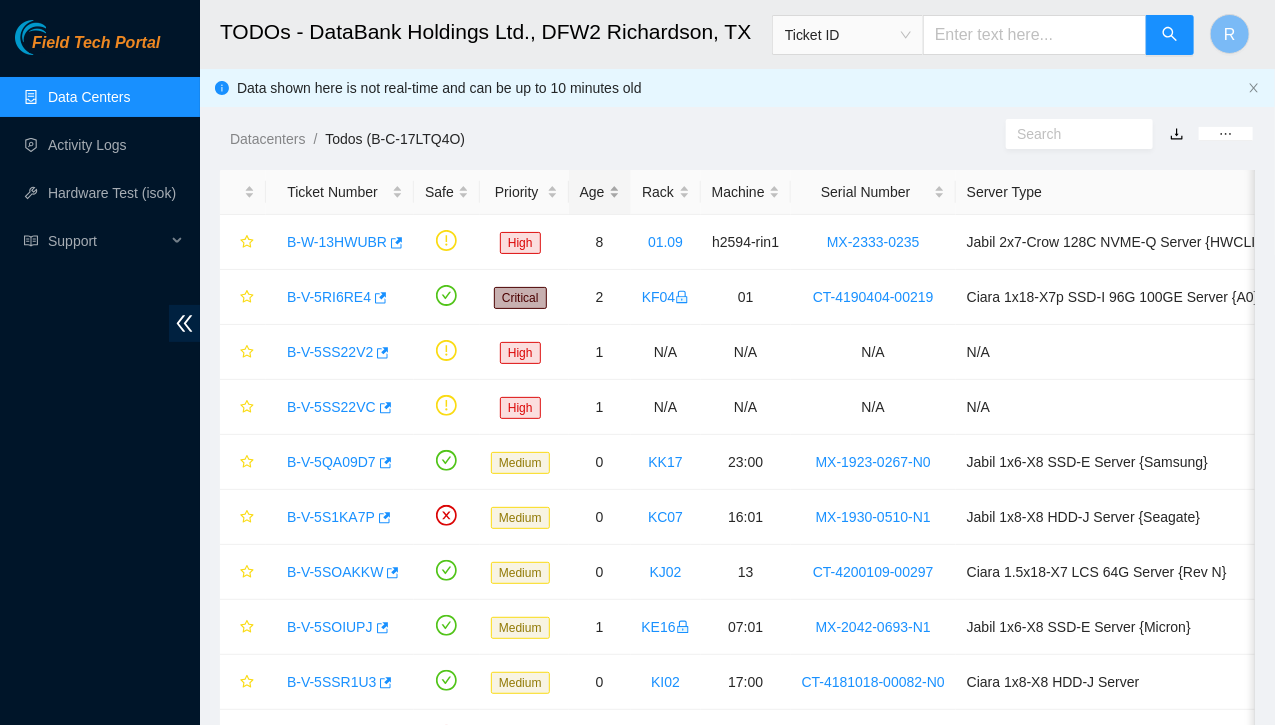 click on "Age" at bounding box center (600, 192) 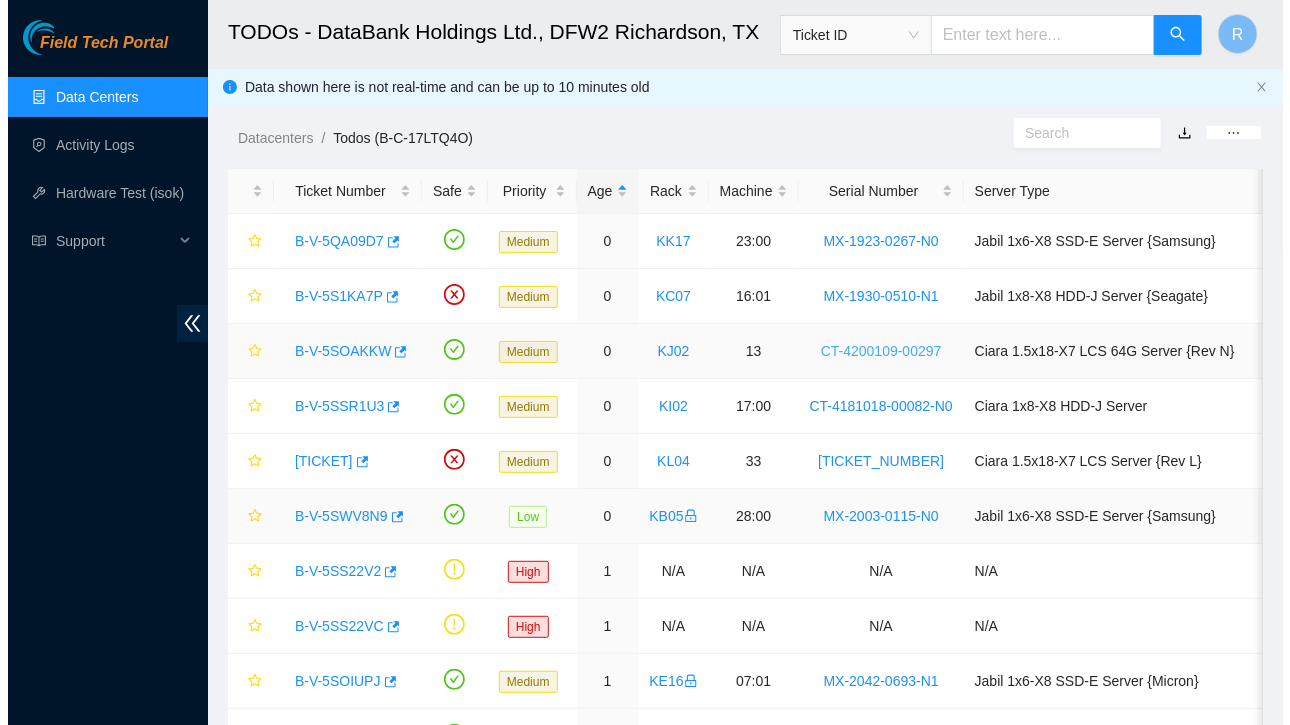 scroll, scrollTop: 0, scrollLeft: 0, axis: both 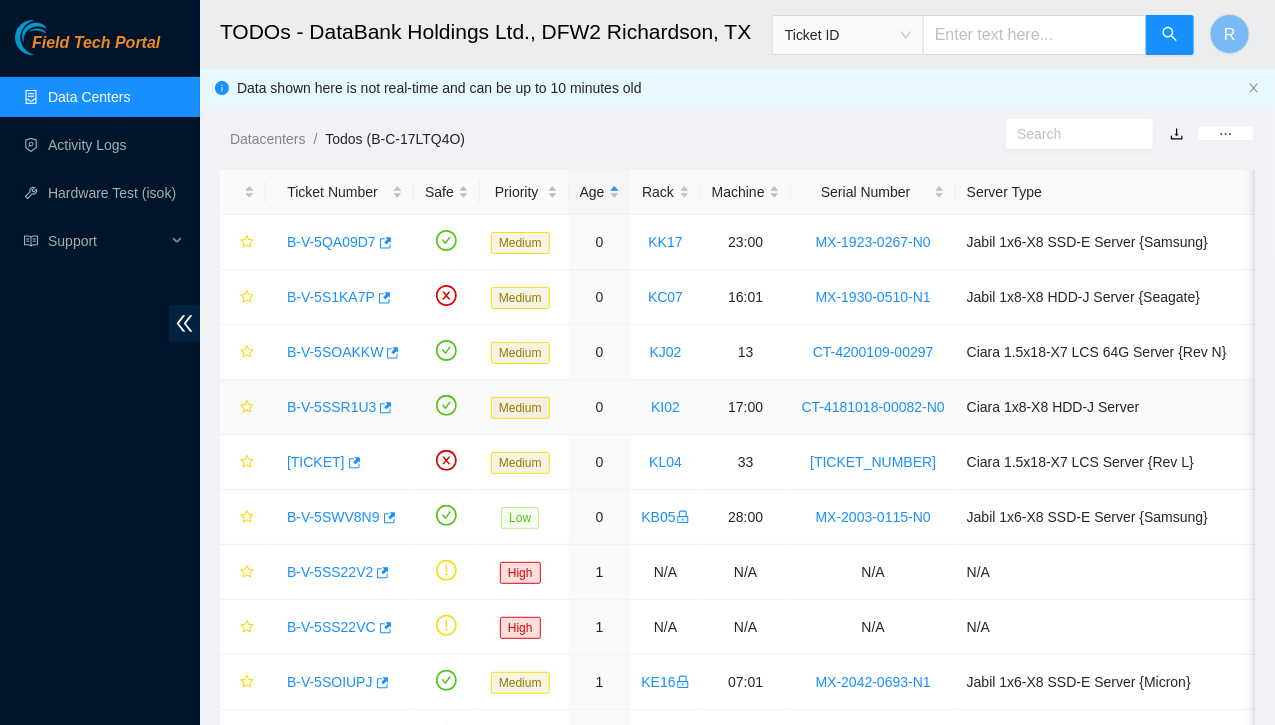 click on "B-V-5SSR1U3" at bounding box center [331, 407] 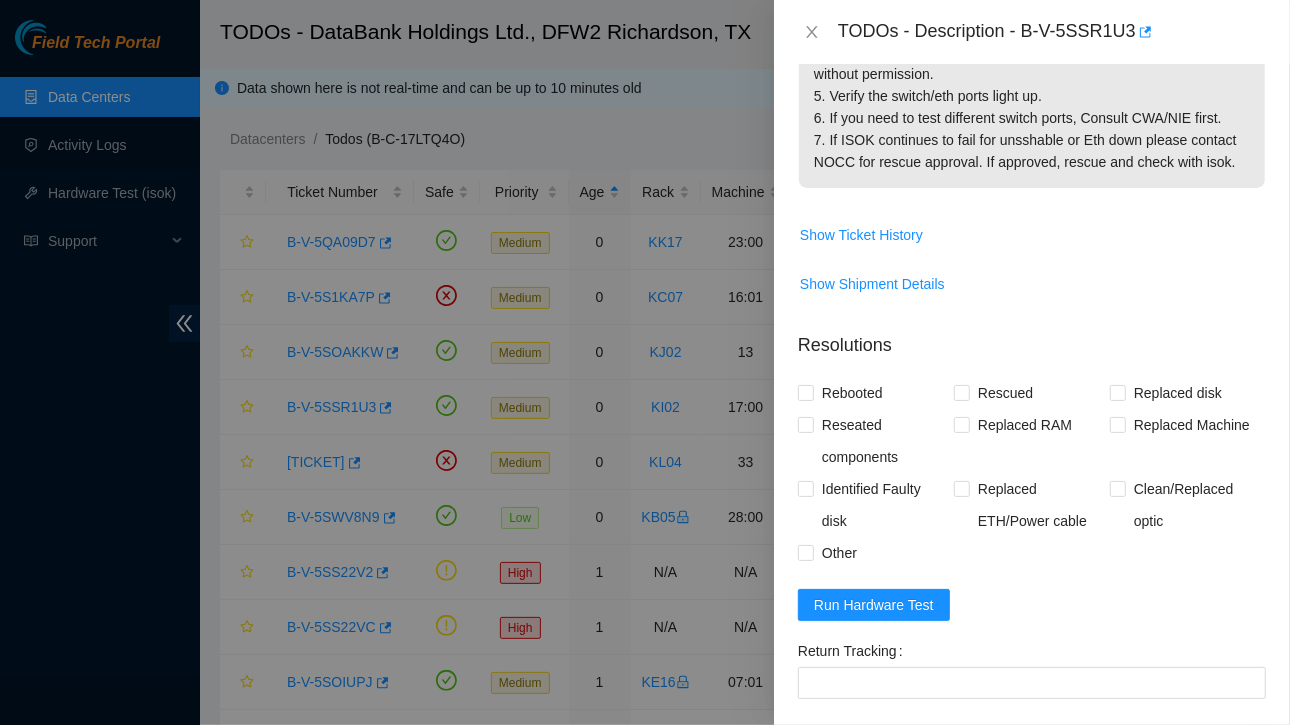 scroll, scrollTop: 693, scrollLeft: 0, axis: vertical 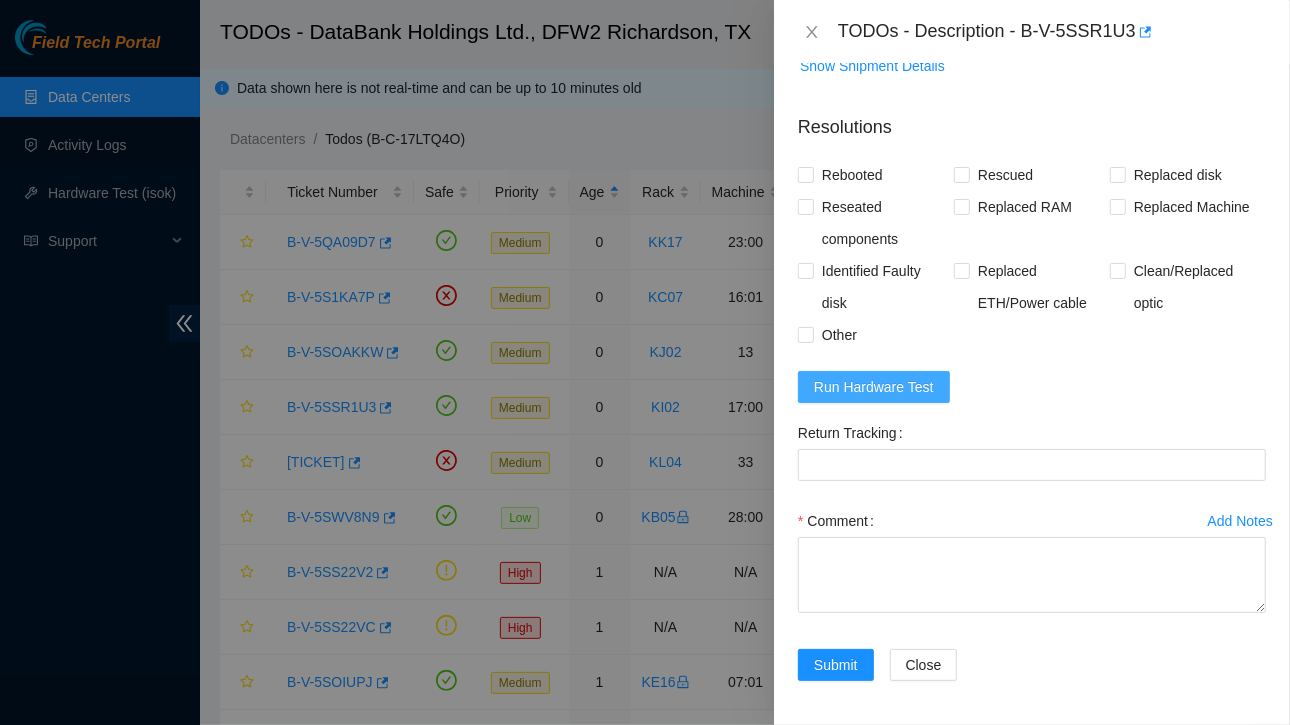 click on "Run Hardware Test" at bounding box center [874, 387] 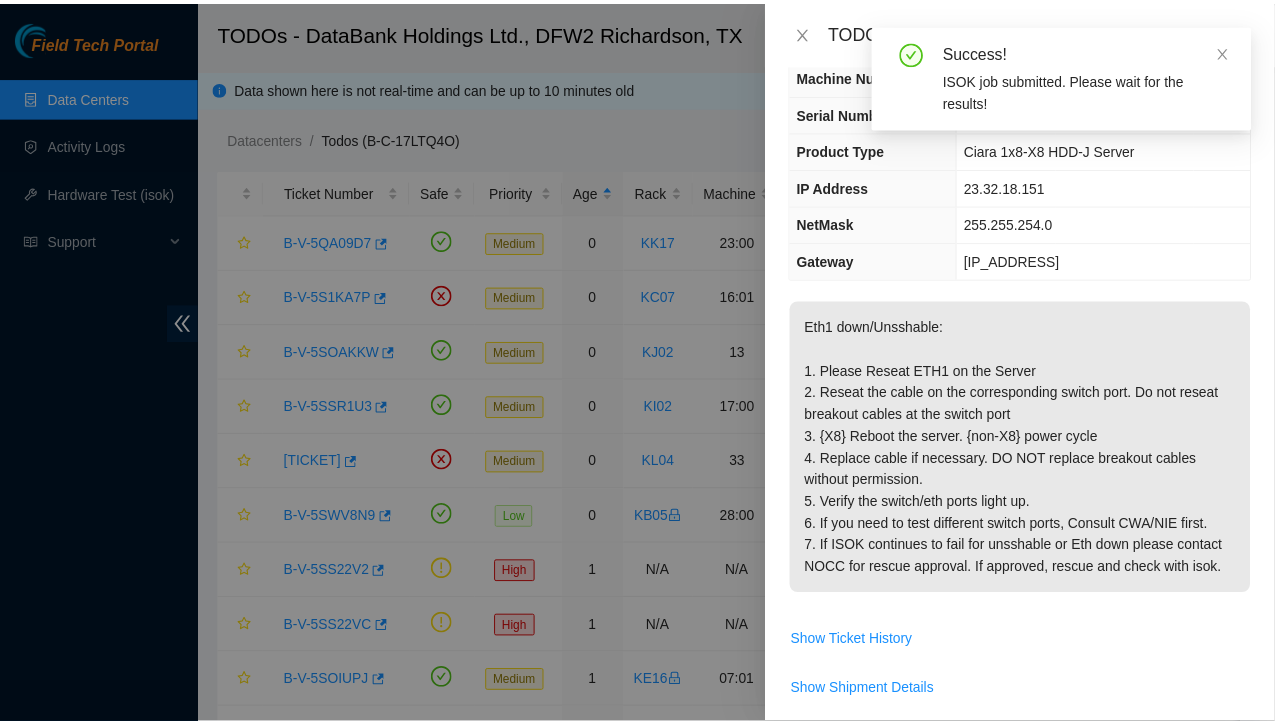 scroll, scrollTop: 0, scrollLeft: 0, axis: both 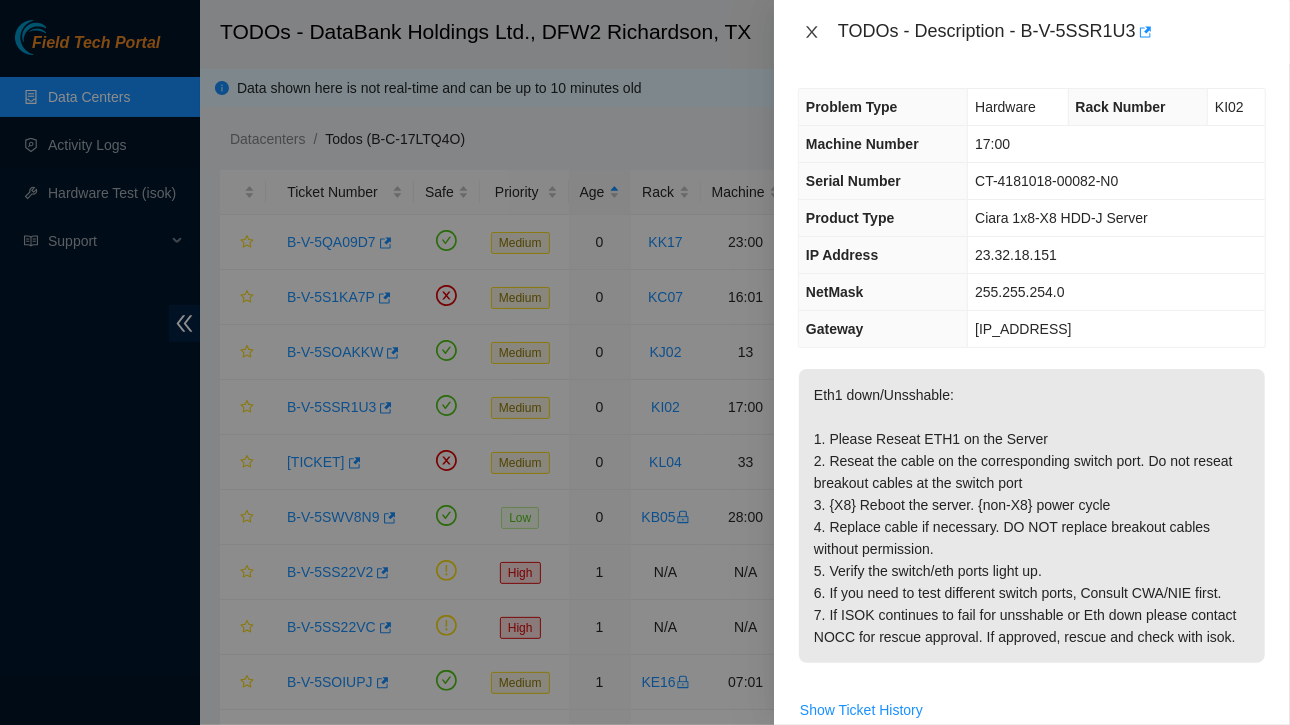 click 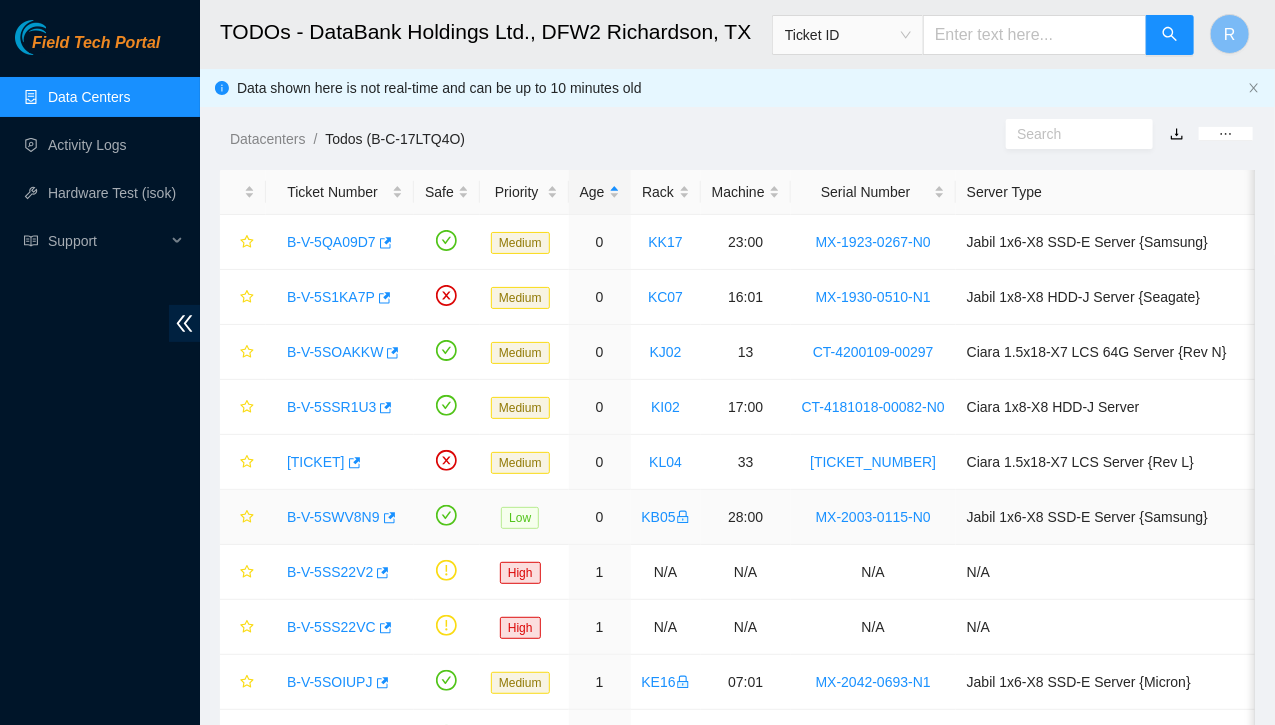scroll, scrollTop: 0, scrollLeft: 0, axis: both 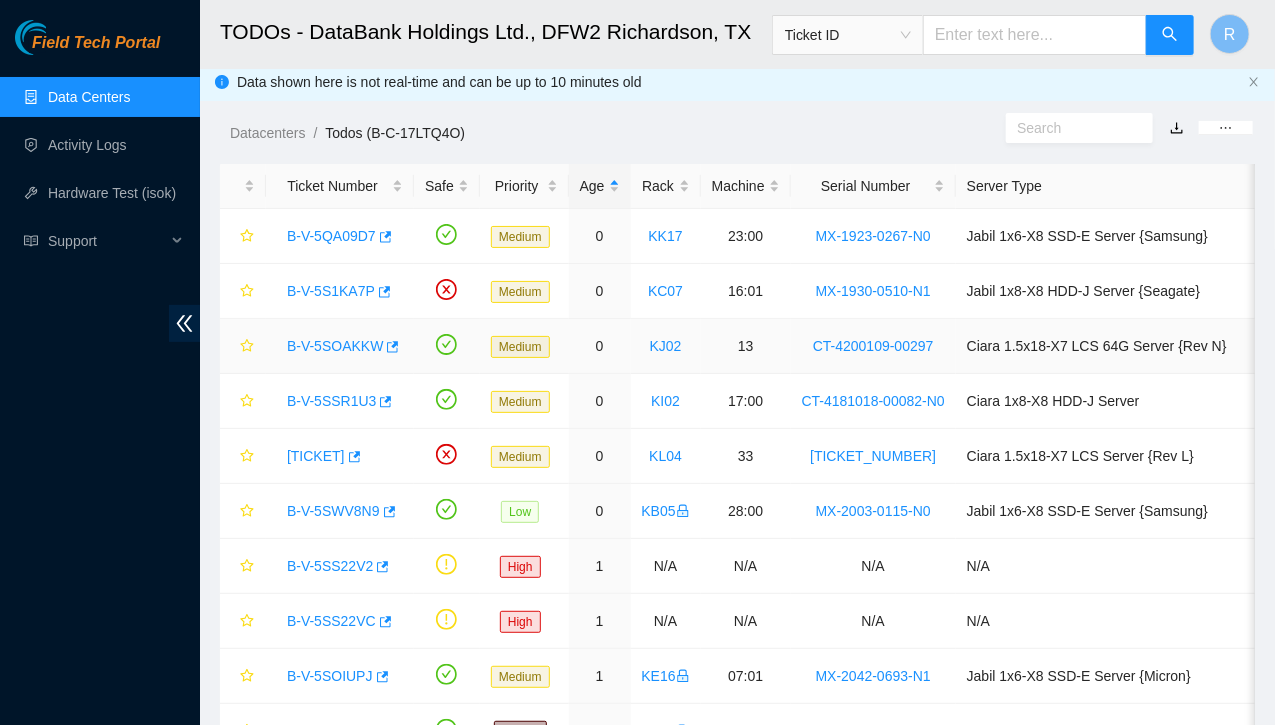 click on "B-V-5SOAKKW" at bounding box center (335, 346) 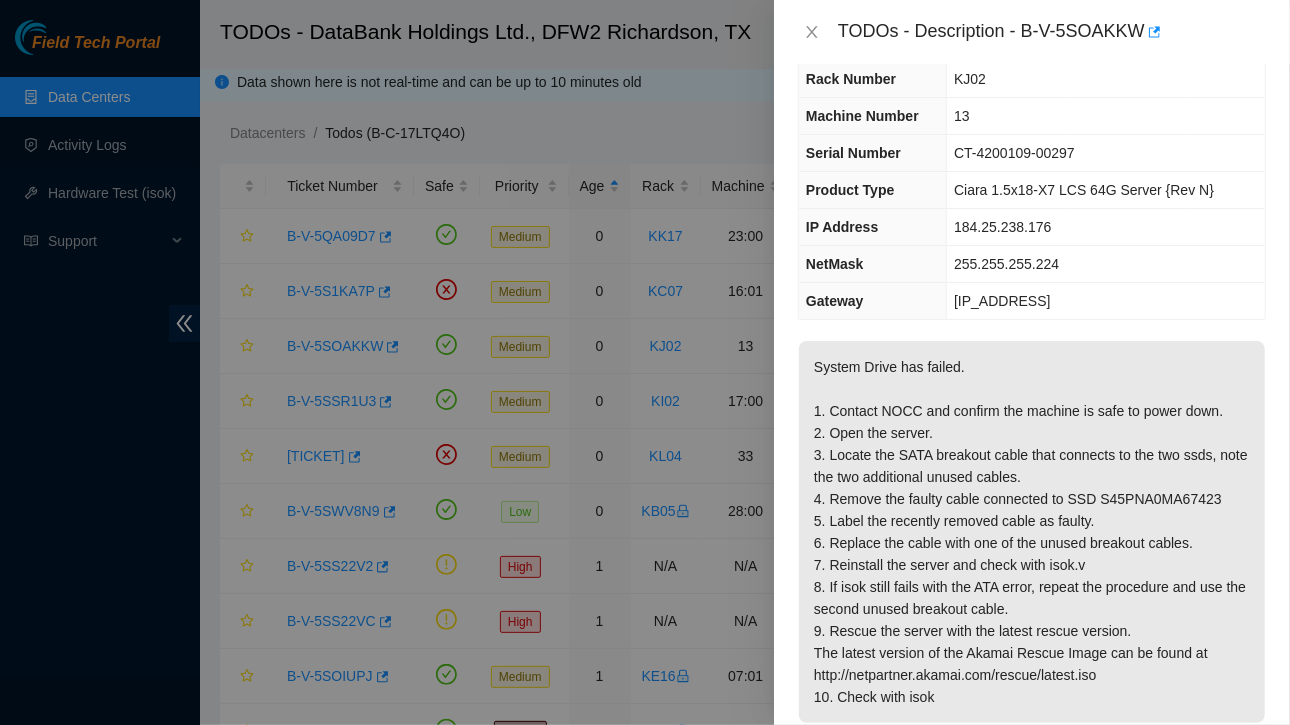 scroll, scrollTop: 0, scrollLeft: 0, axis: both 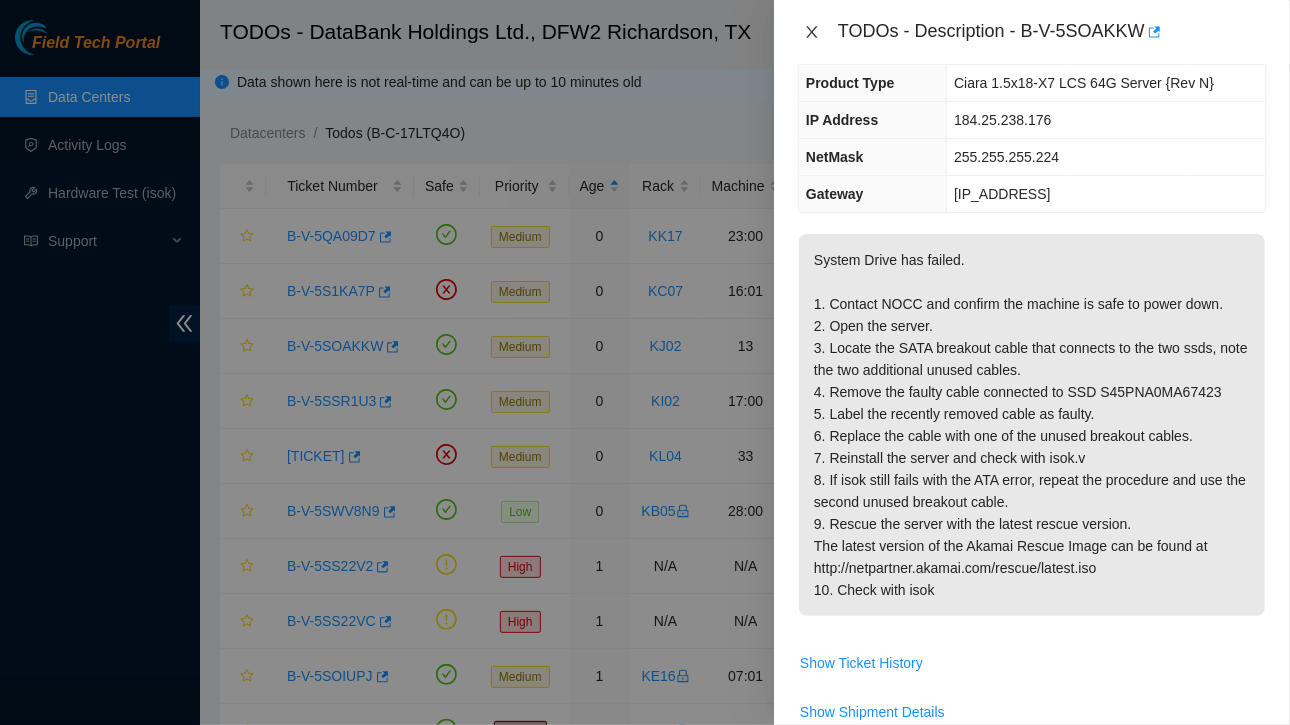click 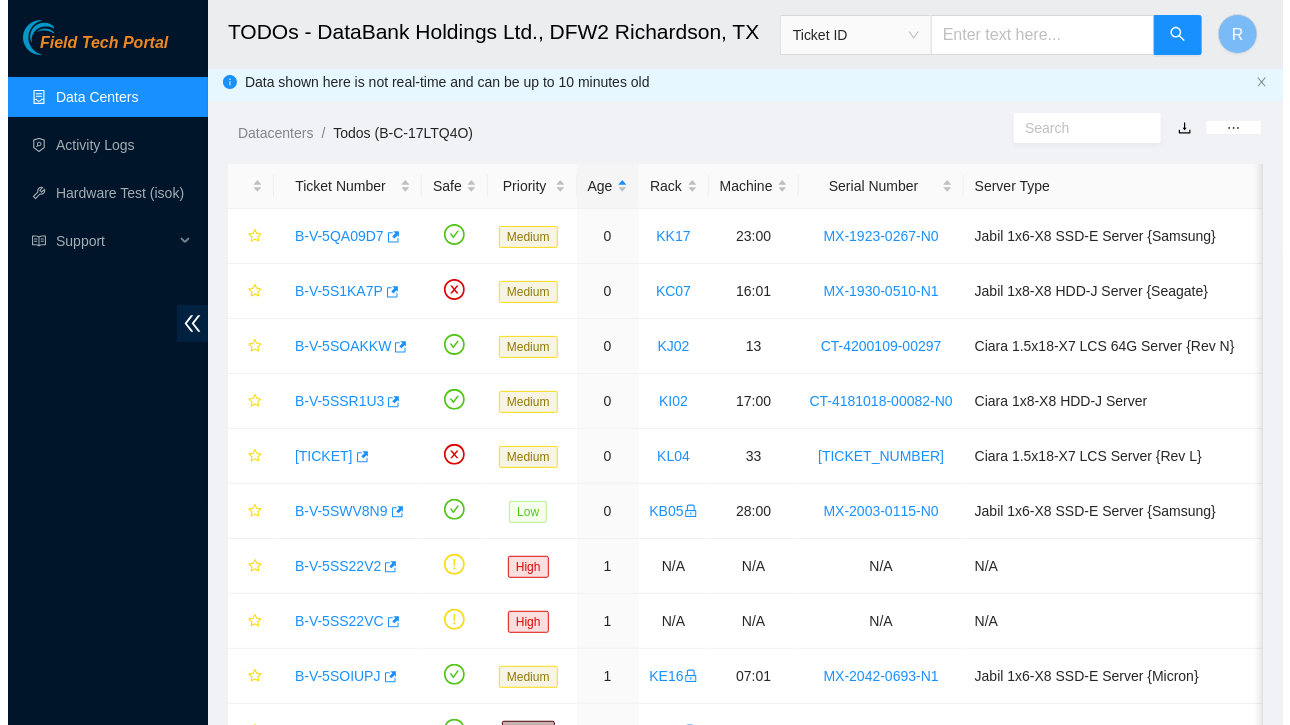 scroll, scrollTop: 238, scrollLeft: 0, axis: vertical 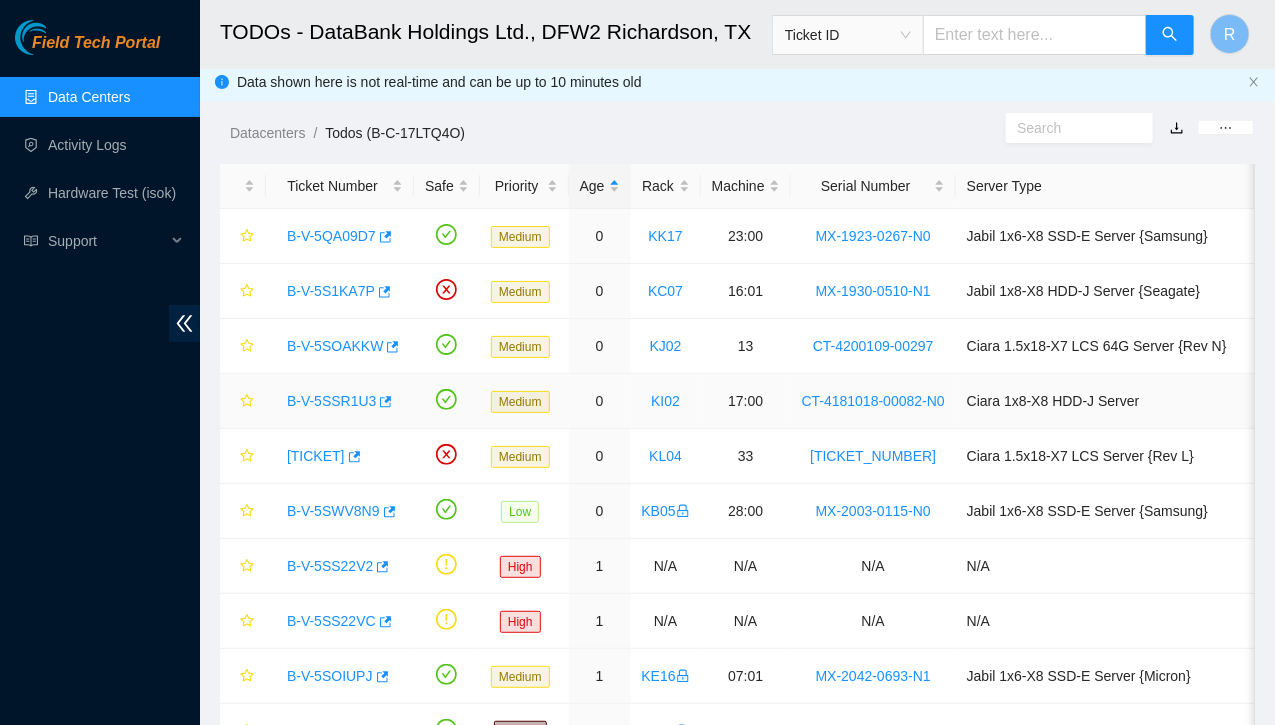 click on "B-V-5SSR1U3" at bounding box center (331, 401) 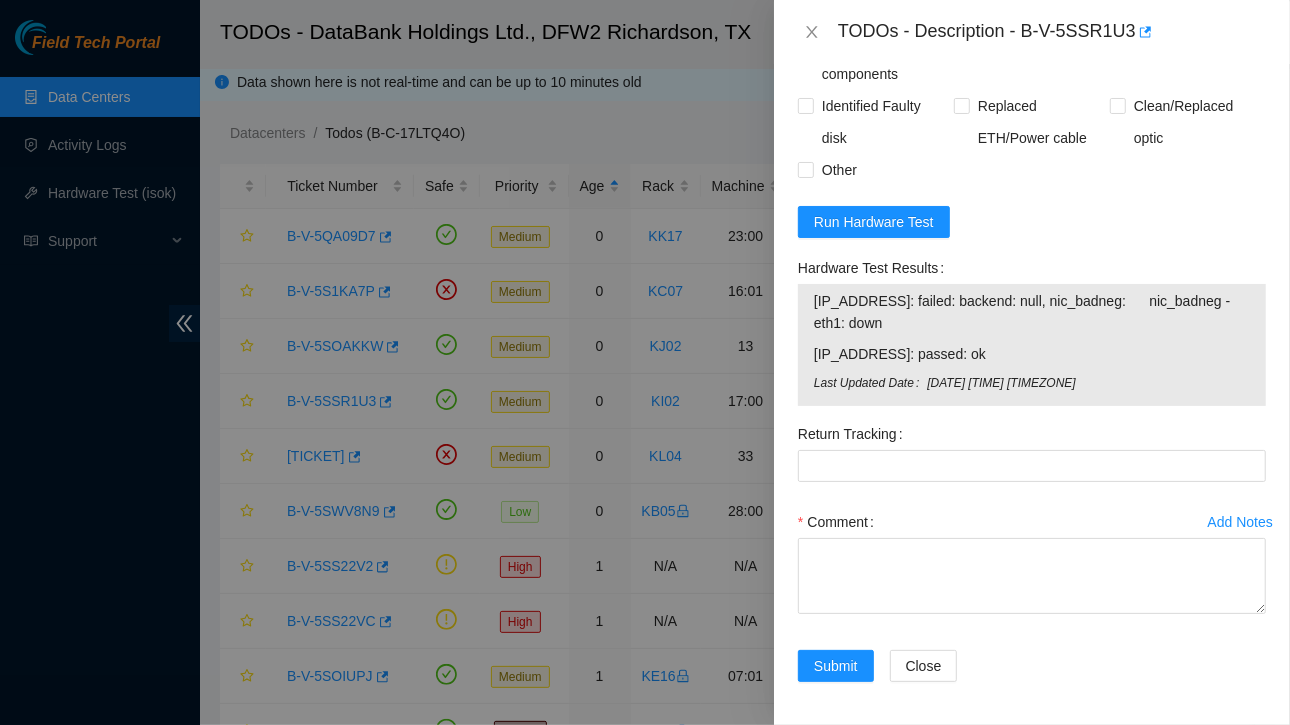 scroll, scrollTop: 857, scrollLeft: 0, axis: vertical 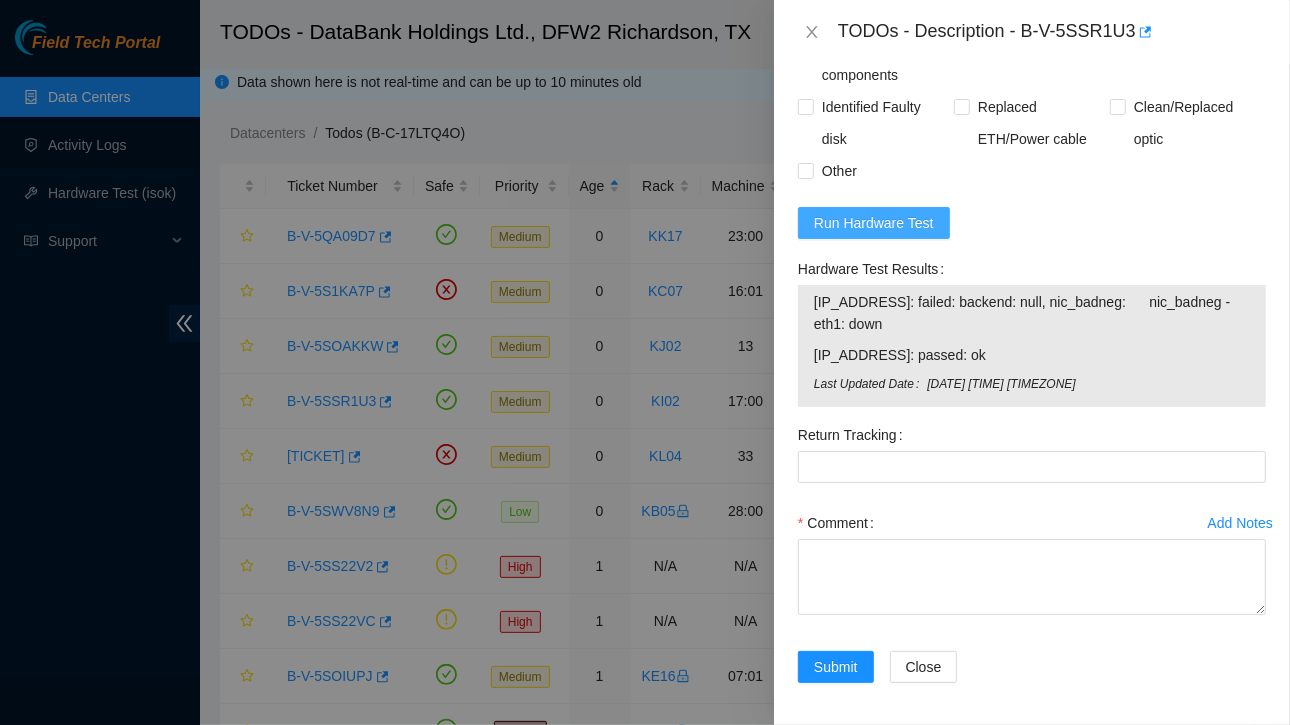 click on "Run Hardware Test" at bounding box center [874, 223] 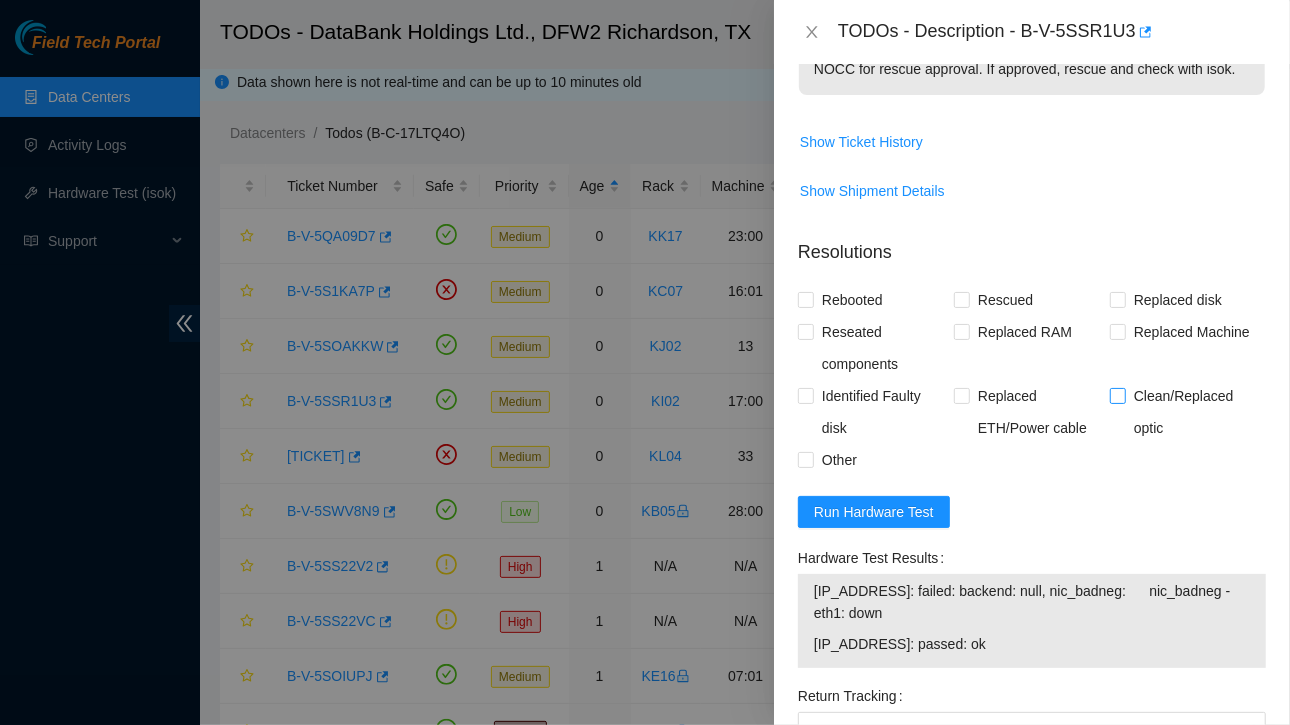 scroll, scrollTop: 565, scrollLeft: 0, axis: vertical 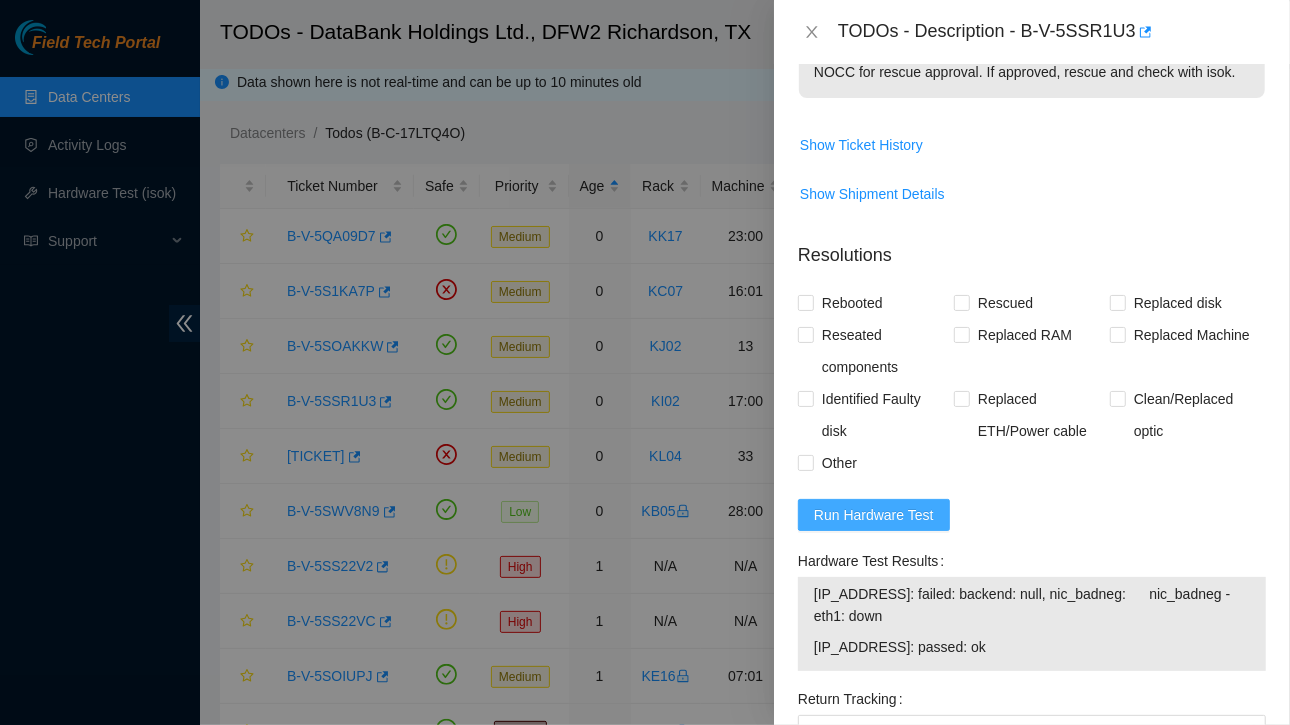click on "Run Hardware Test" at bounding box center (874, 515) 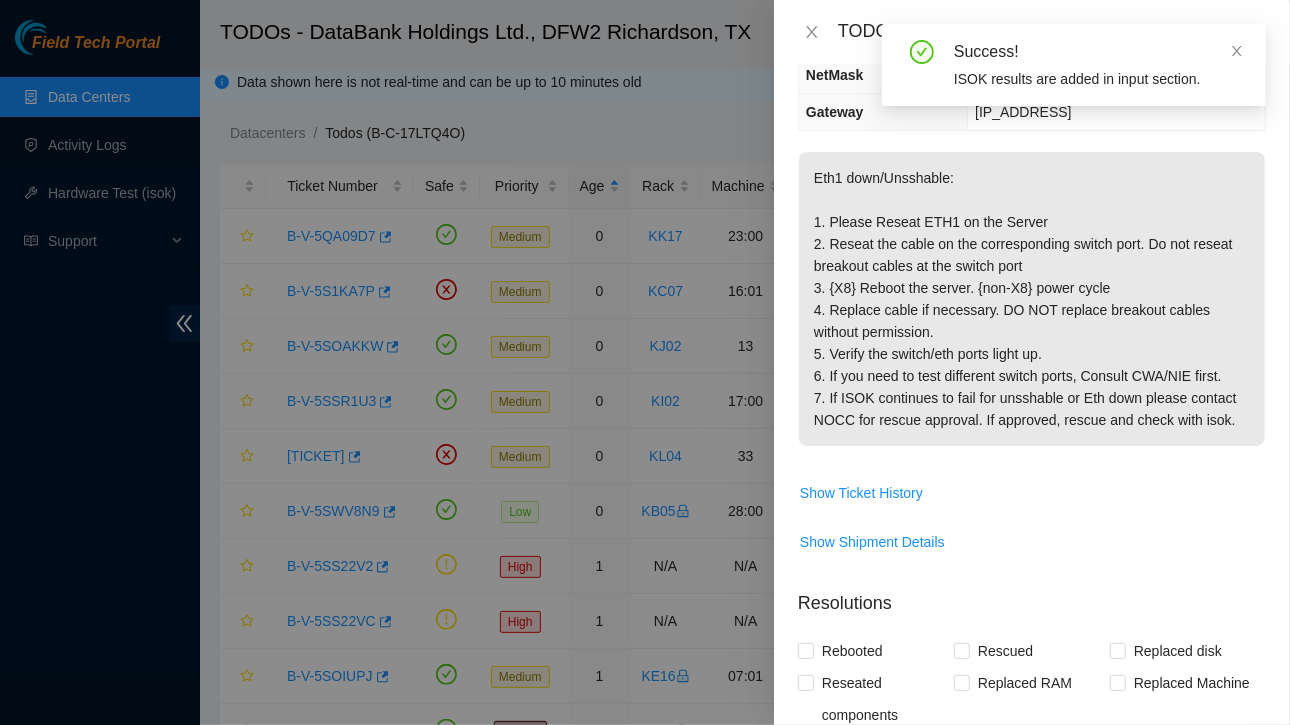 scroll, scrollTop: 109, scrollLeft: 0, axis: vertical 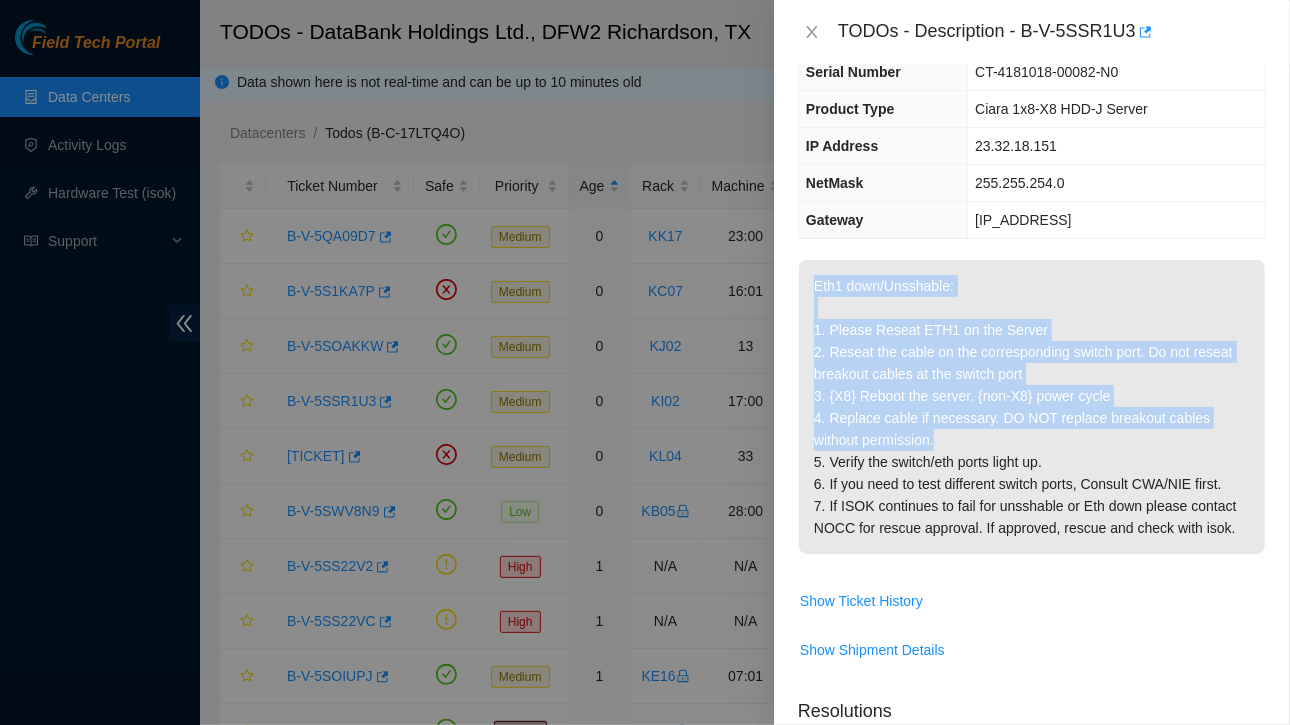 drag, startPoint x: 804, startPoint y: 285, endPoint x: 1030, endPoint y: 416, distance: 261.22214 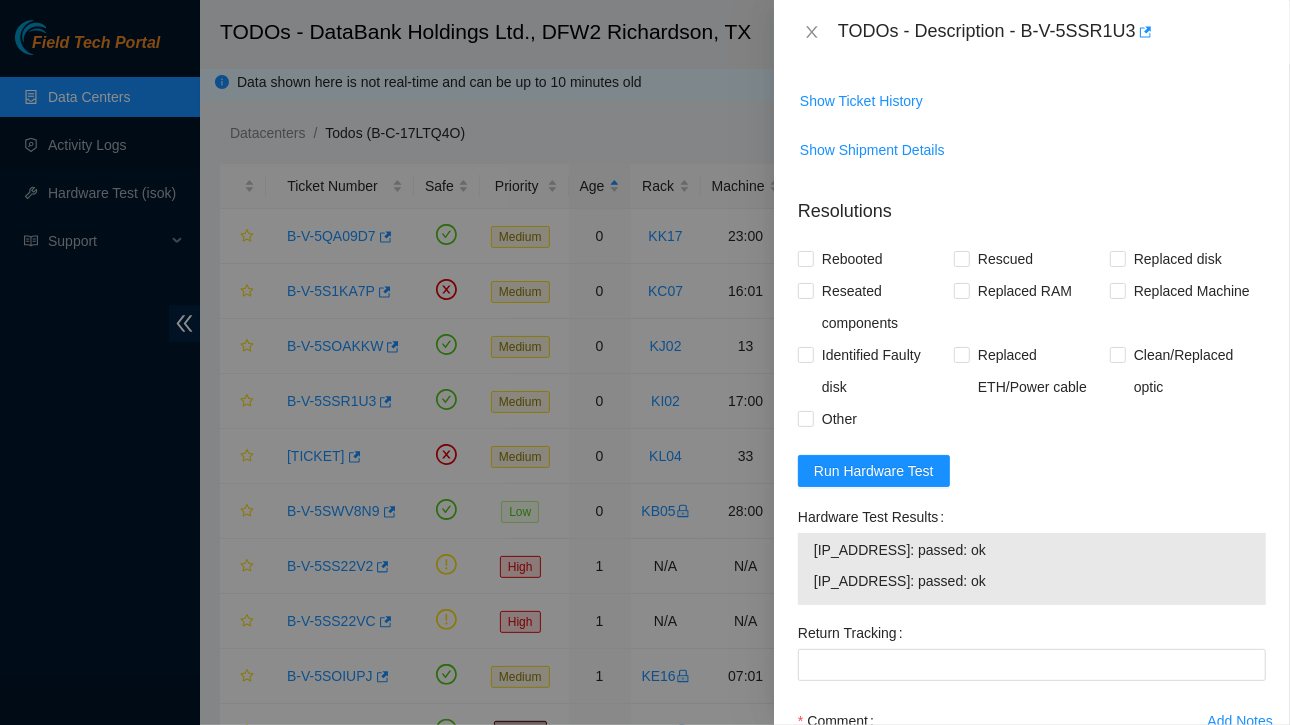 scroll, scrollTop: 809, scrollLeft: 0, axis: vertical 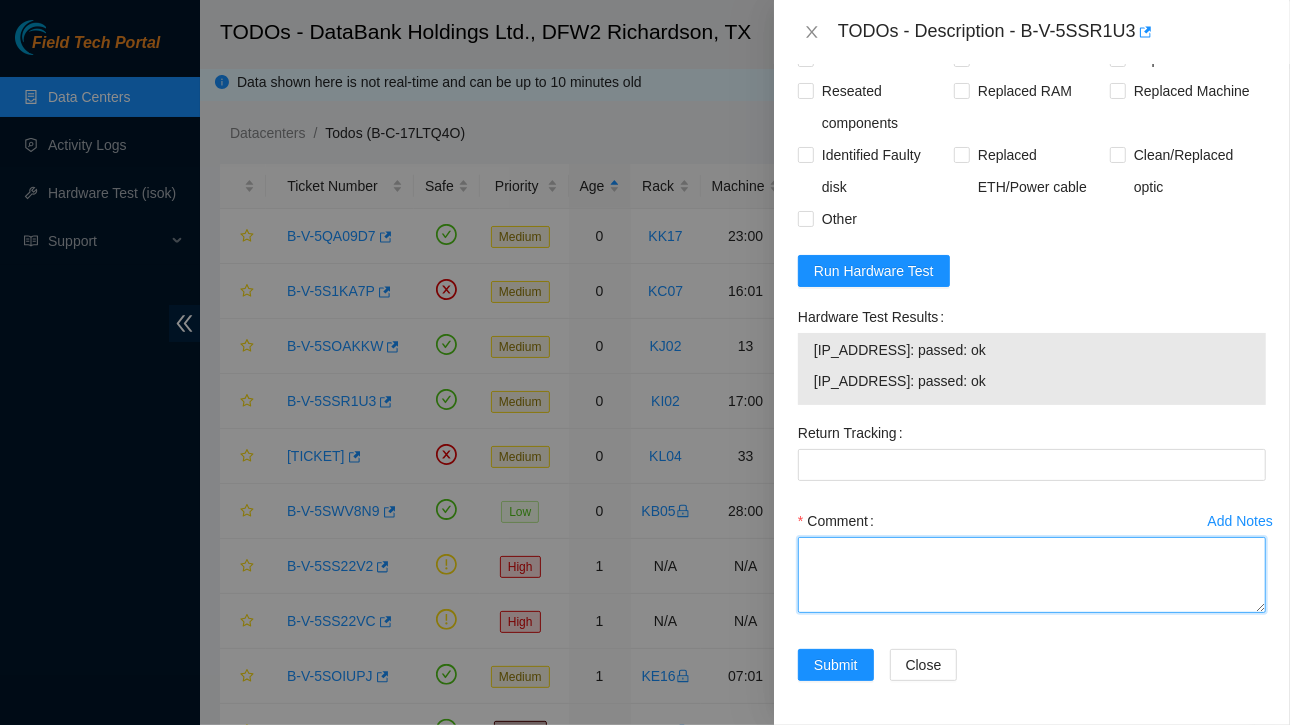 click on "Comment" at bounding box center [1032, 575] 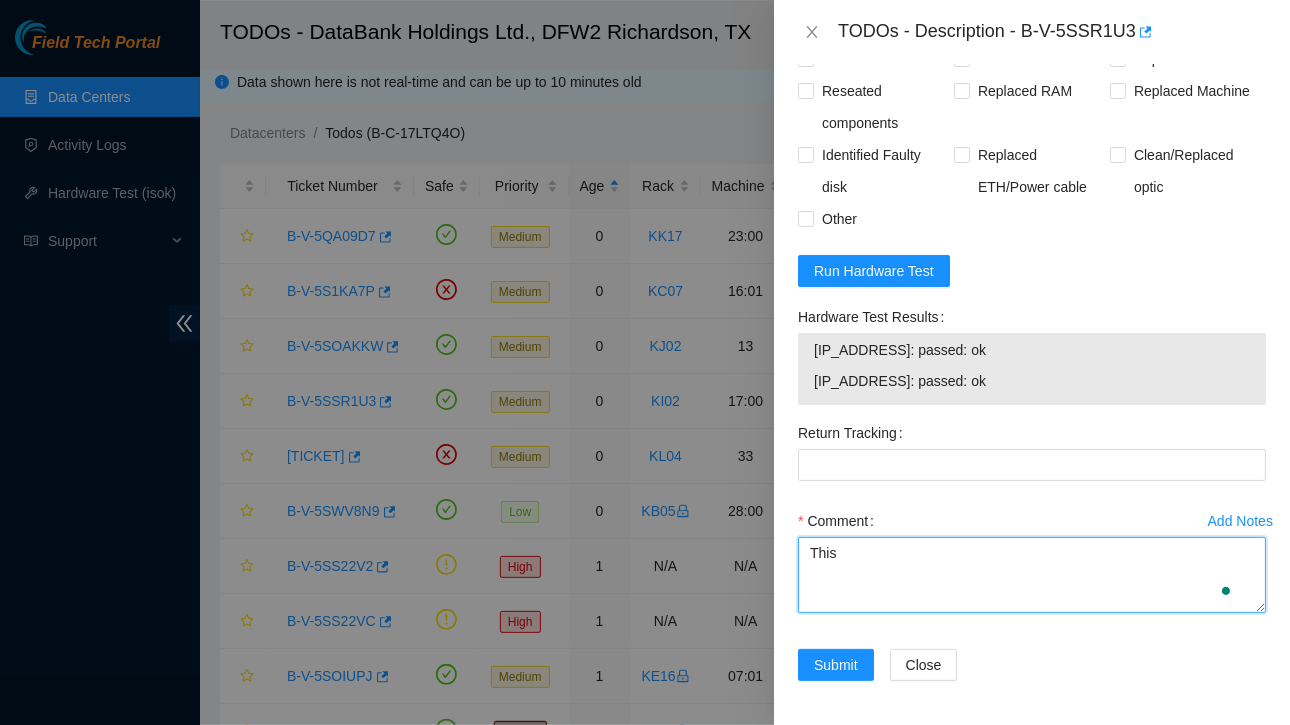 scroll, scrollTop: 853, scrollLeft: 0, axis: vertical 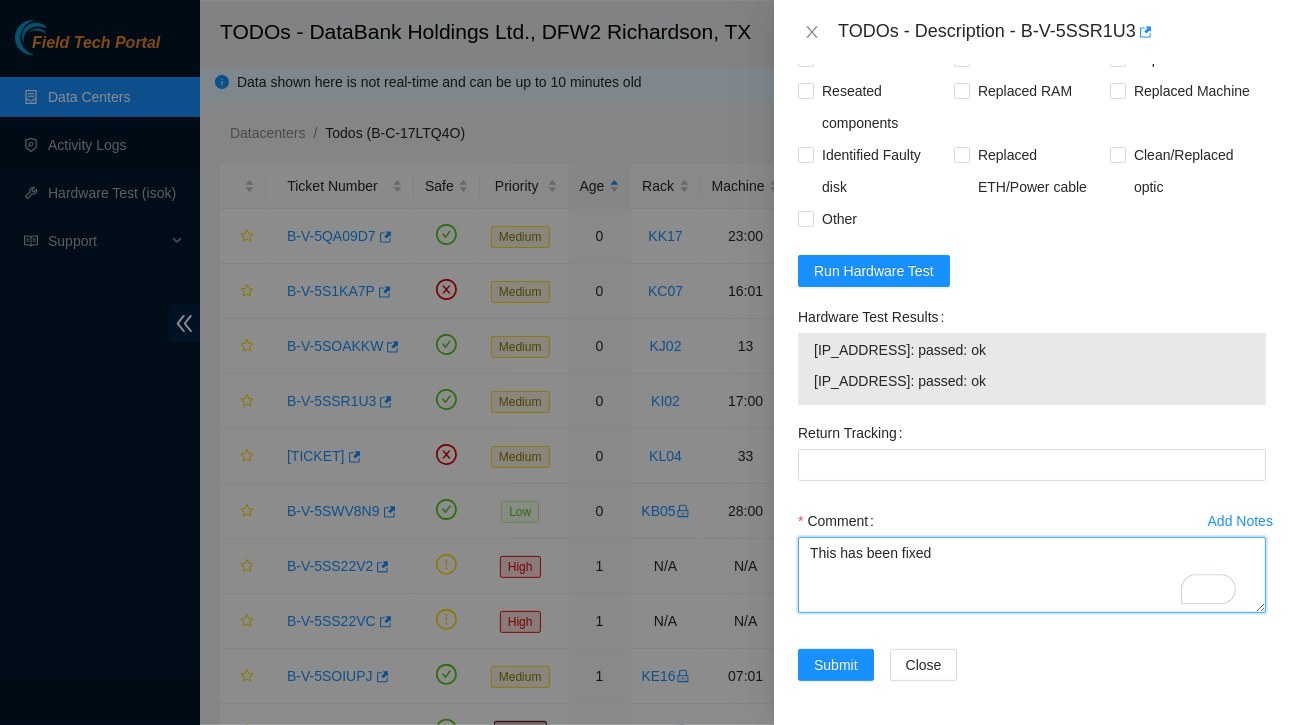 paste on "Eth1 down/Unsshable:
1. Please Reseat ETH1 on the Server
2. Reseat the cable on the corresponding switch port. Do not reseat breakout cables at the switch port
3. {X8} Reboot the server. {non-X8} power cycle
4. Replace cable if necessary. DO NOT replace breakout cables without permission." 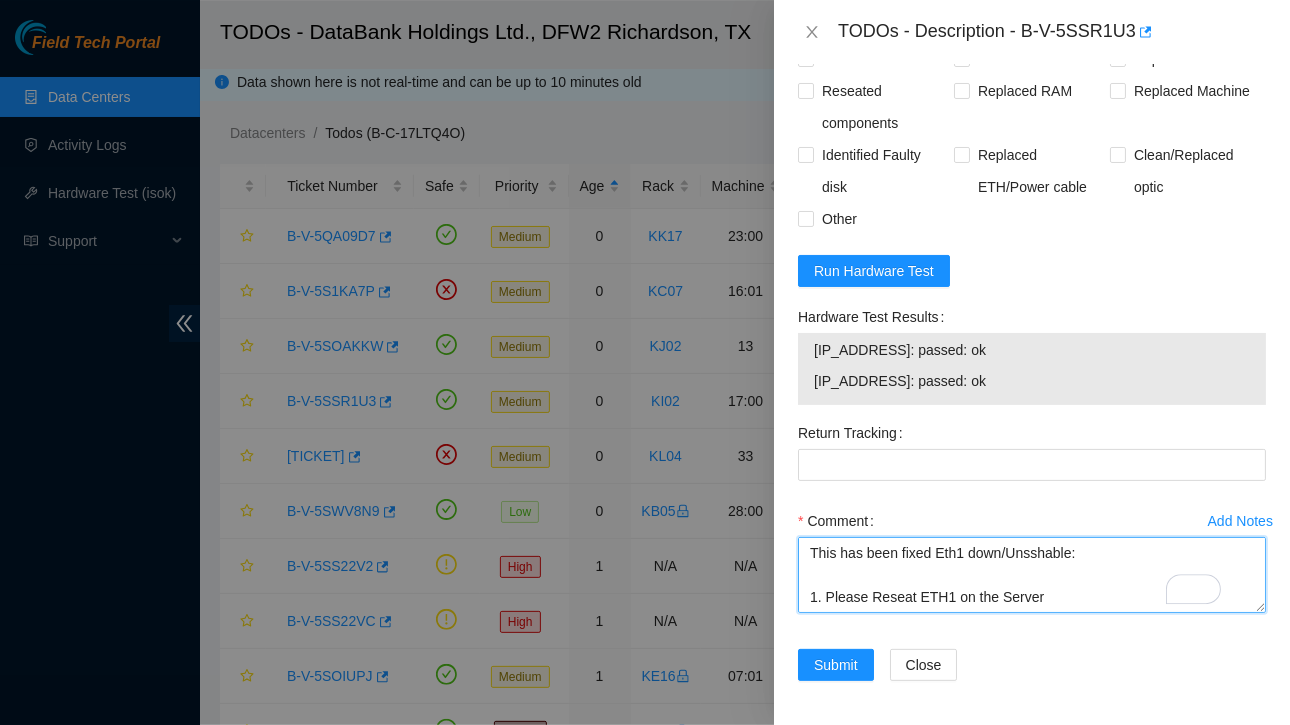 scroll, scrollTop: 104, scrollLeft: 0, axis: vertical 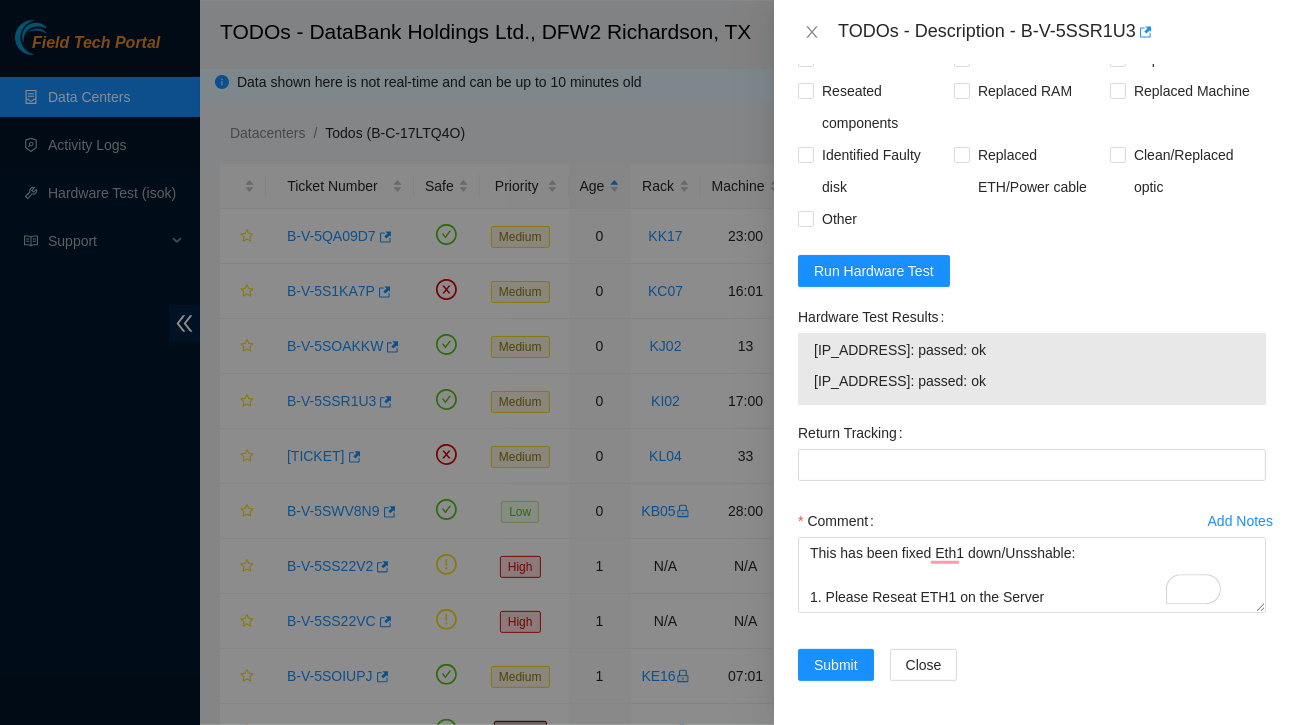 drag, startPoint x: 810, startPoint y: 339, endPoint x: 962, endPoint y: 361, distance: 153.58385 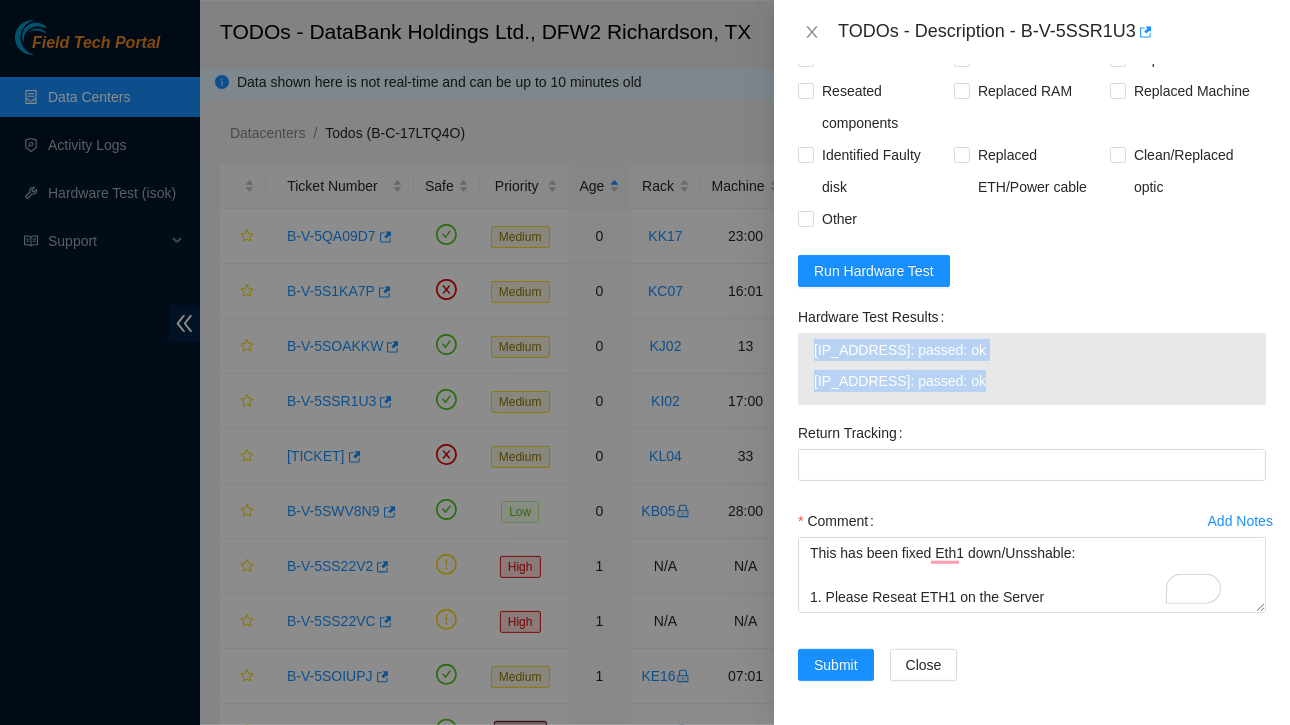scroll, scrollTop: 642, scrollLeft: 0, axis: vertical 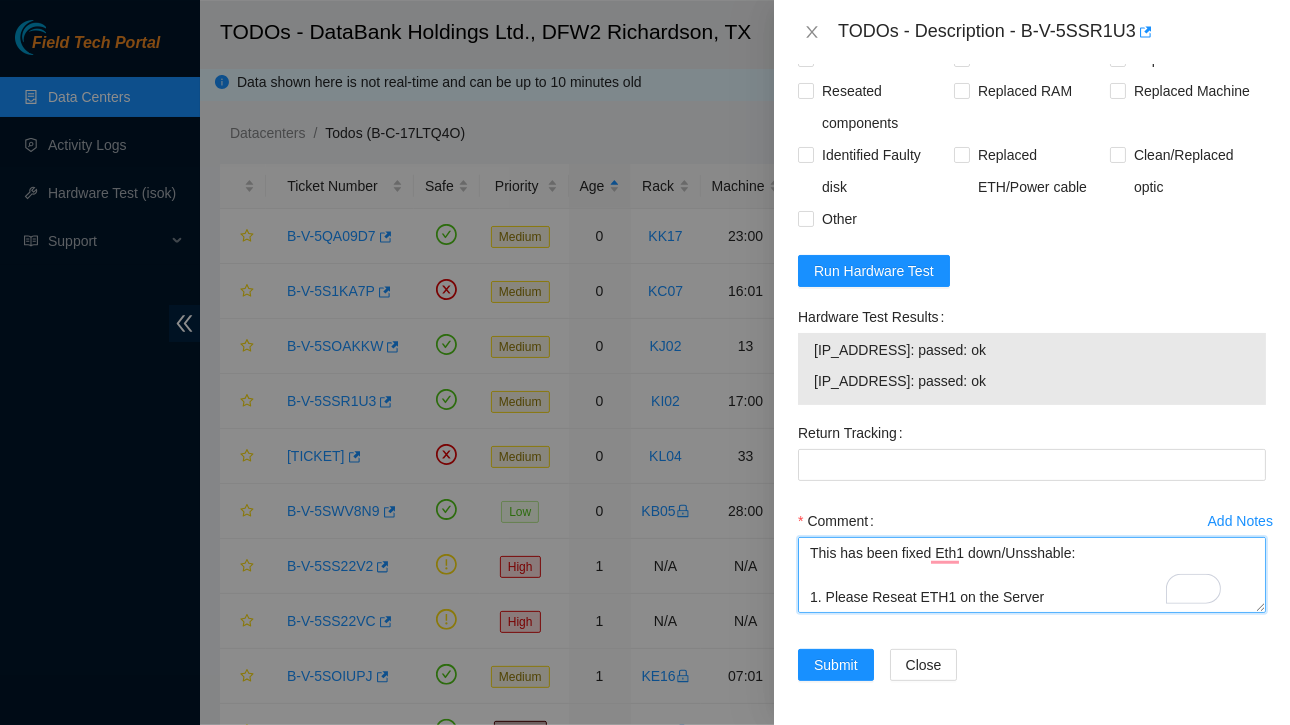 drag, startPoint x: 960, startPoint y: 550, endPoint x: 988, endPoint y: 579, distance: 40.311287 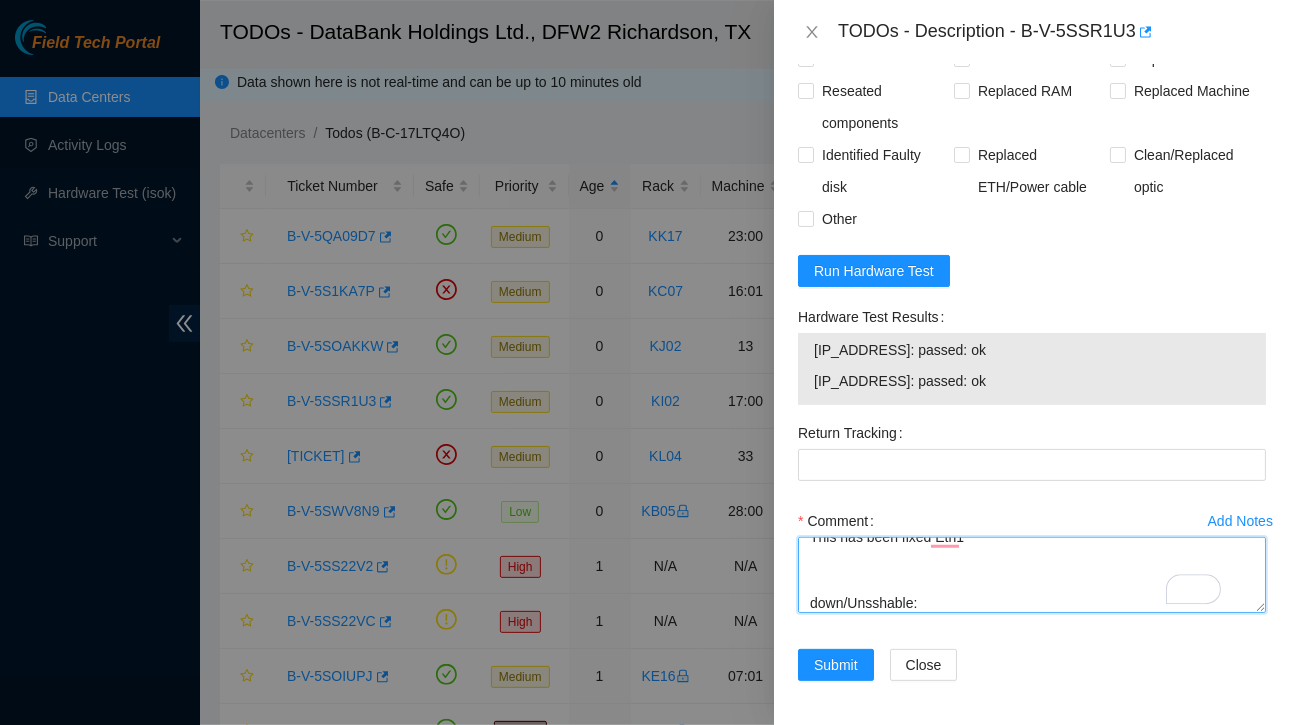 click on "This has been fixed Eth1
down/Unsshable:
1. Please Reseat ETH1 on the Server
2. Reseat the cable on the corresponding switch port. Do not reseat breakout cables at the switch port
3. {X8} Reboot the server. {non-X8} power cycle
4. Replace cable if necessary. DO NOT replace breakout cables without permission." at bounding box center (1032, 575) 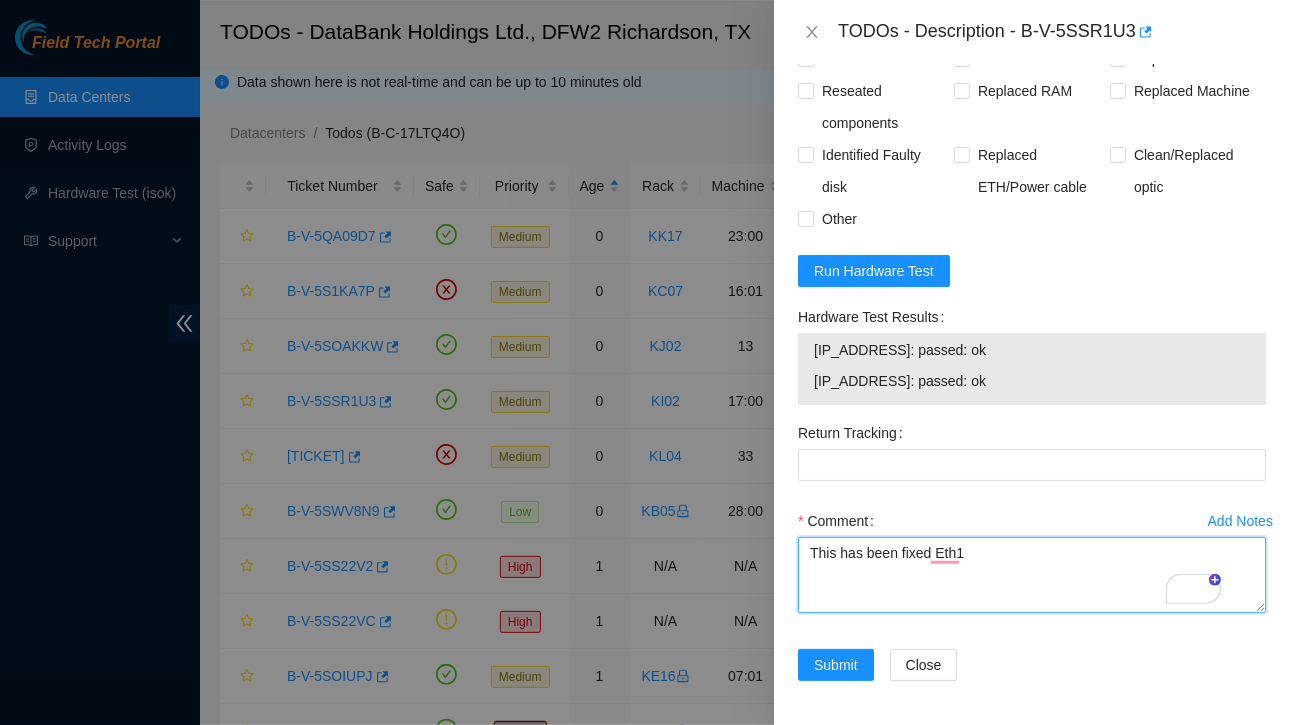 drag, startPoint x: 905, startPoint y: 601, endPoint x: 914, endPoint y: 555, distance: 46.872166 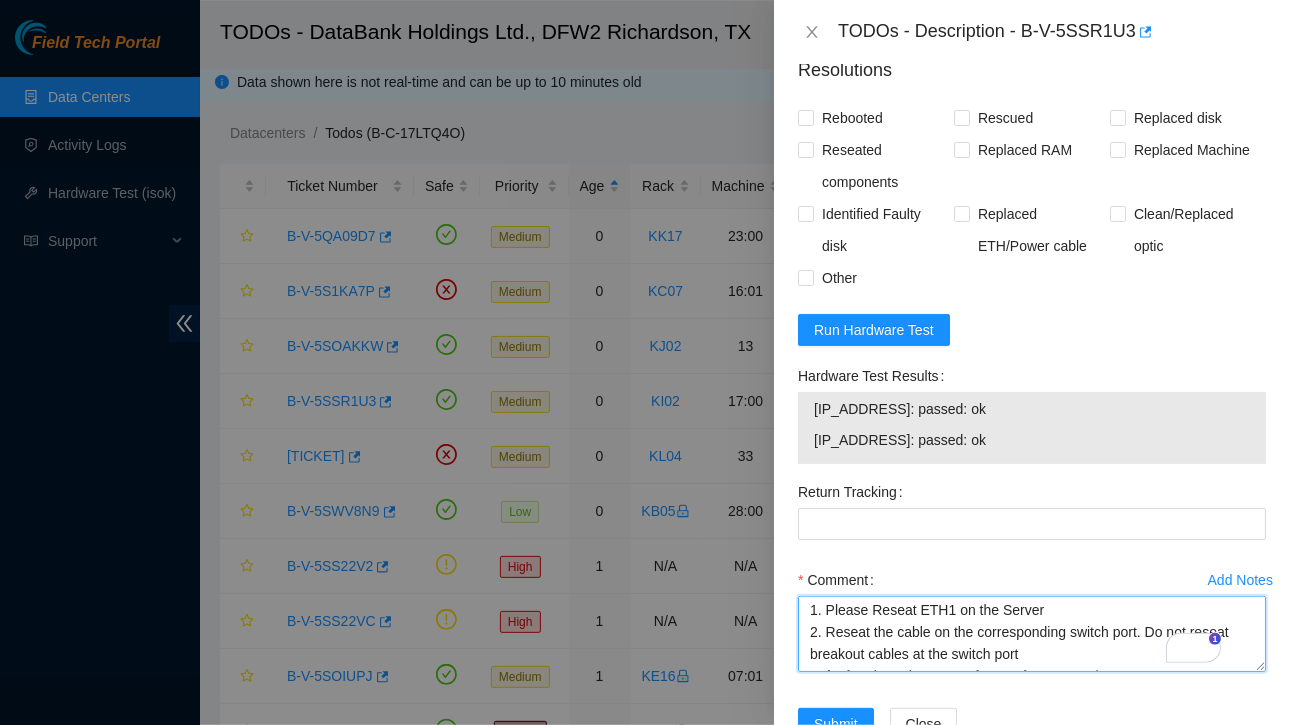 drag, startPoint x: 924, startPoint y: 644, endPoint x: 933, endPoint y: 635, distance: 12.727922 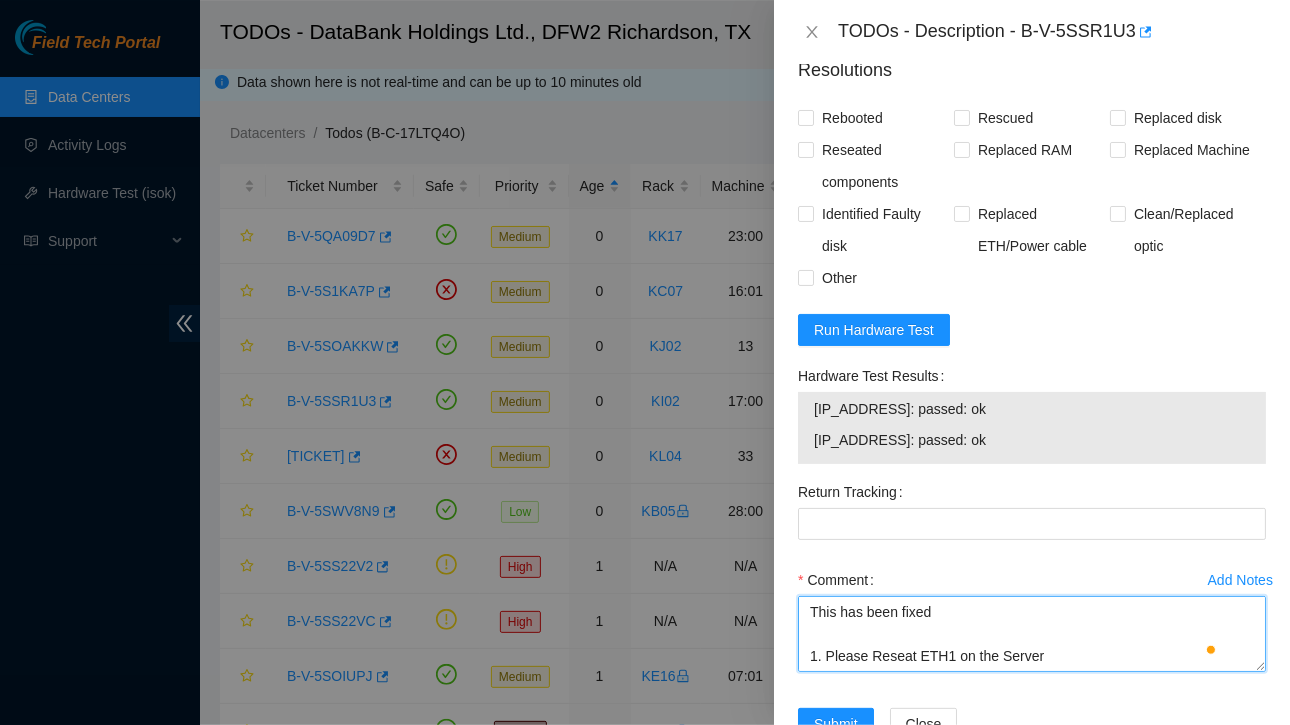 paste on "[IP_ADDRESS]: passed: ok
[IP_ADDRESS]: passed: ok" 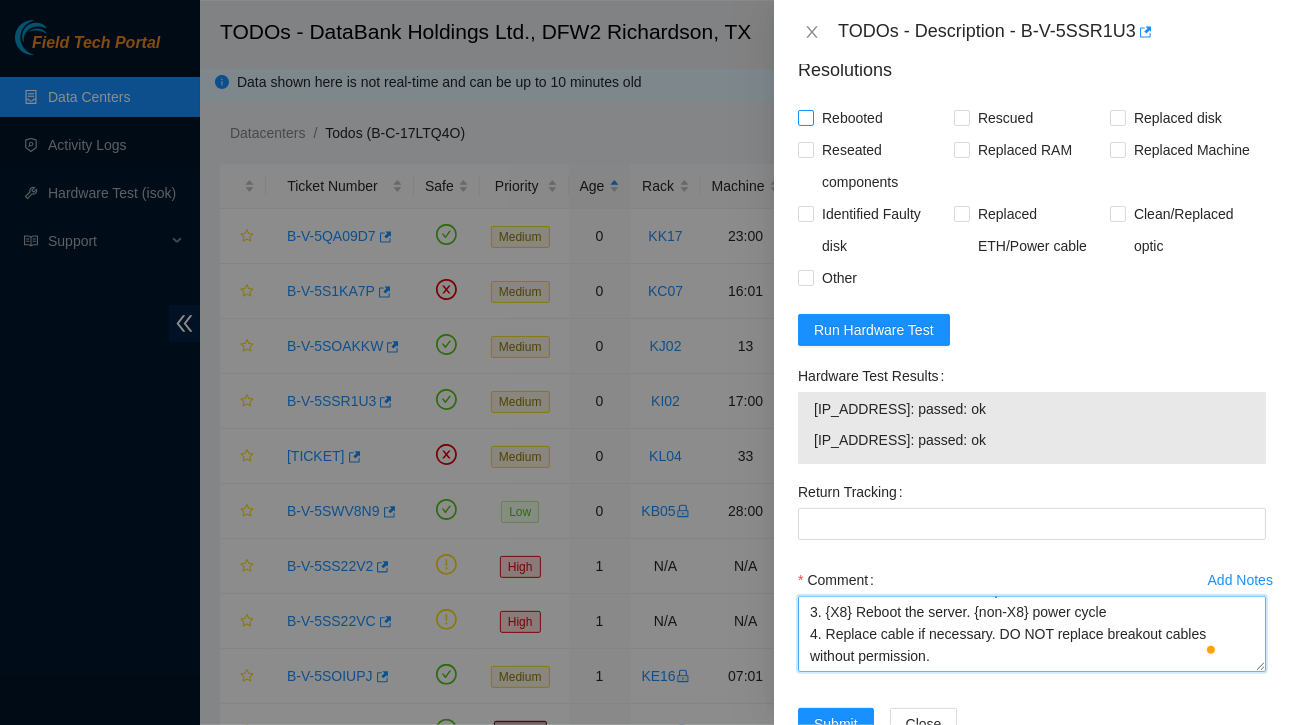 type on "This has been fixed [IP_ADDRESS]: passed: ok
[IP_ADDRESS]: passed: ok
1. Please Reseat ETH1 on the Server
2. Reseat the cable on the corresponding switch port. Do not reseat breakout cables at the switch port
3. {X8} Reboot the server. {non-X8} power cycle
4. Replace cable if necessary. DO NOT replace breakout cables without permission." 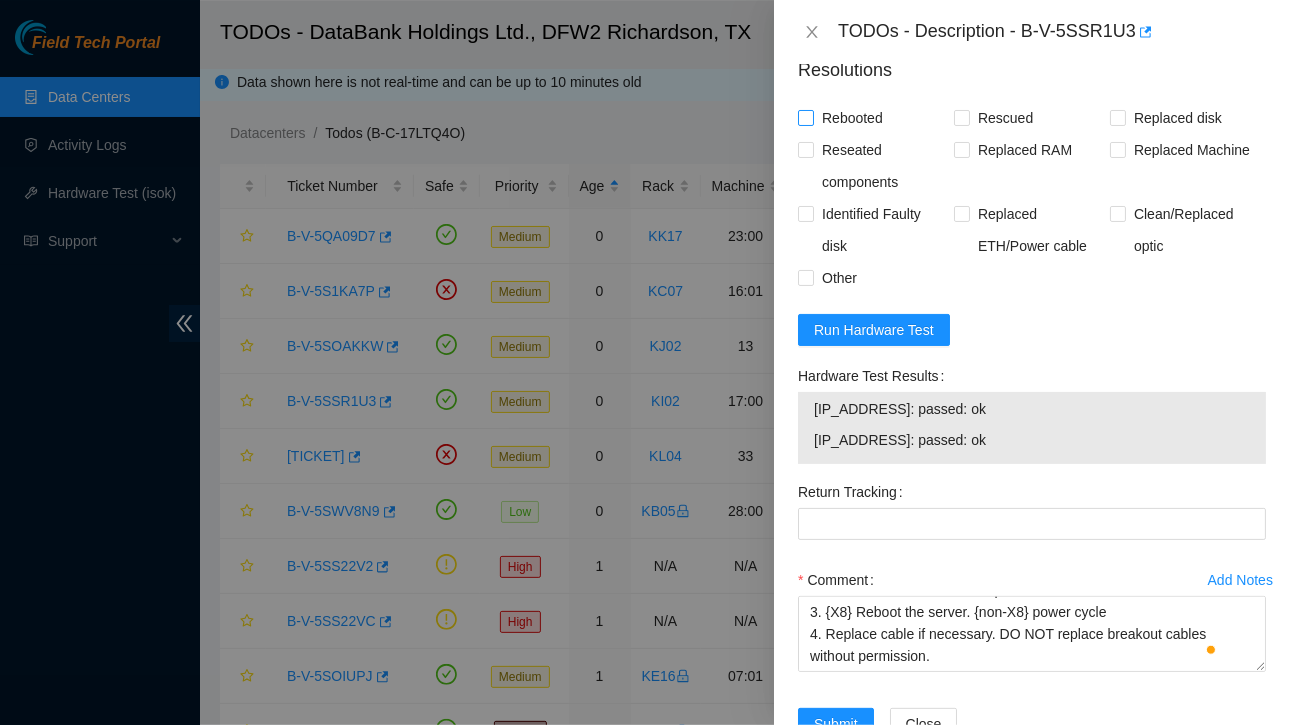 click on "Rebooted" at bounding box center [805, 117] 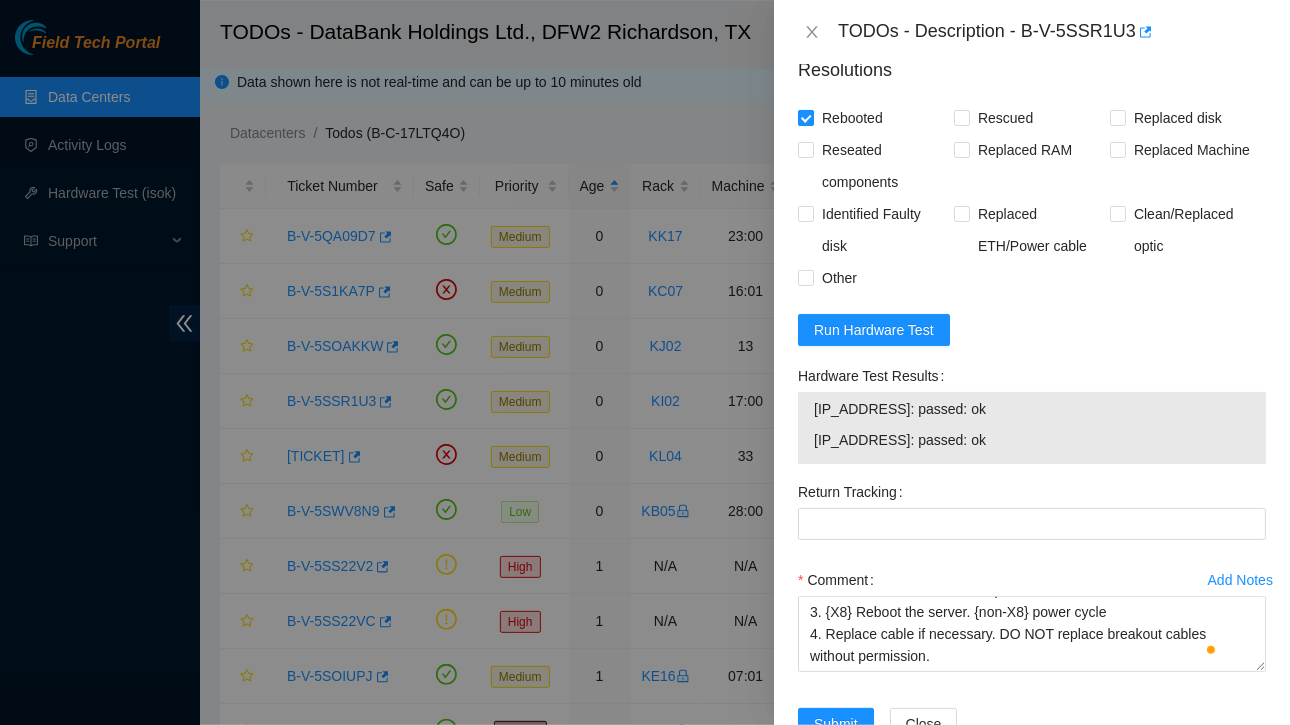 click at bounding box center [806, 118] 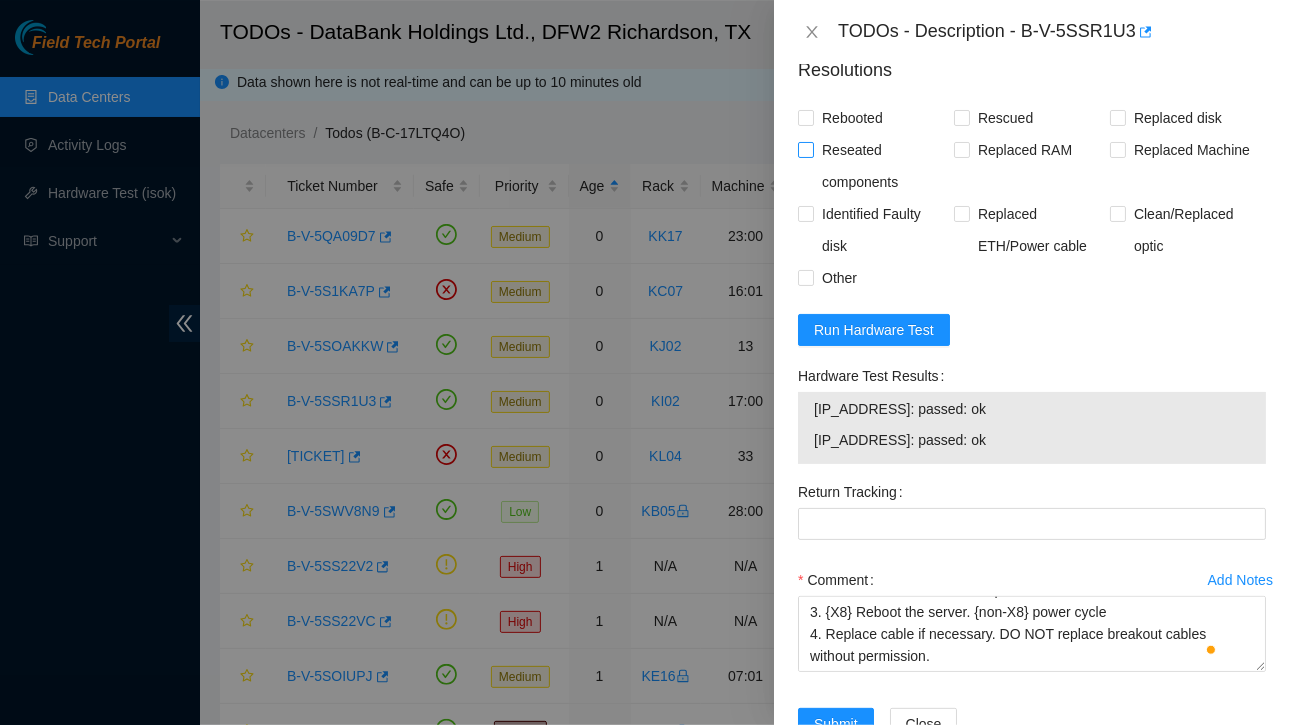 click on "Reseated components" at bounding box center [805, 149] 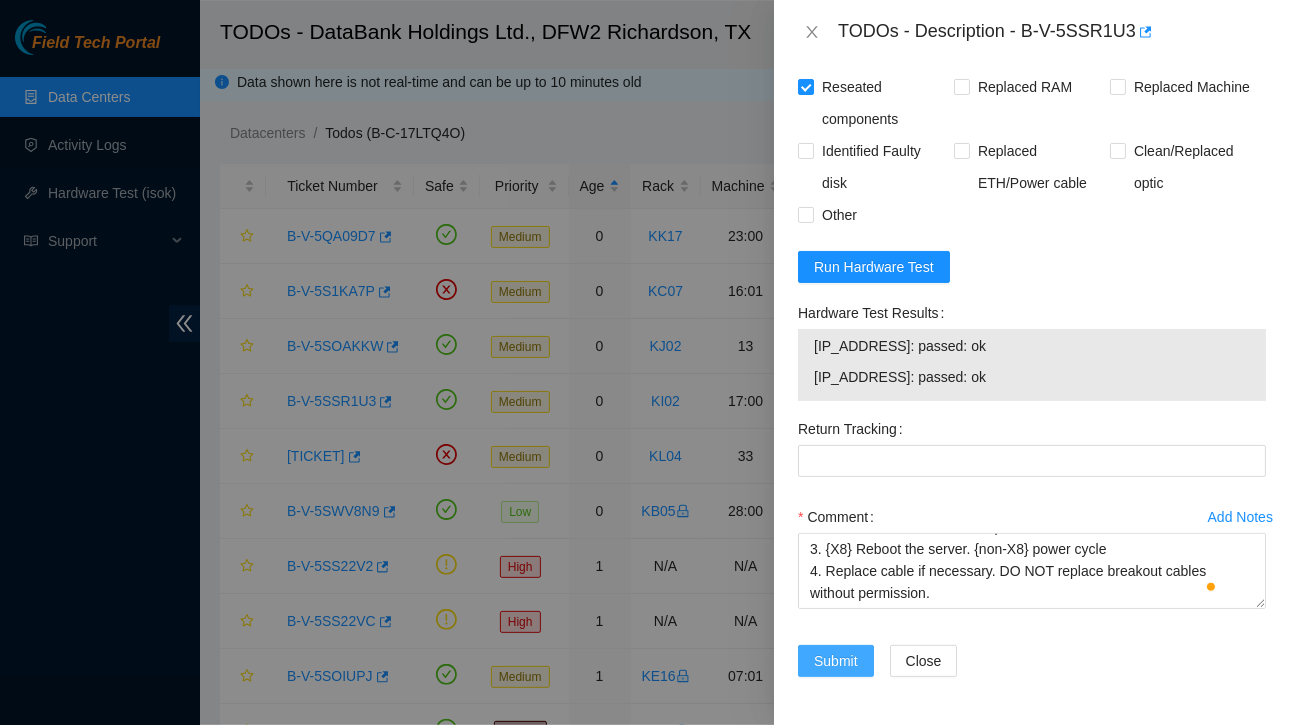 click on "Submit" at bounding box center (836, 661) 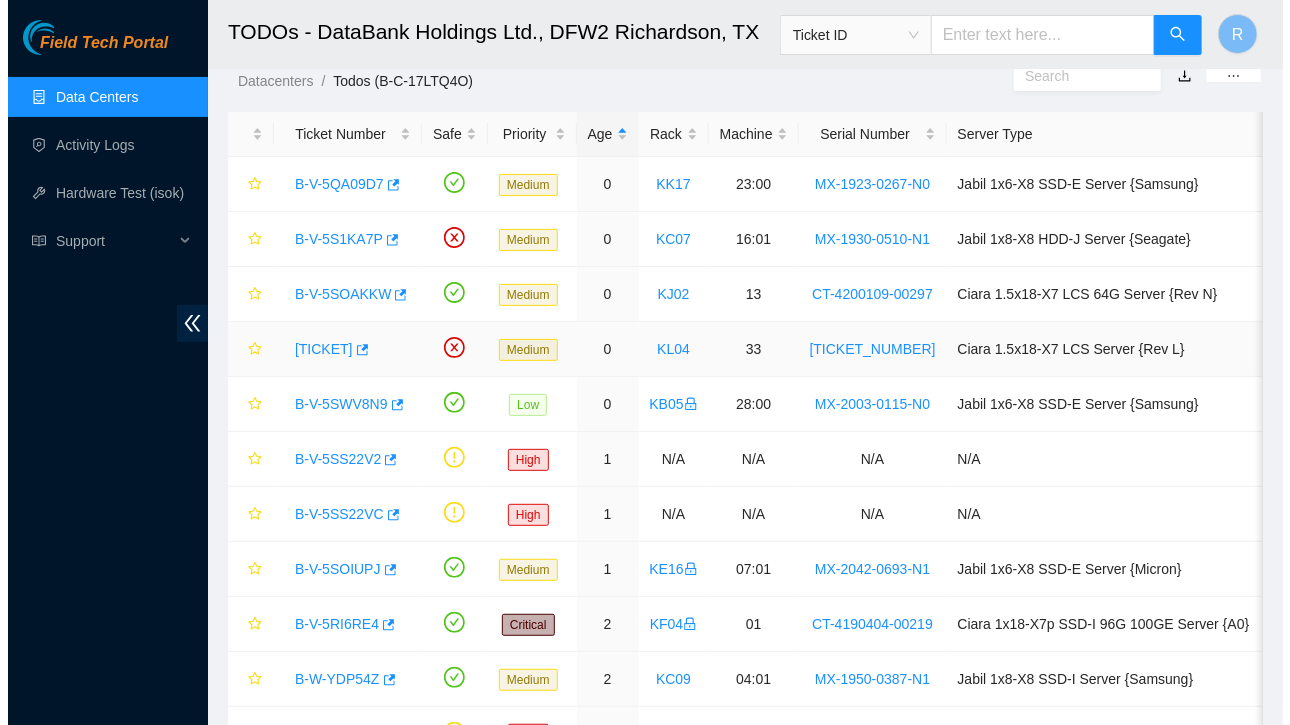 scroll, scrollTop: 0, scrollLeft: 0, axis: both 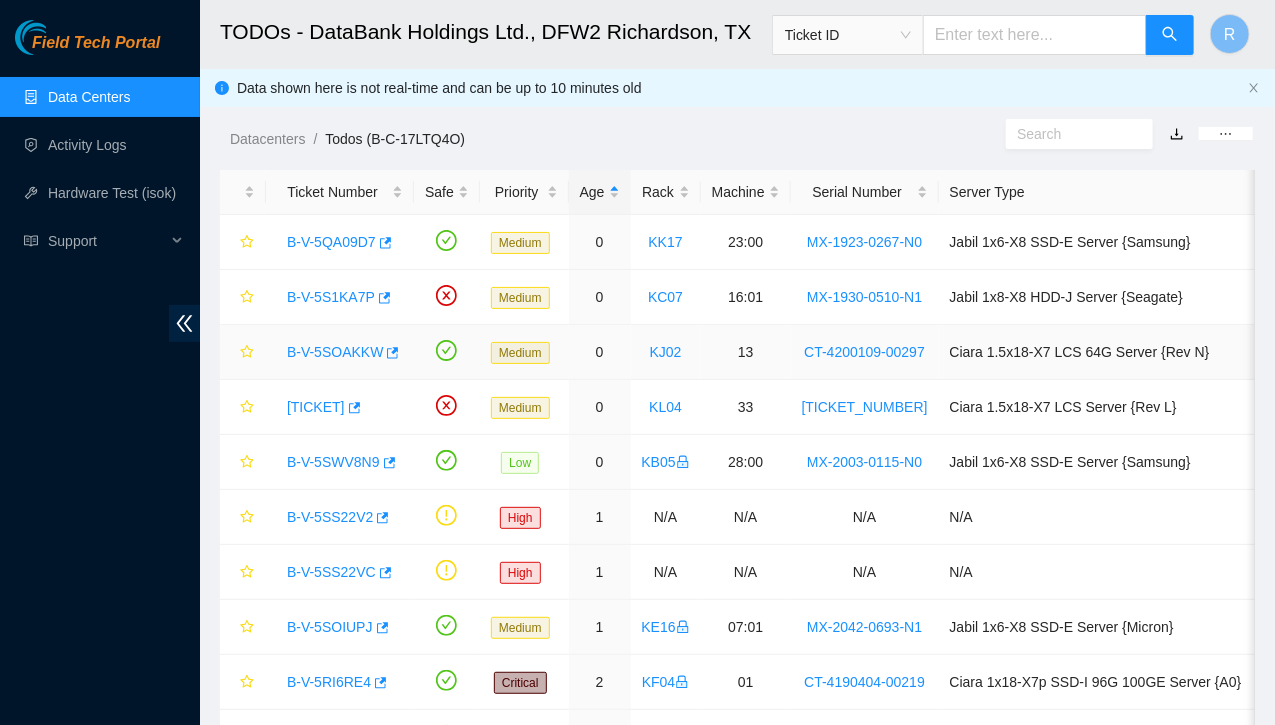 click on "B-V-5SOAKKW" at bounding box center (335, 352) 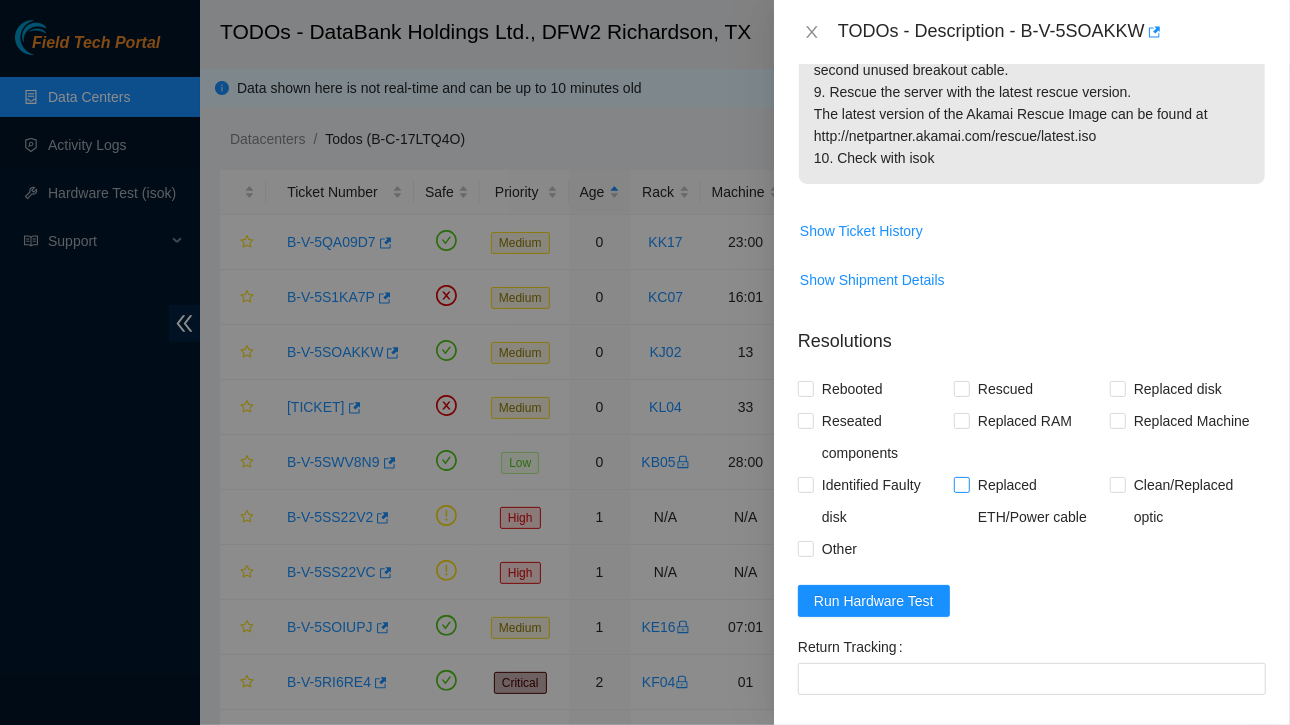 scroll, scrollTop: 817, scrollLeft: 0, axis: vertical 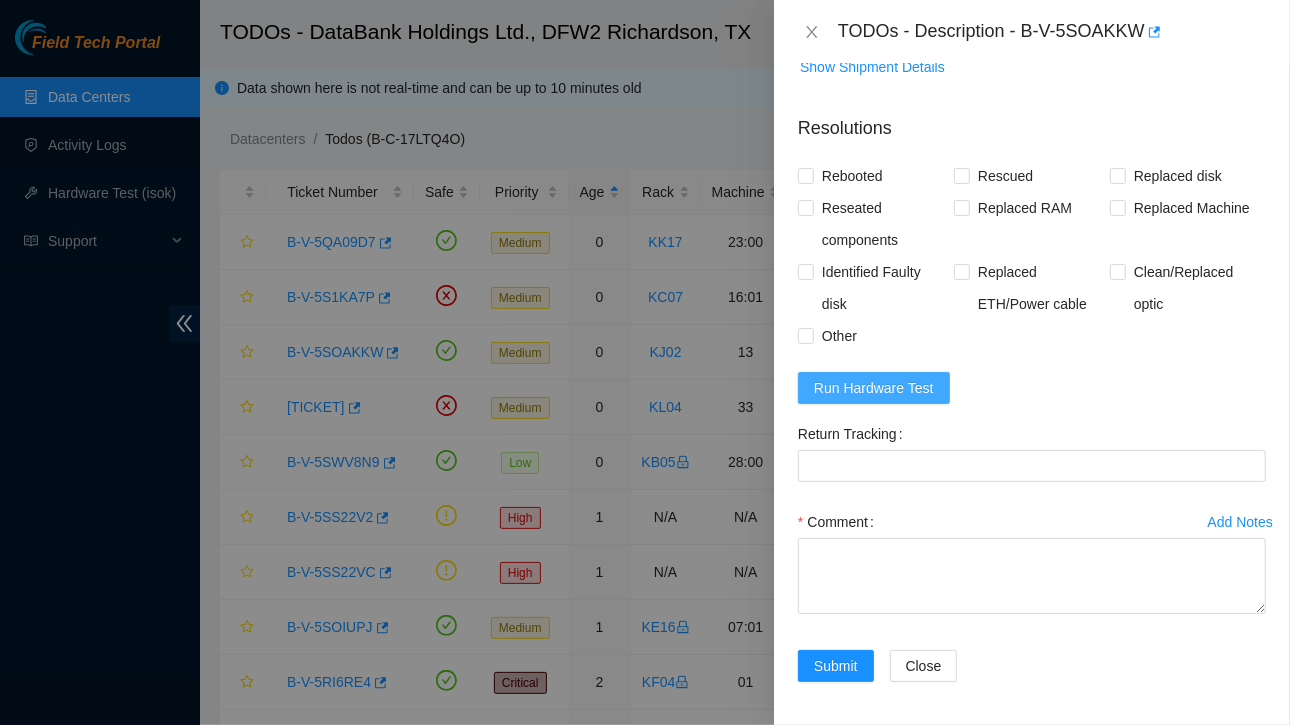 click on "Run Hardware Test" at bounding box center [874, 388] 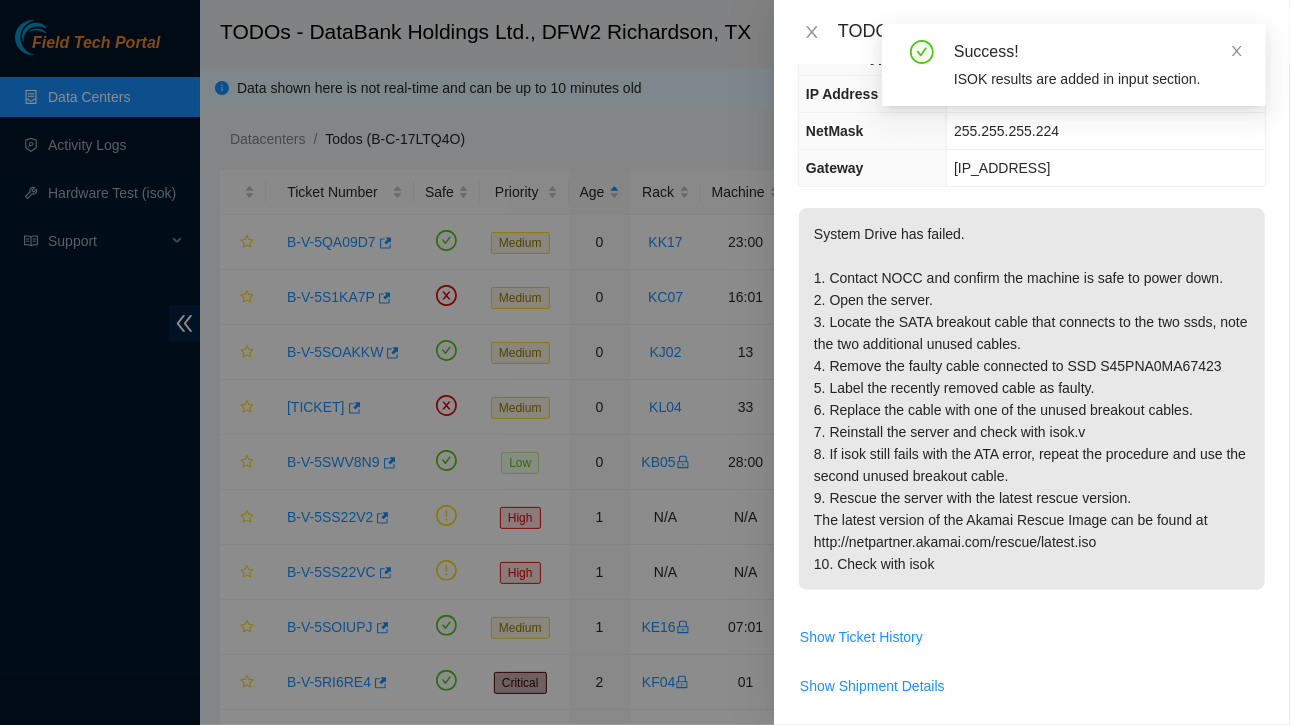 scroll, scrollTop: 117, scrollLeft: 0, axis: vertical 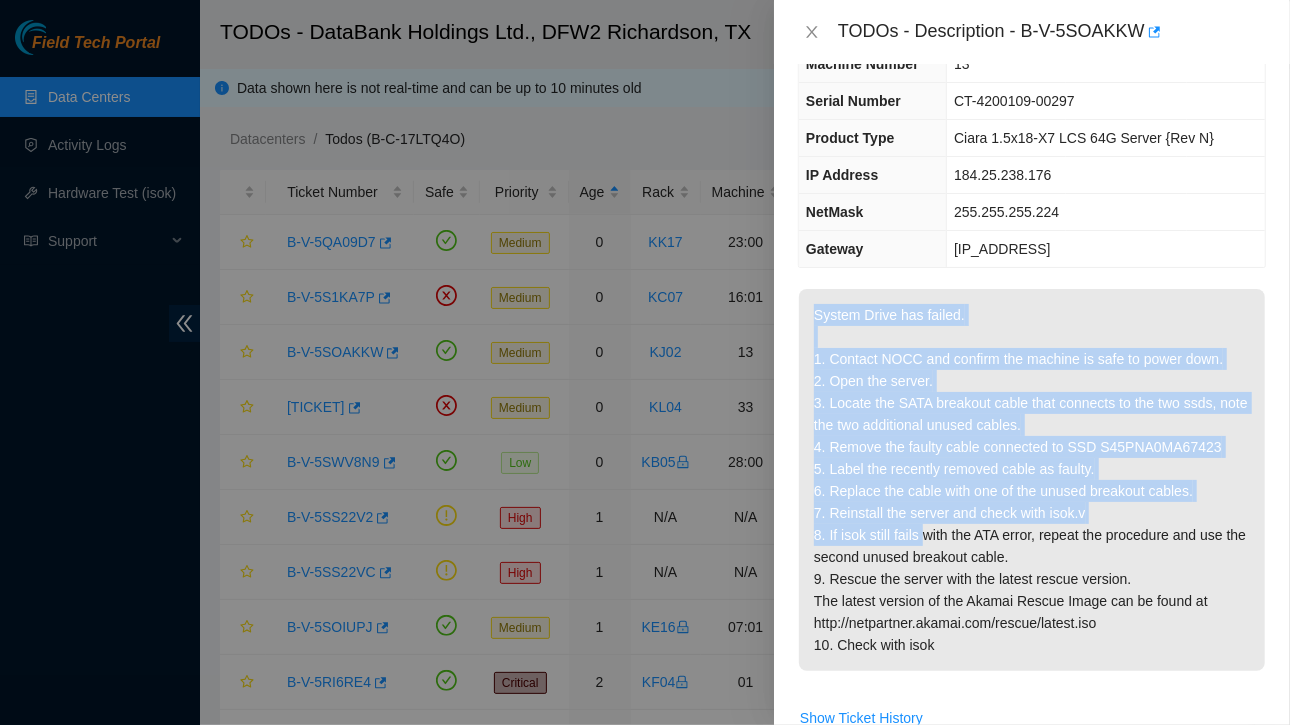 drag, startPoint x: 808, startPoint y: 298, endPoint x: 921, endPoint y: 535, distance: 262.56046 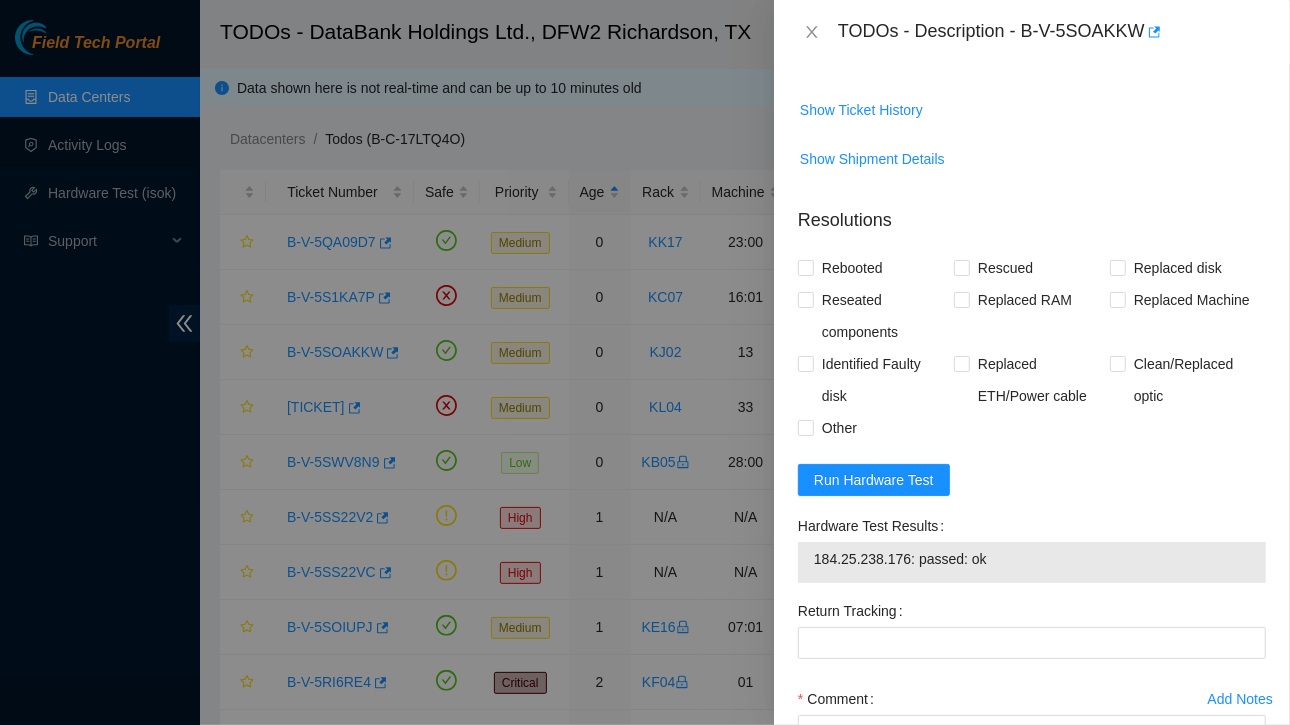 scroll, scrollTop: 902, scrollLeft: 0, axis: vertical 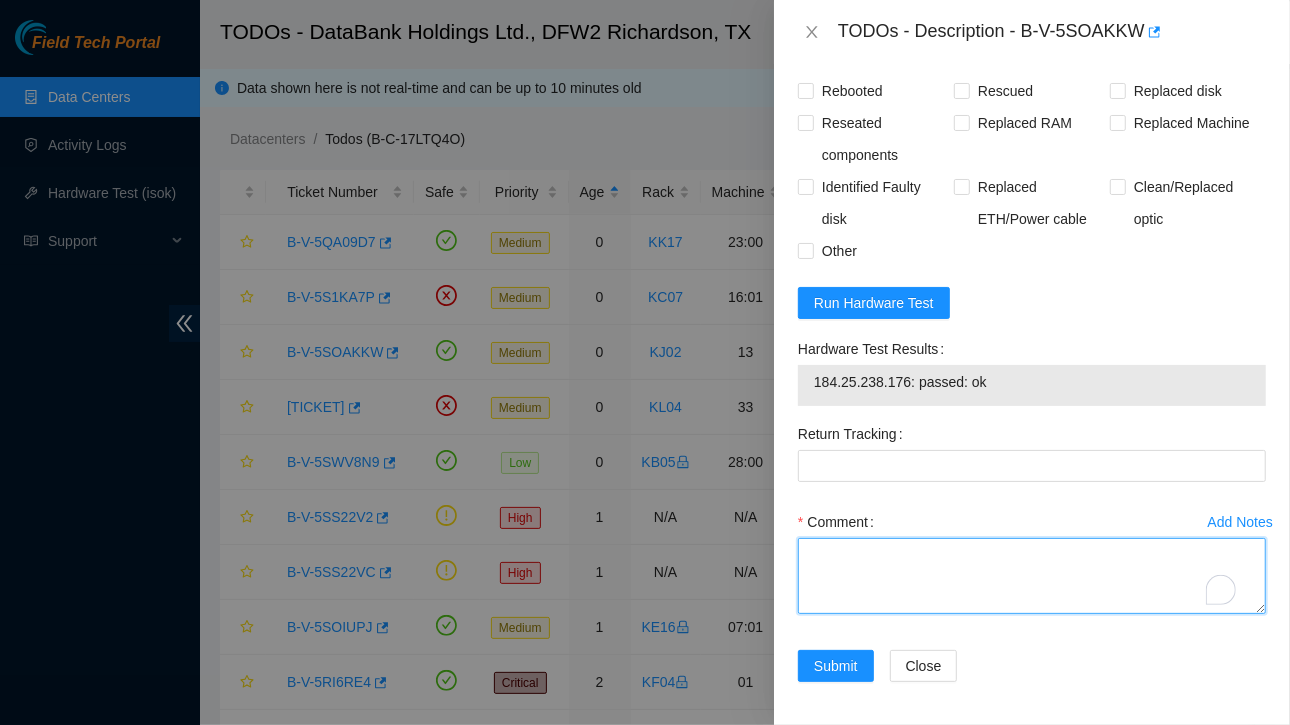 click on "Comment" at bounding box center [1032, 576] 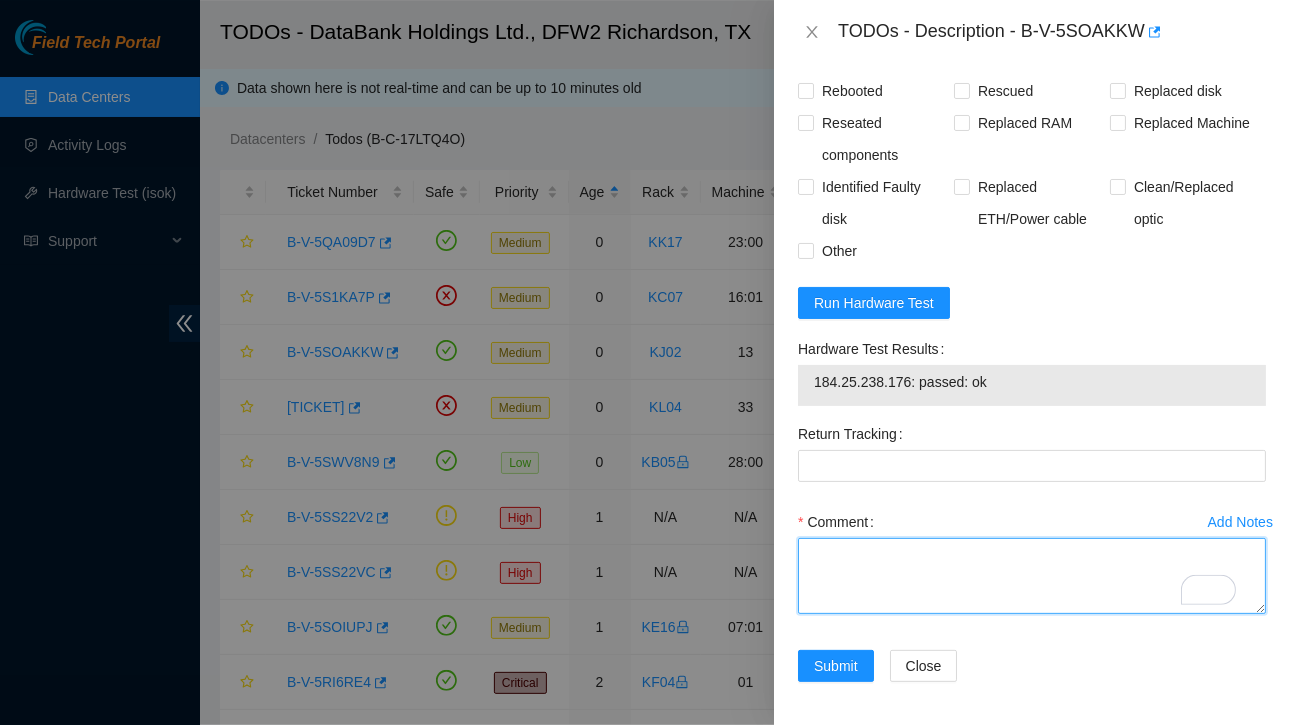 scroll, scrollTop: 902, scrollLeft: 0, axis: vertical 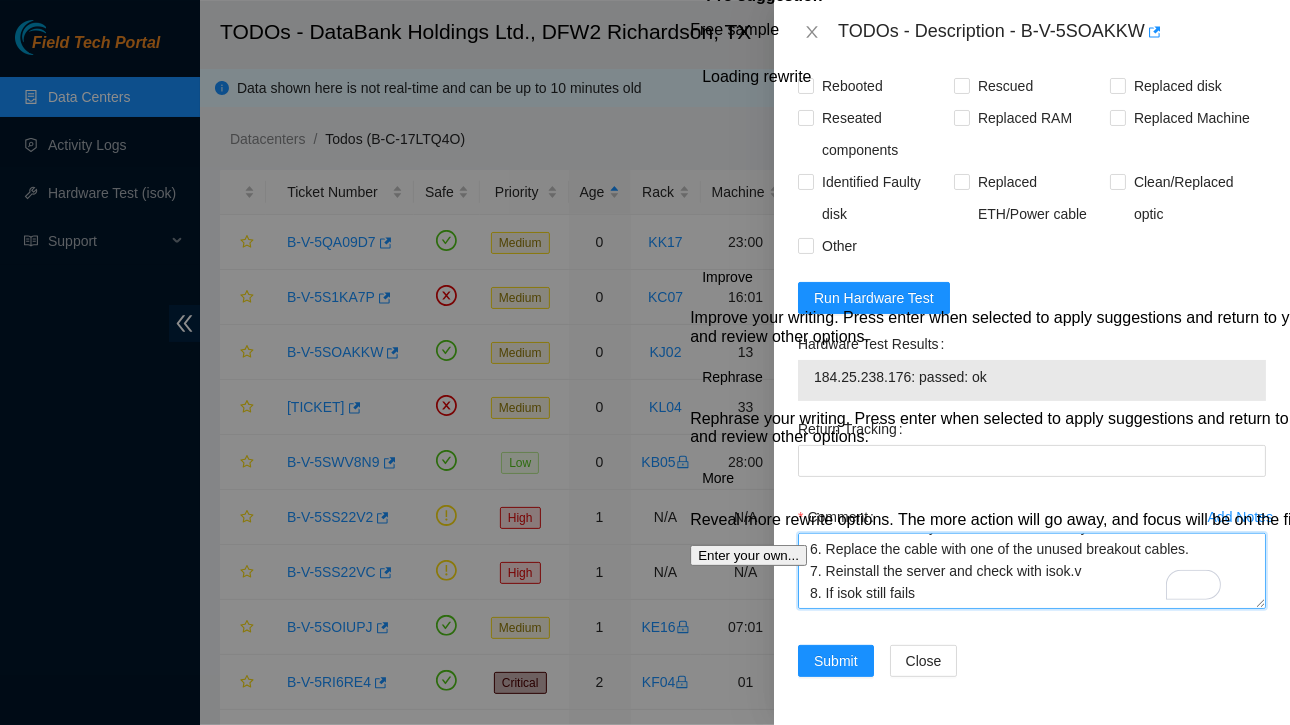 drag, startPoint x: 927, startPoint y: 577, endPoint x: 776, endPoint y: 578, distance: 151.00331 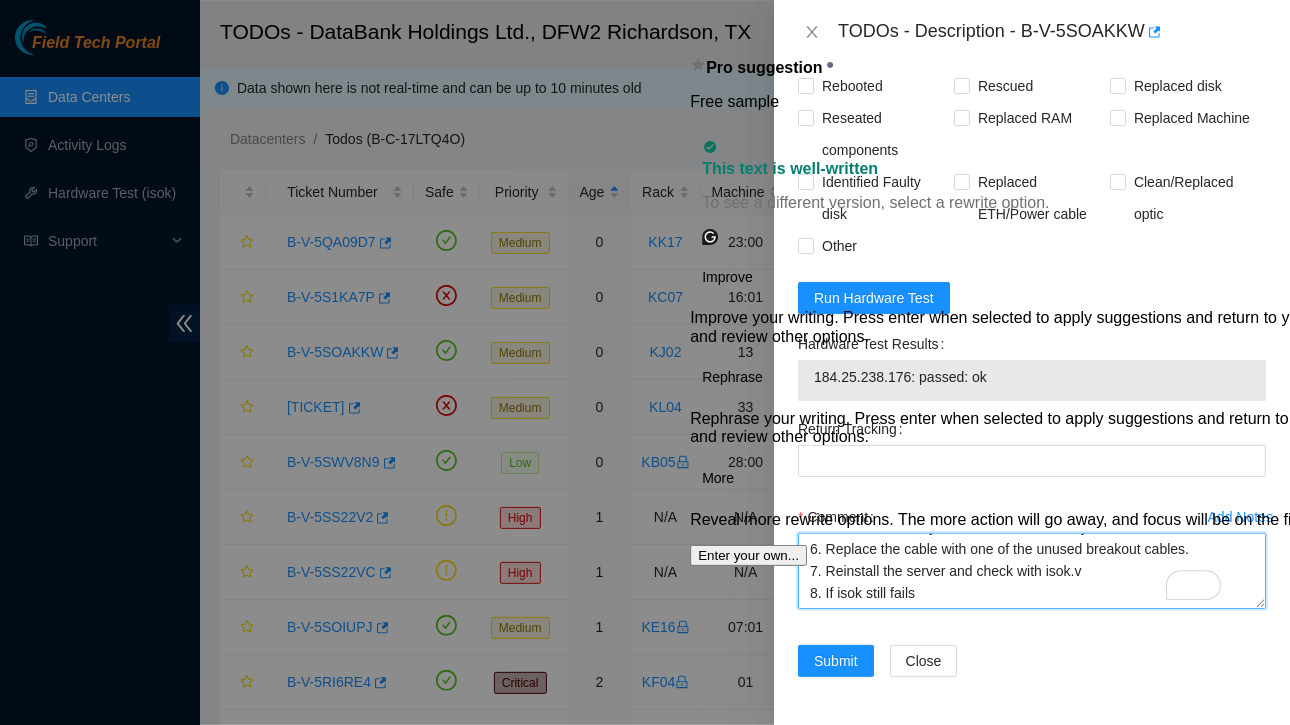 type on "System Drive has failed.
1. Contact NOCC and confirm the machine is safe to power down.
2. Open the server.
3. Locate the SATA breakout cable that connects to the two ssds, note the two additional unused cables.
4. Remove the faulty cable connected to SSD S45PNA0MA67423
5. Label the recently removed cable as faulty.
6. Replace the cable with one of the unused breakout cables.
7. Reinstall the server and check with isok.v" 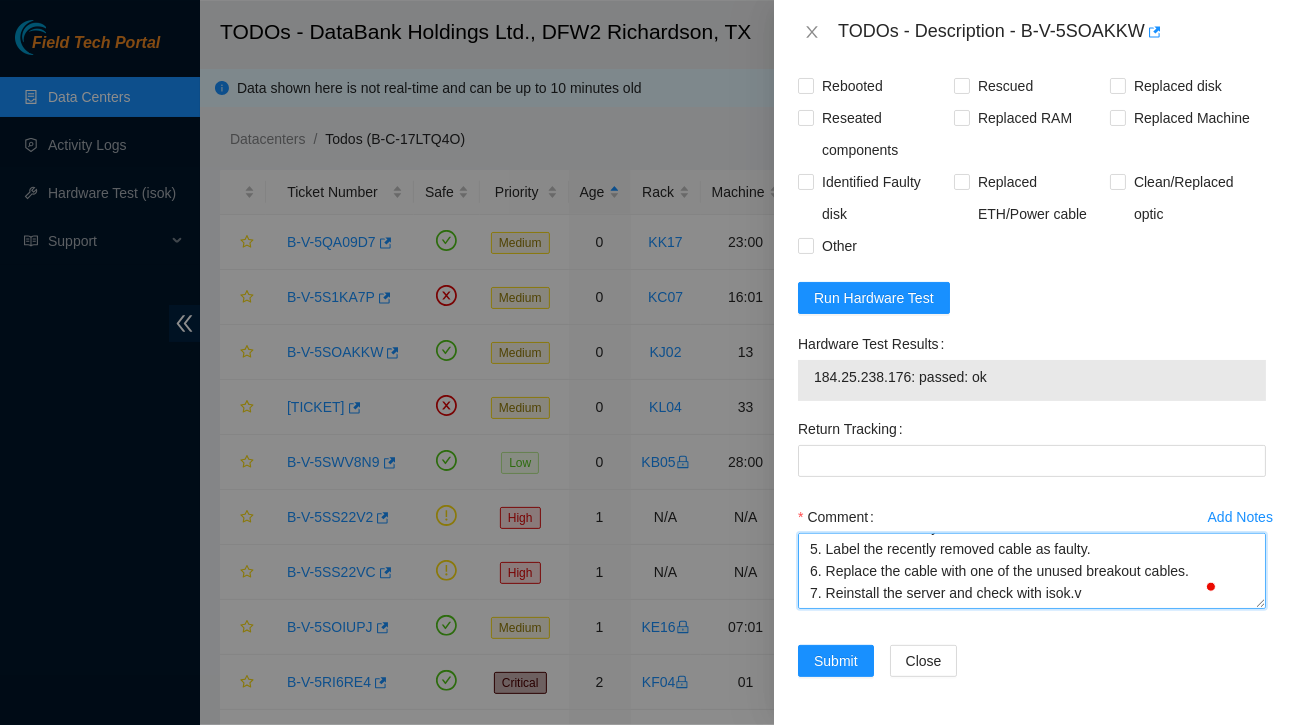 drag, startPoint x: 809, startPoint y: 532, endPoint x: 885, endPoint y: 618, distance: 114.76933 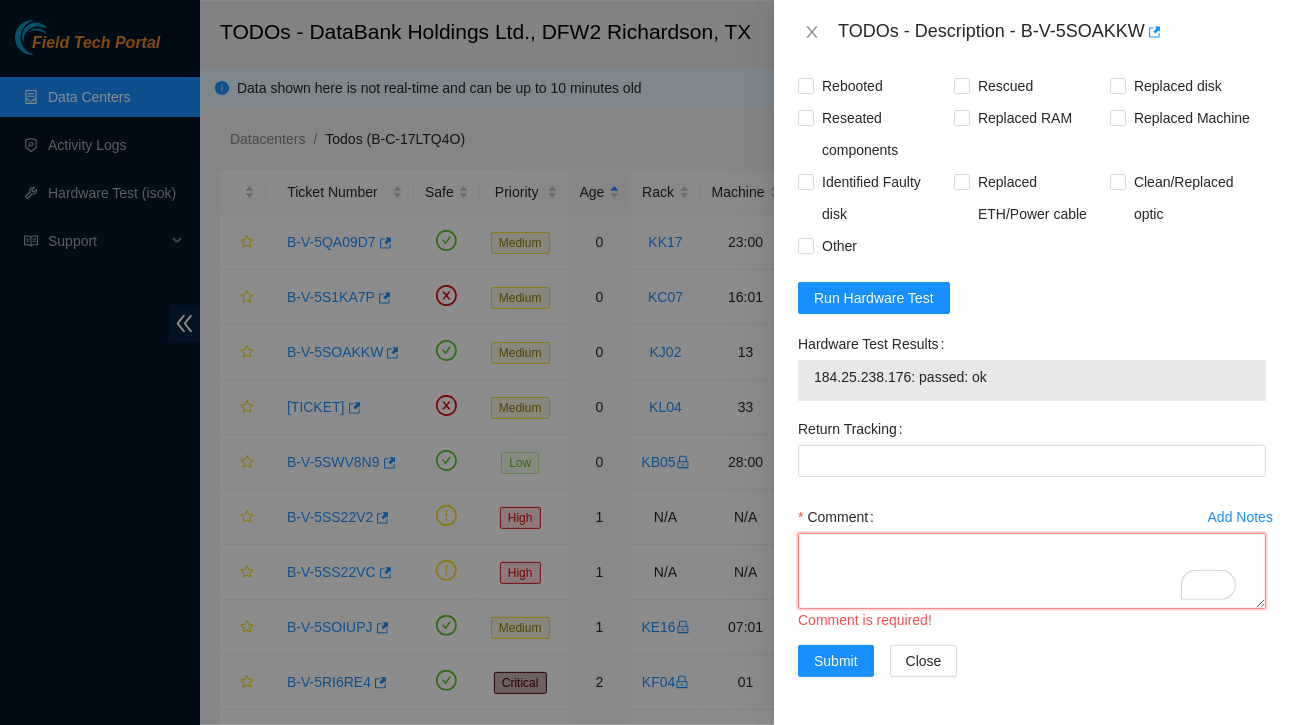 type on "C" 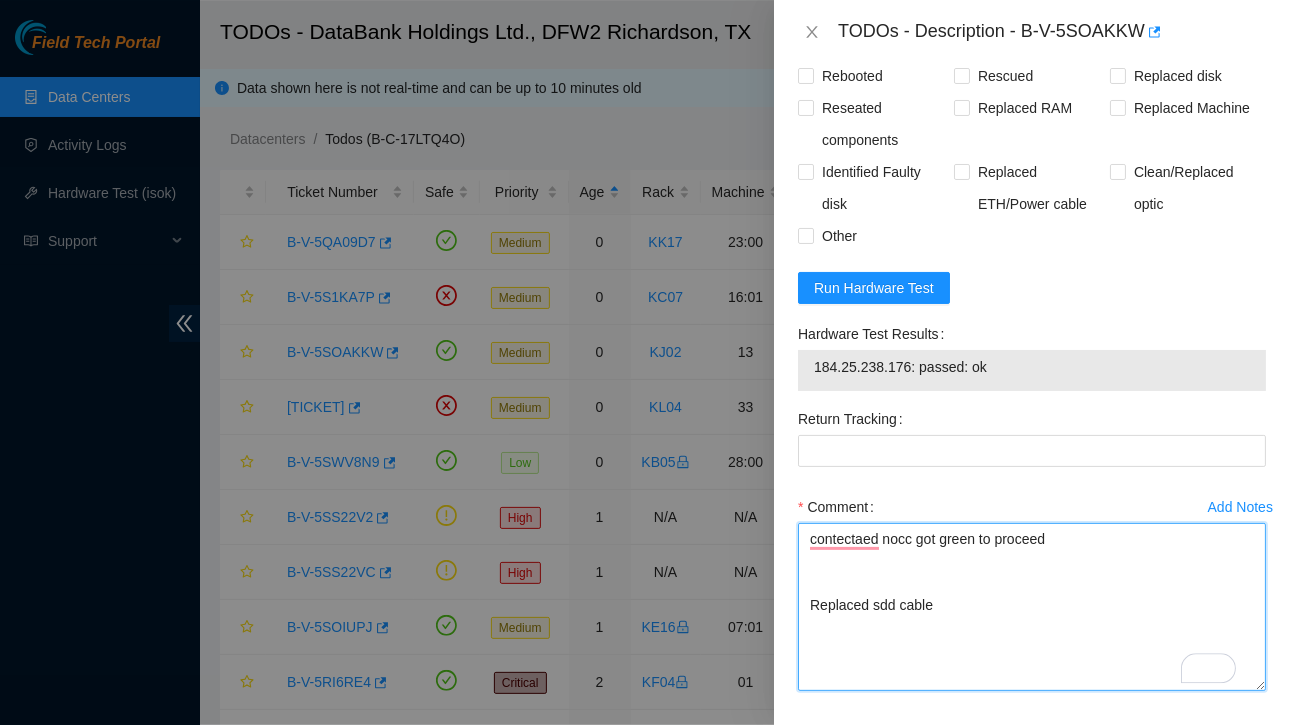drag, startPoint x: 1243, startPoint y: 591, endPoint x: 1253, endPoint y: 692, distance: 101.49384 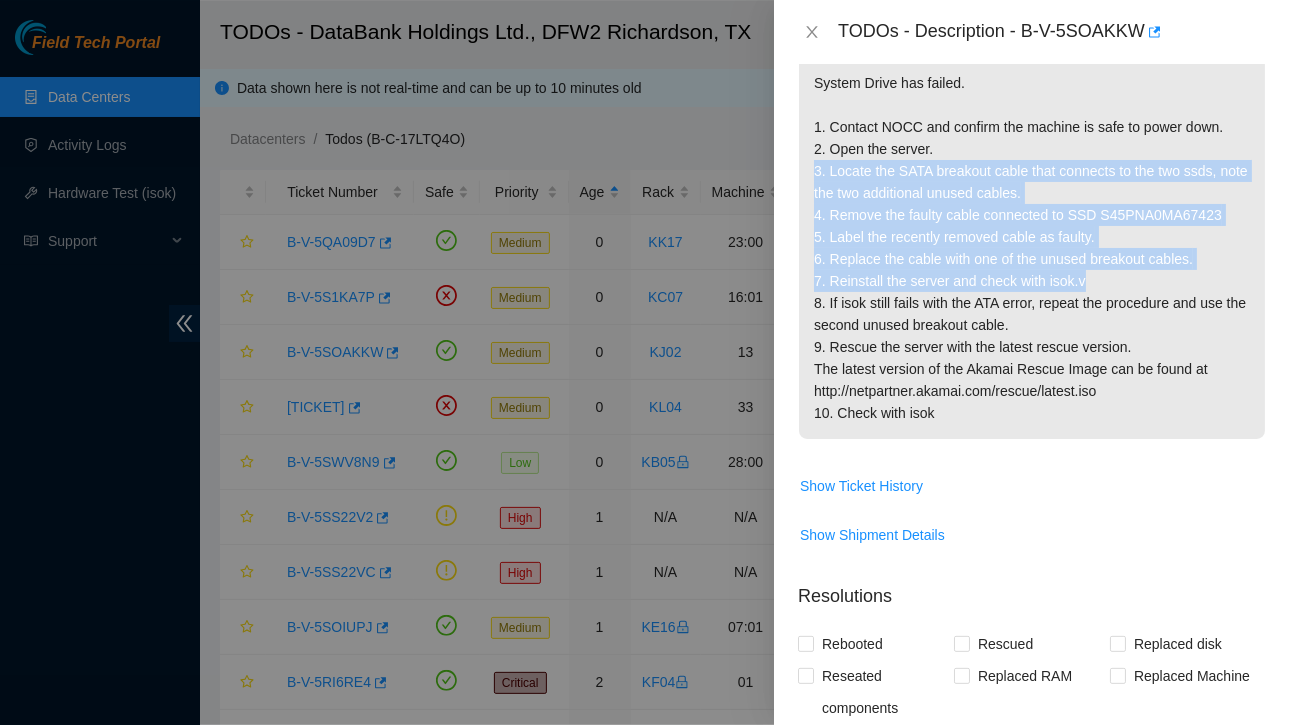 drag, startPoint x: 814, startPoint y: 165, endPoint x: 1102, endPoint y: 283, distance: 311.23624 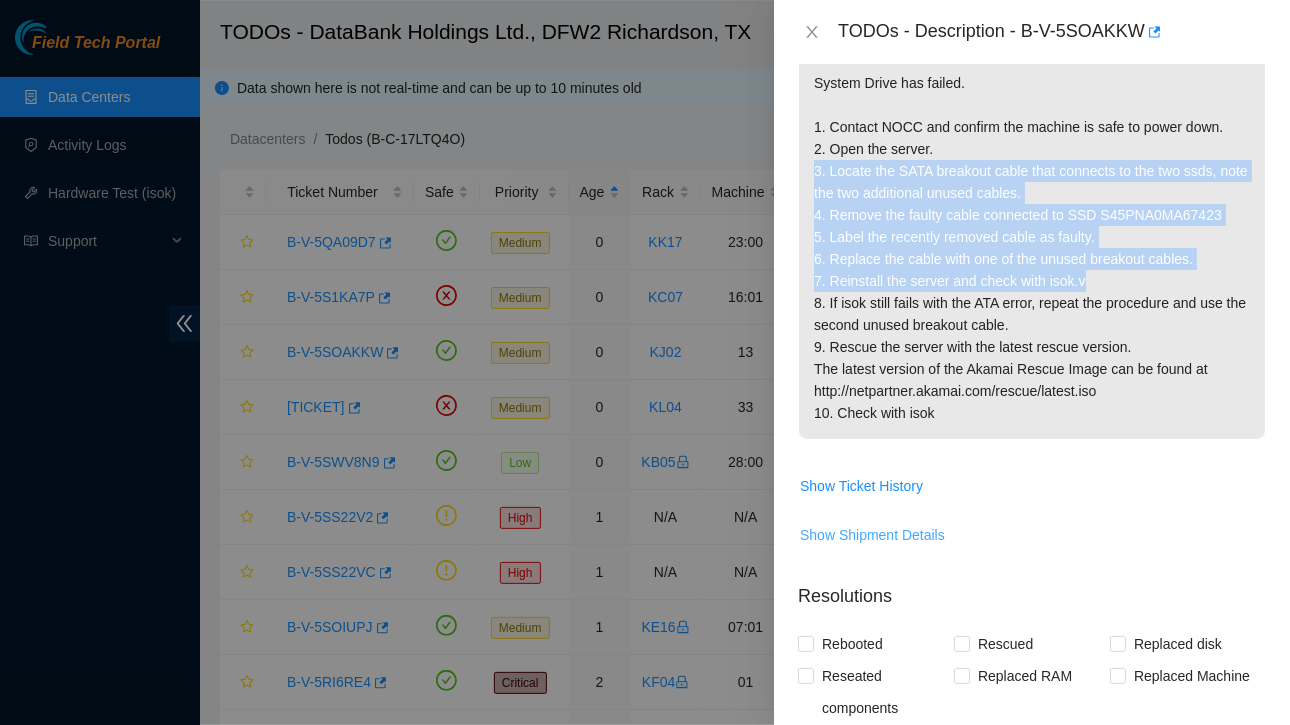scroll, scrollTop: 1010, scrollLeft: 0, axis: vertical 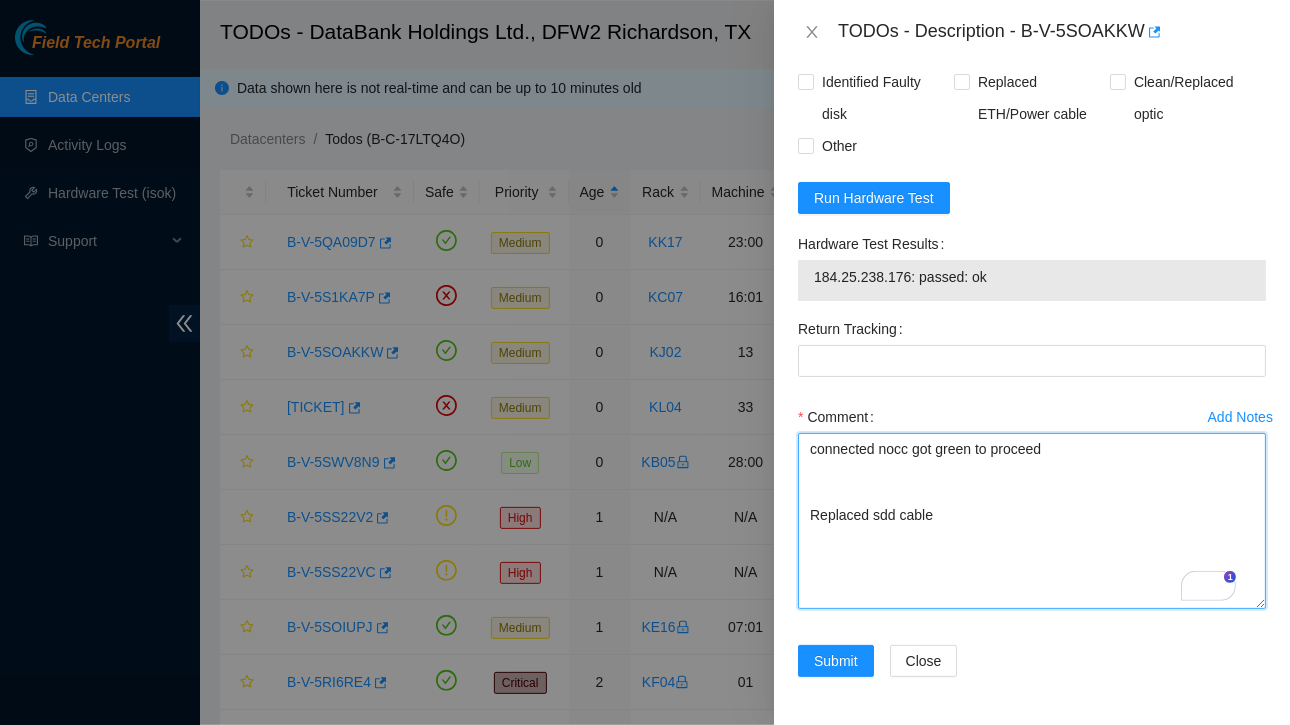 click on "connected nocc got green to proceed
Replaced sdd cable" at bounding box center [1032, 521] 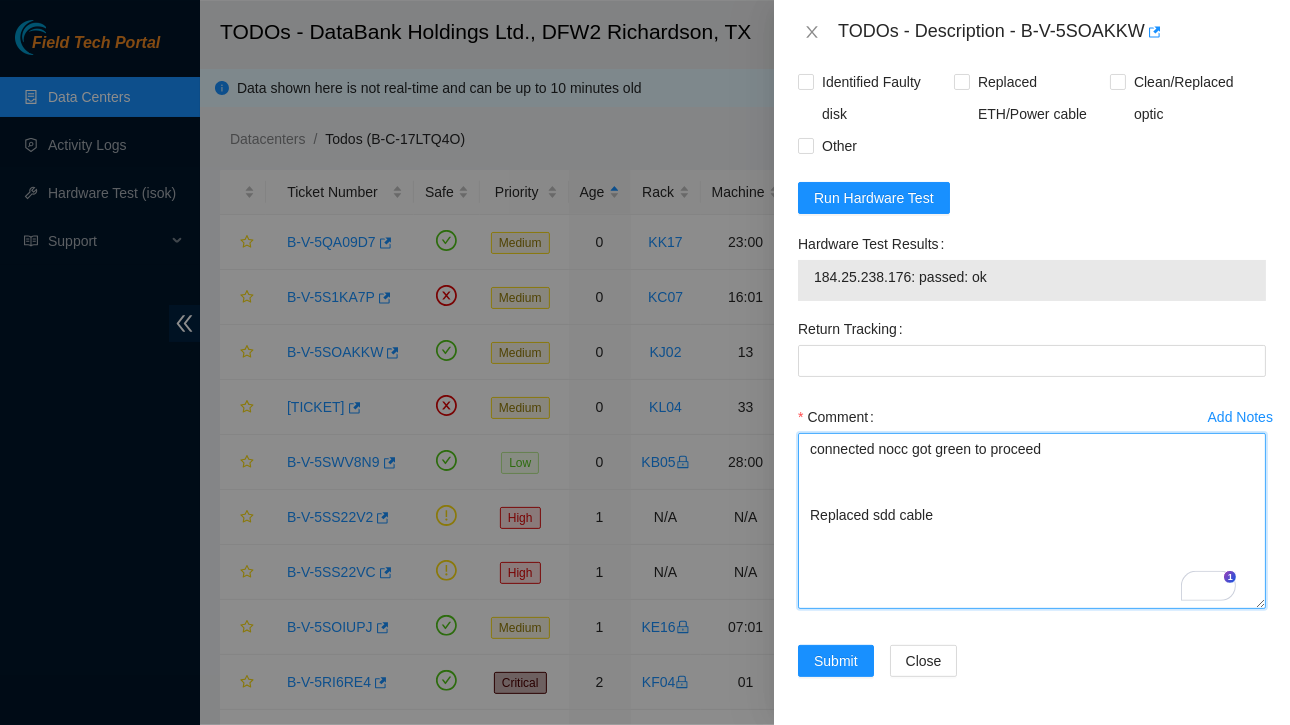 click on "connected nocc got green to proceed
Replaced sdd cable" at bounding box center [1032, 521] 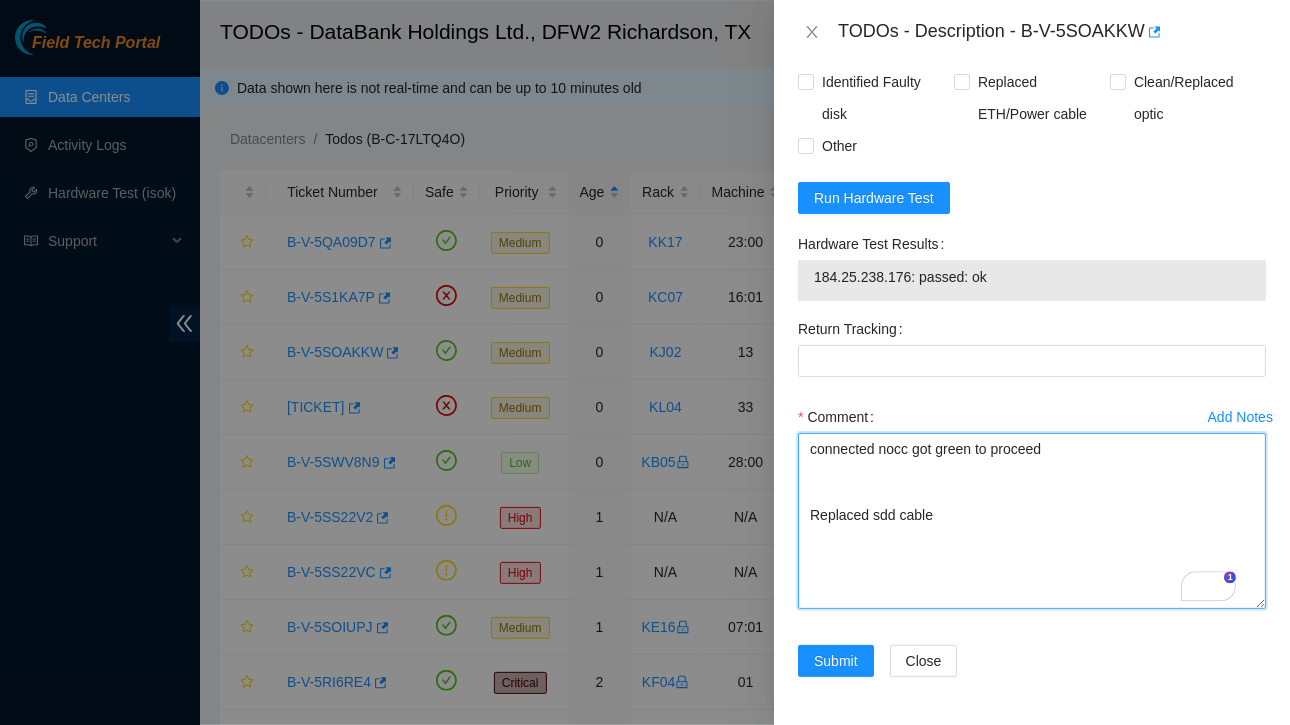 paste on "3. Locate the SATA breakout cable that connects to the two ssds, note the two additional unused cables.
4. Remove the faulty cable connected to SSD [SERIAL]
5. Label the recently removed cable as faulty.
6. Replace the cable with one of the unused breakout cables.
7. Reinstall the server and check with isok.v" 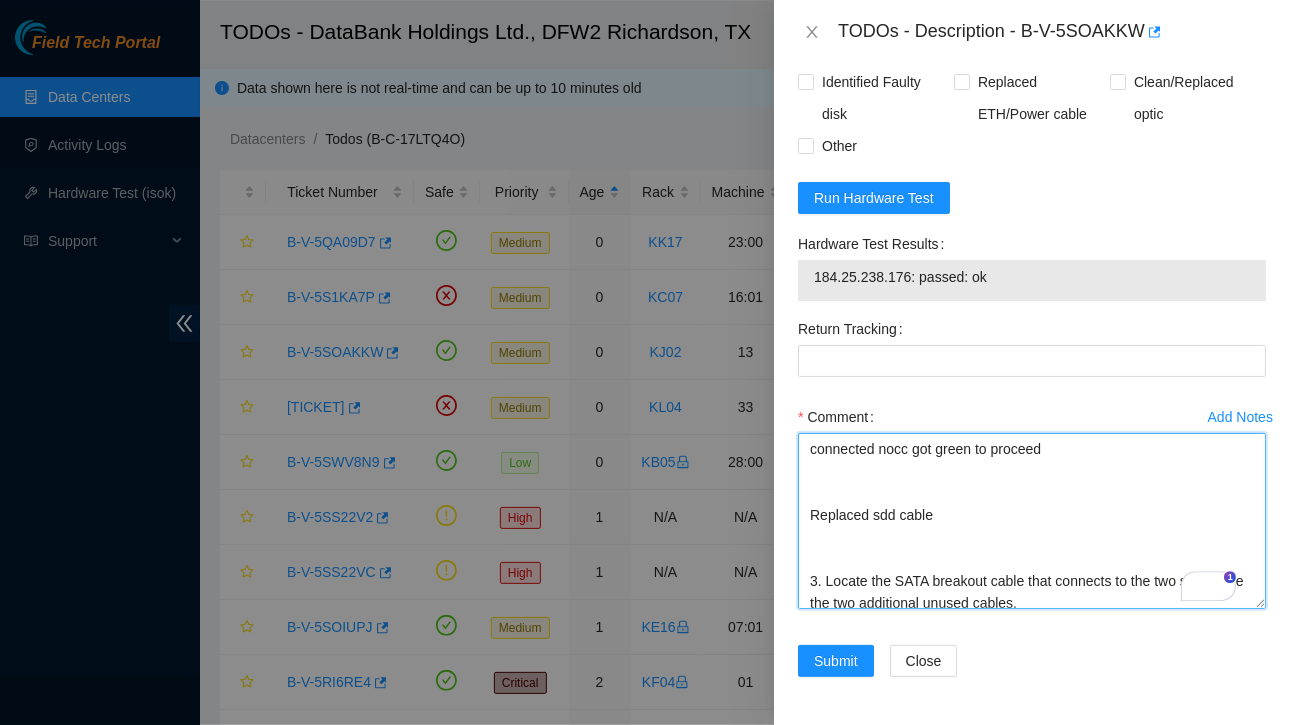 scroll, scrollTop: 91, scrollLeft: 0, axis: vertical 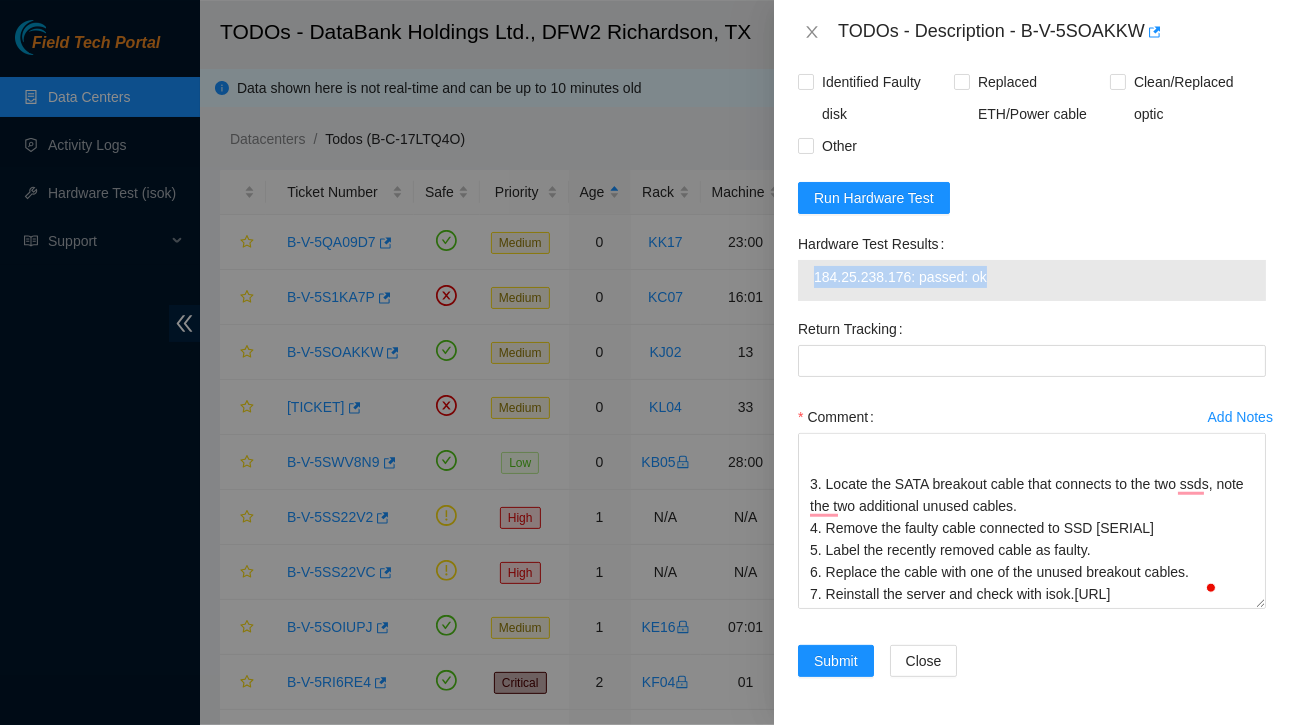 drag, startPoint x: 813, startPoint y: 261, endPoint x: 1002, endPoint y: 270, distance: 189.21416 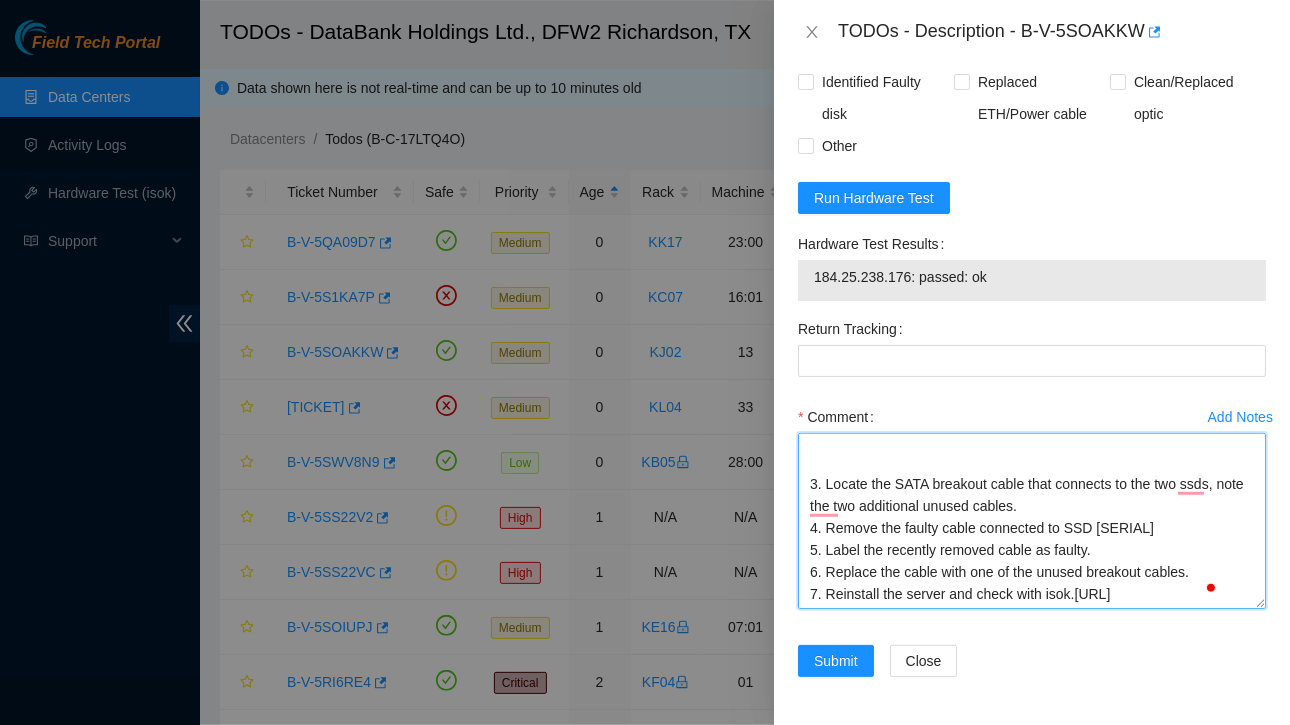 click on "connected nocc got green to proceed
Replaced sdd cable
3. Locate the SATA breakout cable that connects to the two ssds, note the two additional unused cables.
4. Remove the faulty cable connected to SSD [SERIAL]
5. Label the recently removed cable as faulty.
6. Replace the cable with one of the unused breakout cables.
7. Reinstall the server and check with isok.[URL]" at bounding box center [1032, 521] 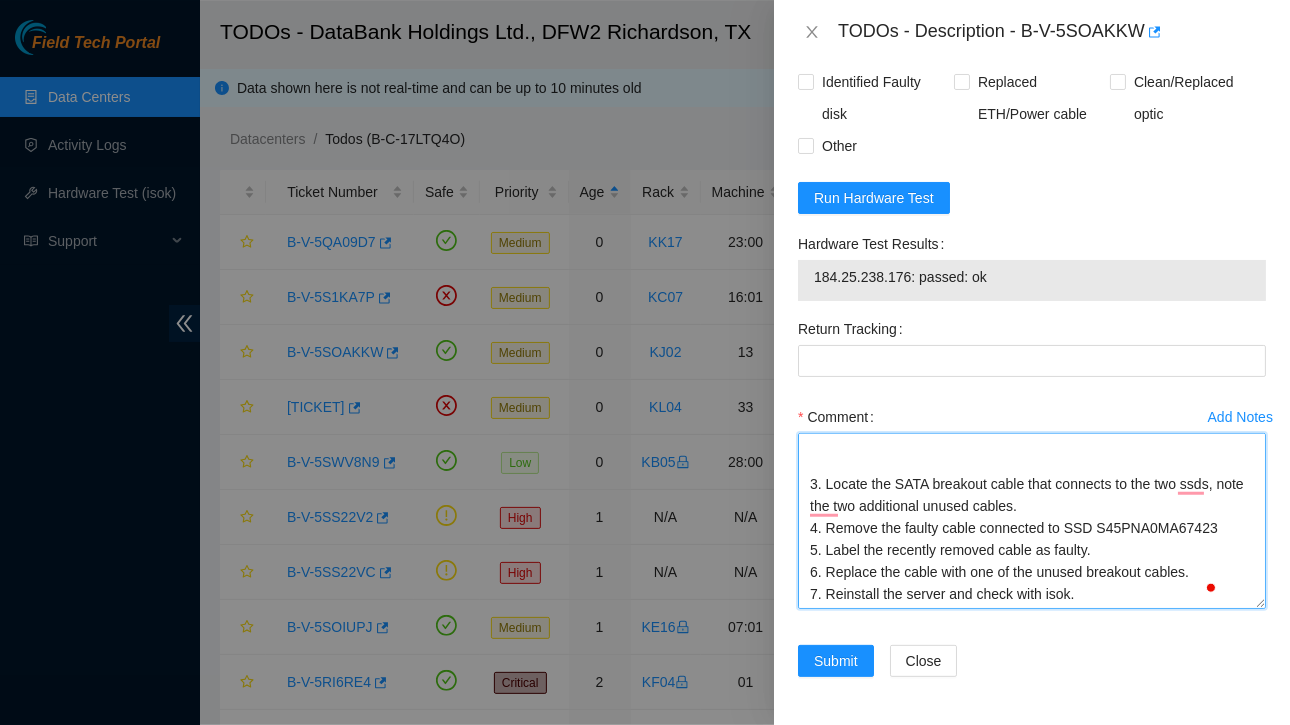 paste on "184.25.238.176: passed: ok" 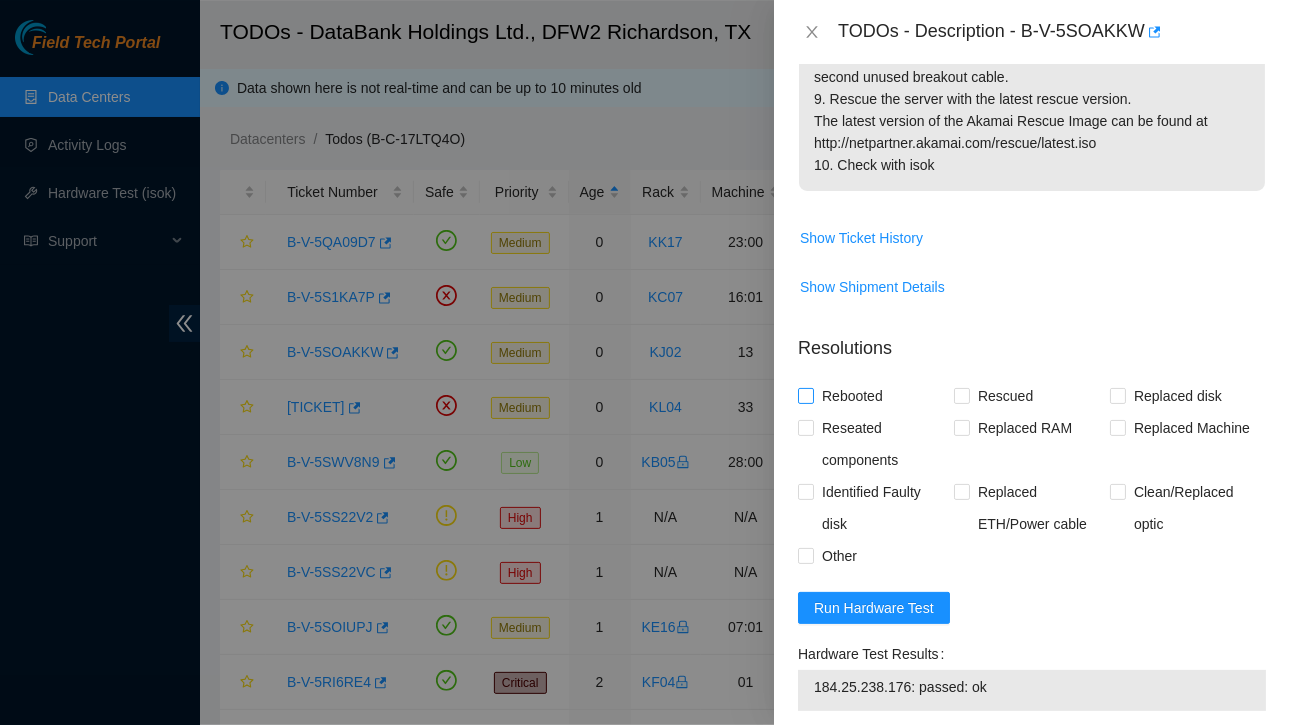 type on "connected nocc got green to proceed
Replaced sdd cable
3. Locate the SATA breakout cable that connects to the two ssds, note the two additional unused cables.
4. Remove the faulty cable connected to SSD [SERIAL]
5. Label the recently removed cable as faulty.
6. Replace the cable with one of the unused breakout cables.
7. Reinstall the server and check with isok.[IP_ADDRESS]: passed: ok" 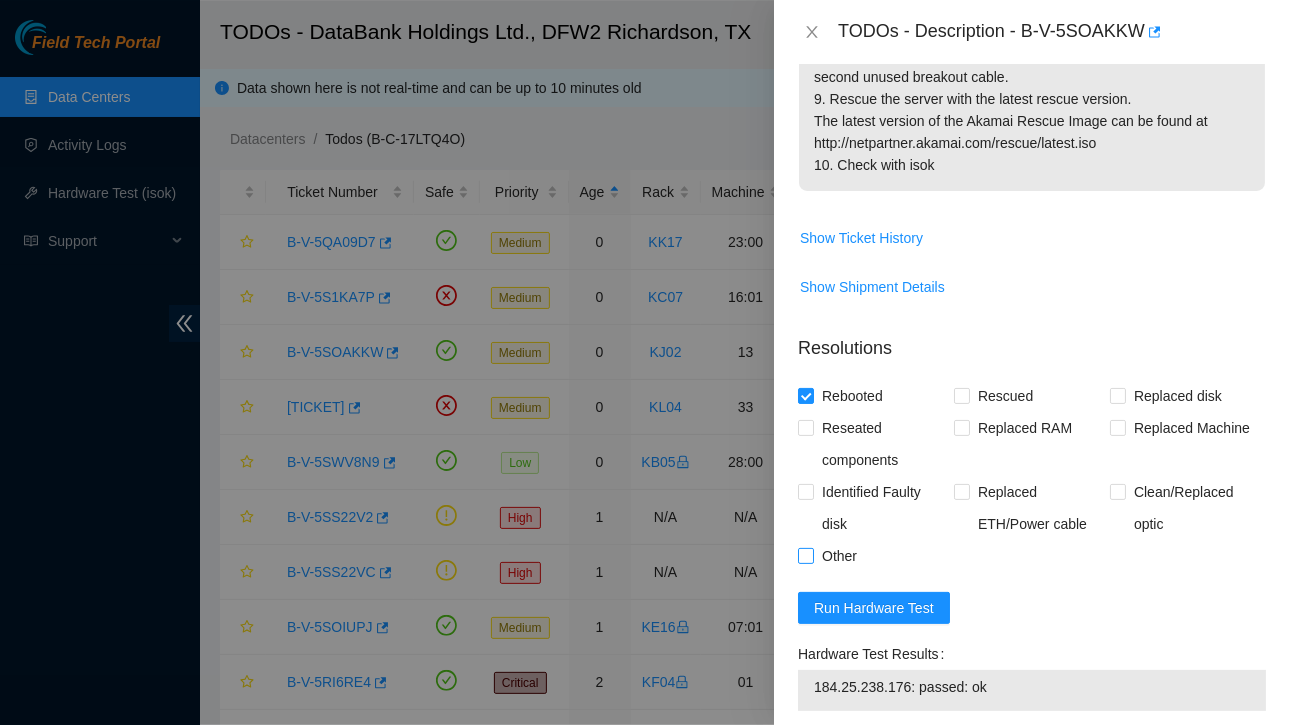 click on "Other" at bounding box center (805, 555) 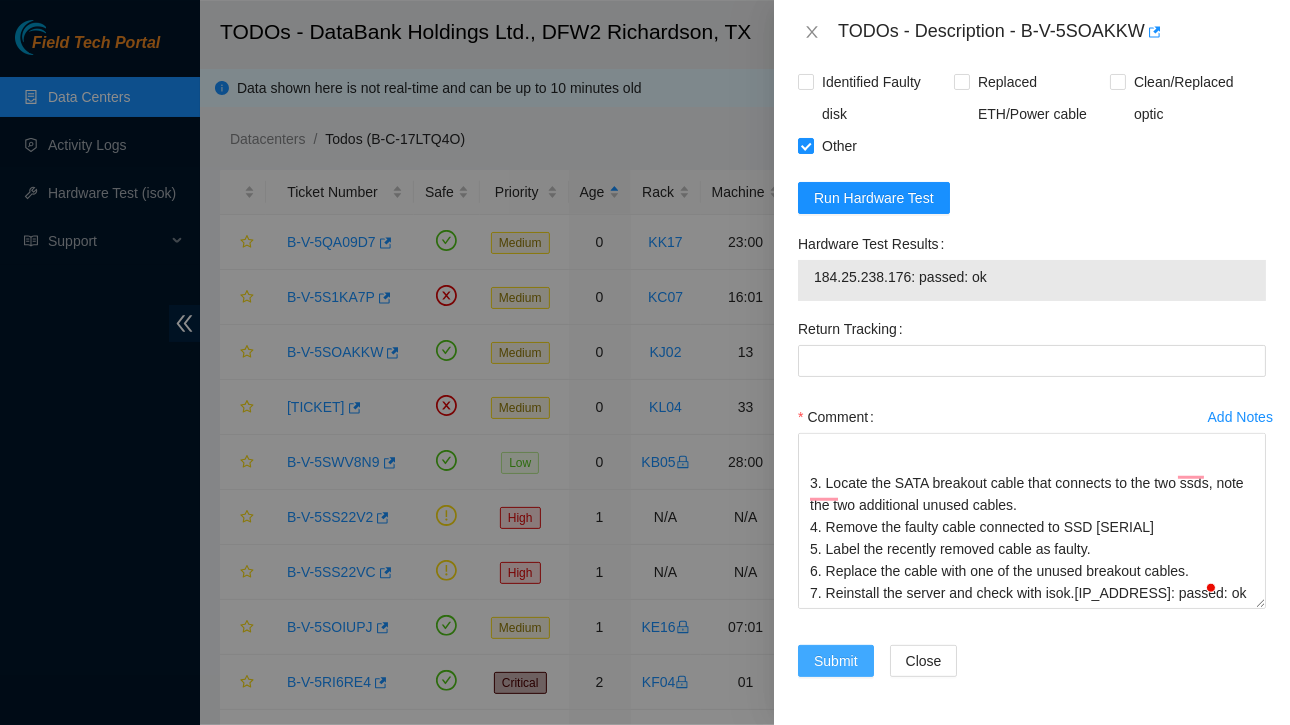 click on "Submit" at bounding box center [836, 661] 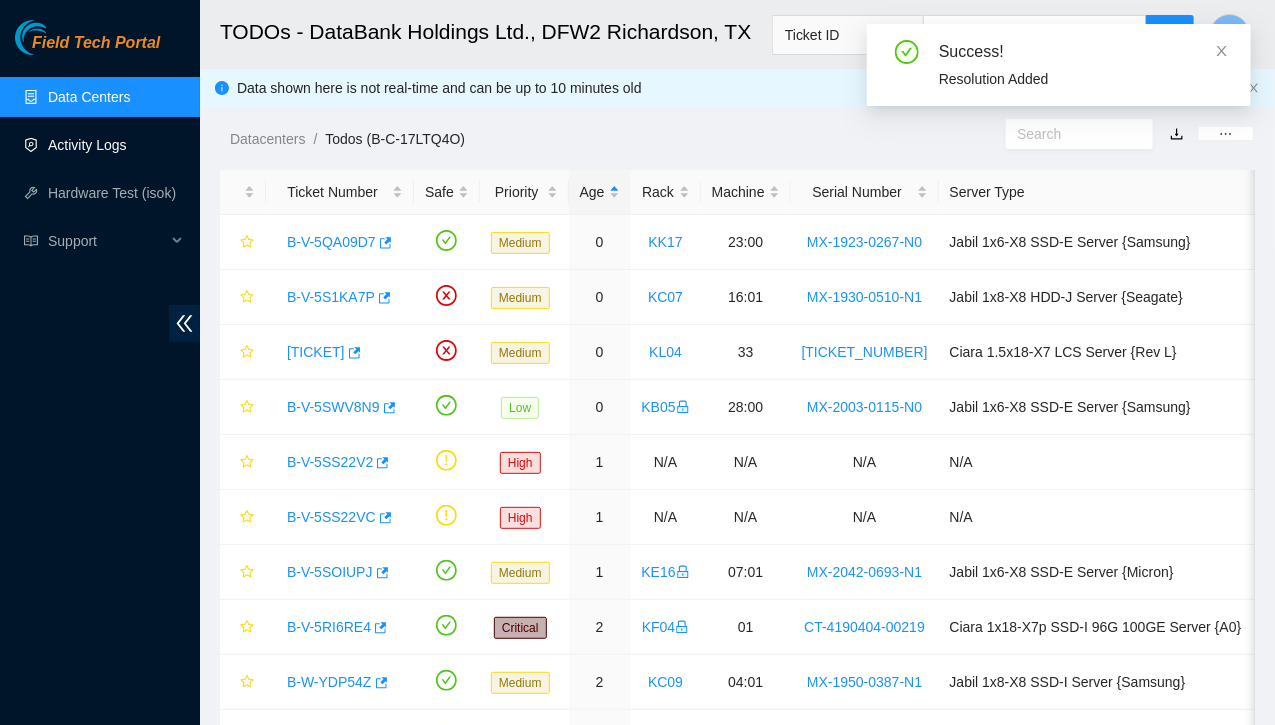 click on "Activity Logs" at bounding box center (87, 145) 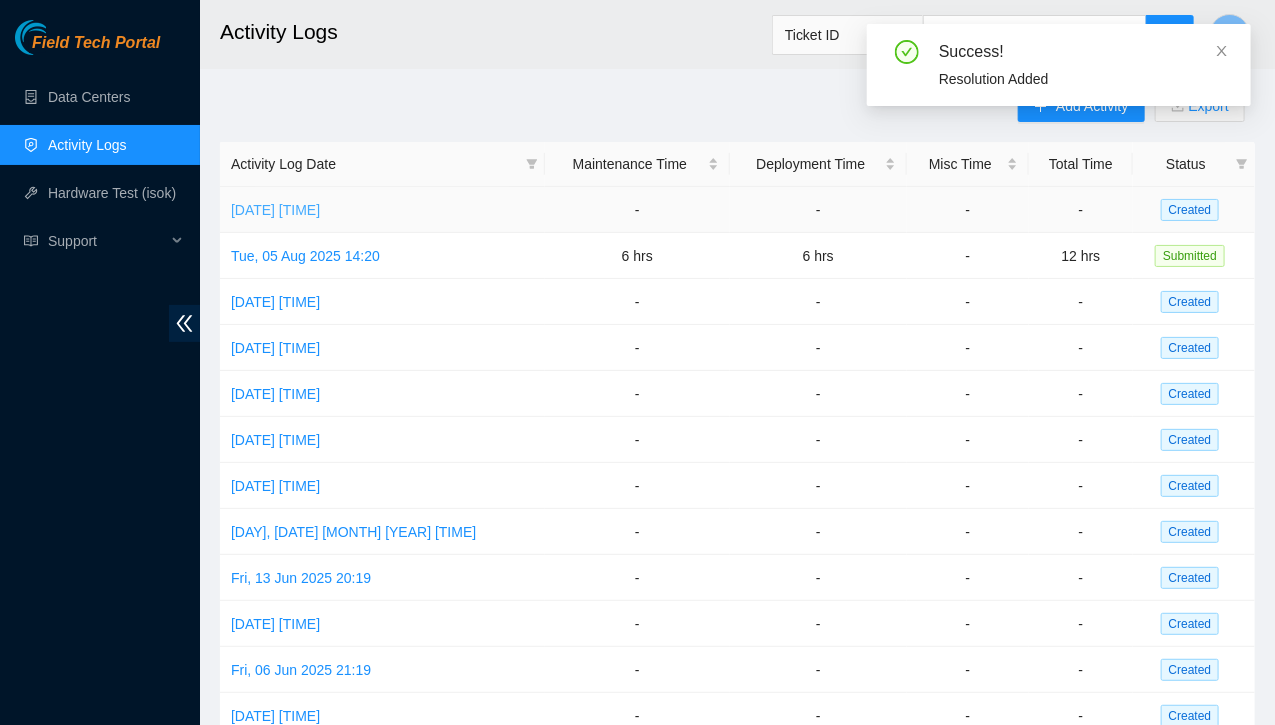 click on "[DATE] [TIME]" at bounding box center [275, 210] 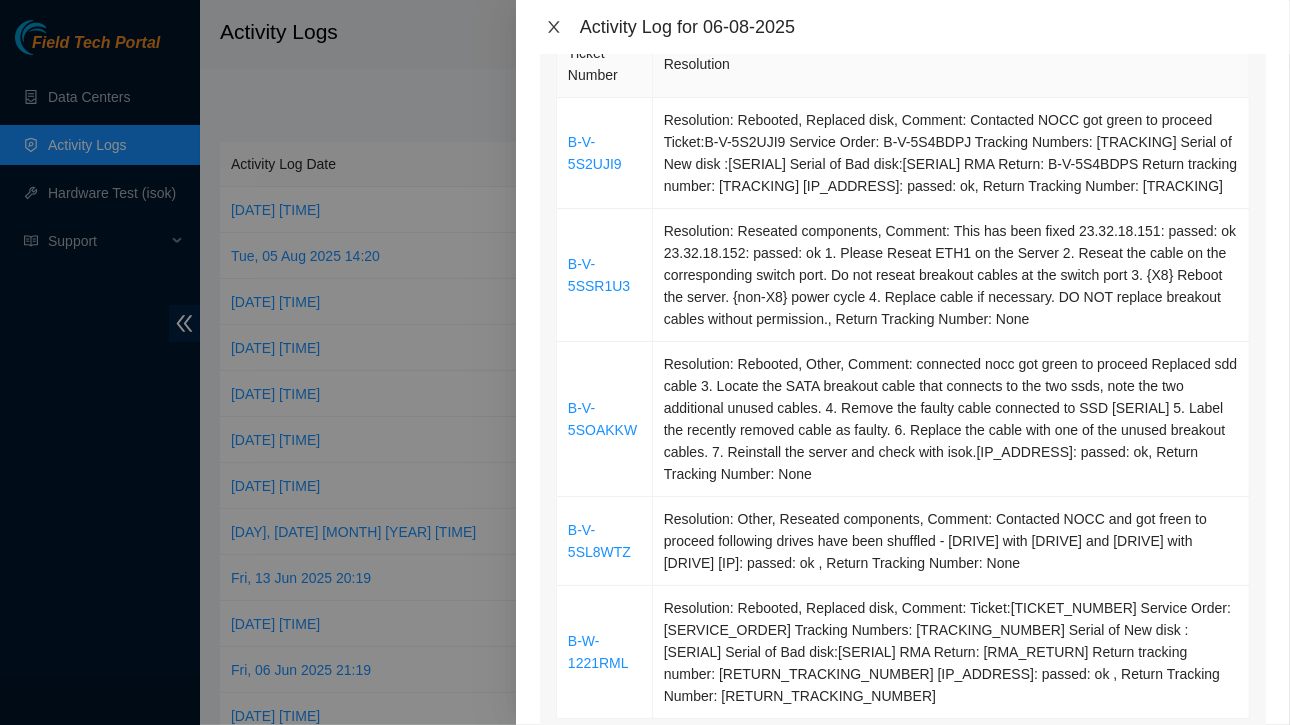 click 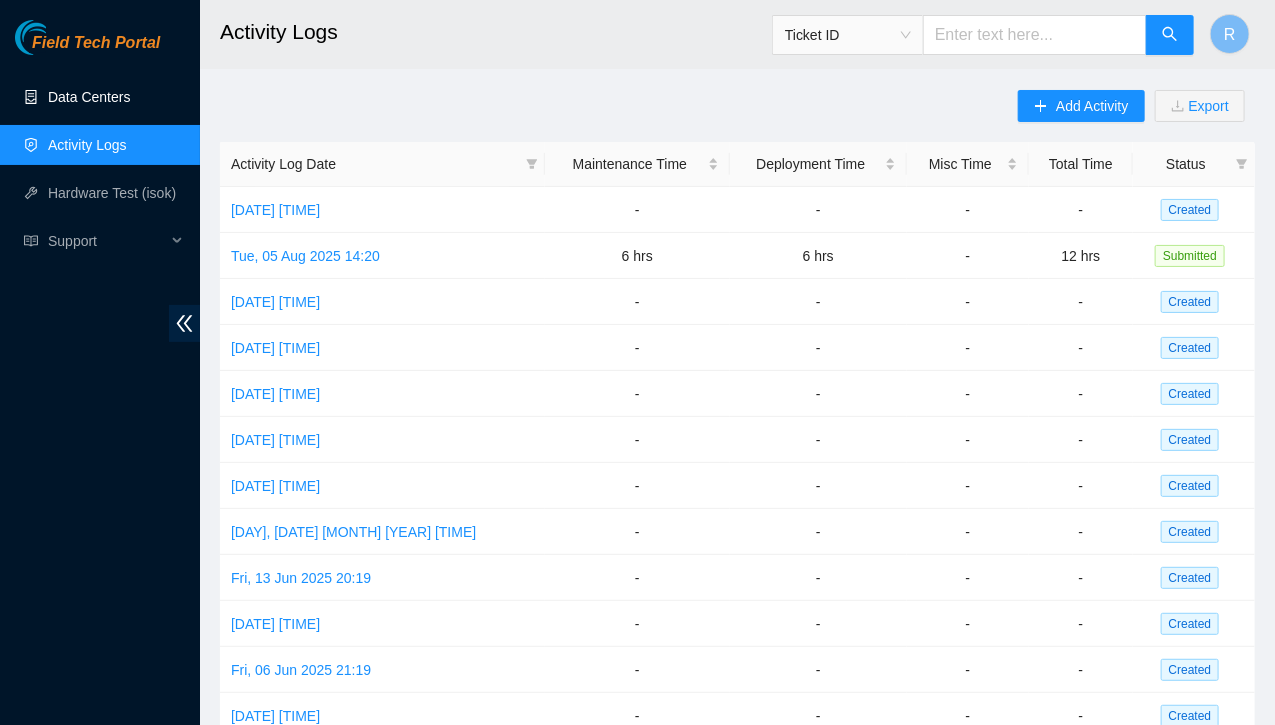 click on "Data Centers" at bounding box center (89, 97) 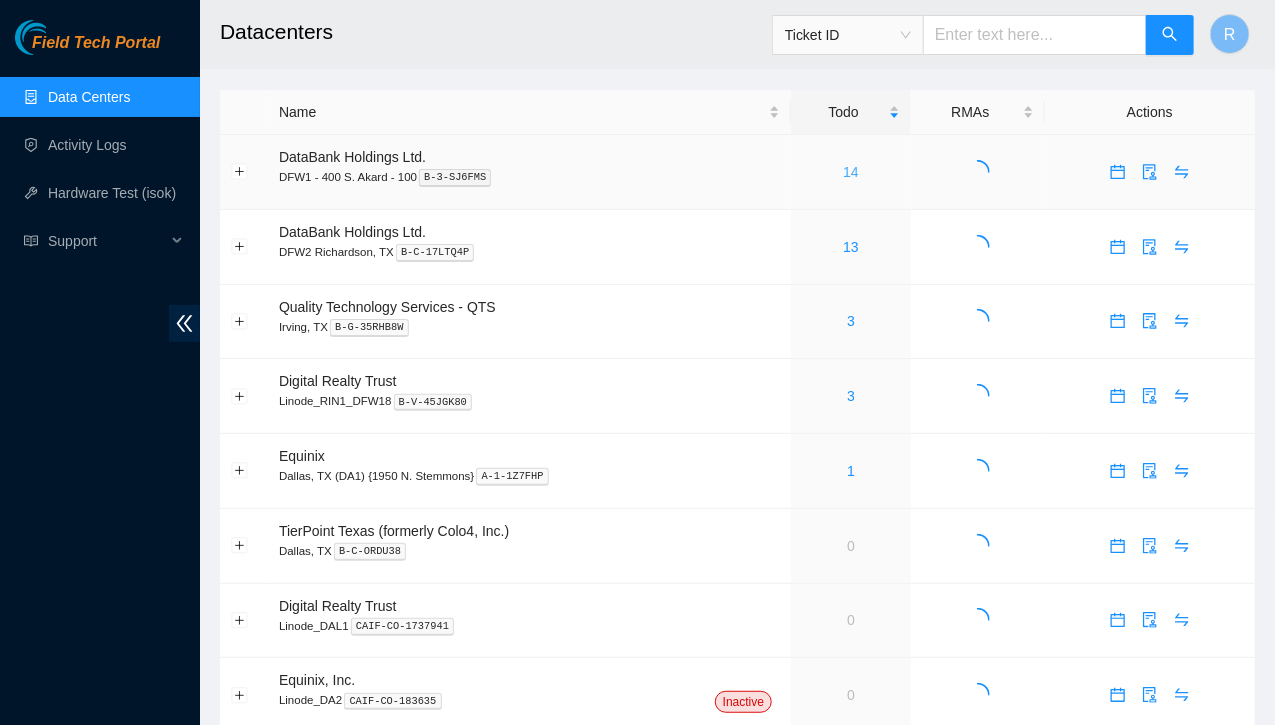 click on "14" at bounding box center [851, 172] 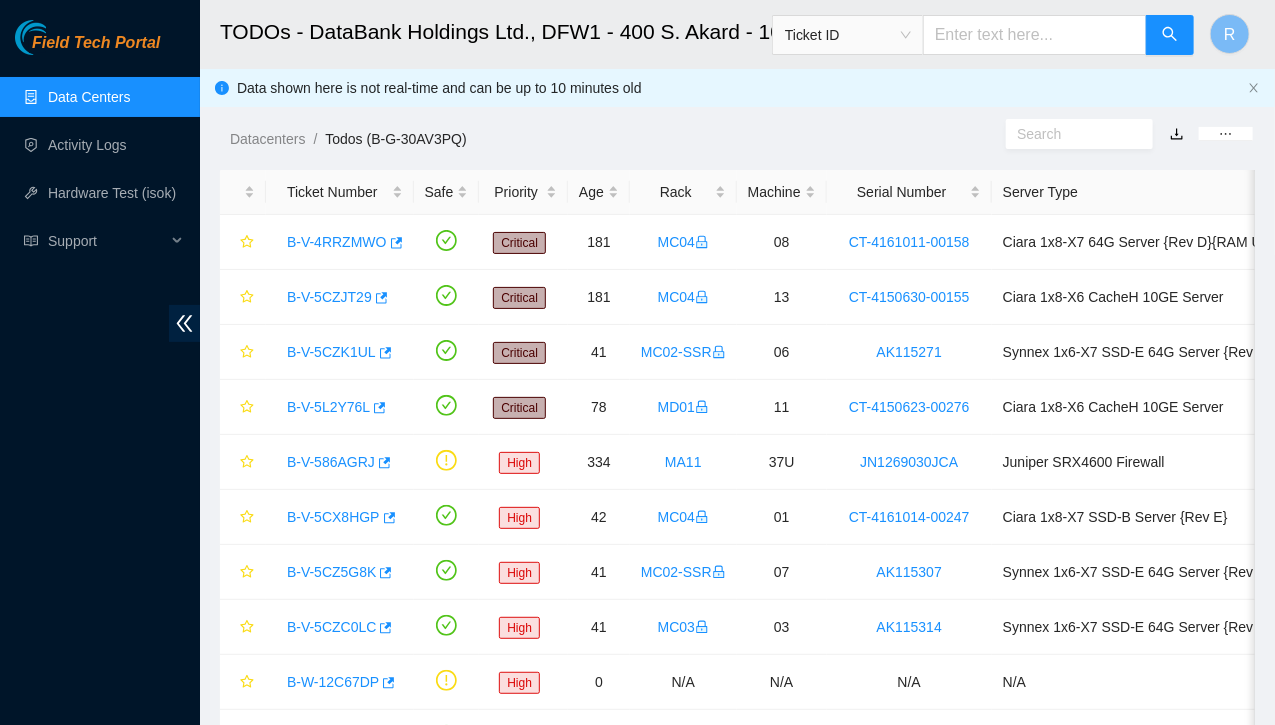 click on "Data Centers" at bounding box center (89, 97) 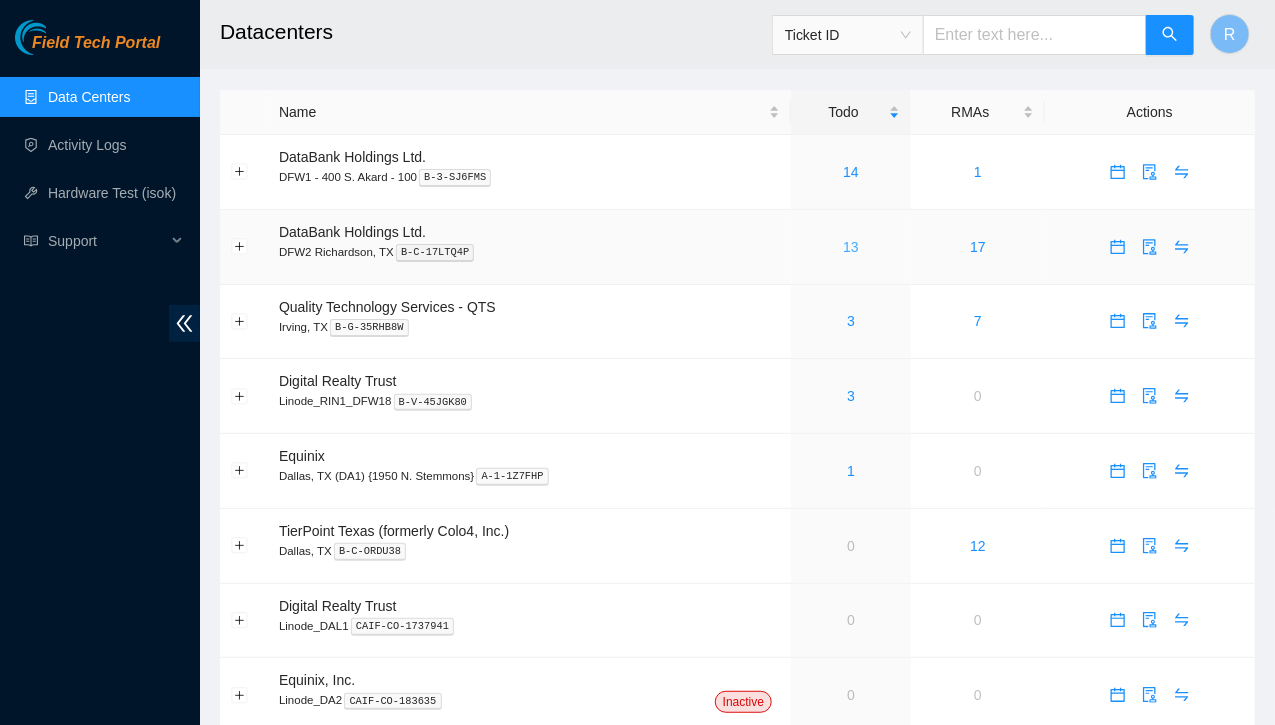 click on "13" at bounding box center [851, 247] 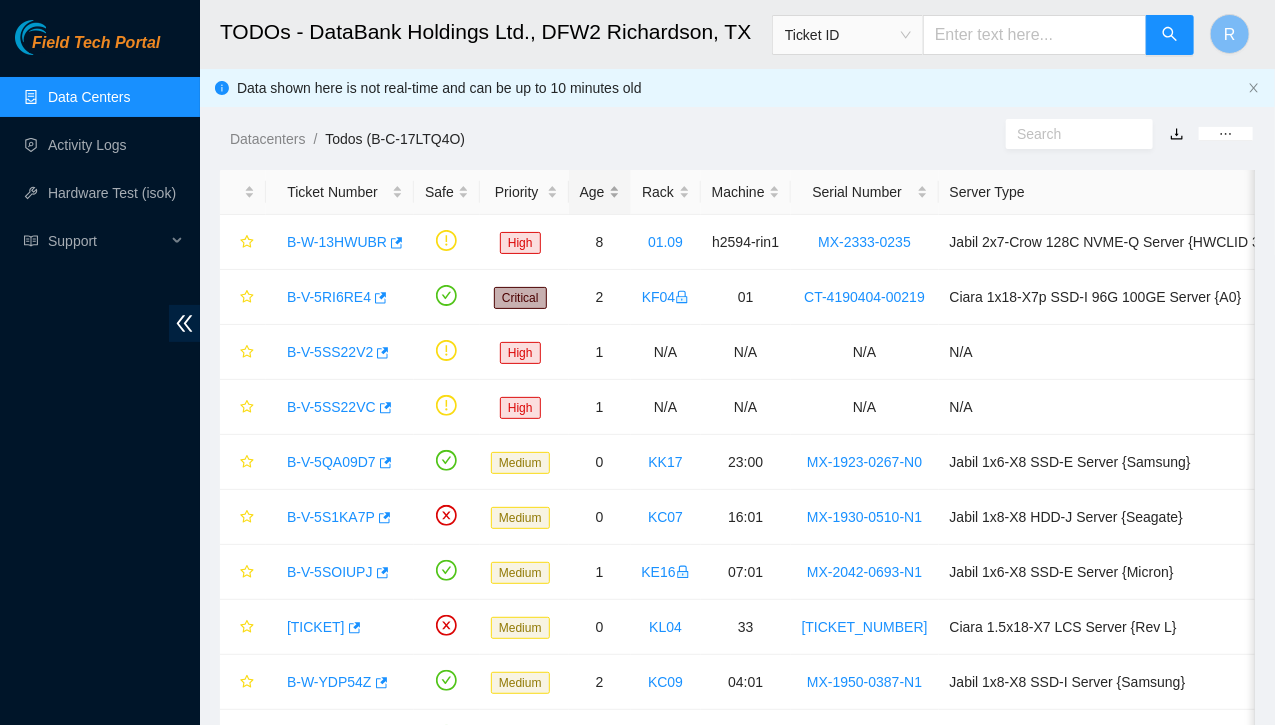 click on "Age" at bounding box center [600, 192] 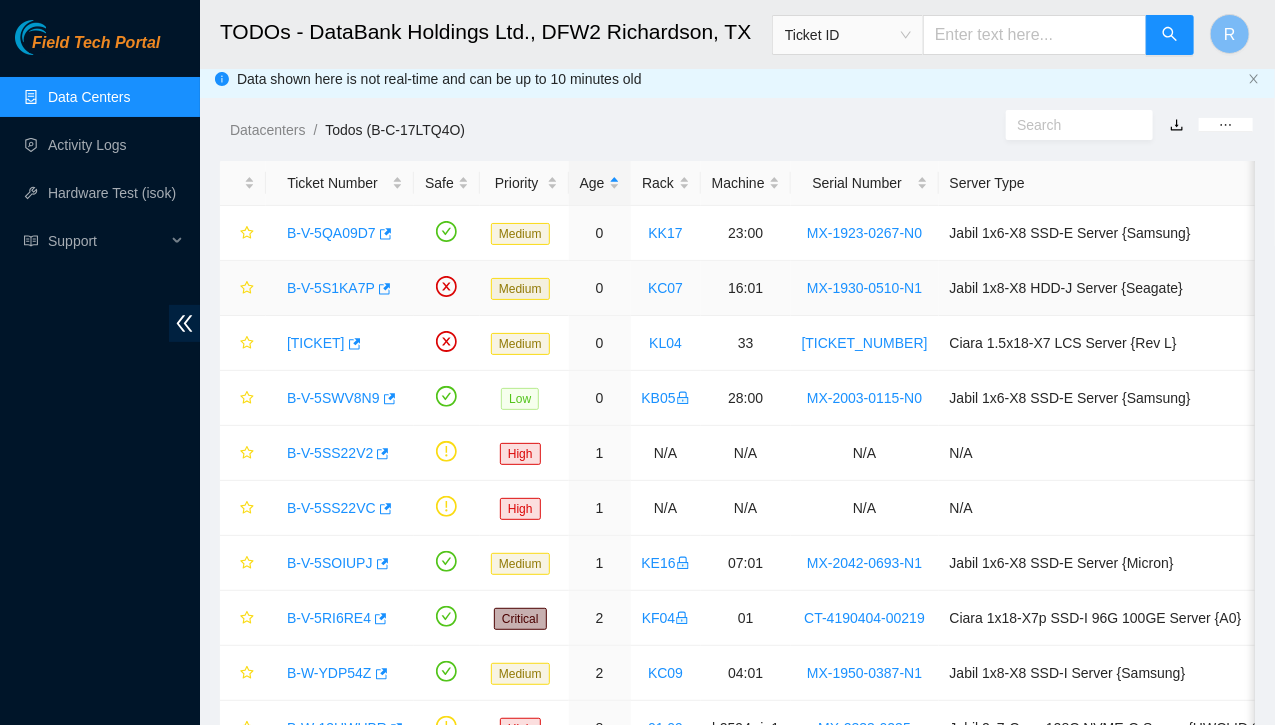 click on "B-V-5S1KA7P" at bounding box center (331, 288) 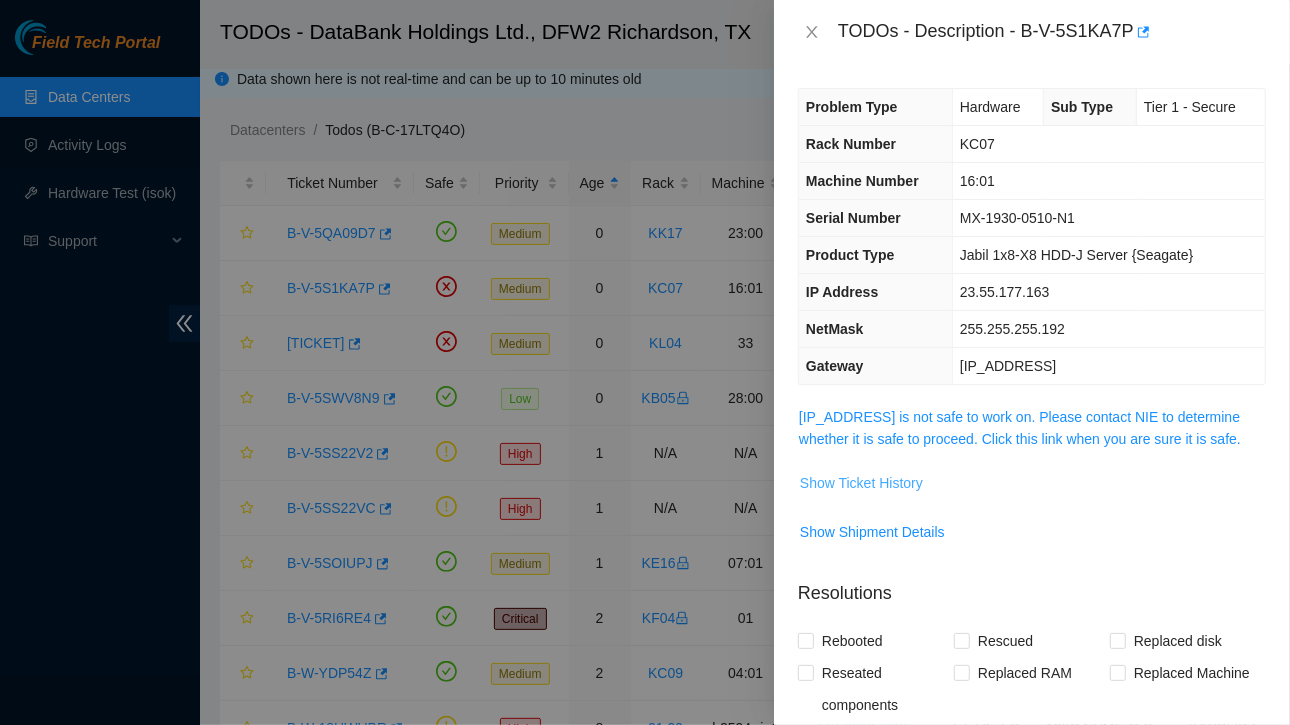 click on "Show Ticket History" at bounding box center (861, 483) 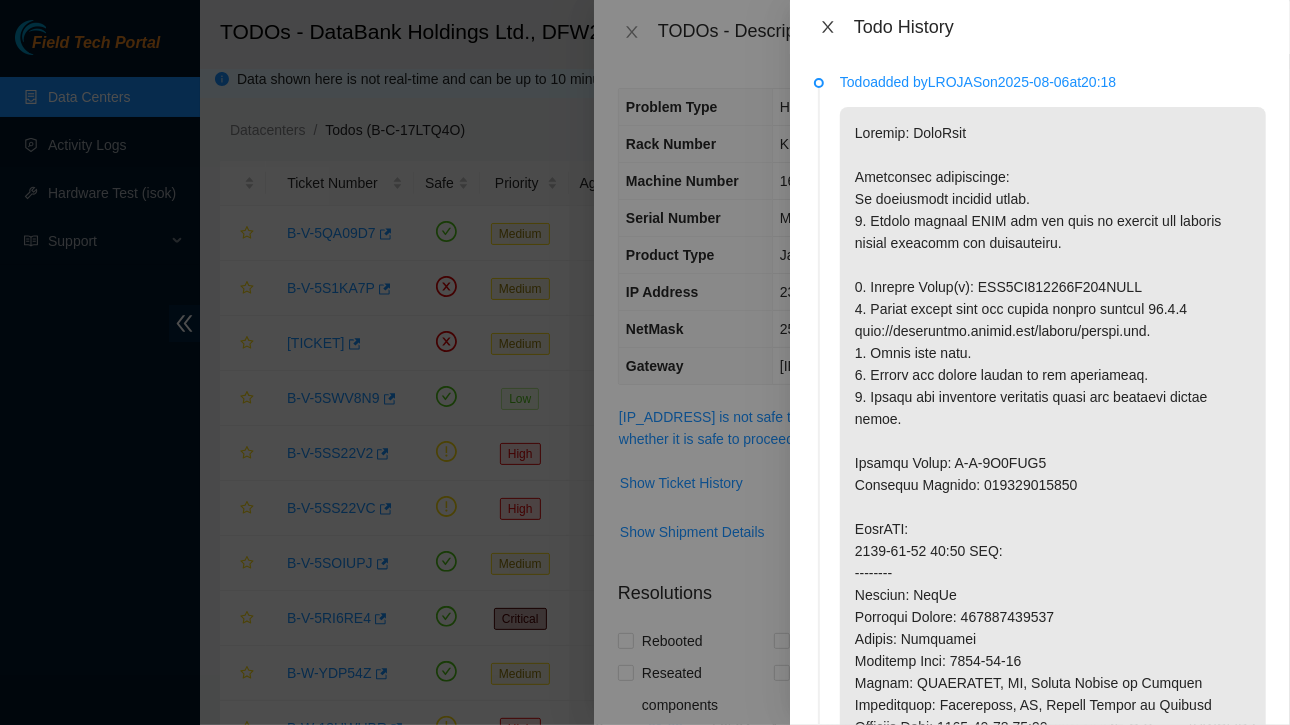 click 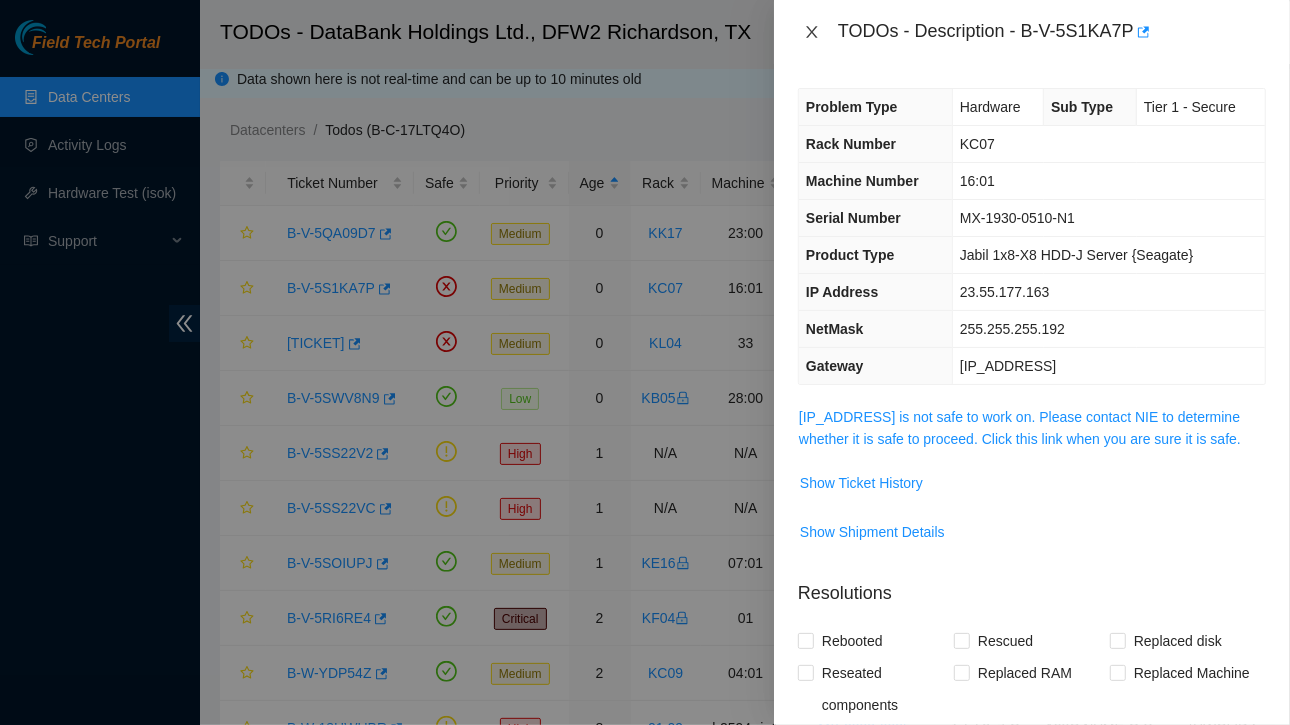 click 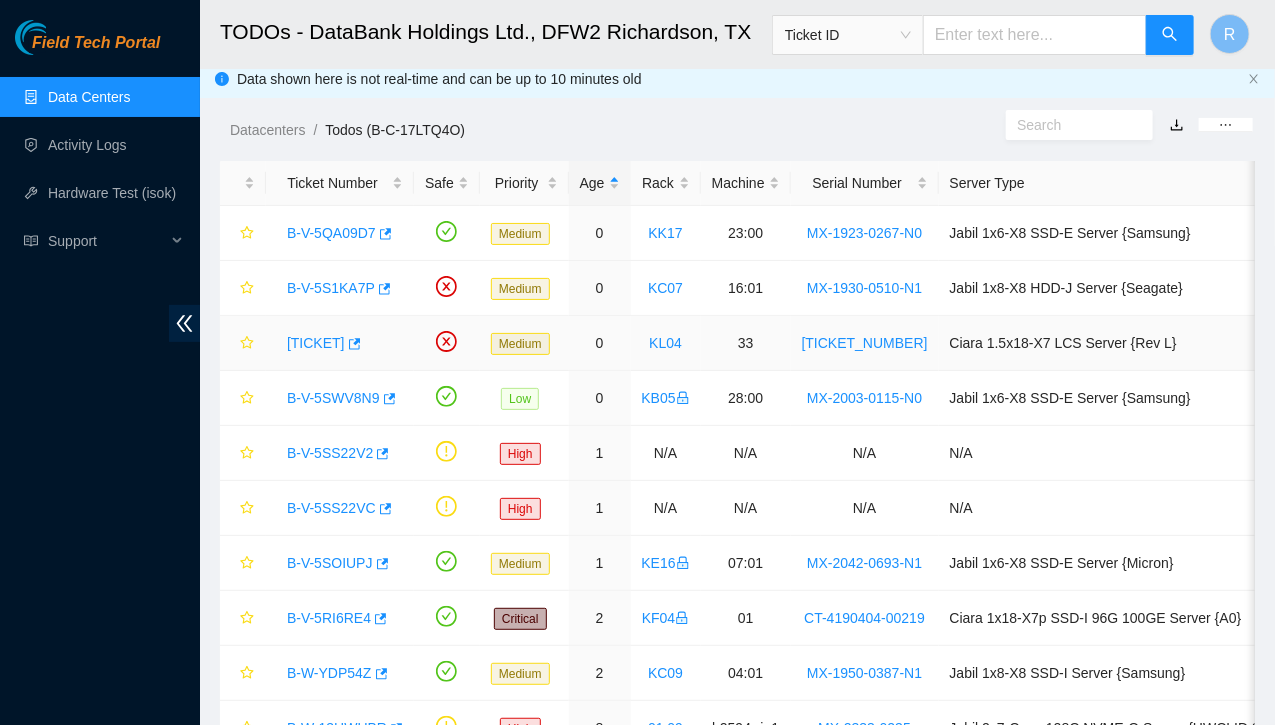 click on "[TICKET]" at bounding box center [316, 343] 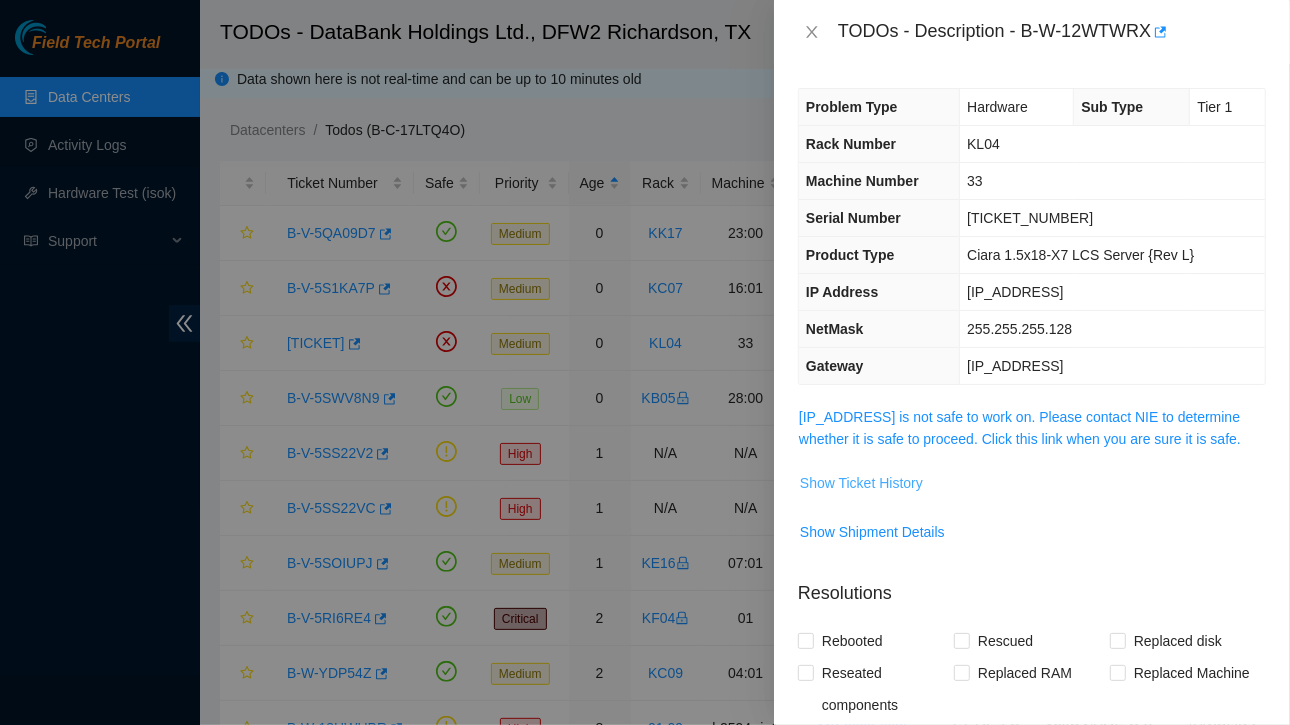 click on "Show Ticket History" at bounding box center [861, 483] 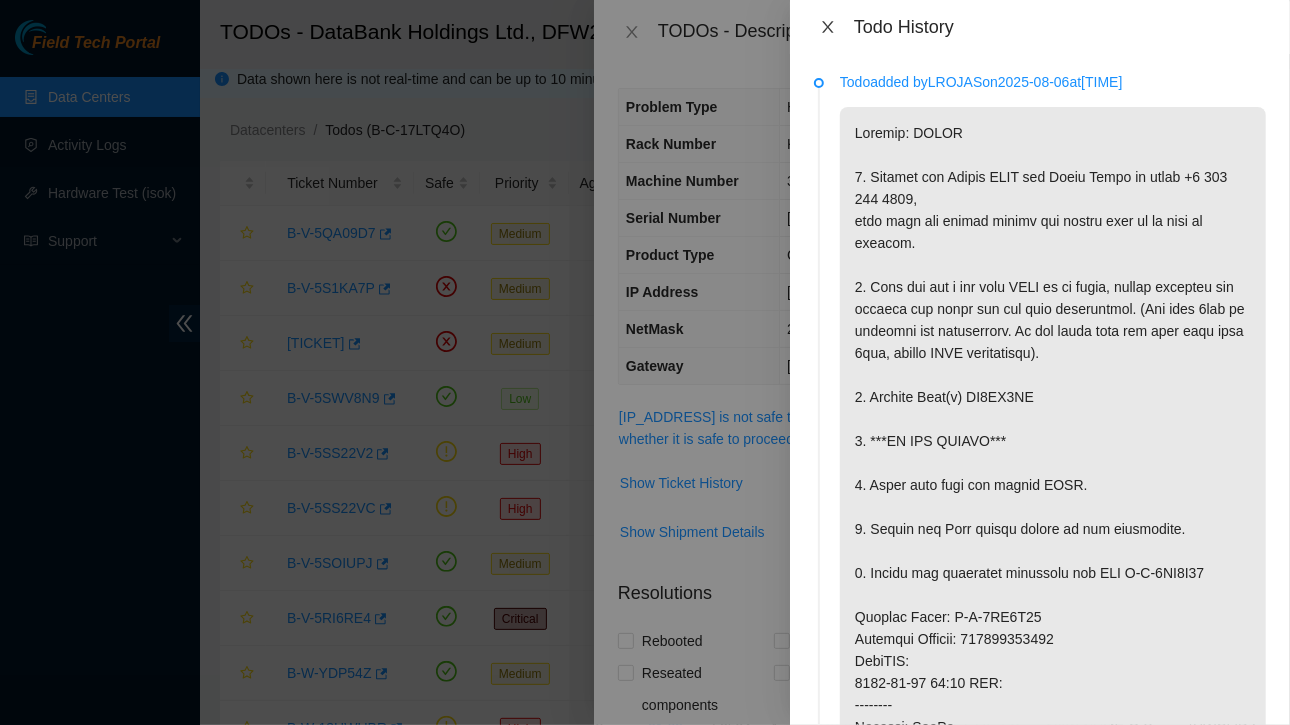 click 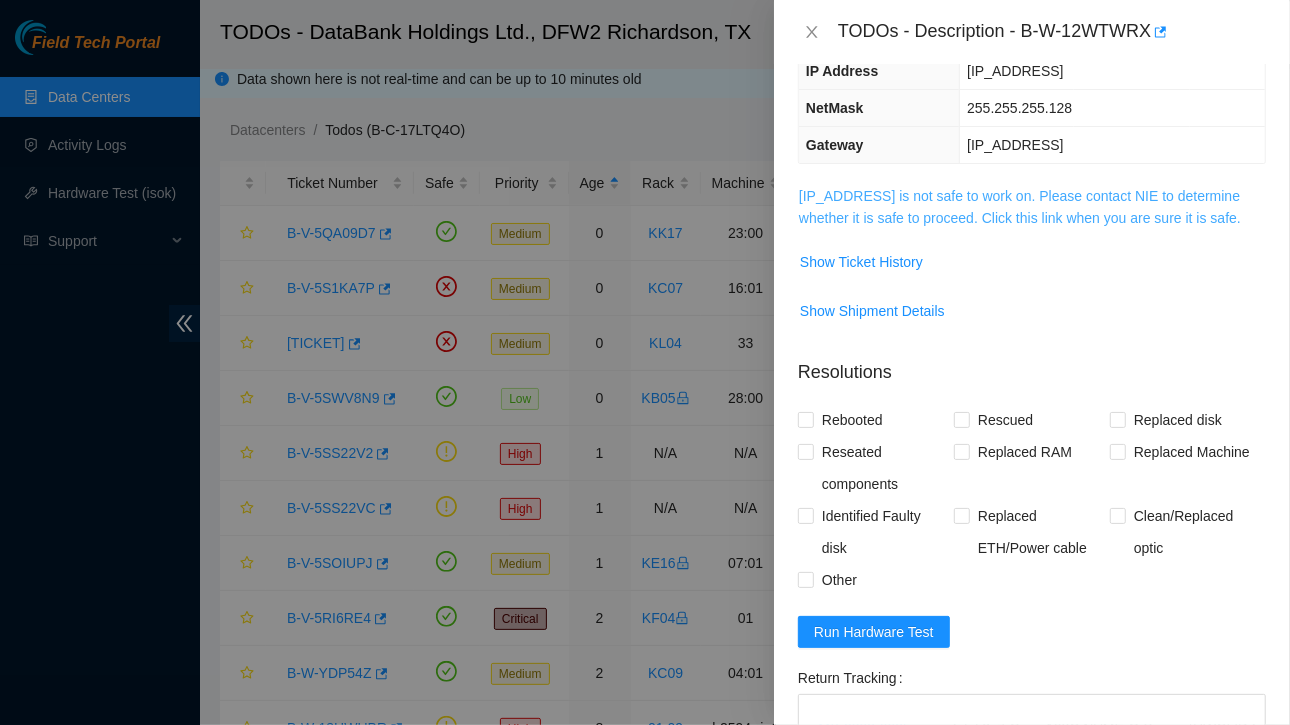 scroll, scrollTop: 220, scrollLeft: 0, axis: vertical 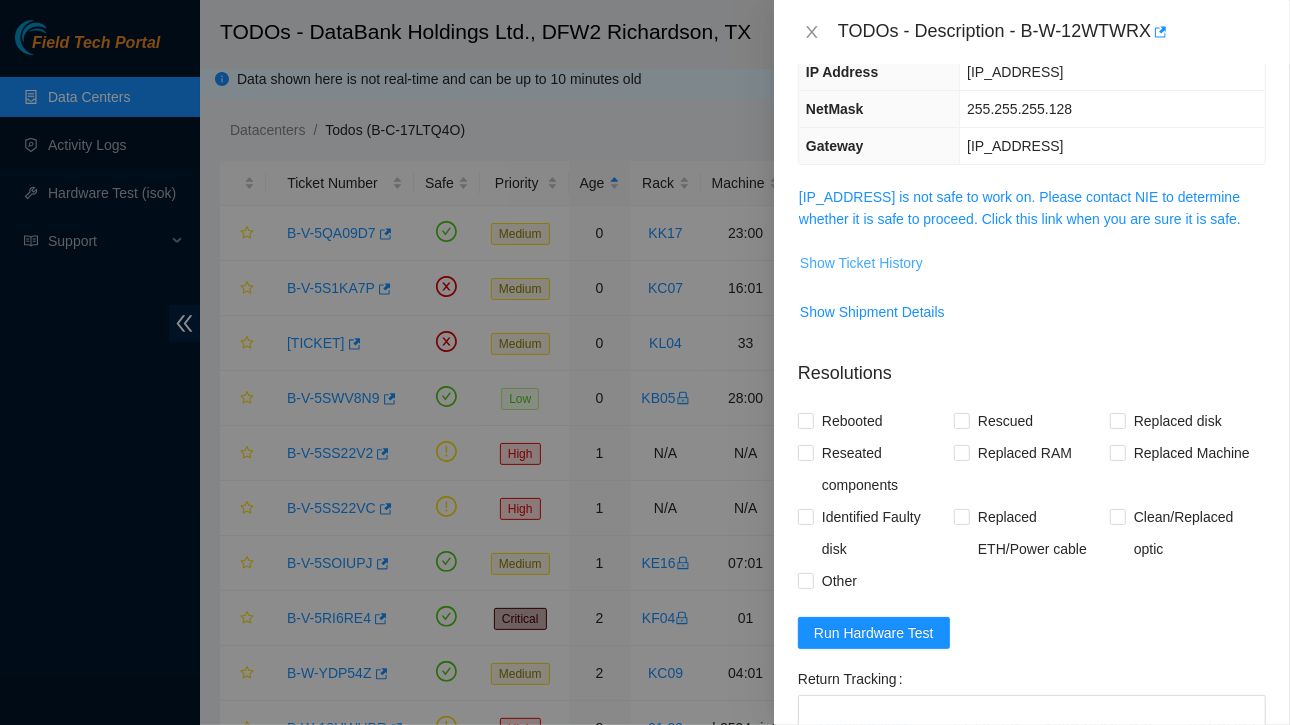 click on "Show Ticket History" at bounding box center (861, 263) 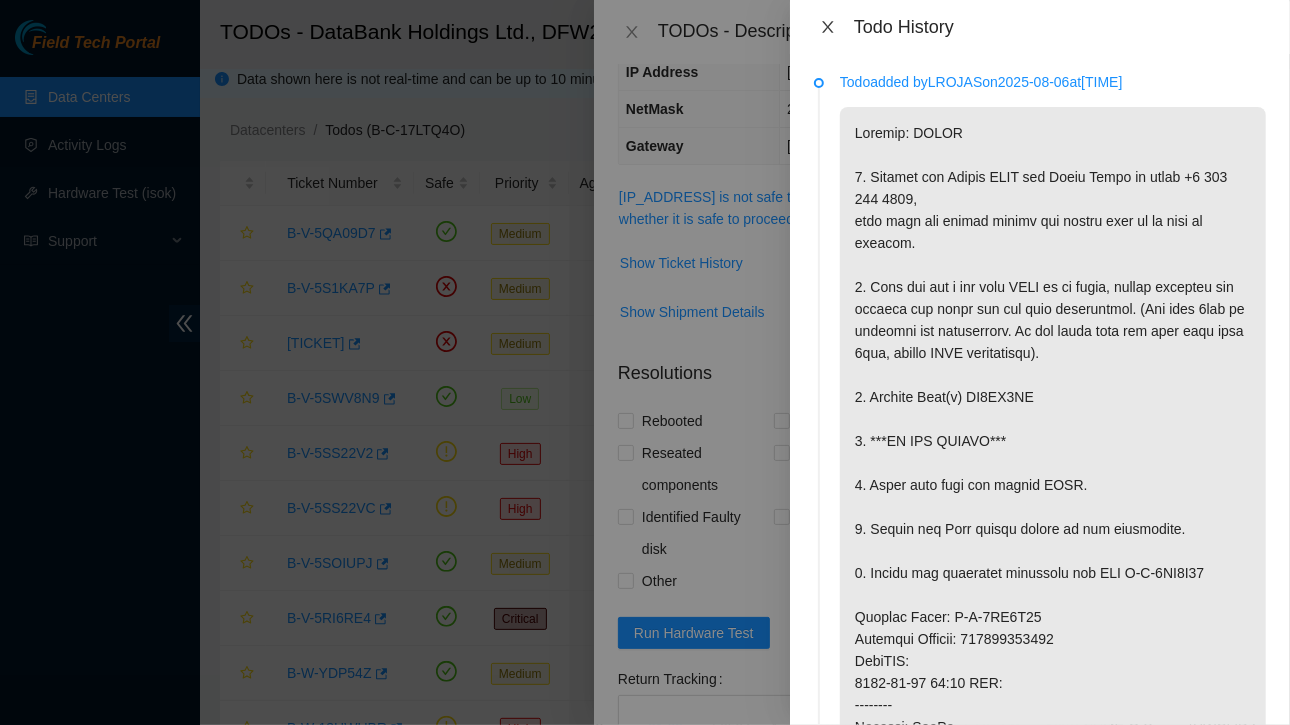 click 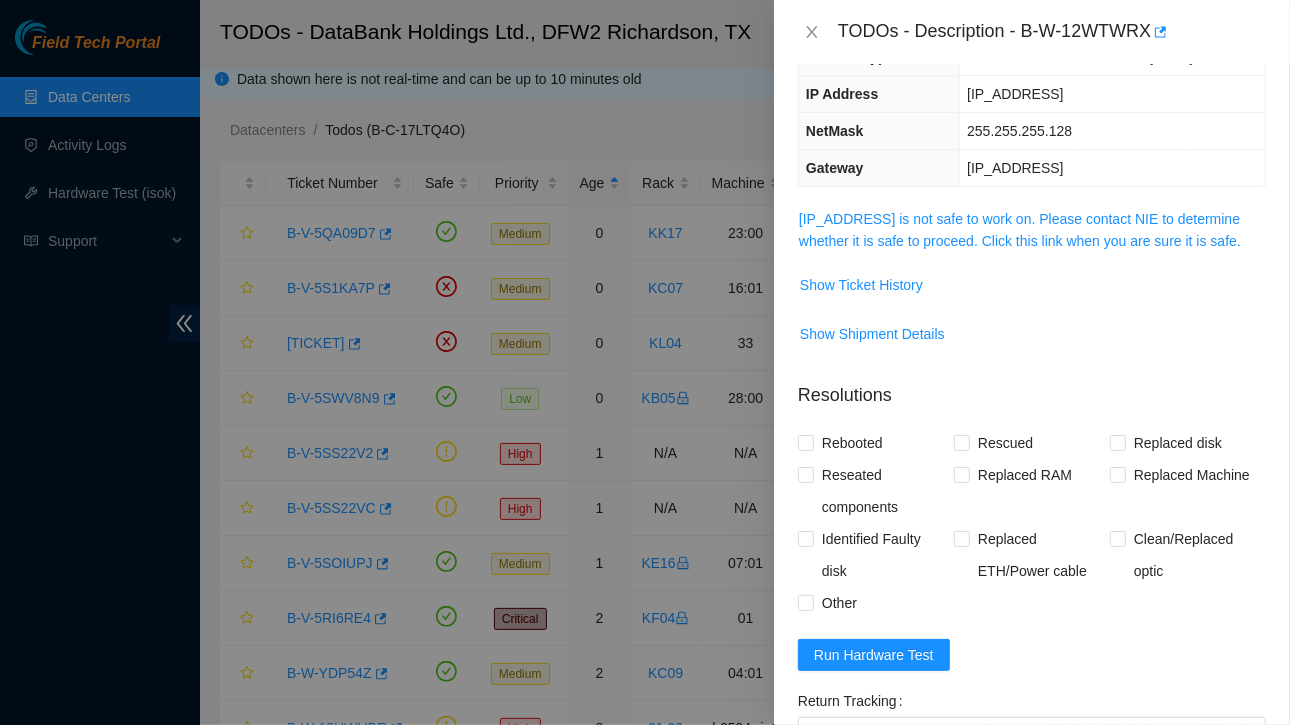 scroll, scrollTop: 200, scrollLeft: 0, axis: vertical 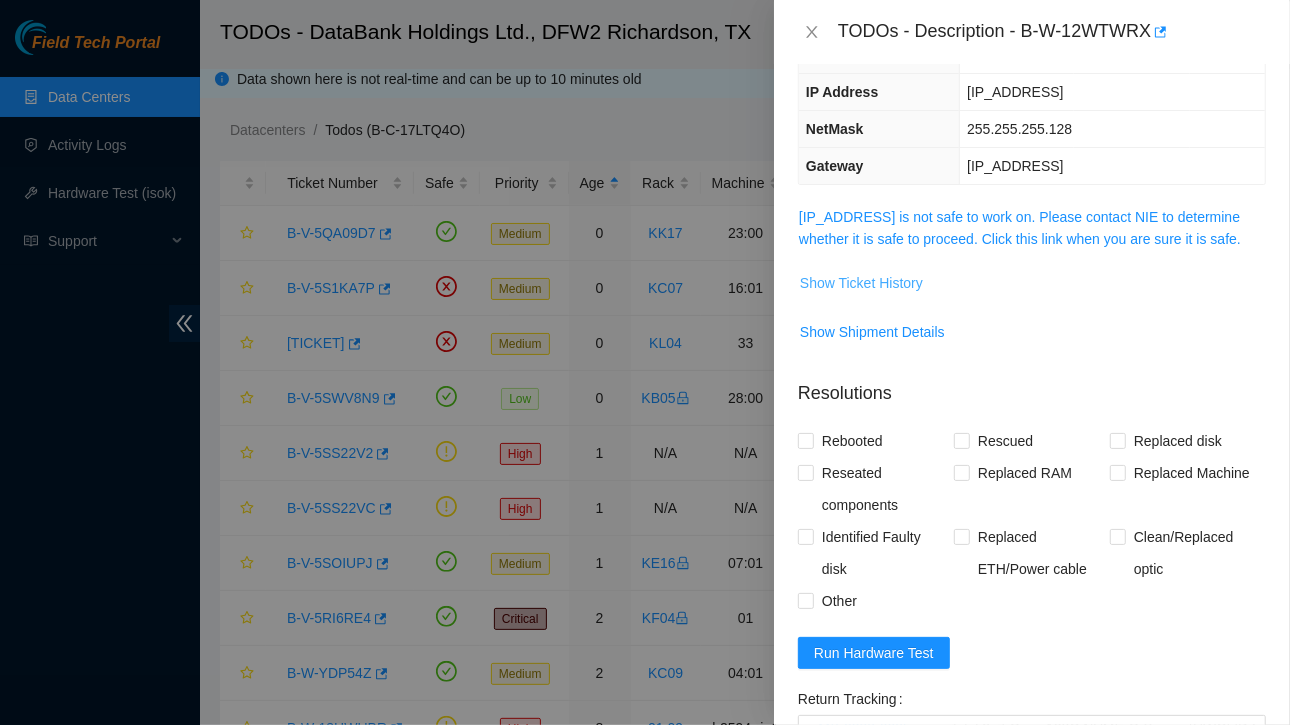 click on "Show Ticket History" at bounding box center (861, 283) 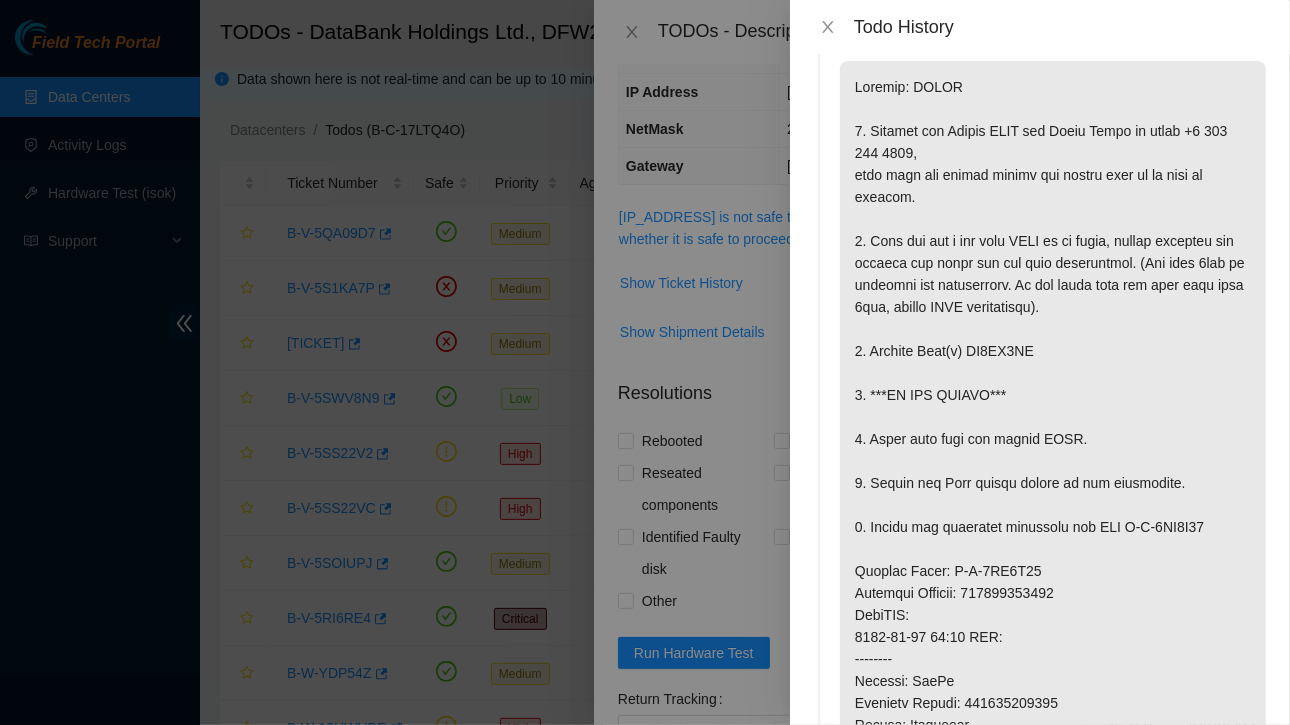 scroll, scrollTop: 0, scrollLeft: 0, axis: both 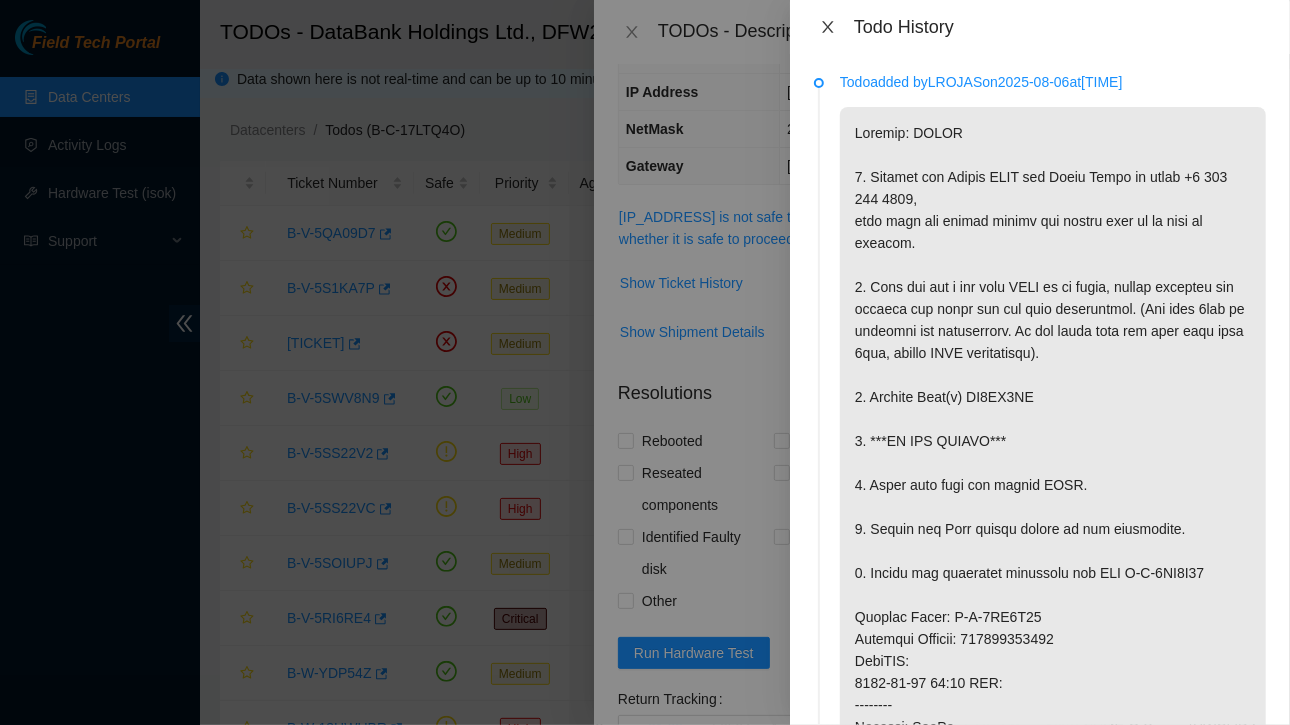 click 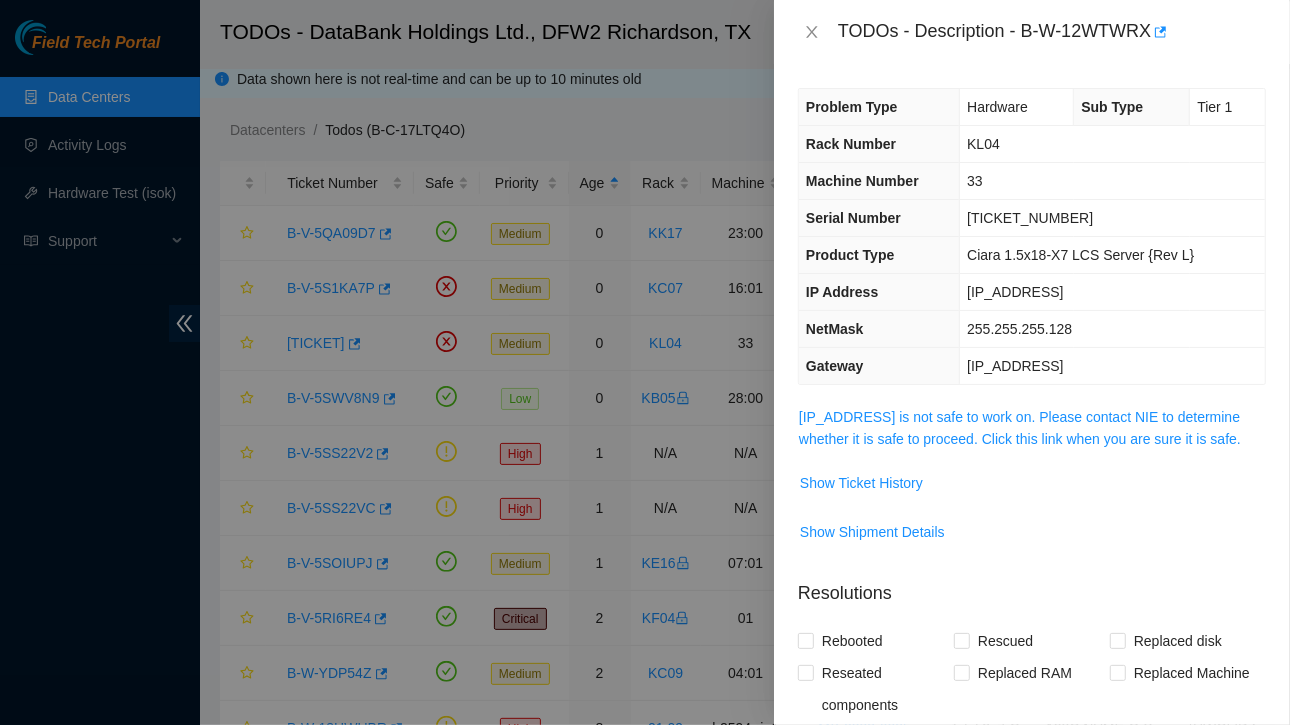 scroll, scrollTop: 0, scrollLeft: 0, axis: both 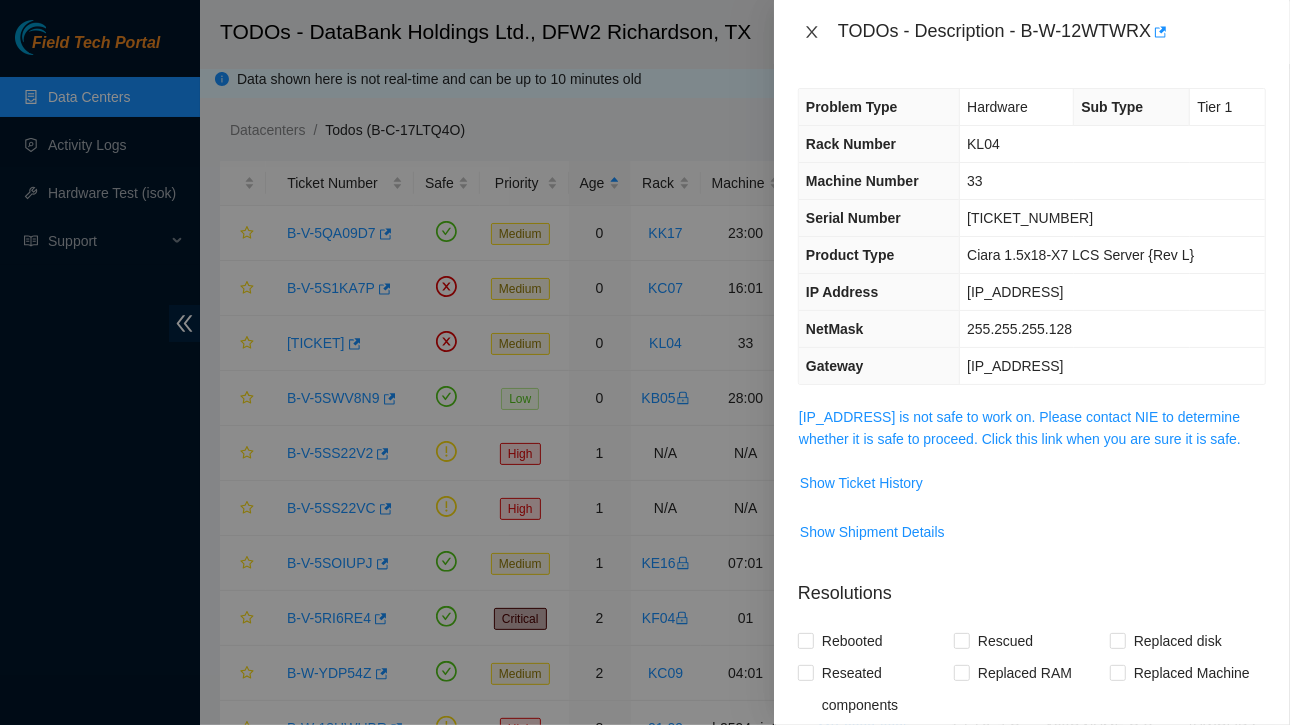 click 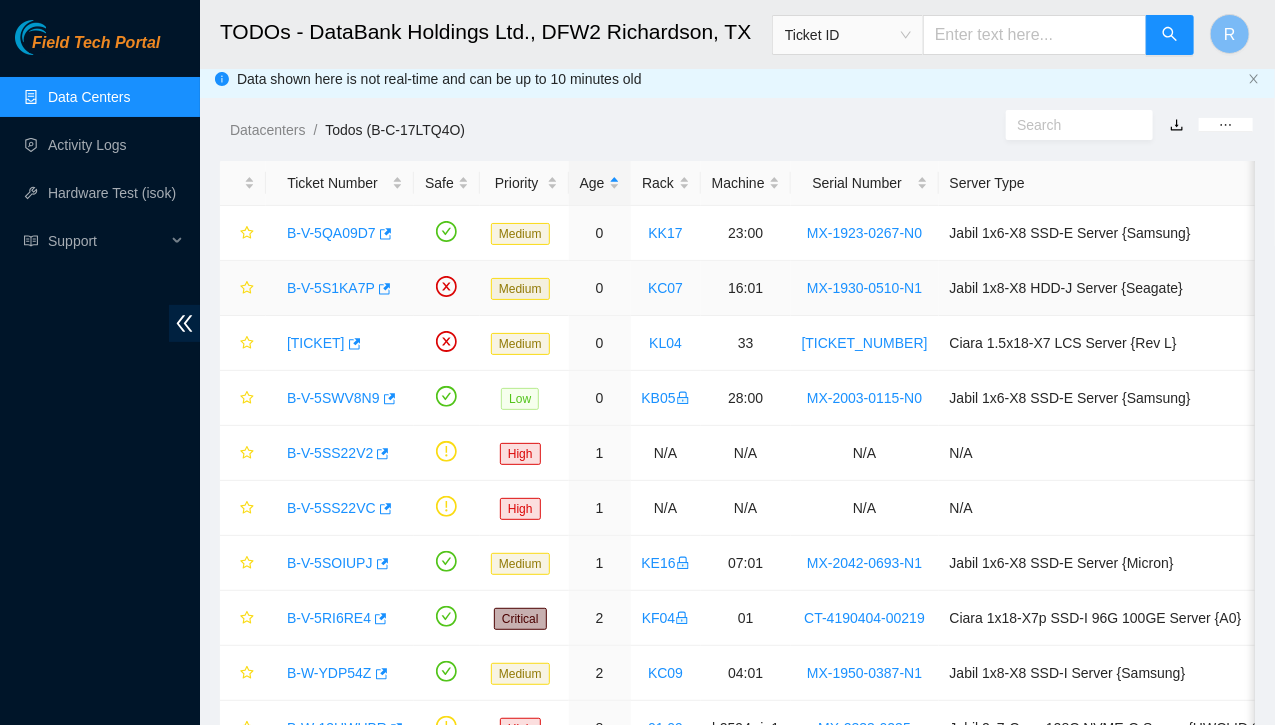 click on "B-V-5S1KA7P" at bounding box center [331, 288] 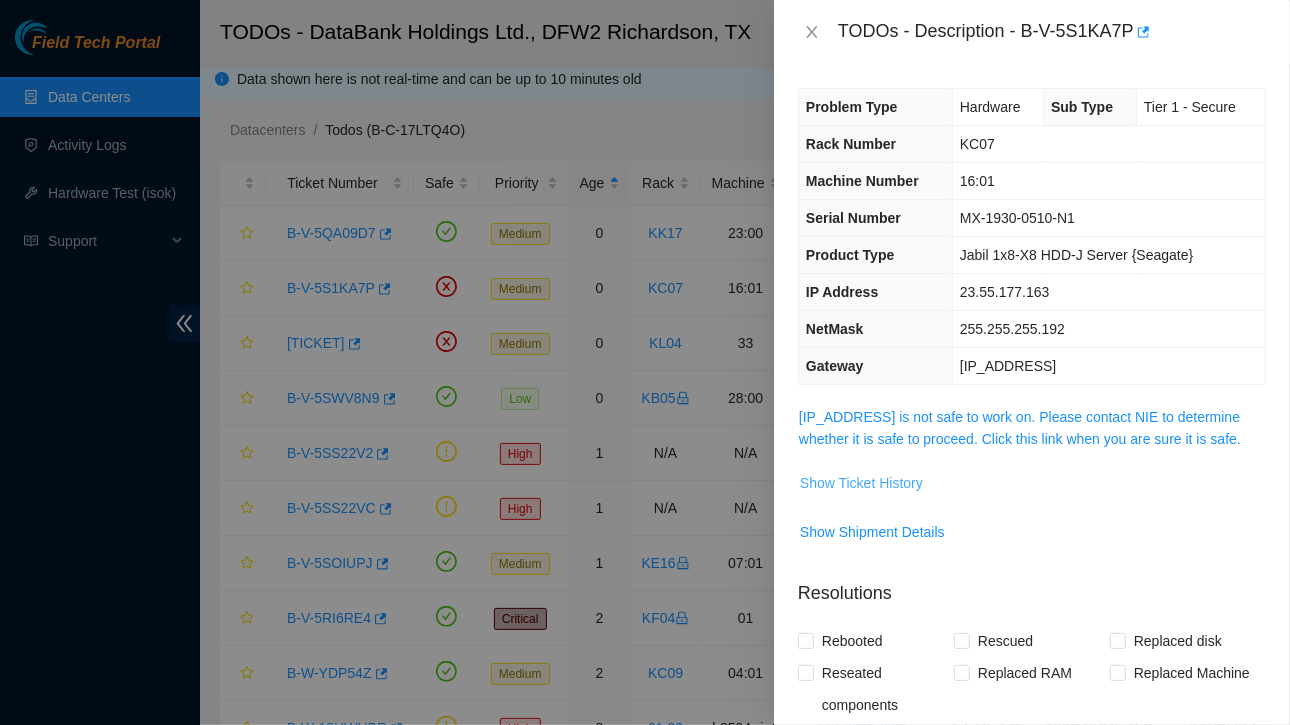 click on "Show Ticket History" at bounding box center [861, 483] 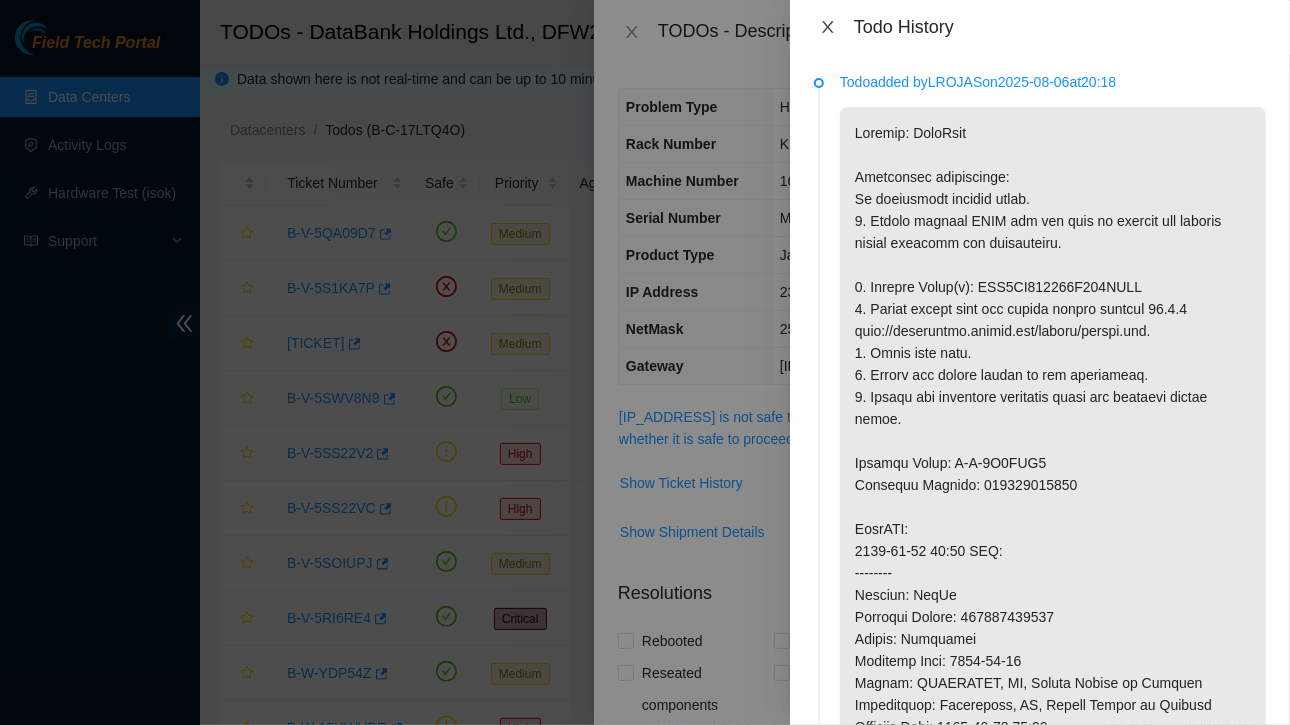 click 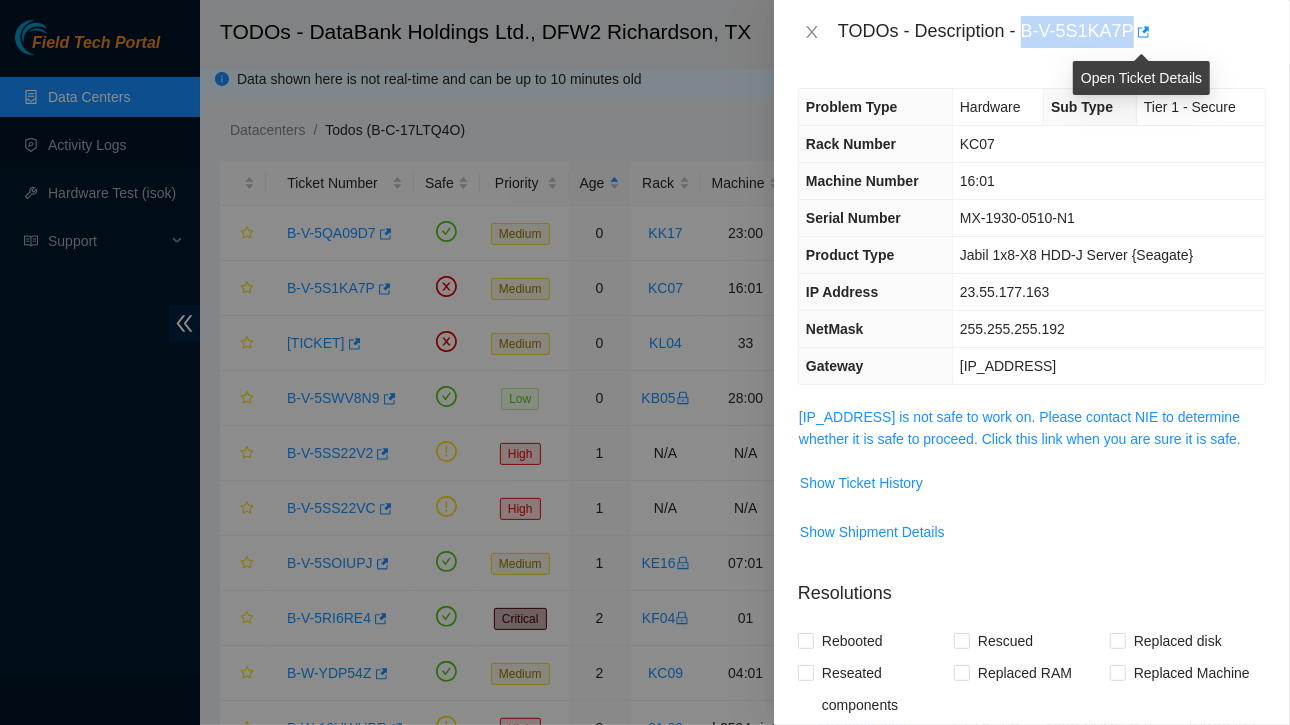 drag, startPoint x: 1022, startPoint y: 30, endPoint x: 1131, endPoint y: 31, distance: 109.004585 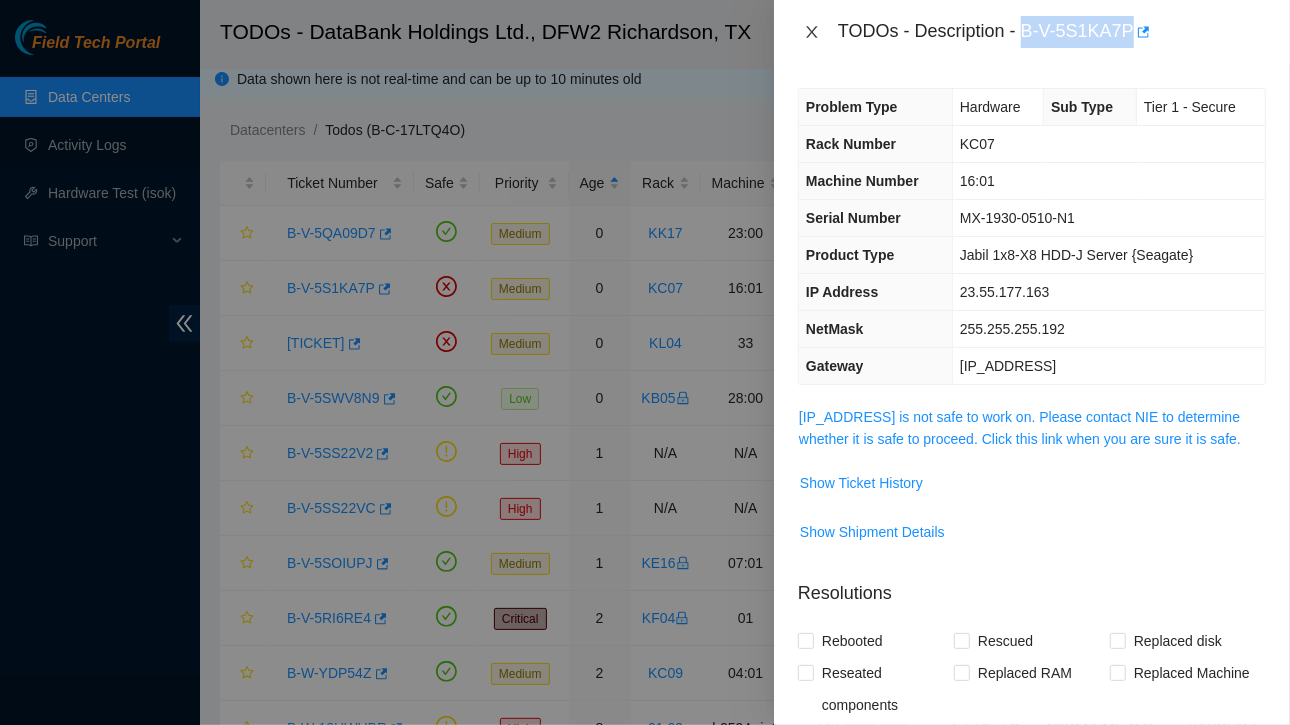 click 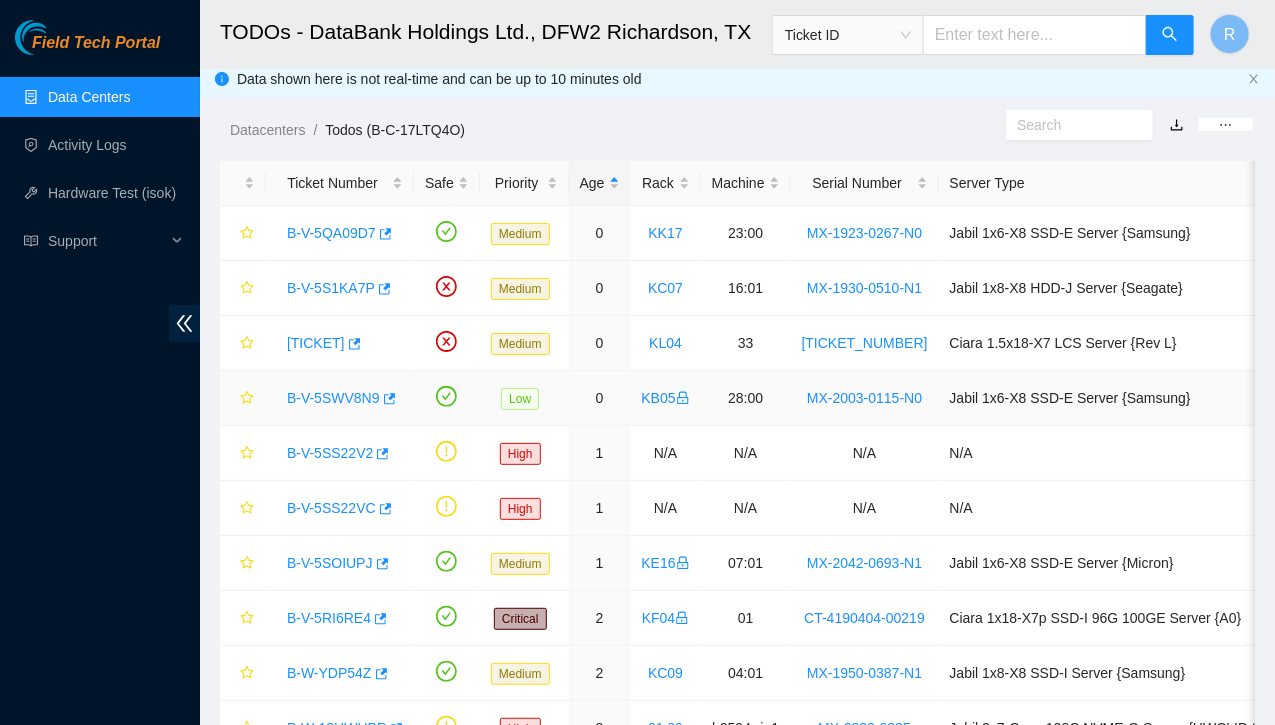drag, startPoint x: 353, startPoint y: 391, endPoint x: 317, endPoint y: 396, distance: 36.345562 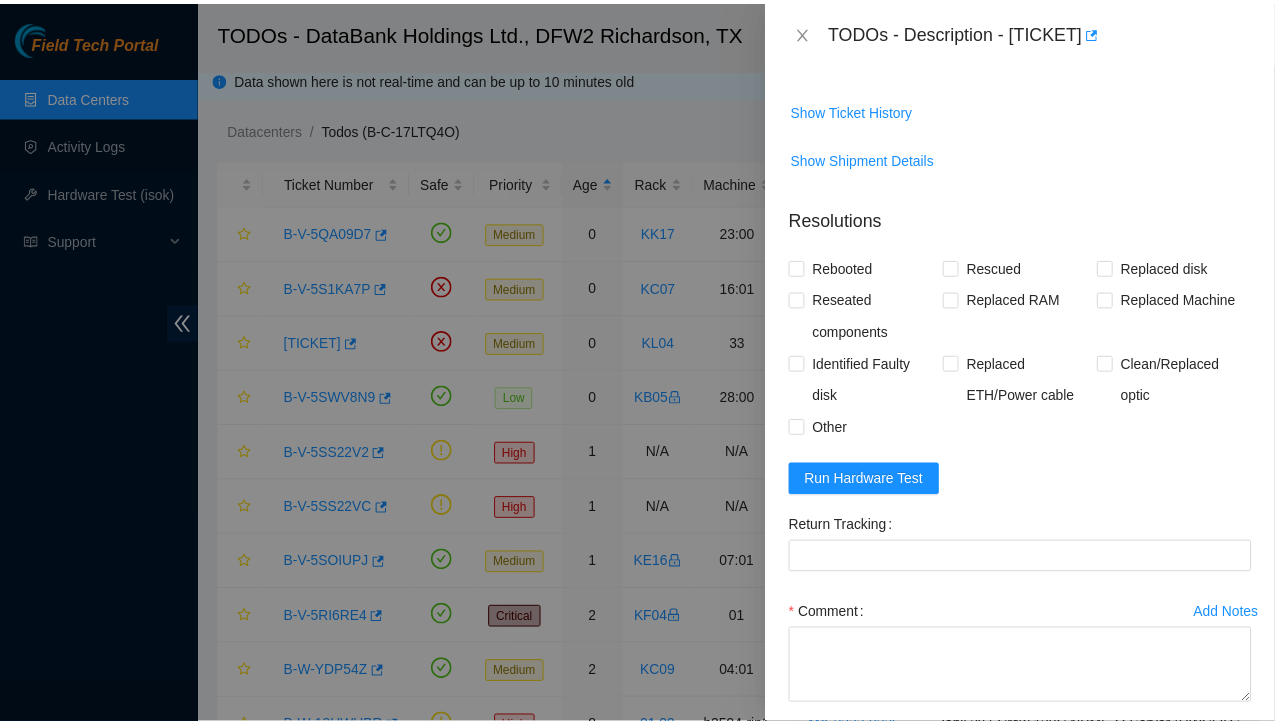 scroll, scrollTop: 0, scrollLeft: 0, axis: both 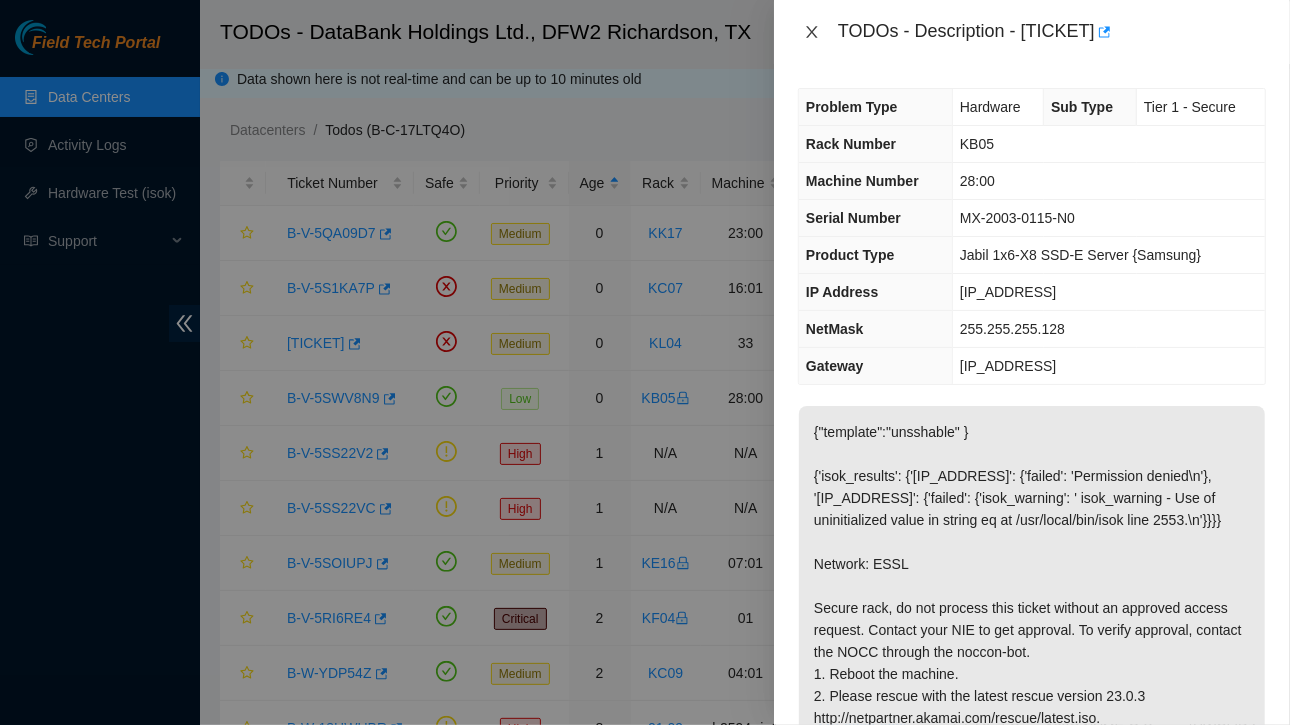 click 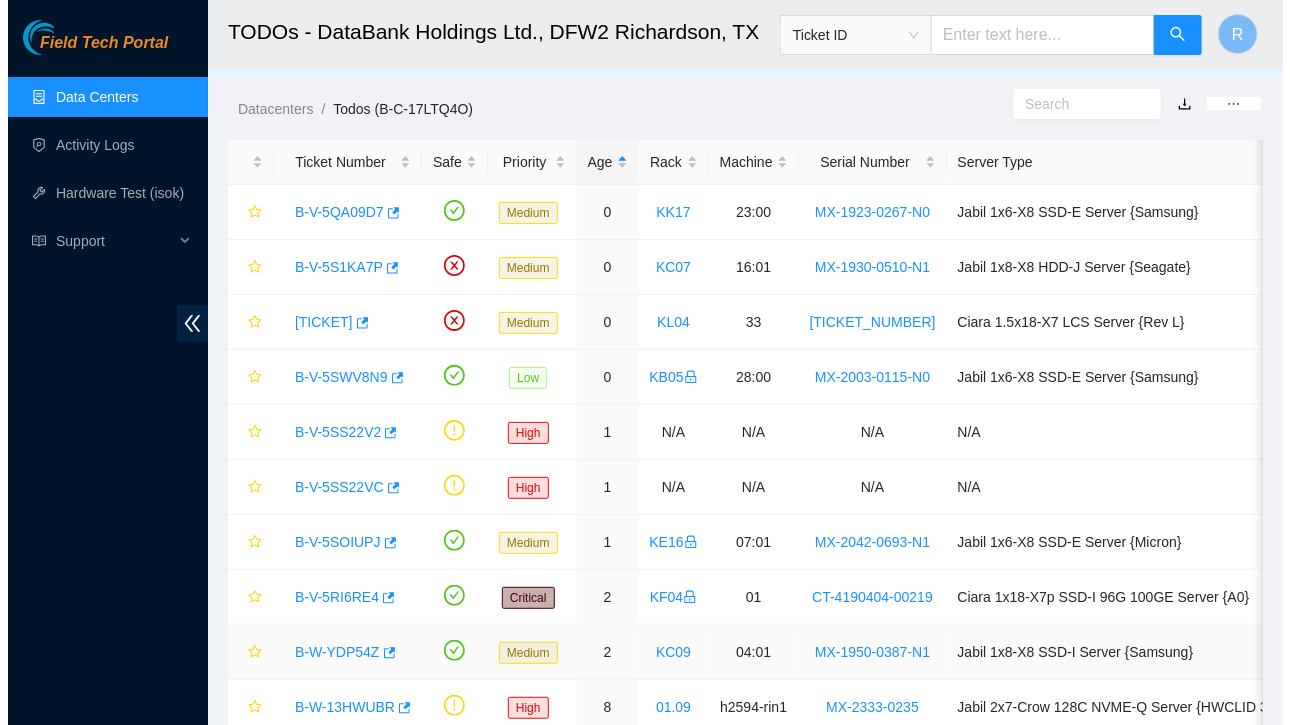 scroll, scrollTop: 0, scrollLeft: 0, axis: both 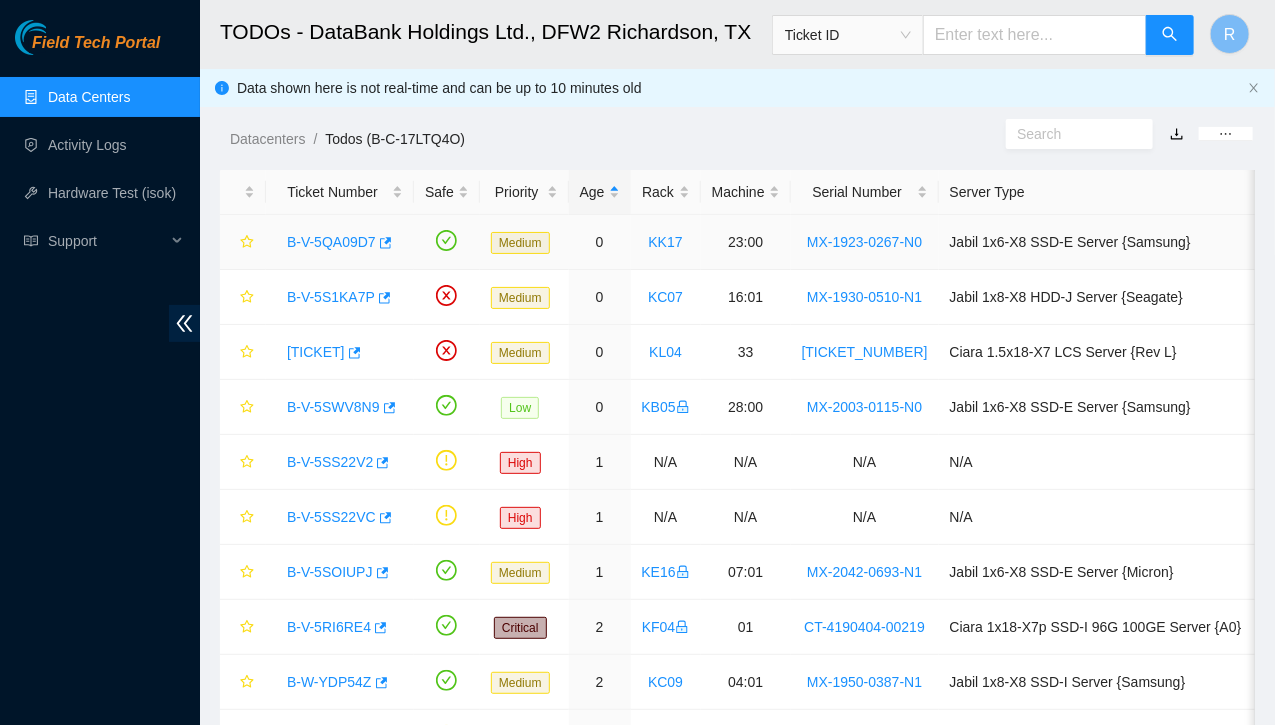 click on "B-V-5QA09D7" at bounding box center (331, 242) 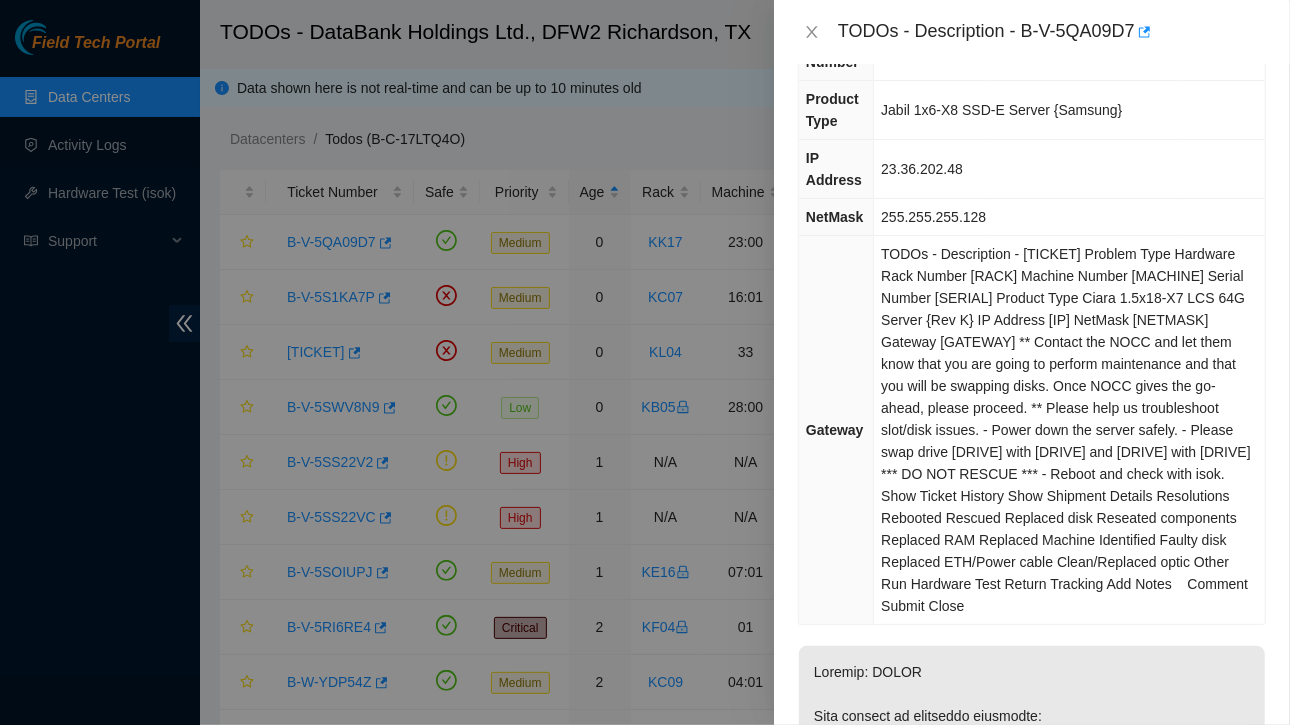 scroll, scrollTop: 0, scrollLeft: 0, axis: both 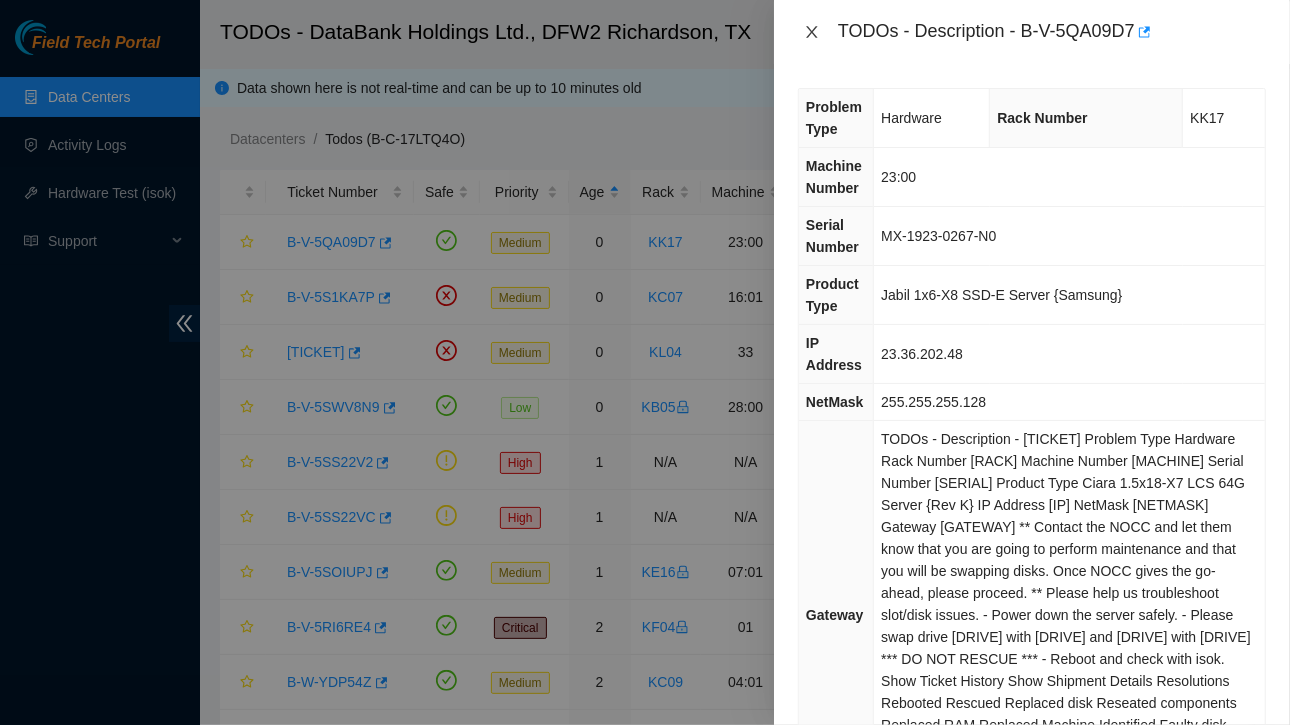 click 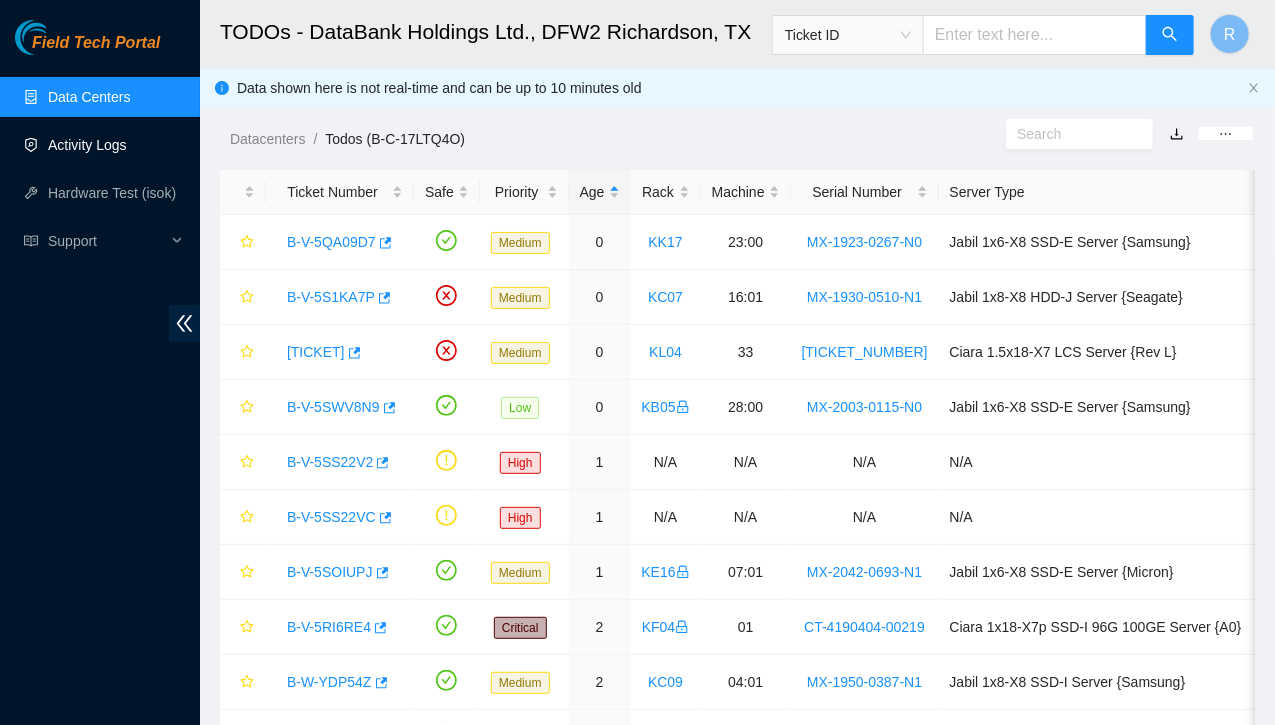 click on "Activity Logs" at bounding box center [87, 145] 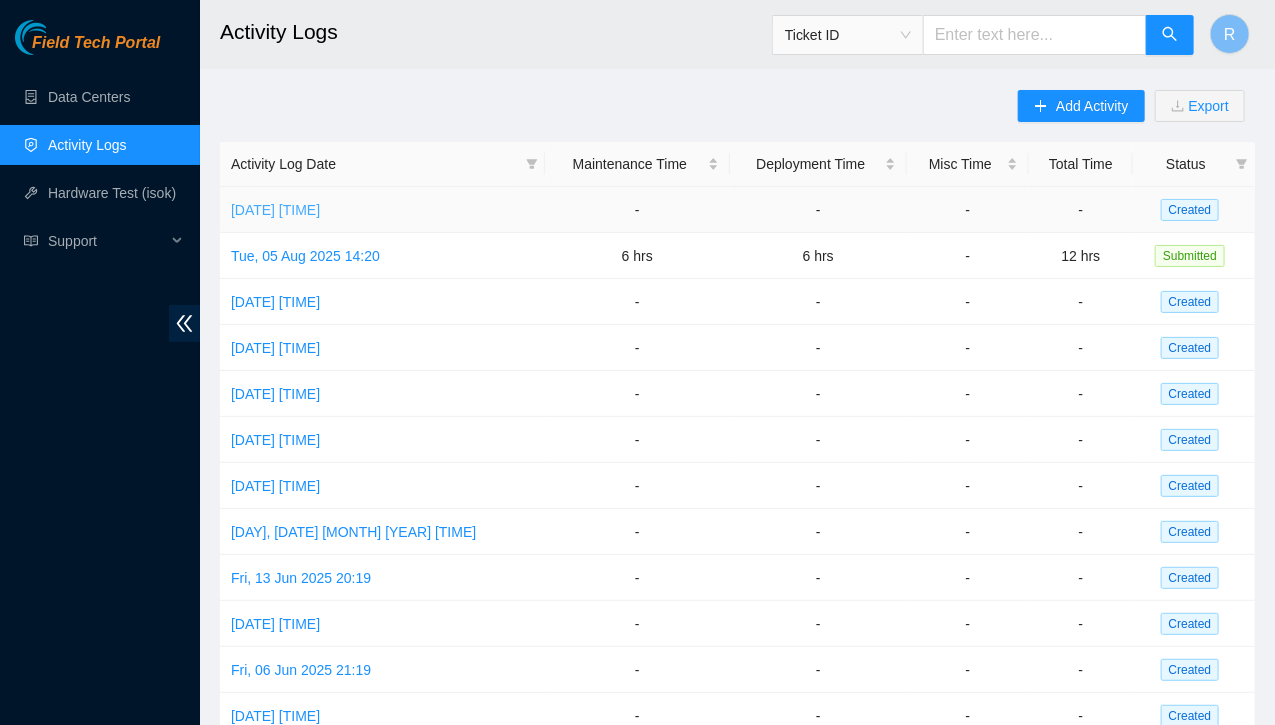 click on "[DATE] [TIME]" at bounding box center (275, 210) 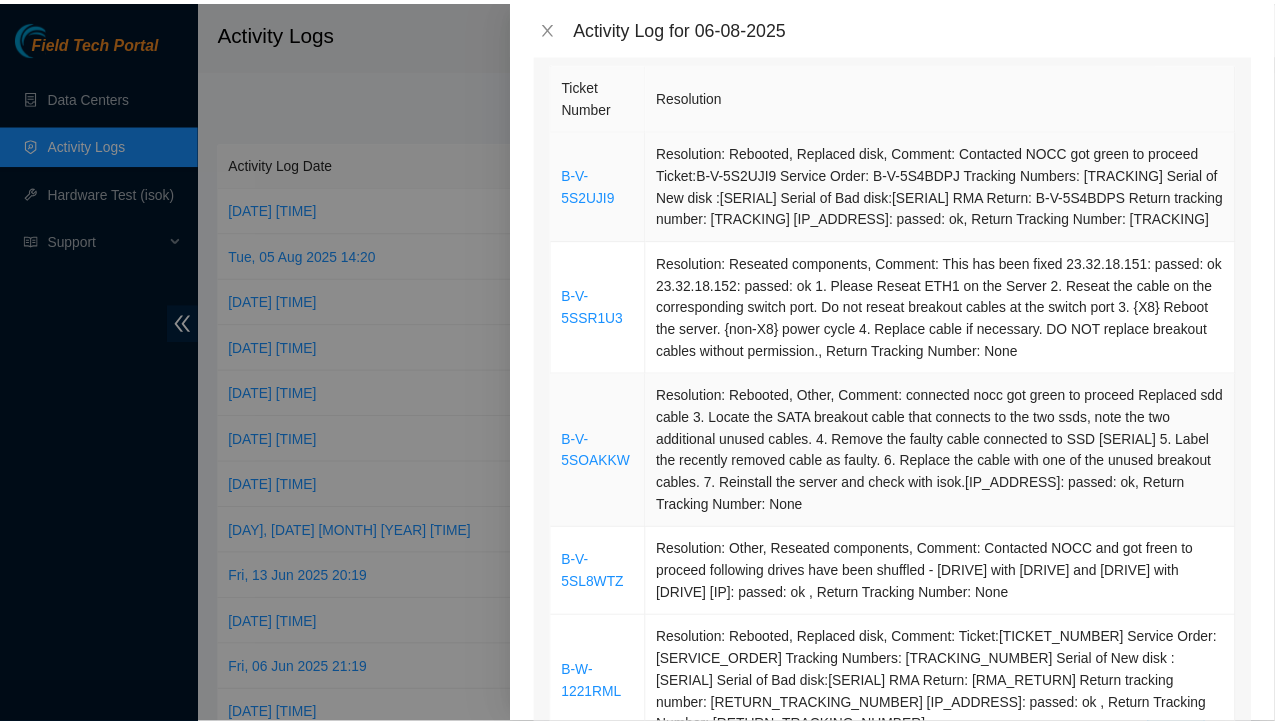 scroll, scrollTop: 217, scrollLeft: 0, axis: vertical 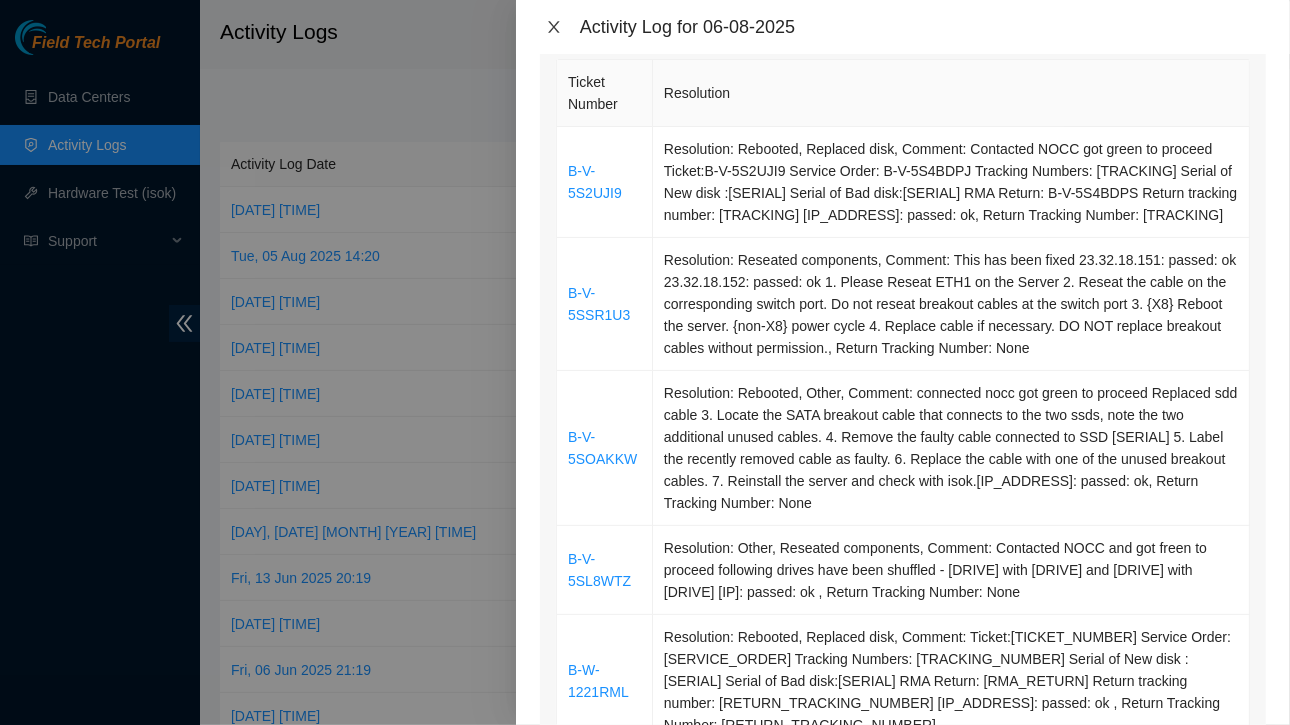 click 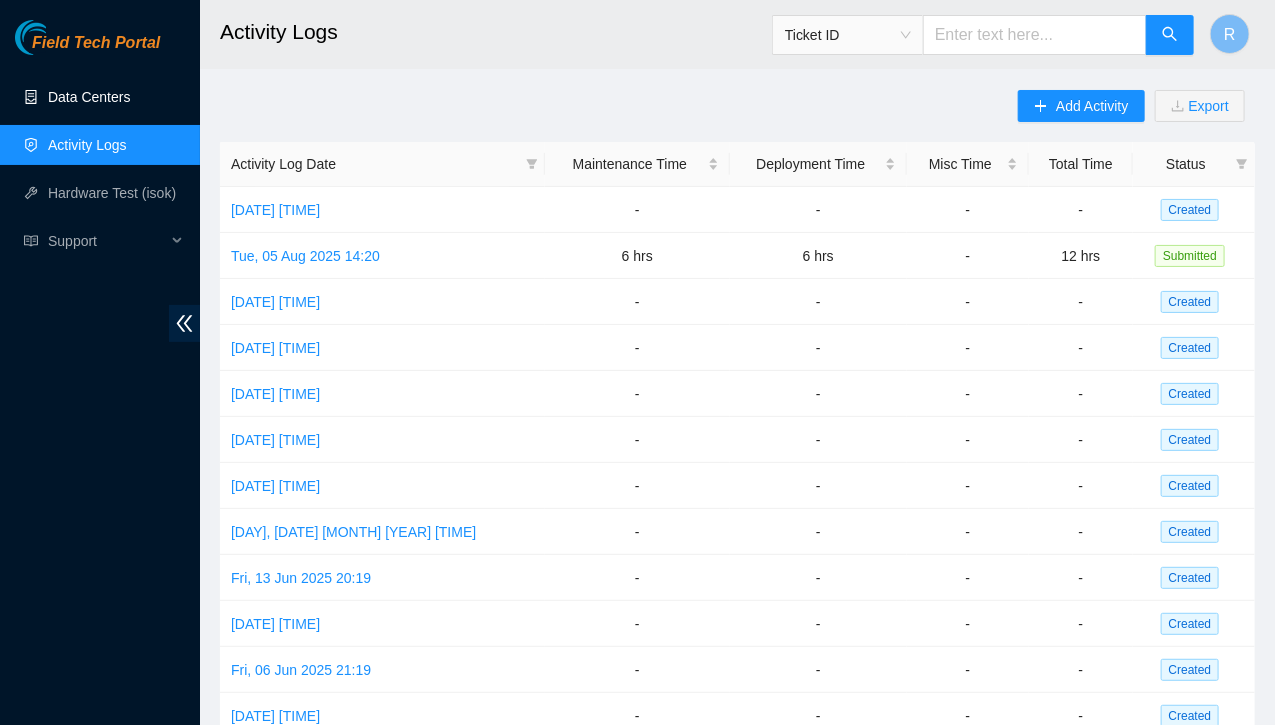 click on "Data Centers" at bounding box center (89, 97) 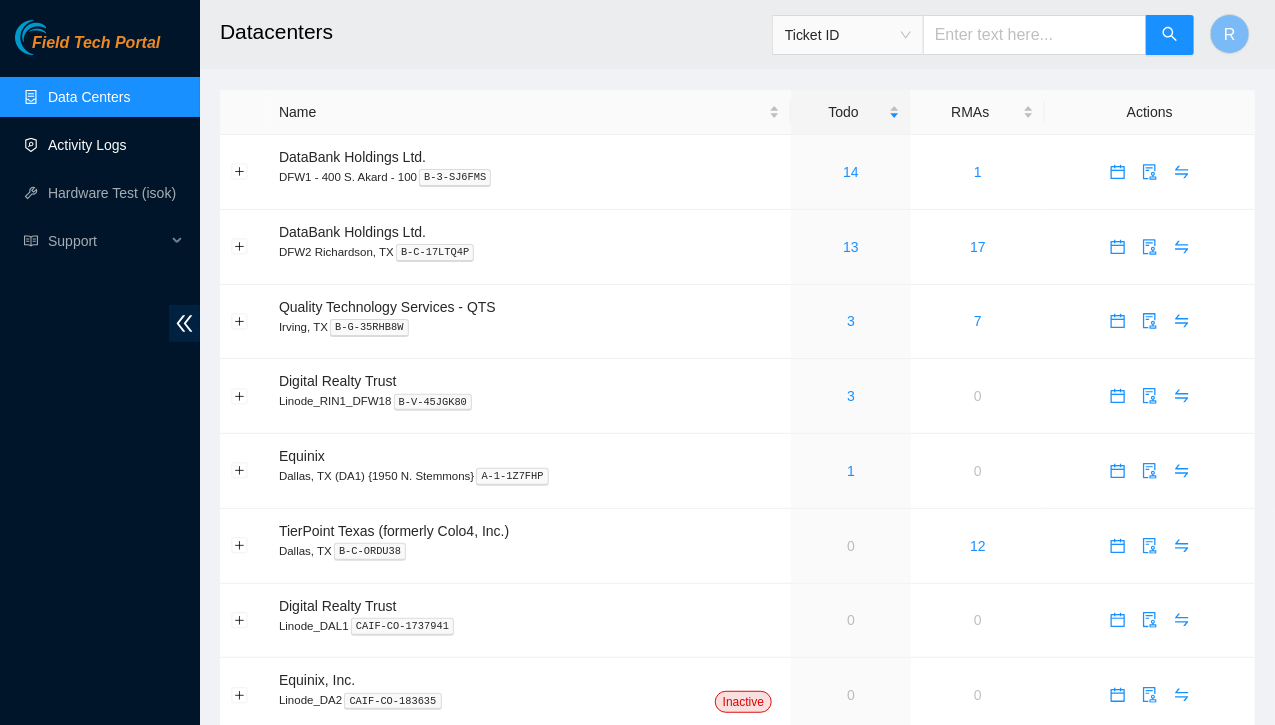 click on "Activity Logs" at bounding box center [87, 145] 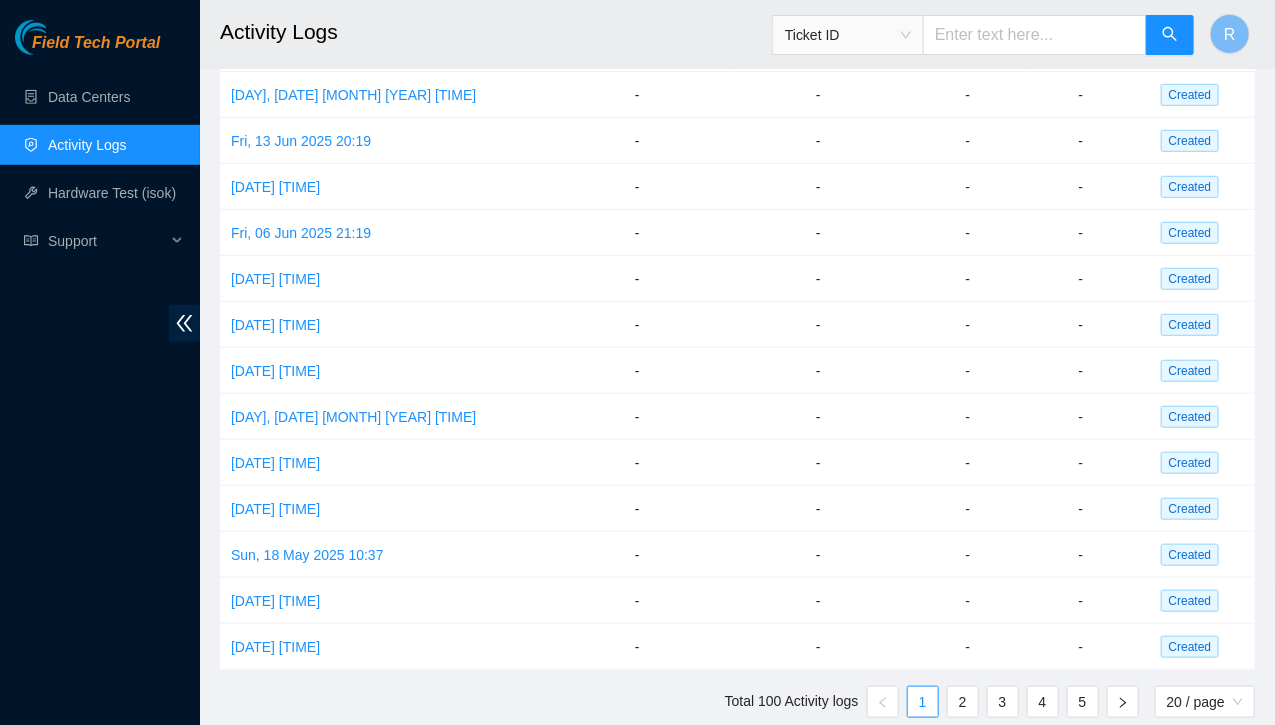 scroll, scrollTop: 484, scrollLeft: 0, axis: vertical 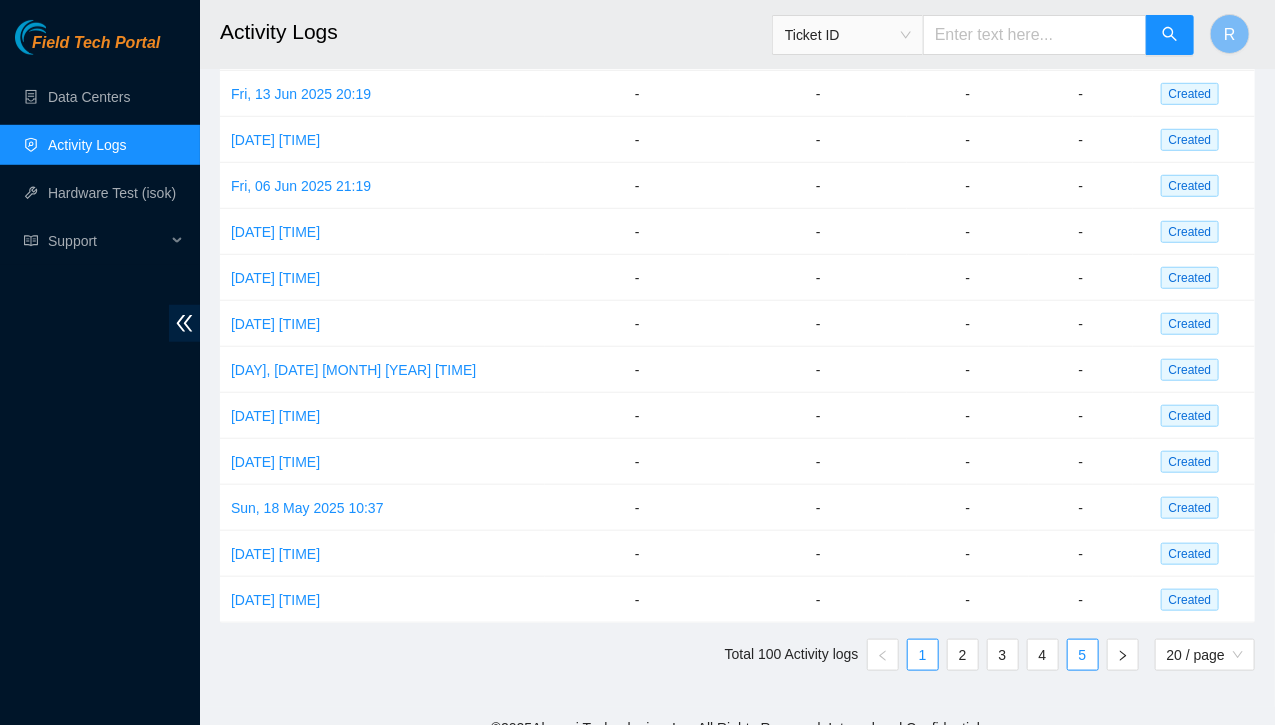 click on "5" at bounding box center [1083, 655] 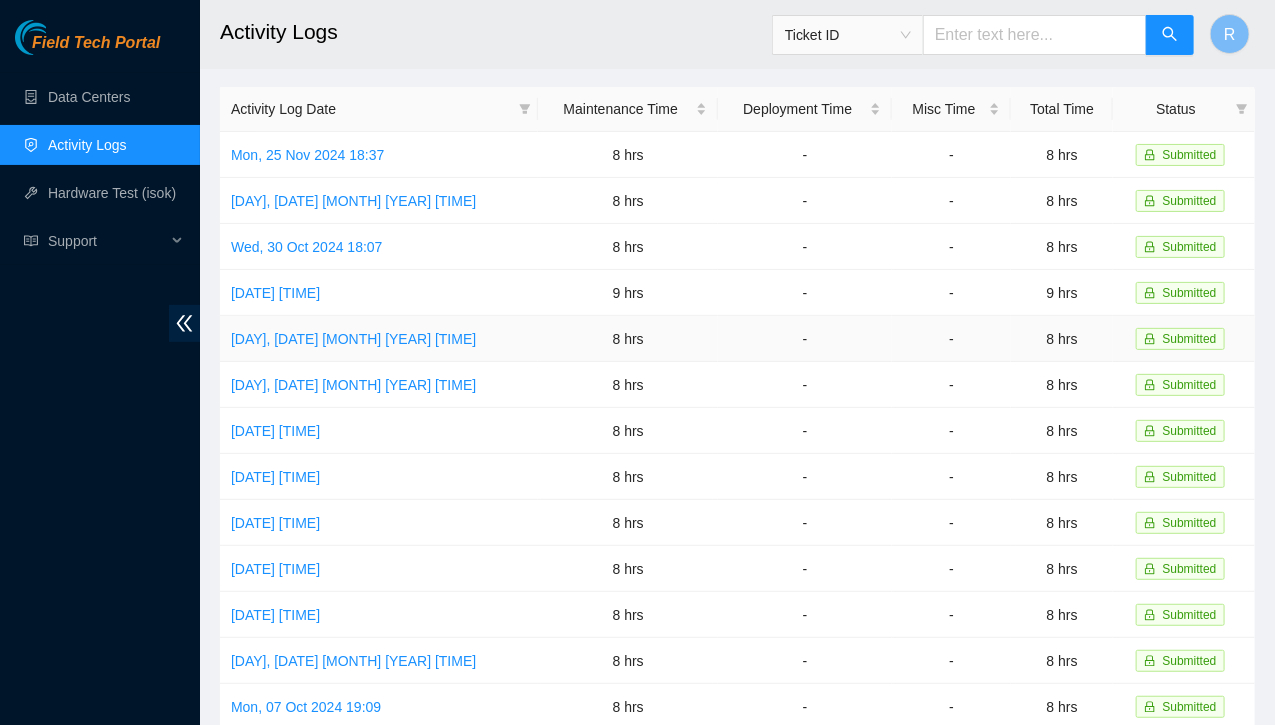 scroll, scrollTop: 0, scrollLeft: 0, axis: both 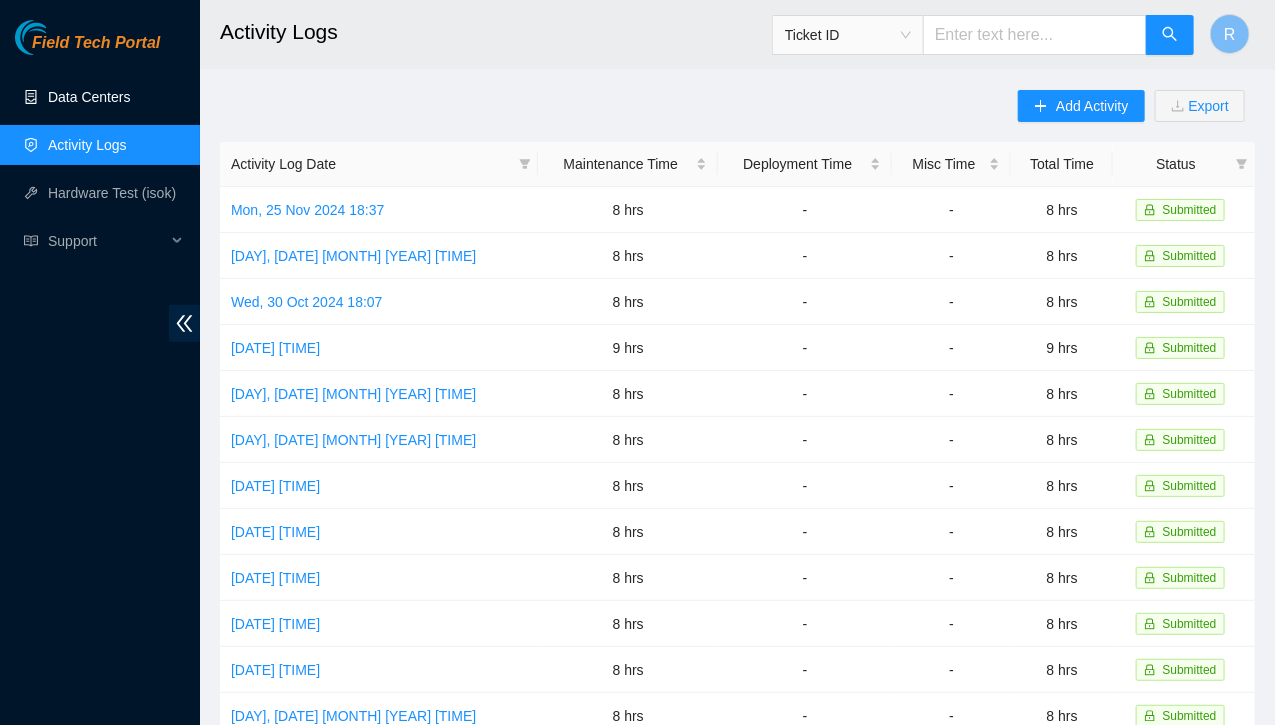 click on "Data Centers" at bounding box center [89, 97] 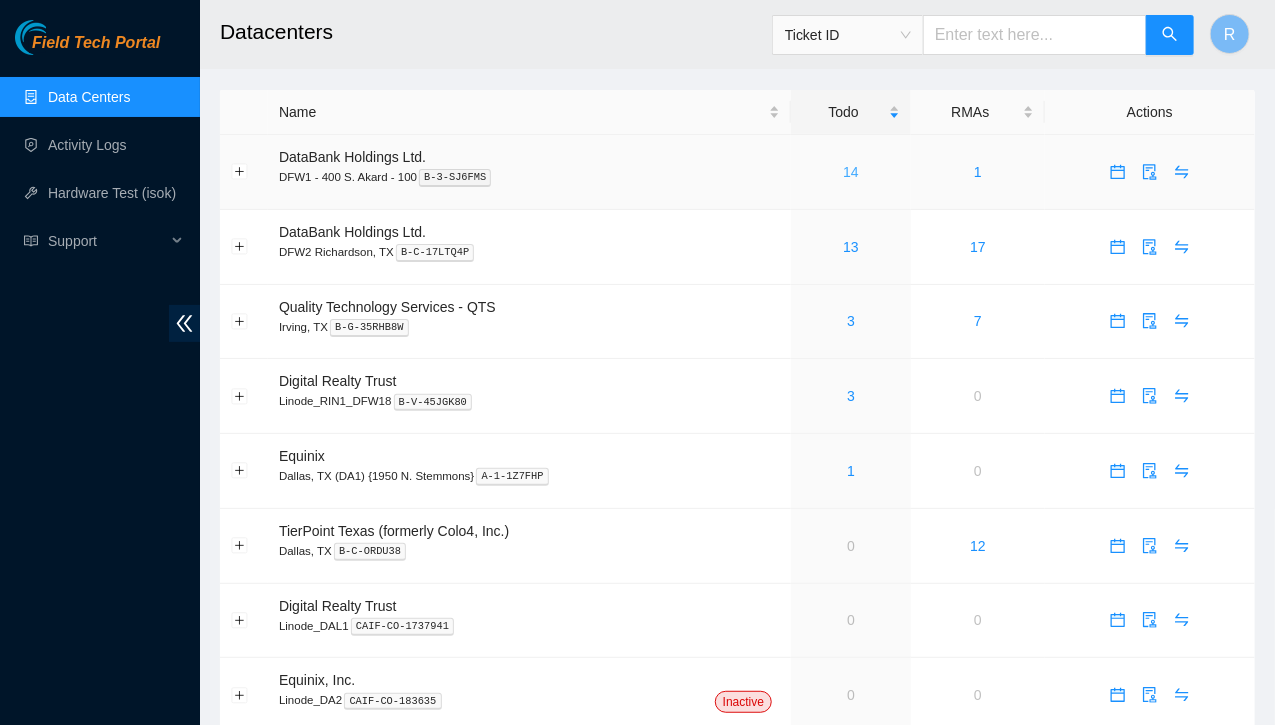 click on "14" at bounding box center [851, 172] 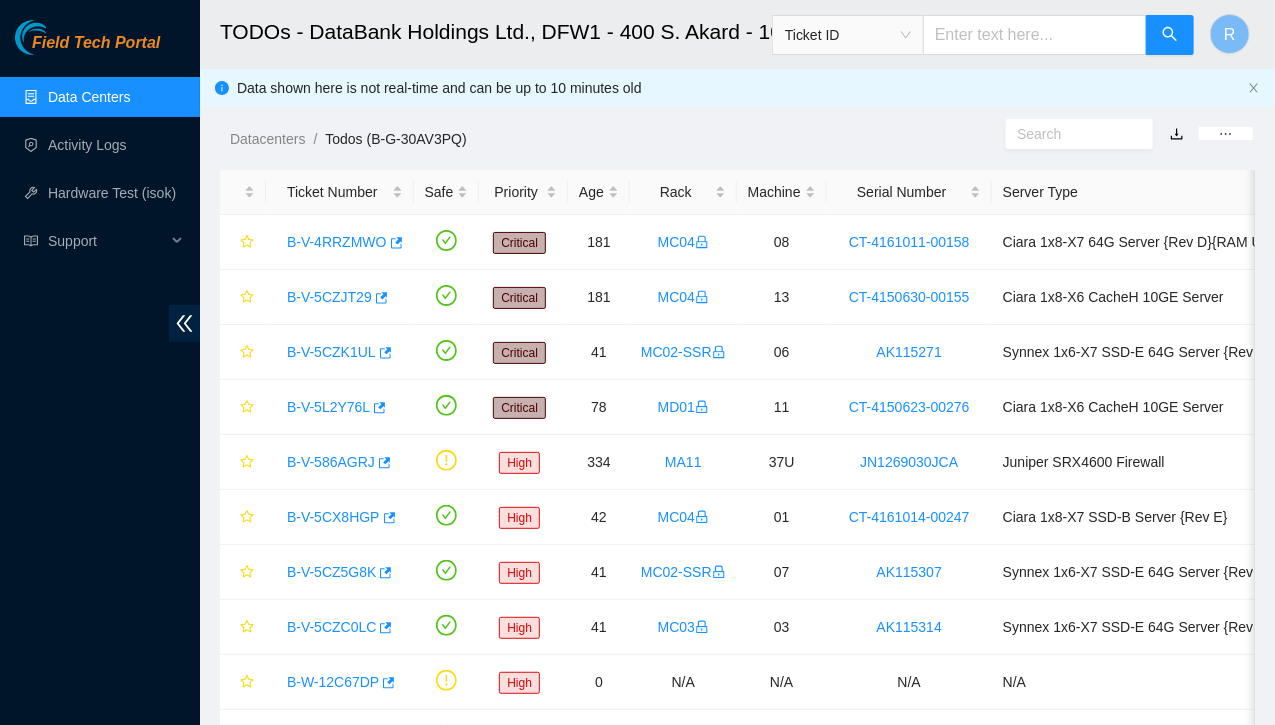 click on "Data Centers" at bounding box center [89, 97] 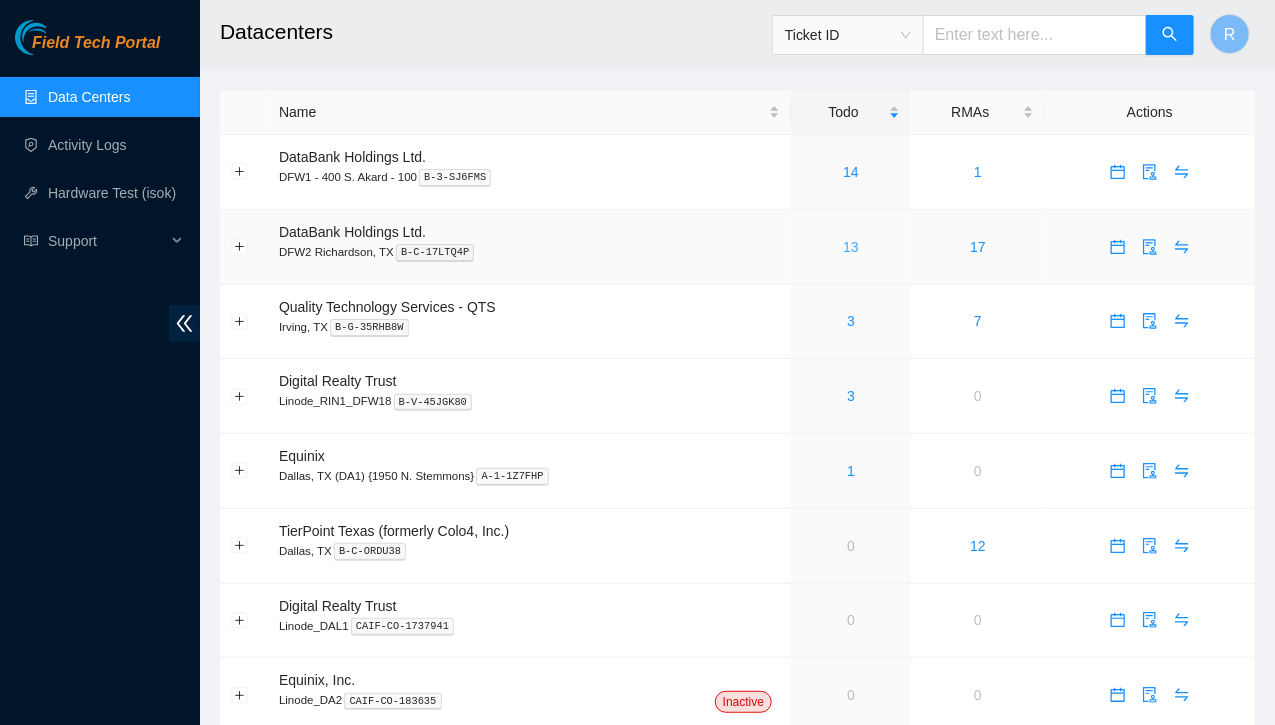 click on "13" at bounding box center (851, 247) 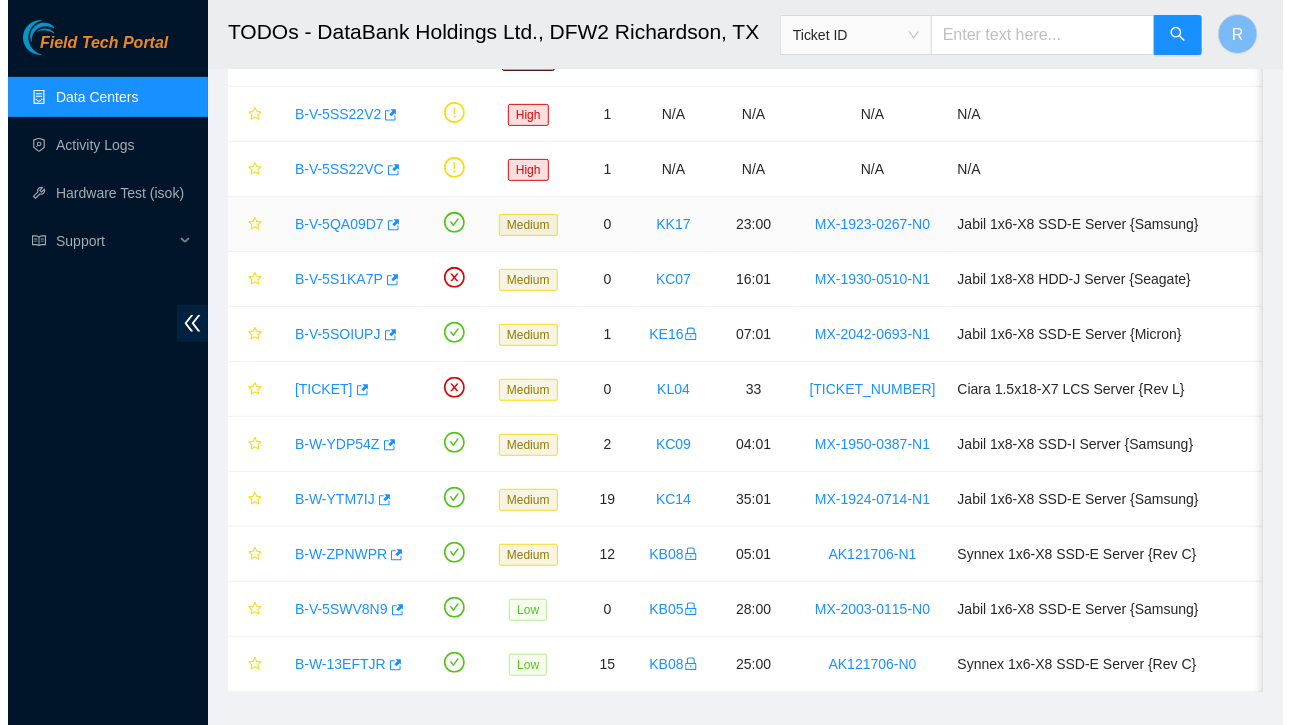 scroll, scrollTop: 276, scrollLeft: 0, axis: vertical 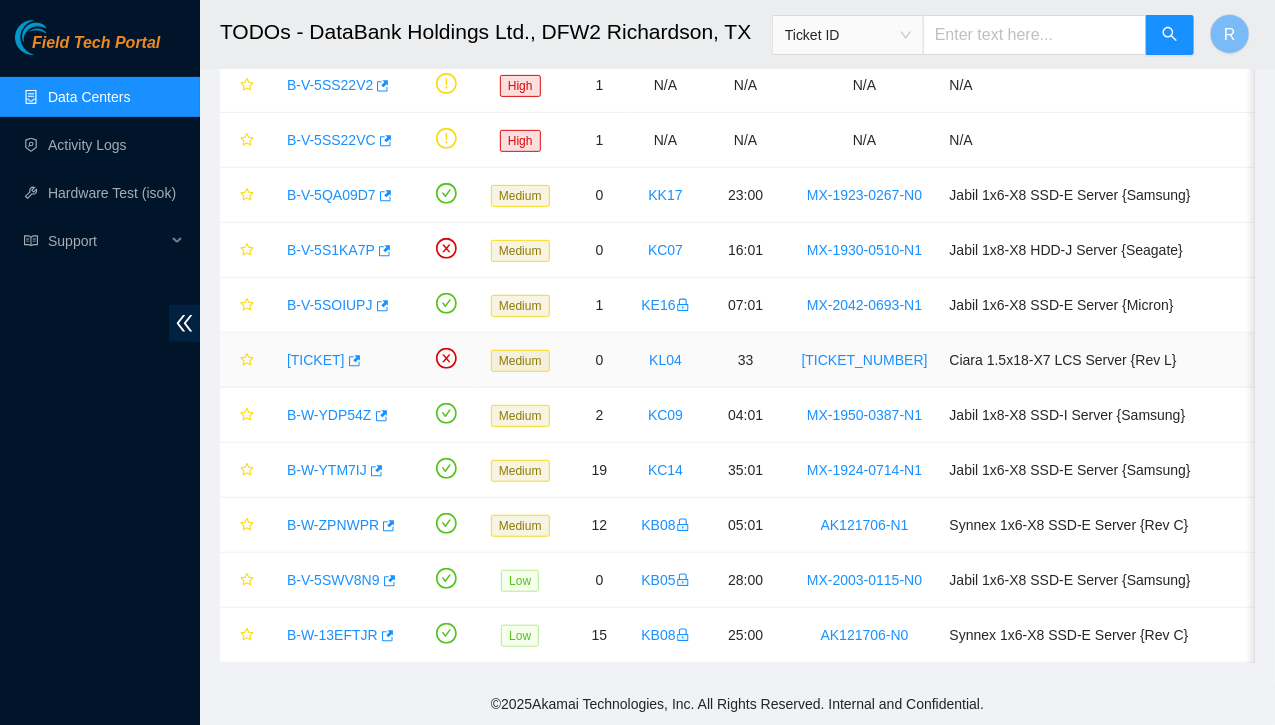 click on "[TICKET]" at bounding box center [316, 360] 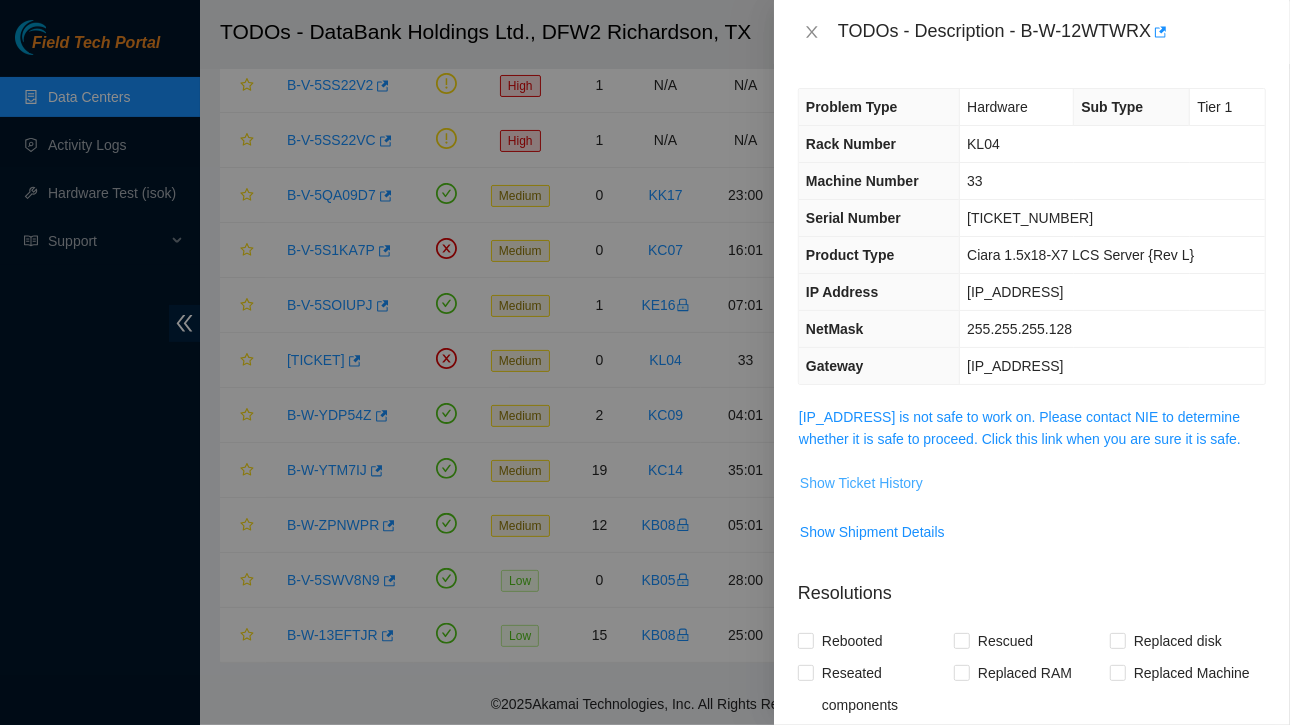 click on "Show Ticket History" at bounding box center [861, 483] 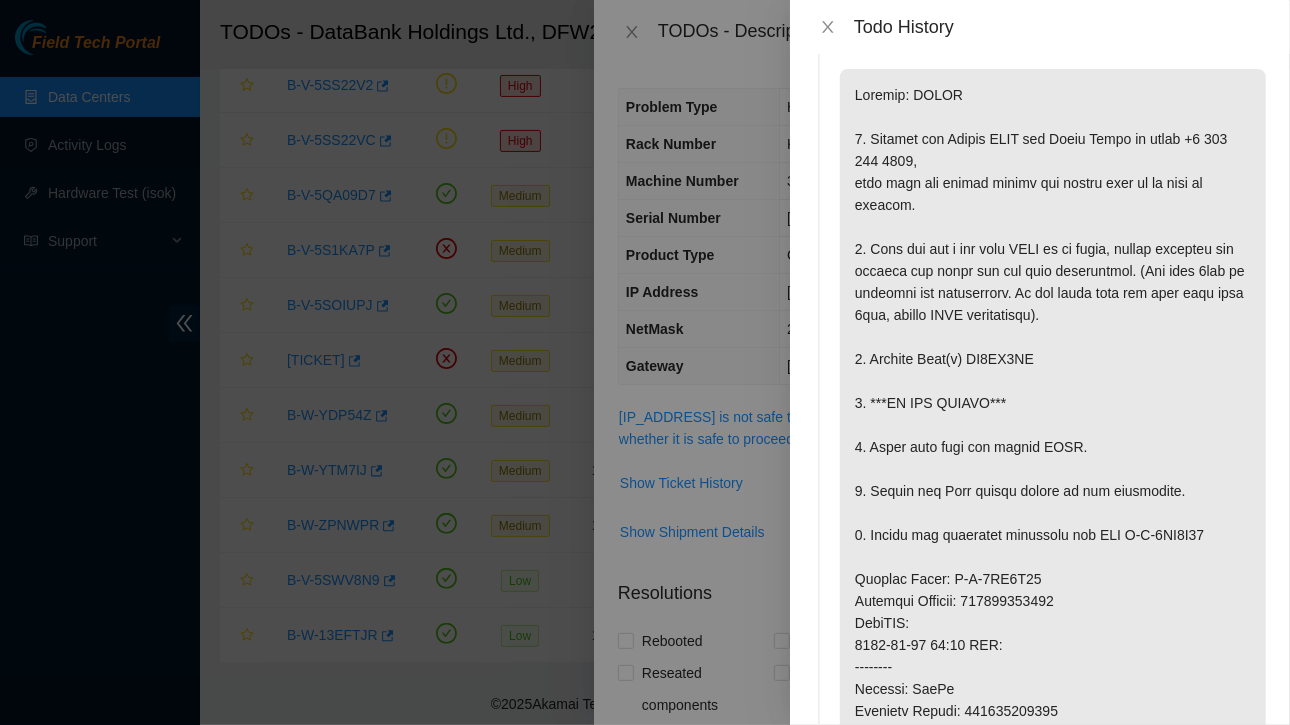 scroll, scrollTop: 0, scrollLeft: 0, axis: both 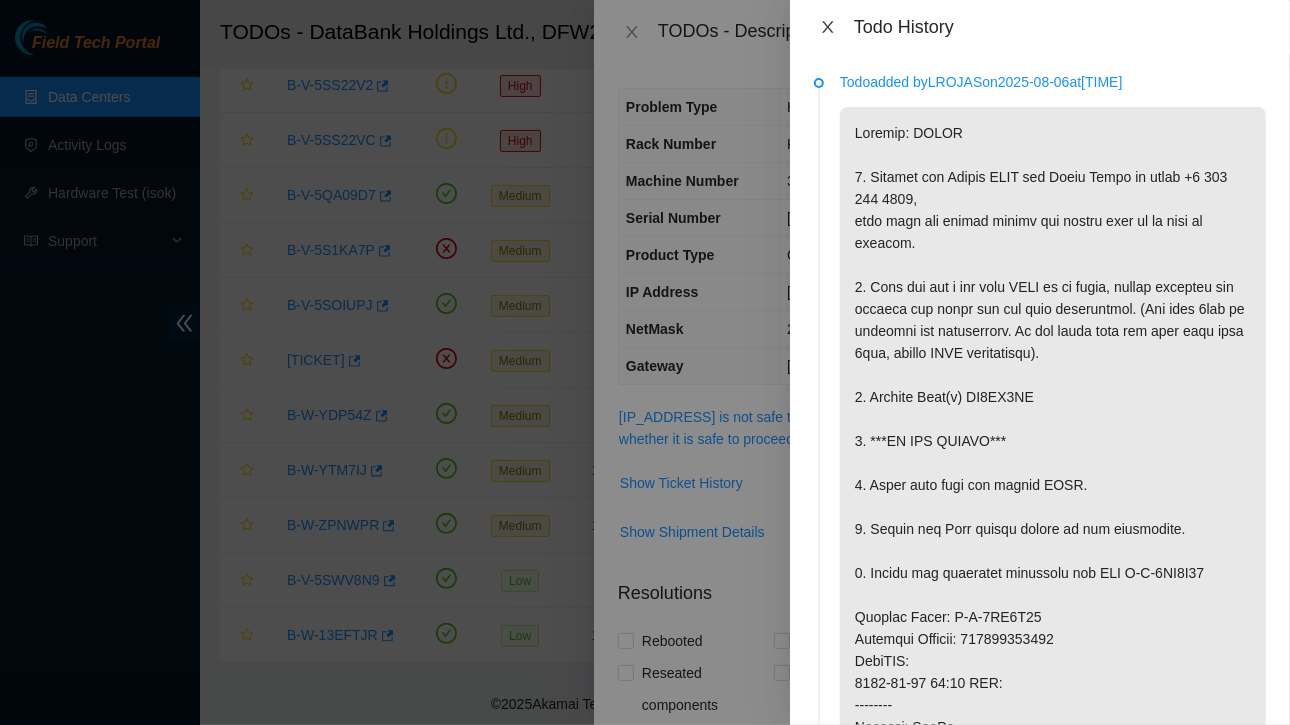 click 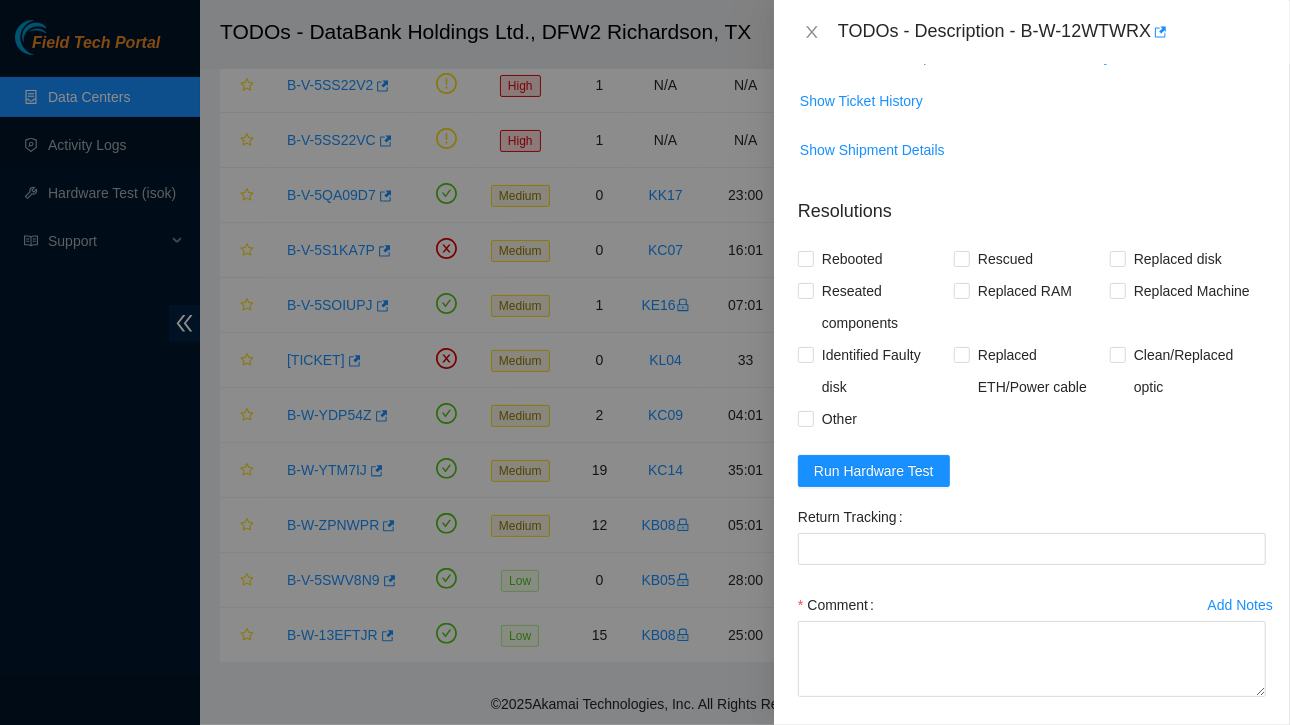 scroll, scrollTop: 465, scrollLeft: 0, axis: vertical 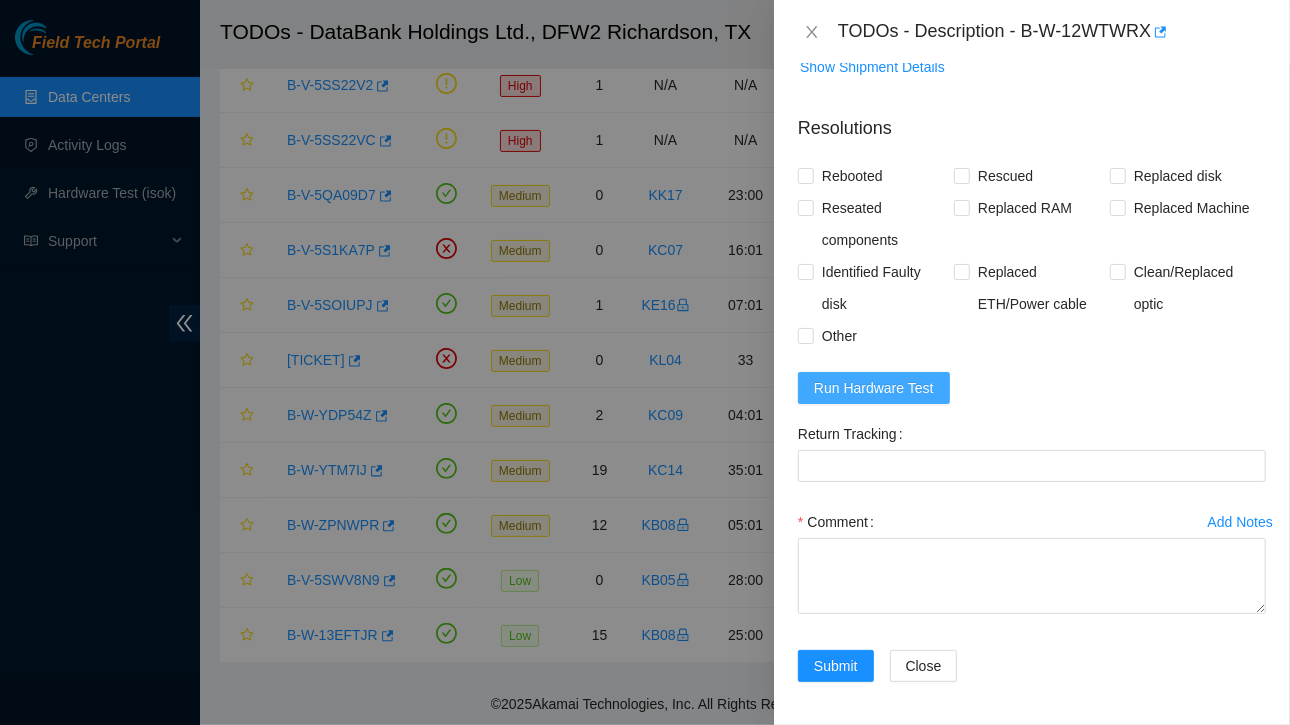 click on "Run Hardware Test" at bounding box center [874, 388] 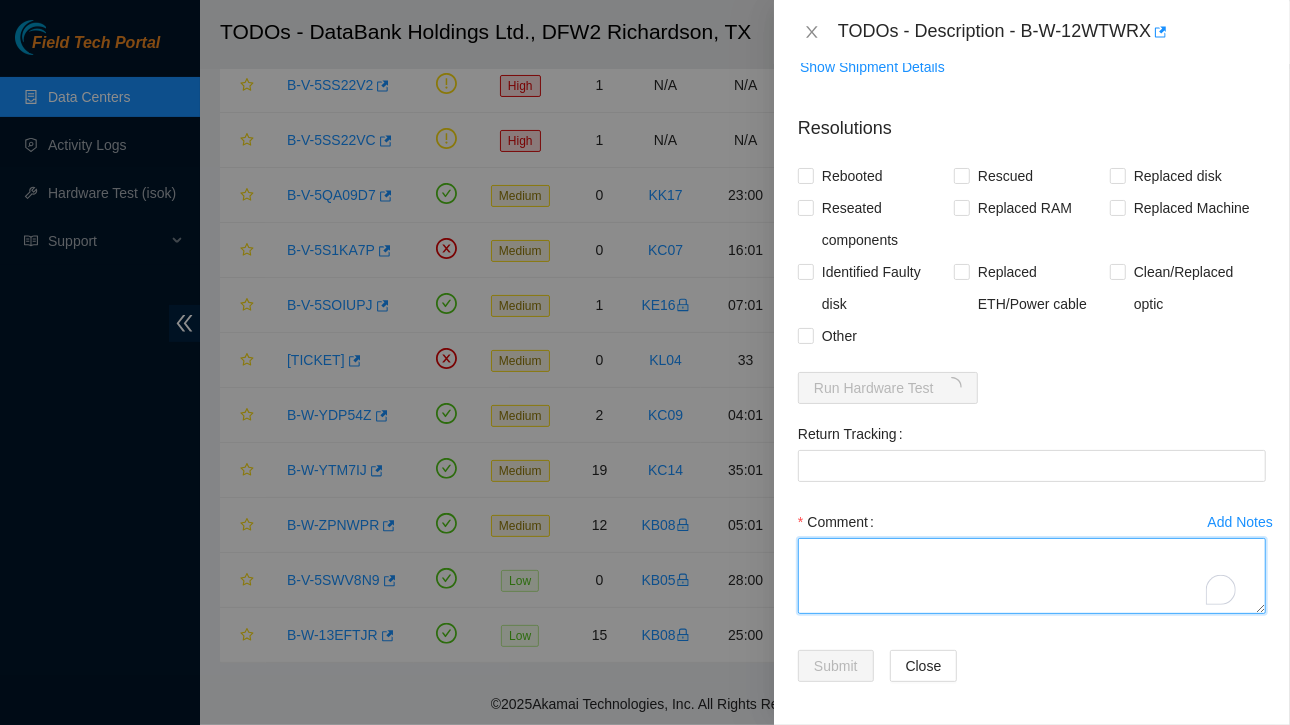 click on "Comment" at bounding box center (1032, 576) 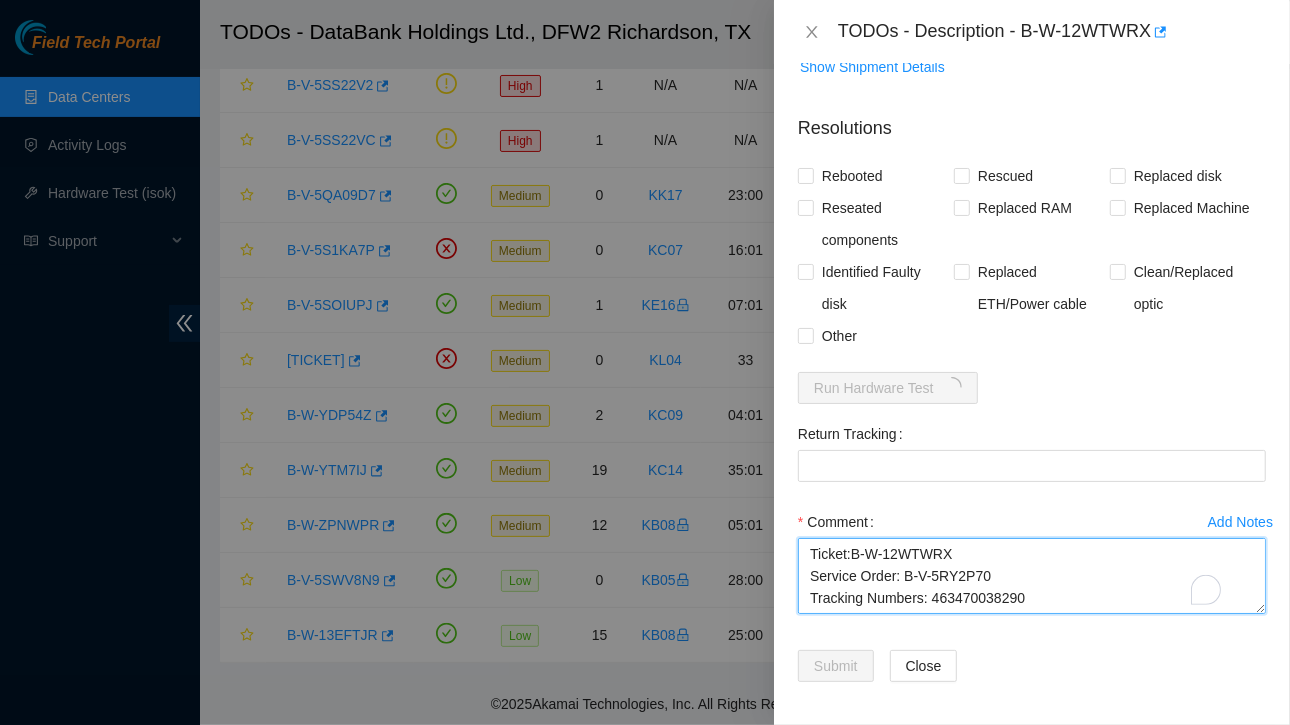 scroll, scrollTop: 170, scrollLeft: 0, axis: vertical 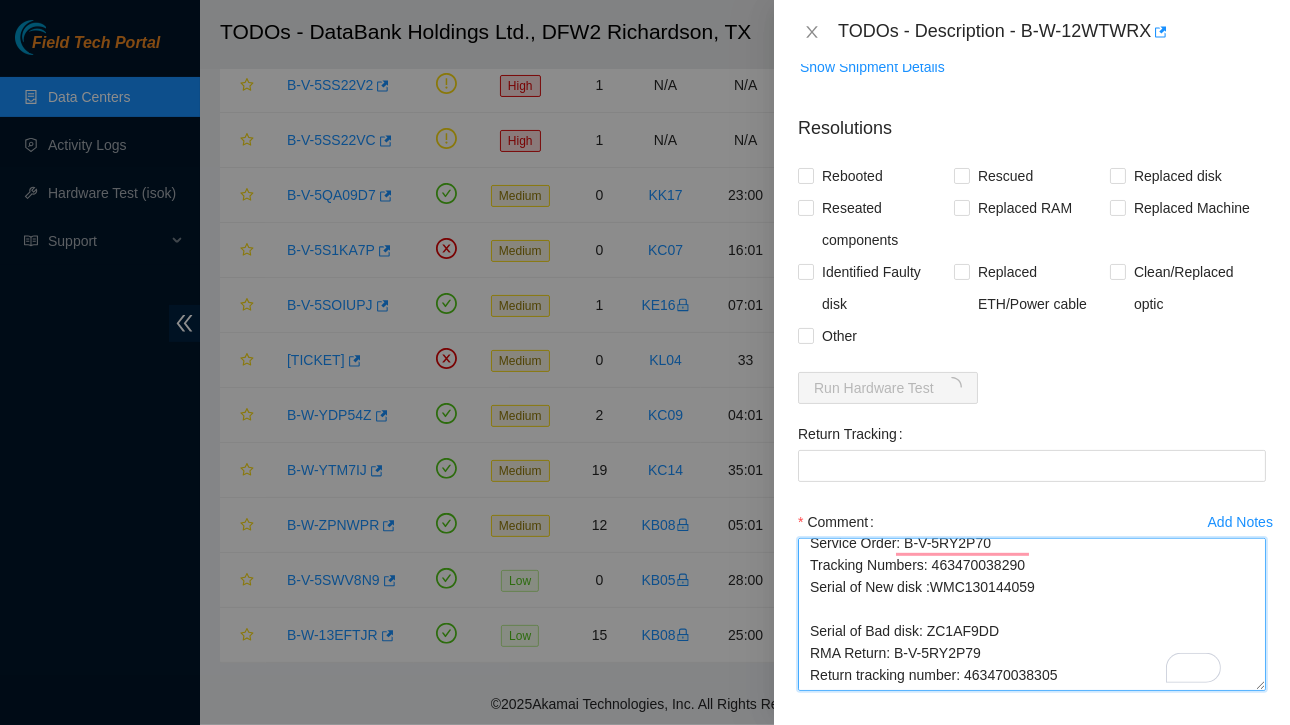 drag, startPoint x: 1244, startPoint y: 605, endPoint x: 1258, endPoint y: 706, distance: 101.96568 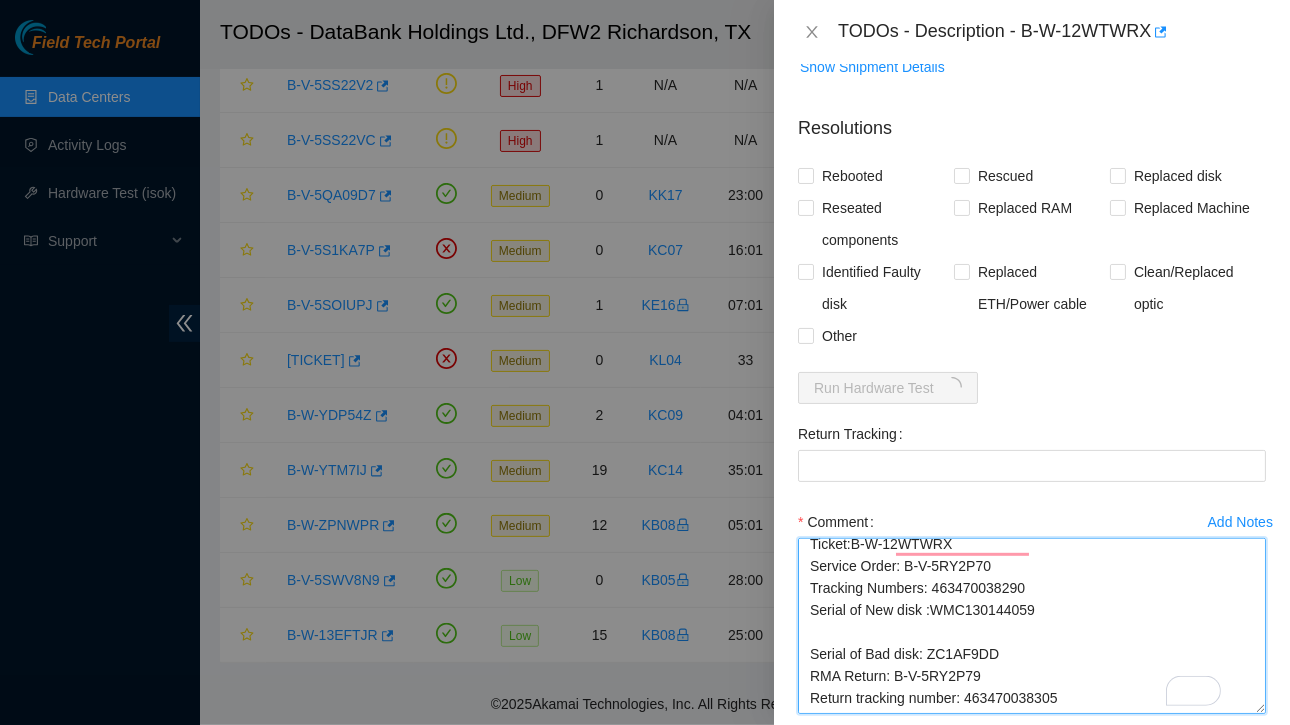 drag, startPoint x: 962, startPoint y: 627, endPoint x: 1058, endPoint y: 631, distance: 96.0833 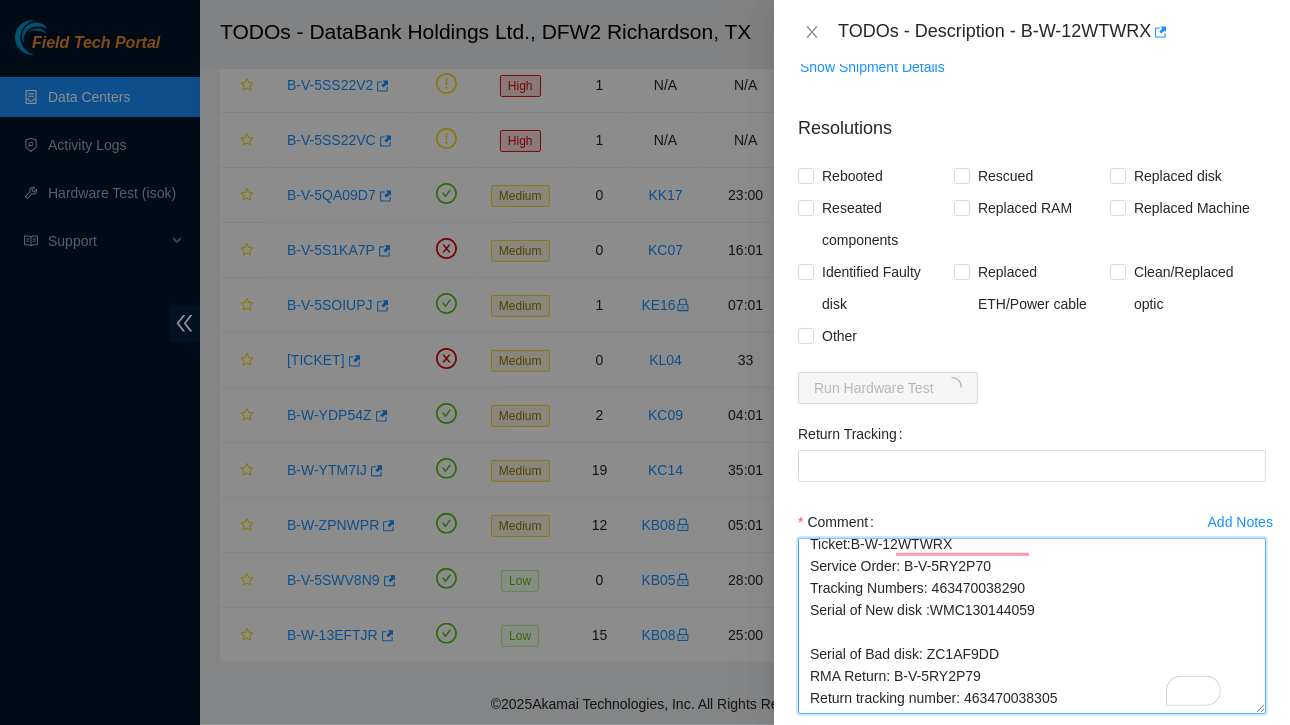 click on "Ticket:B-W-12WTWRX
Service Order: B-V-5RY2P70
Tracking Numbers: 463470038290
Serial of New disk :WMC130144059
Serial of Bad disk: ZC1AF9DD
RMA Return: B-V-5RY2P79
Return tracking number: 463470038305" at bounding box center [1032, 626] 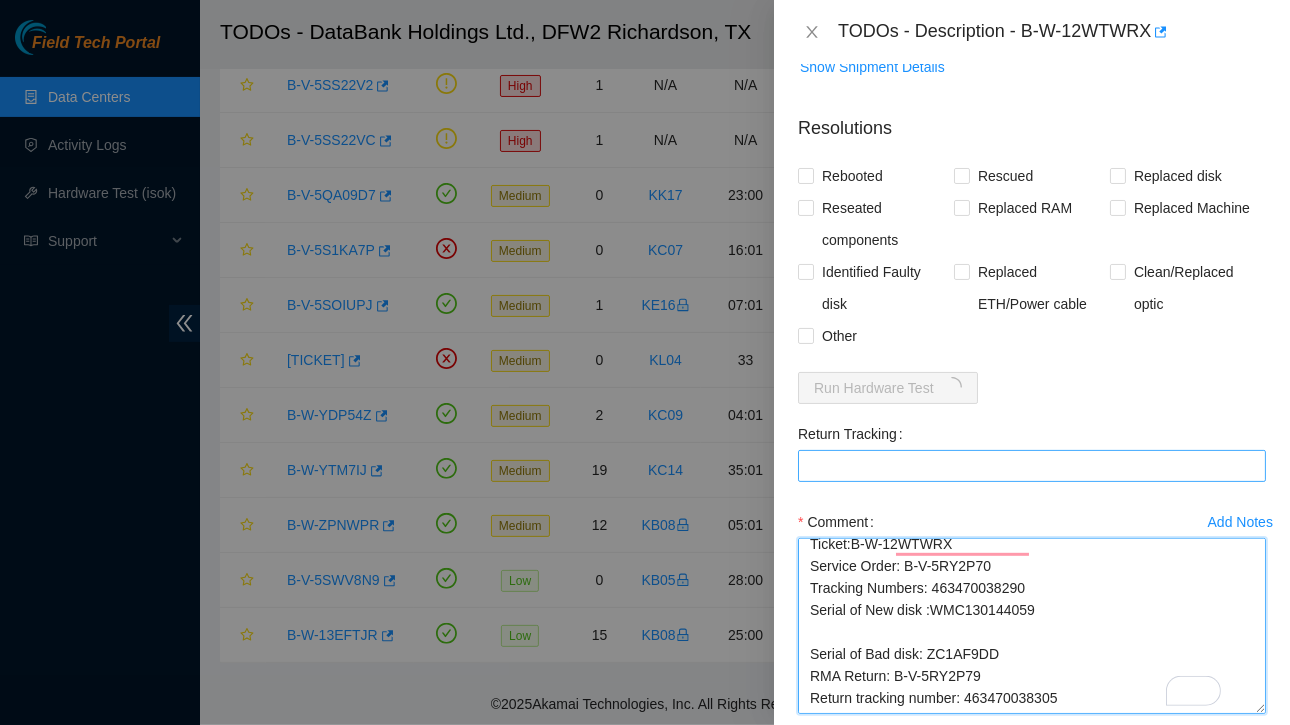type on "Ticket:B-W-12WTWRX
Service Order: B-V-5RY2P70
Tracking Numbers: 463470038290
Serial of New disk :WMC130144059
Serial of Bad disk: ZC1AF9DD
RMA Return: B-V-5RY2P79
Return tracking number: 463470038305" 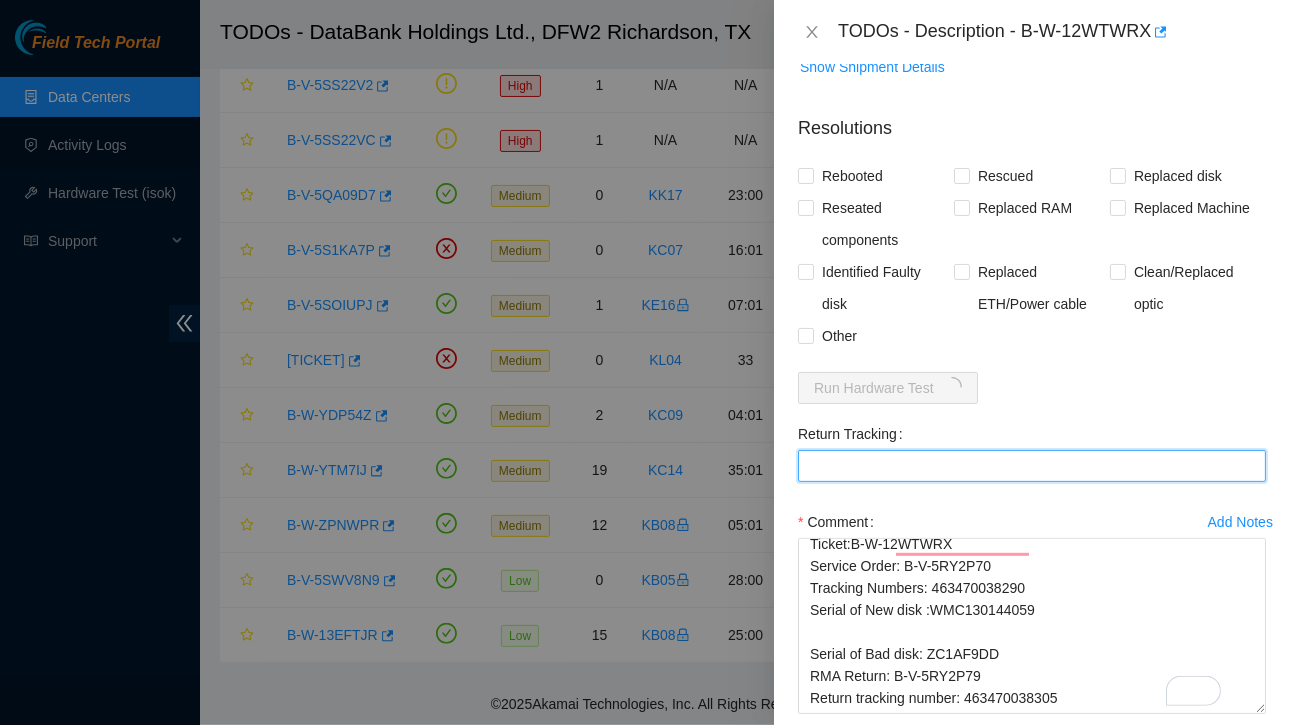 click on "Return Tracking" at bounding box center (1032, 466) 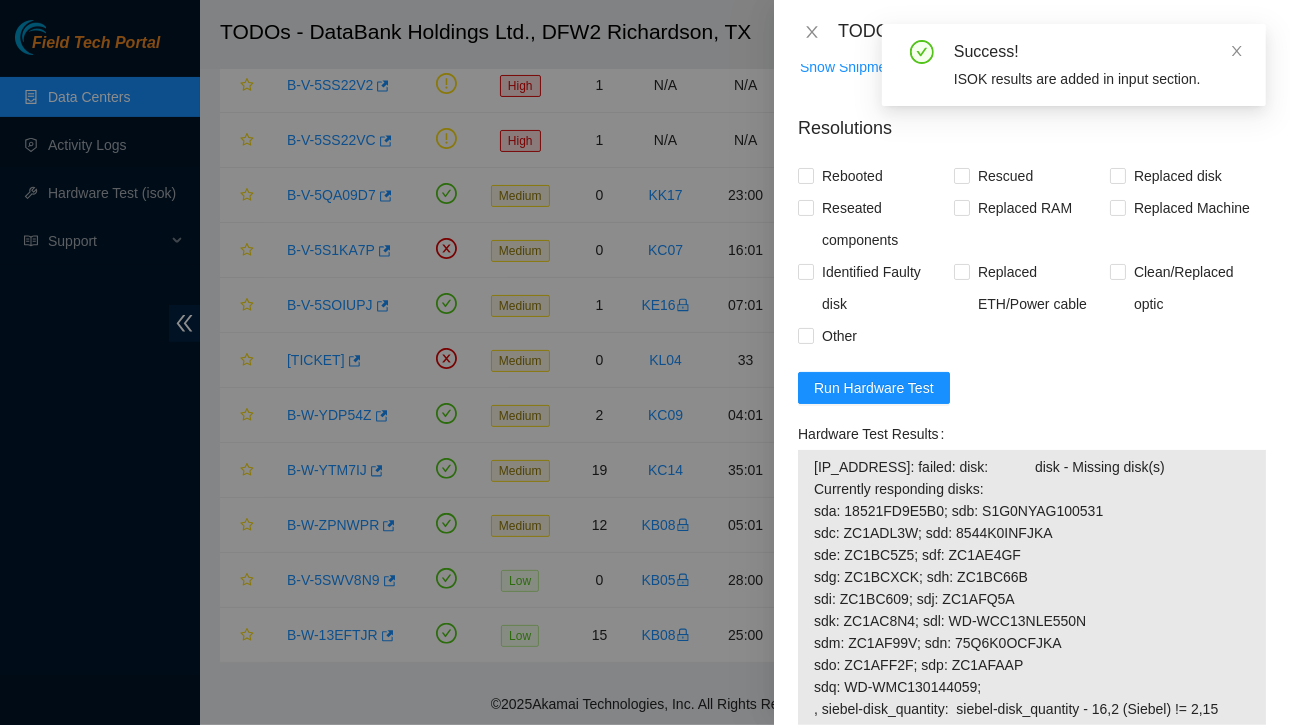 scroll, scrollTop: 98, scrollLeft: 0, axis: vertical 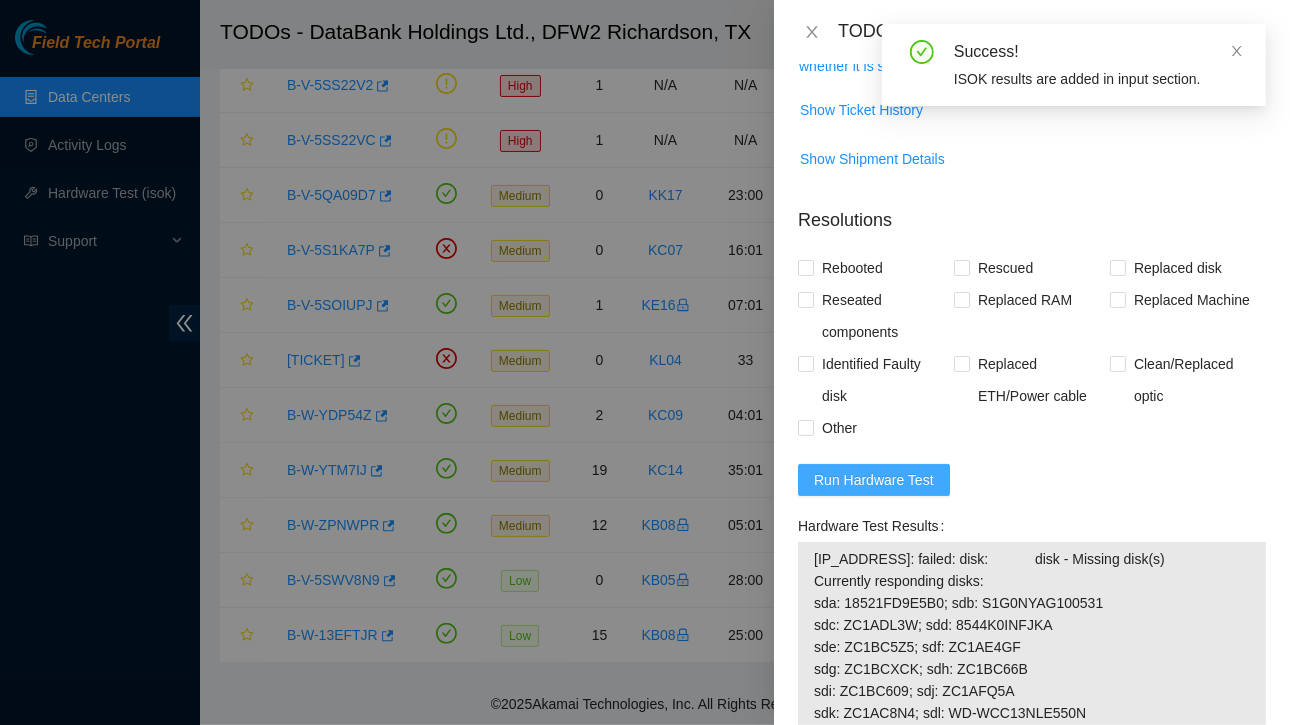 type on "463470038305" 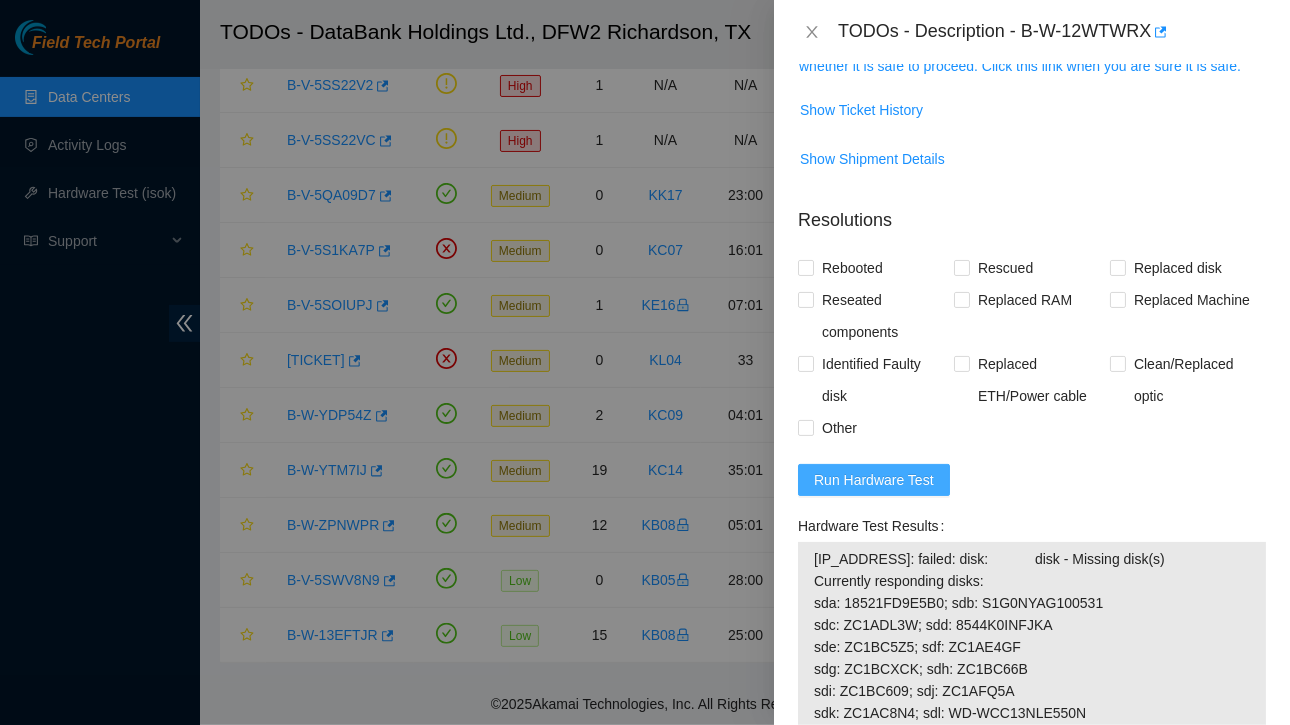 click on "Run Hardware Test" at bounding box center (874, 480) 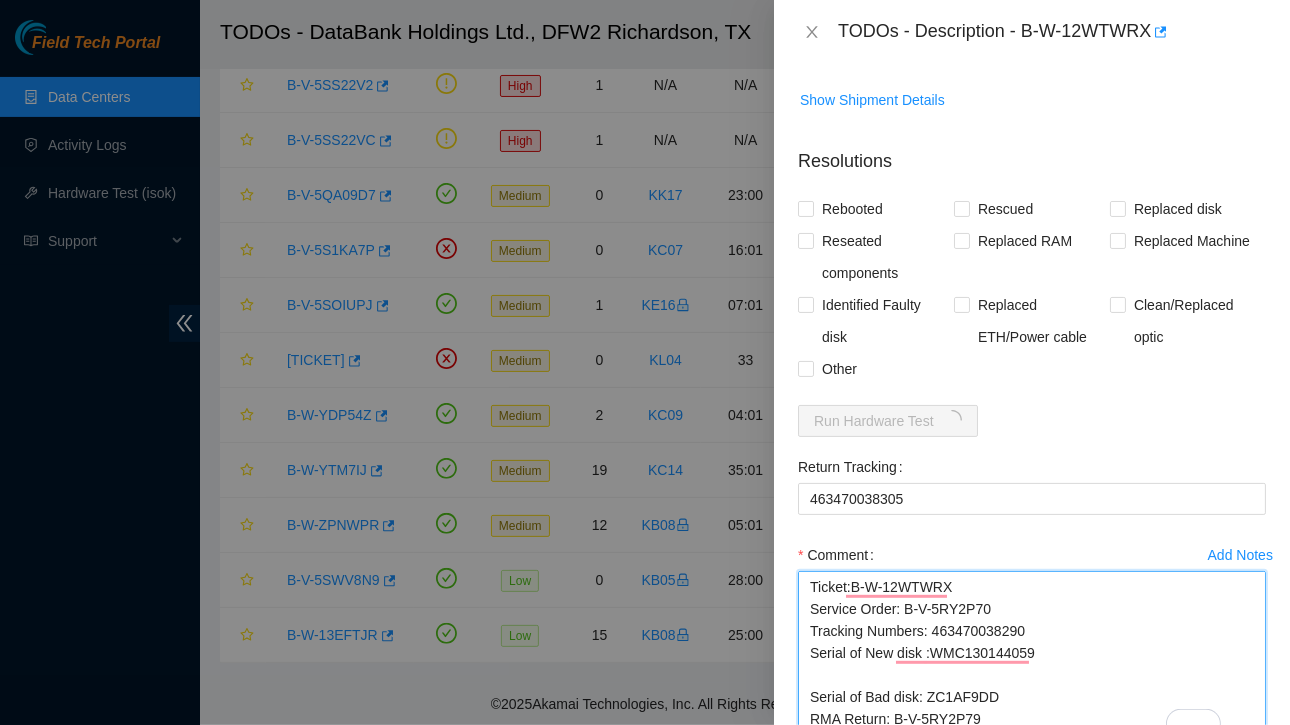 click on "Ticket:B-W-12WTWRX
Service Order: B-V-5RY2P70
Tracking Numbers: 463470038290
Serial of New disk :WMC130144059
Serial of Bad disk: ZC1AF9DD
RMA Return: B-V-5RY2P79
Return tracking number: 463470038305" at bounding box center (1032, 659) 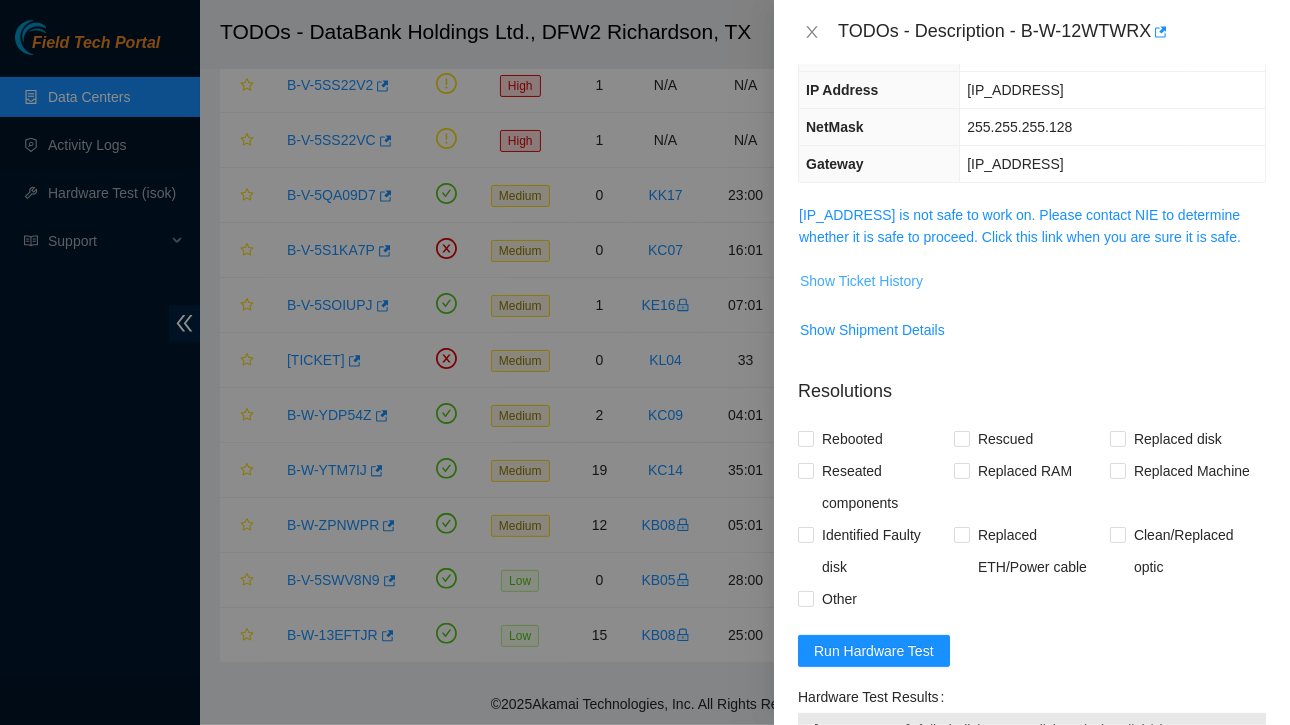 click on "Show Ticket History" at bounding box center (861, 281) 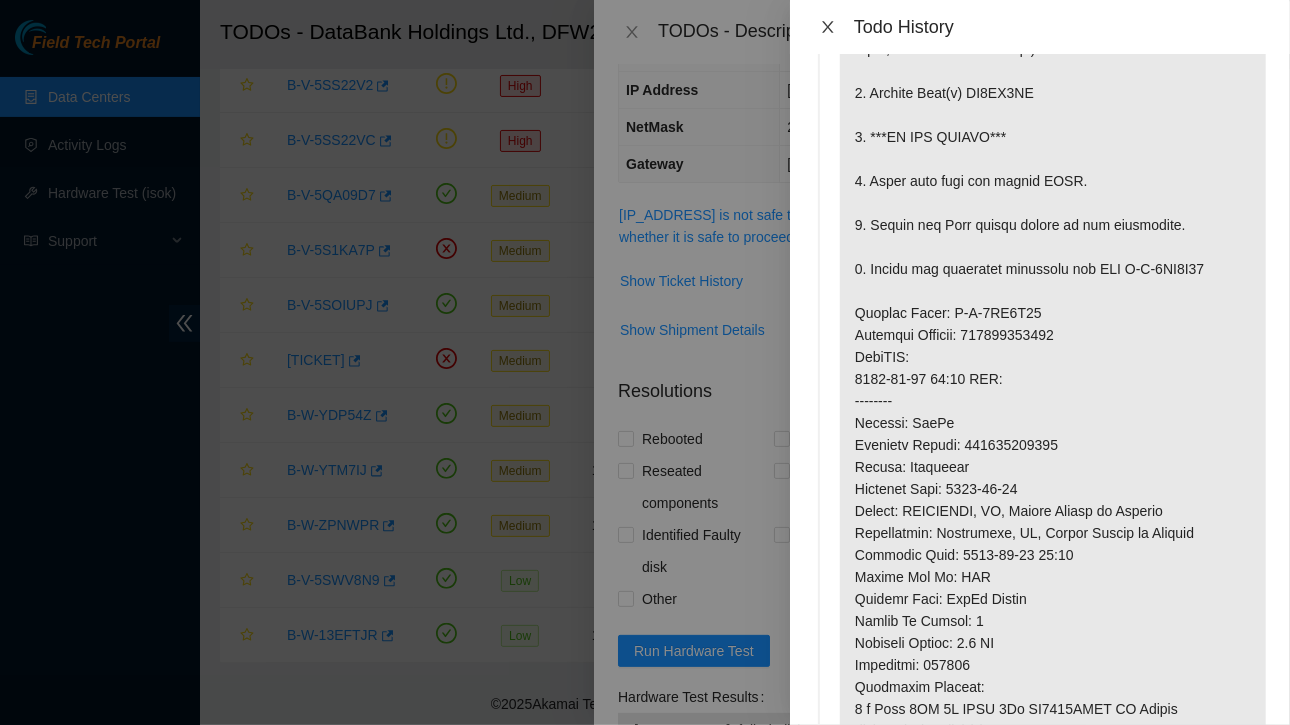 click 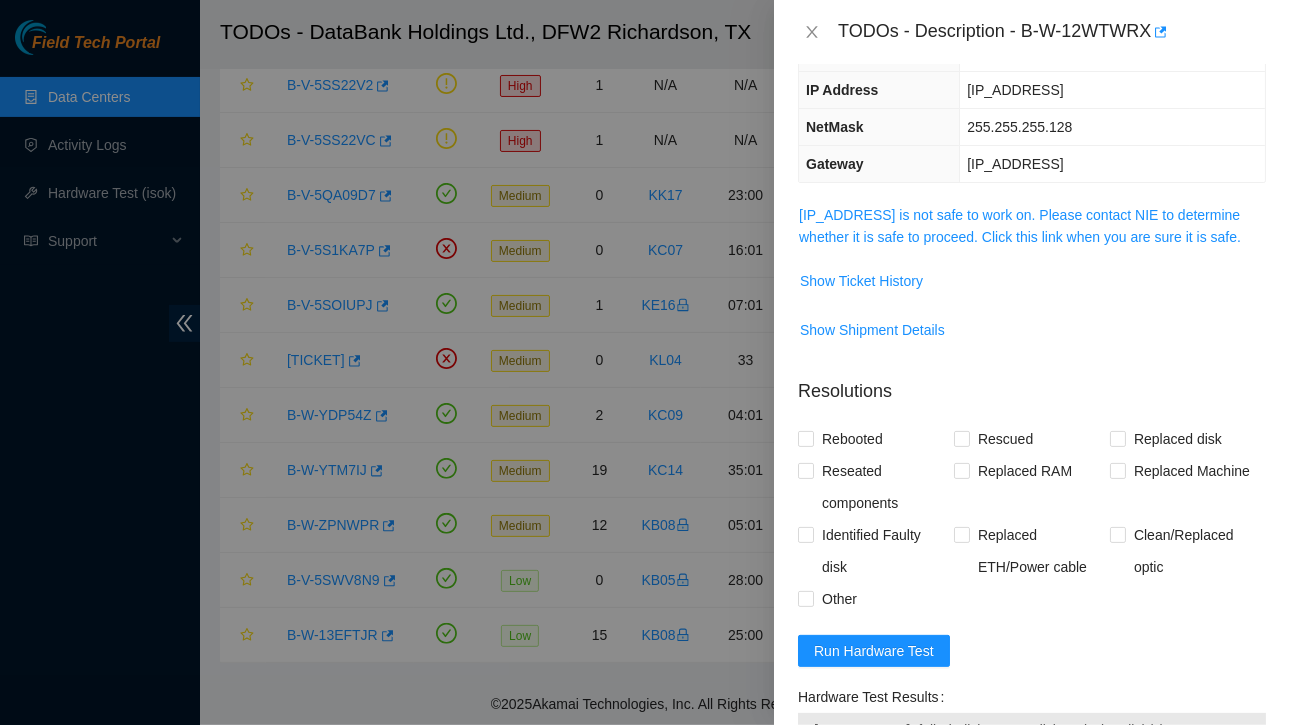 scroll, scrollTop: 696, scrollLeft: 0, axis: vertical 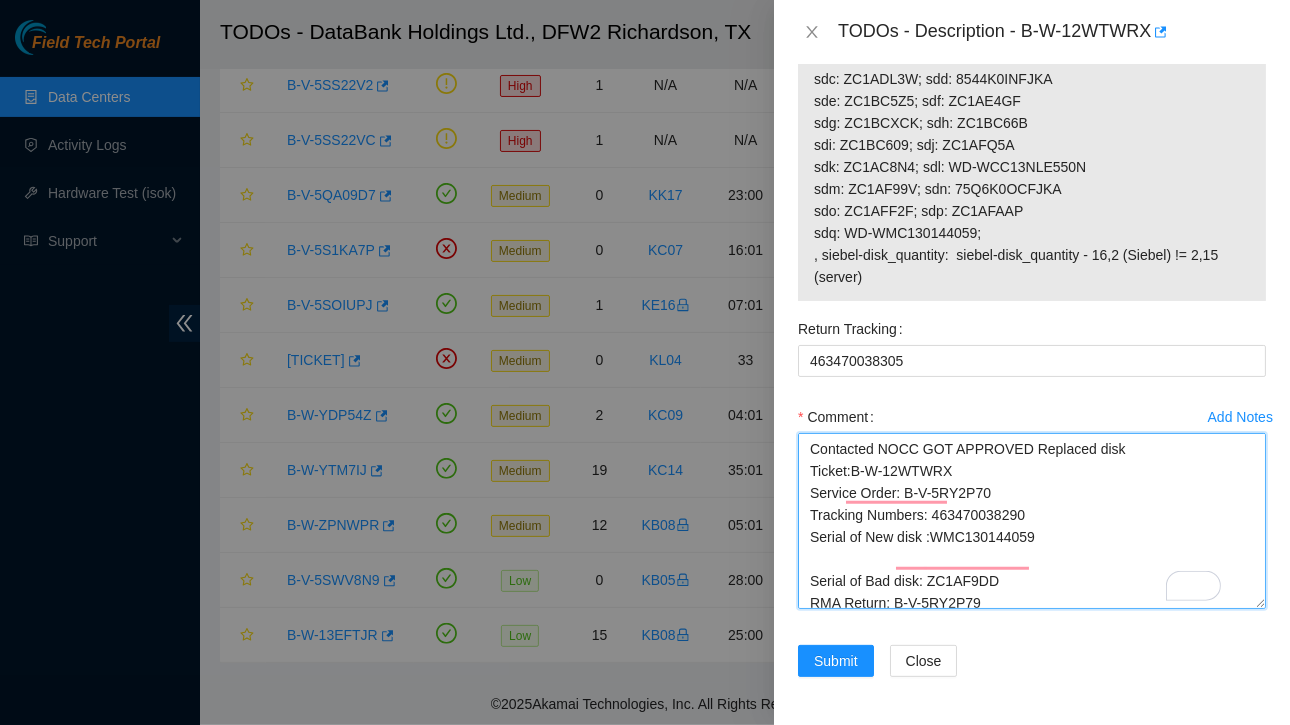 click on "Contacted NOCC GOT APPROVED Replaced disk
Ticket:B-W-12WTWRX
Service Order: B-V-5RY2P70
Tracking Numbers: 463470038290
Serial of New disk :WMC130144059
Serial of Bad disk: ZC1AF9DD
RMA Return: B-V-5RY2P79
Return tracking number: 463470038305" at bounding box center (1032, 521) 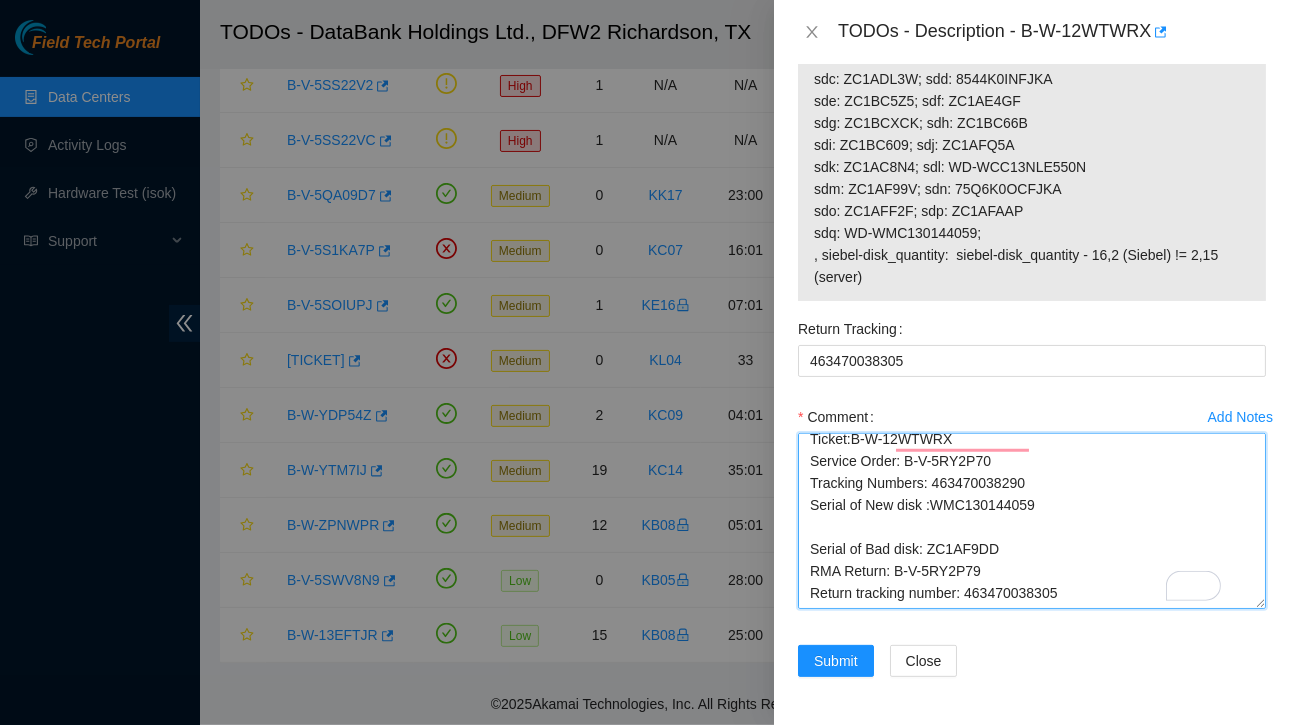 click on "Contacted NOCC GOT APPROVED Replaced disk
Ticket:B-W-12WTWRX
Service Order: B-V-5RY2P70
Tracking Numbers: 463470038290
Serial of New disk :WMC130144059
Serial of Bad disk: ZC1AF9DD
RMA Return: B-V-5RY2P79
Return tracking number: 463470038305" at bounding box center (1032, 521) 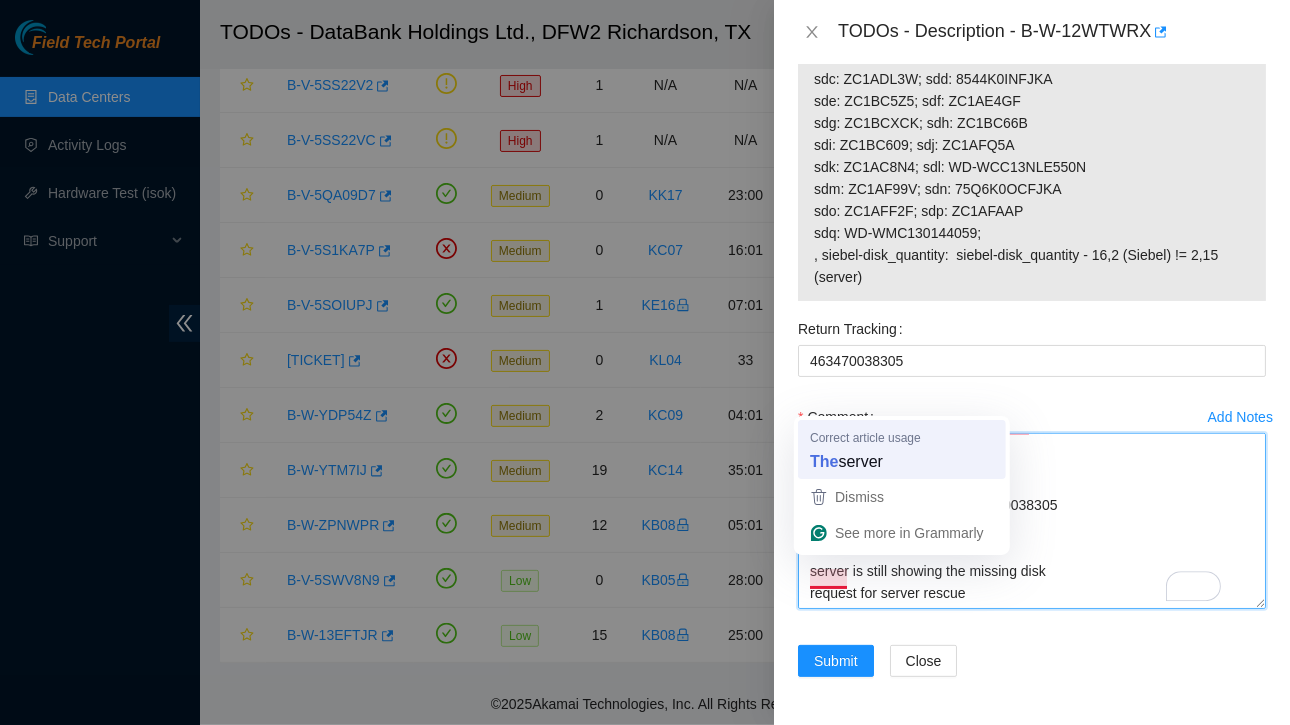 type on "Contacted NOCC GOT APPROVED Replaced disk
Ticket:B-W-12WTWRX
Service Order: B-V-5RY2P70
Tracking Numbers: 463470038290
Serial of New disk :WMC130144059
Serial of Bad disk: ZC1AF9DD
RMA Return: B-V-5RY2P79
Return tracking number: 463470038305
The server is still showing the missing disk
request for server rescue" 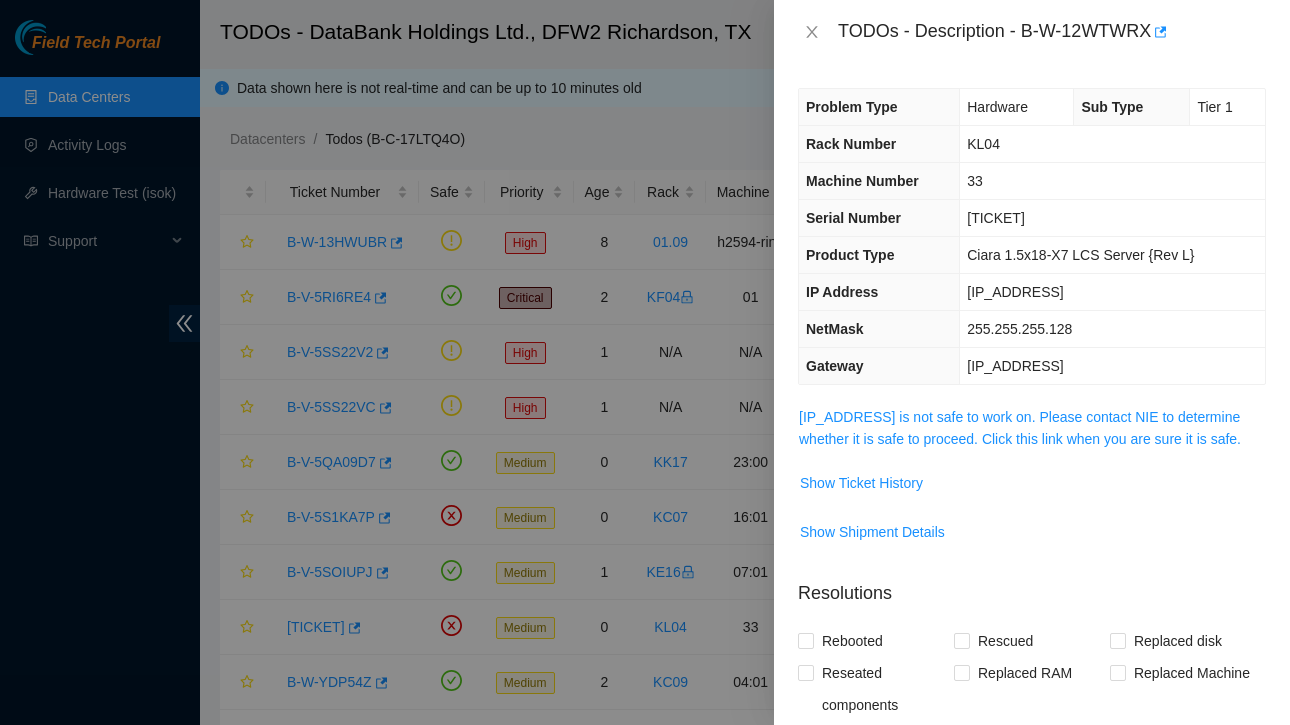 scroll, scrollTop: 276, scrollLeft: 0, axis: vertical 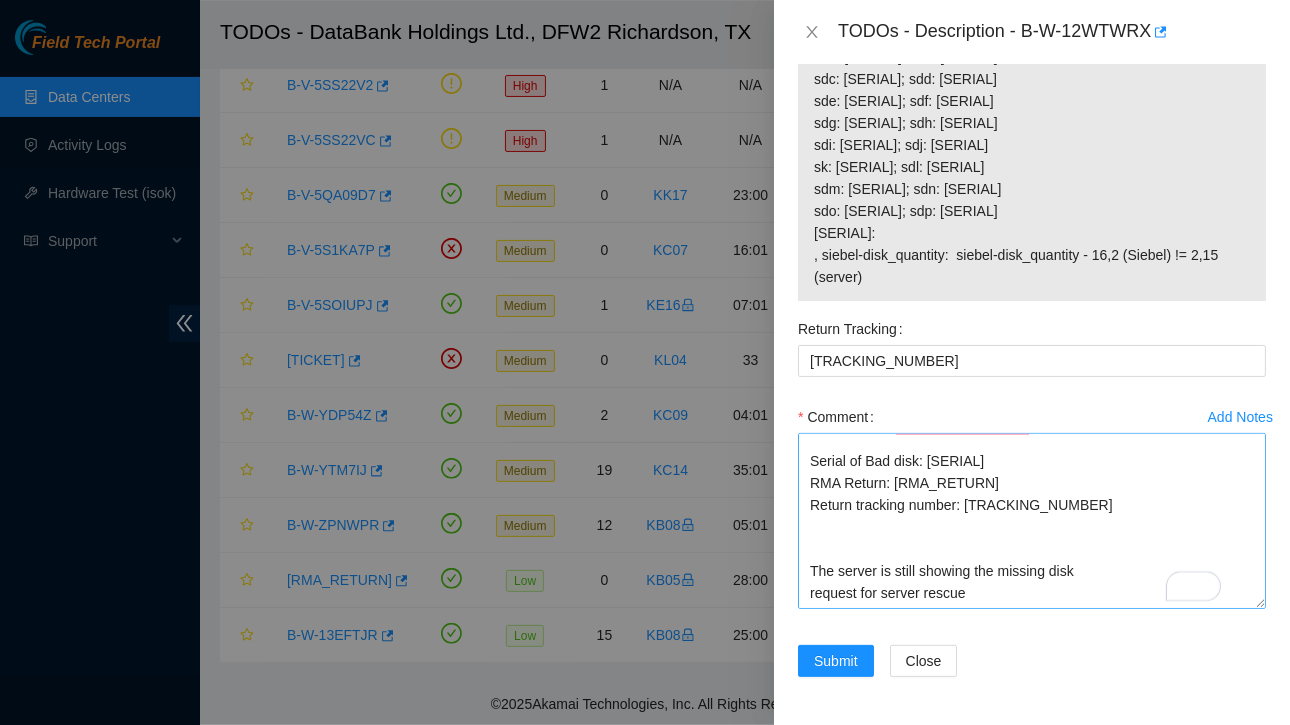 click on "Contacted NOCC GOT APPROVED Replaced disk
Ticket:[TICKET]
Service Order: [SERVICE_ORDER]
Tracking Numbers: [TRACKING_NUMBER]
Serial of New disk :[SERIAL]
Serial of Bad disk: [SERIAL]
RMA Return: [RMA_RETURN]
Return tracking number: [TRACKING_NUMBER]
The server is still showing the missing disk
request for server rescue" at bounding box center (1032, 521) 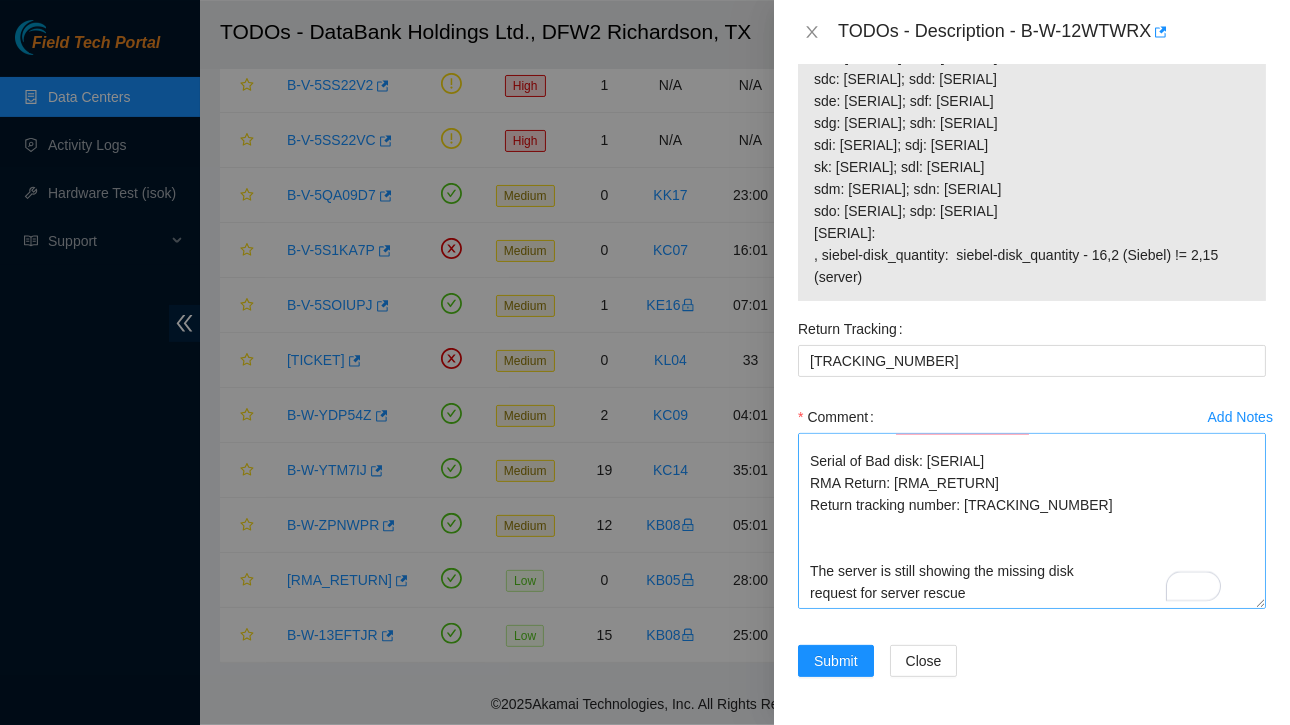click on "Contacted NOCC GOT APPROVED Replaced disk
Ticket:B-W-12WTWRX
Service Order: B-V-5RY2P70
Tracking Numbers: 463470038290
Serial of New disk :WMC130144059
Serial of Bad disk: ZC1AF9DD
RMA Return: B-V-5RY2P79
Return tracking number: 463470038305
The server is still showing the missing disk
request for server rescue" at bounding box center (1032, 521) 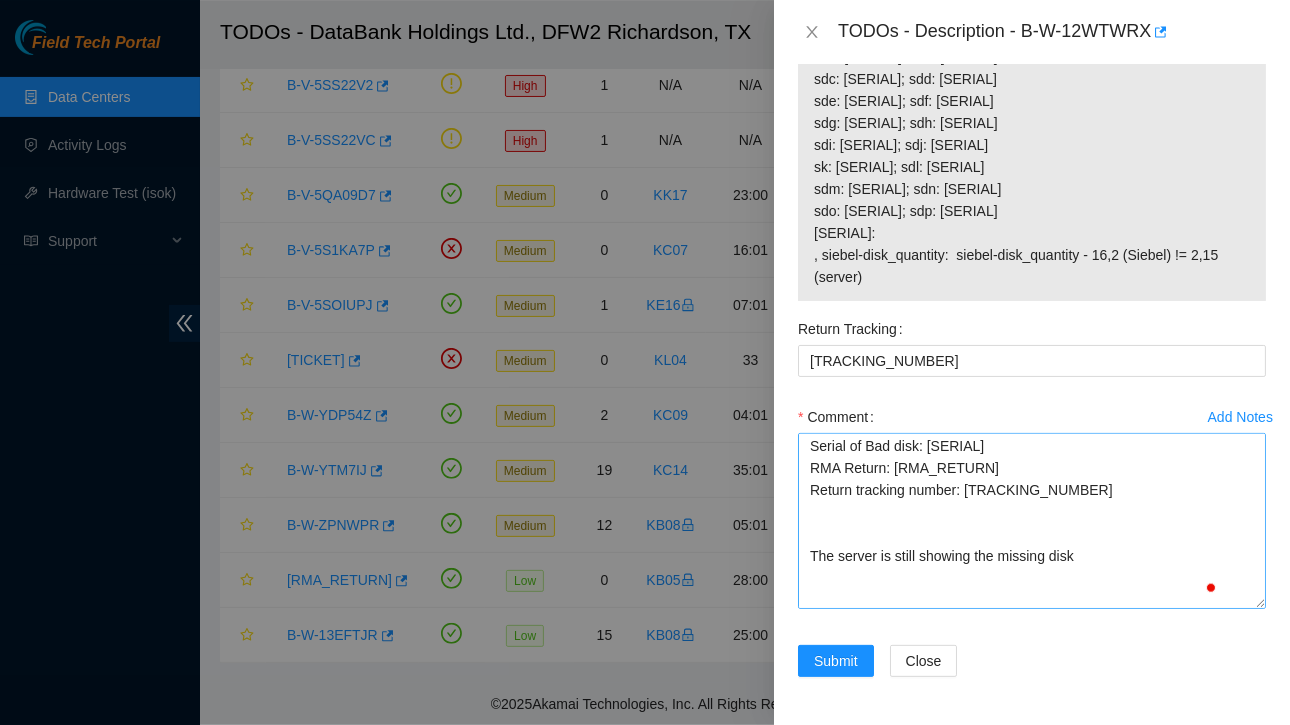 scroll, scrollTop: 179, scrollLeft: 0, axis: vertical 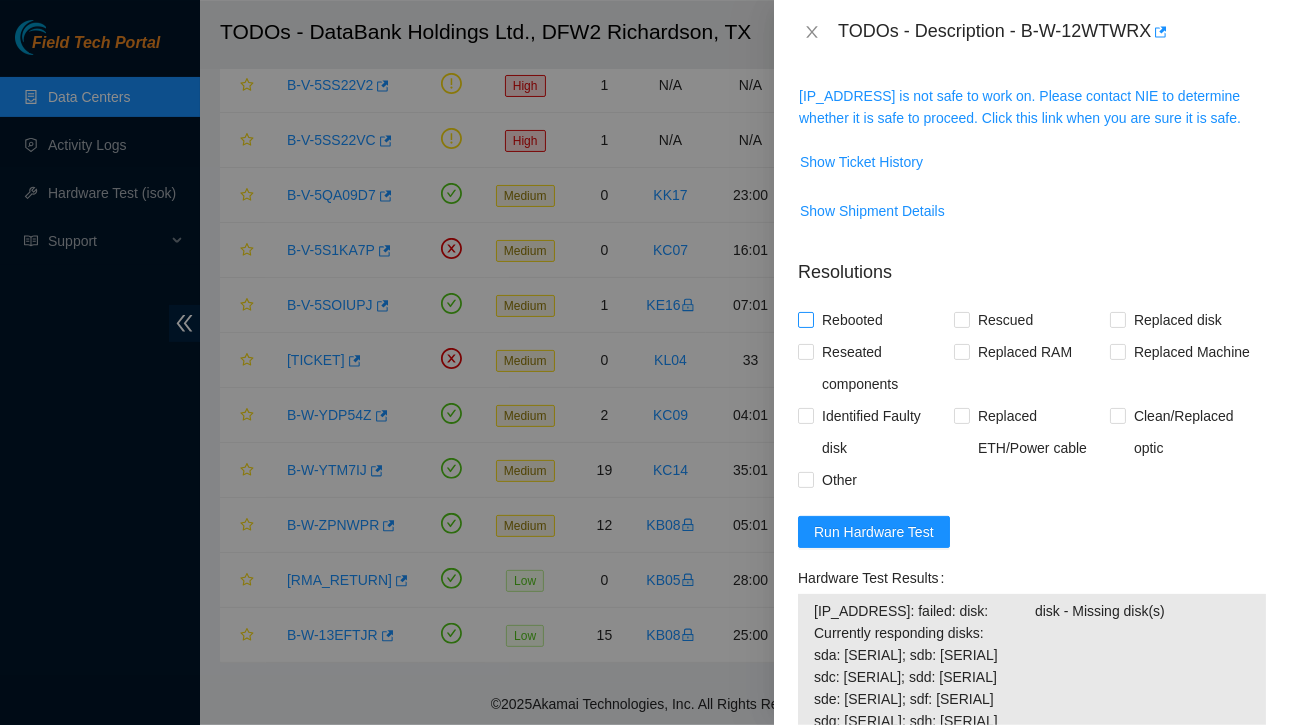 type on "Contacted NOCC GOT APPROVED Replaced disk
Ticket:B-W-12WTWRX
Service Order: B-V-5RY2P70
Tracking Numbers: 463470038290
Serial of New disk :WMC130144059
Serial of Bad disk: ZC1AF9DD
RMA Return: B-V-5RY2P79
Return tracking number: 463470038305
The server is still showing the missing disk
request for server rescue" 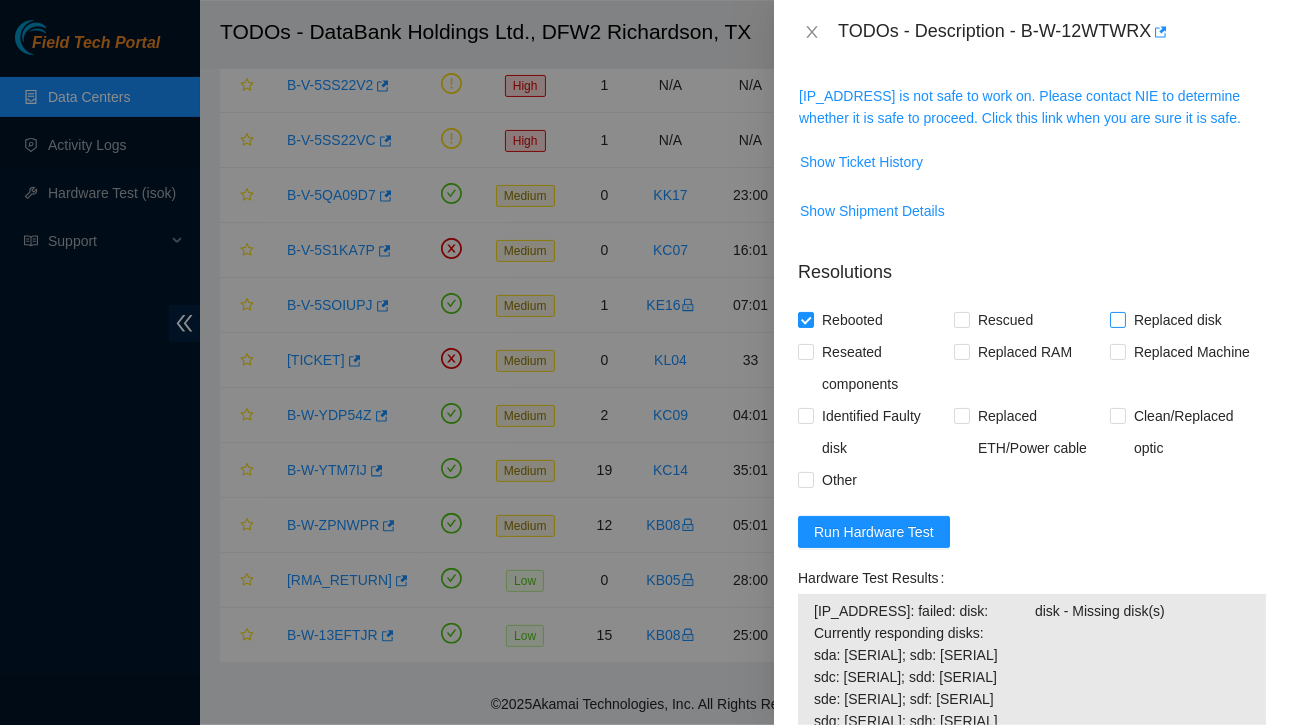 click on "Replaced disk" at bounding box center (1117, 319) 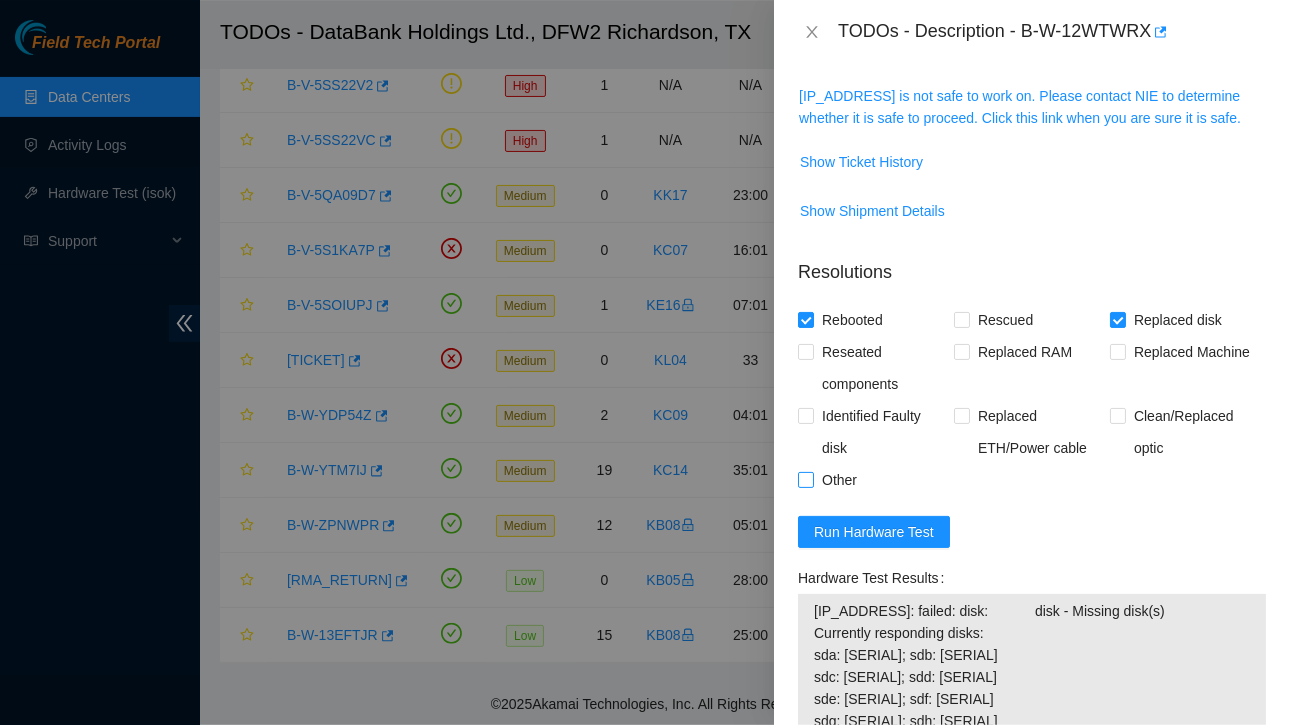 click on "Other" at bounding box center (805, 479) 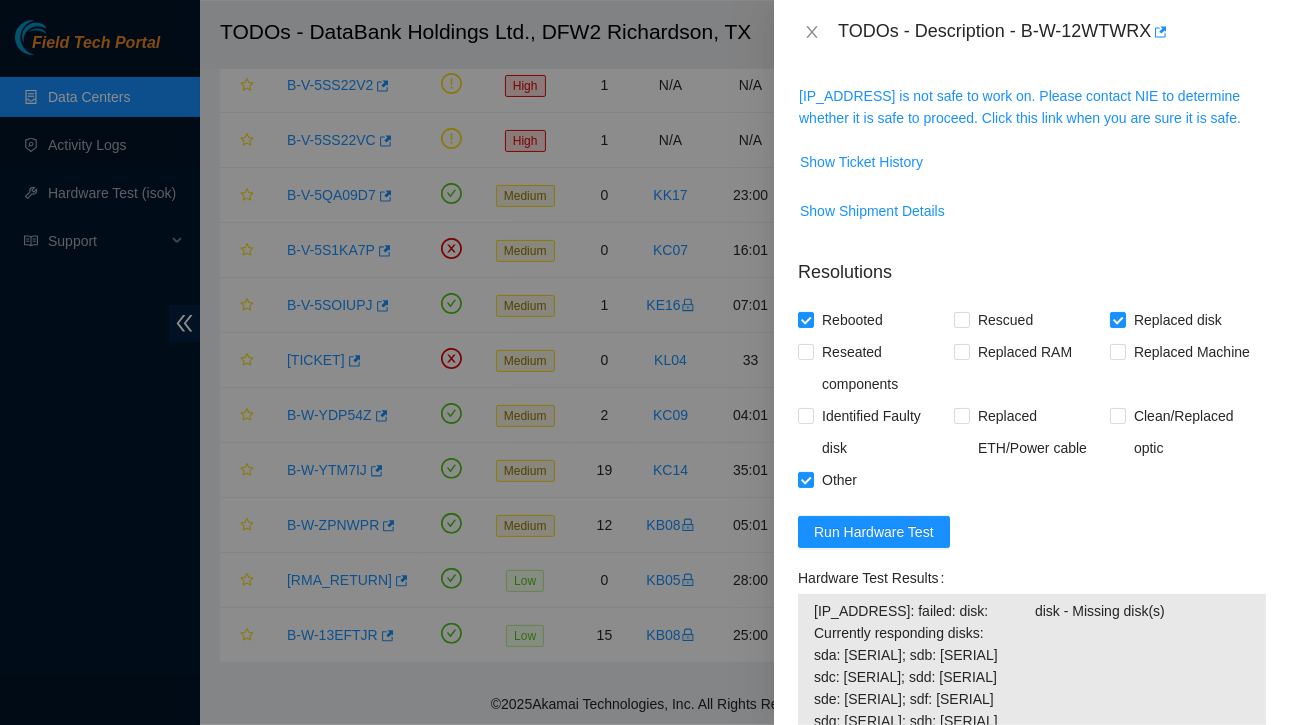 scroll, scrollTop: 823, scrollLeft: 0, axis: vertical 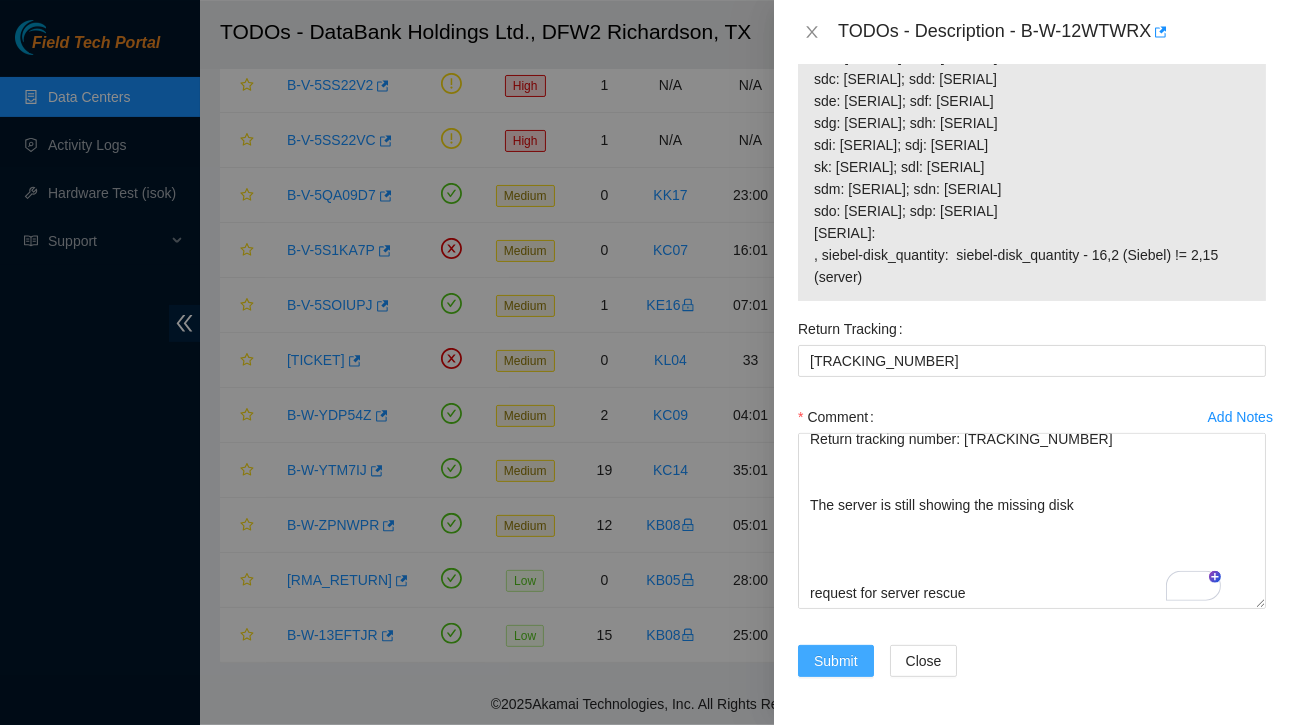 click on "Submit" at bounding box center (836, 661) 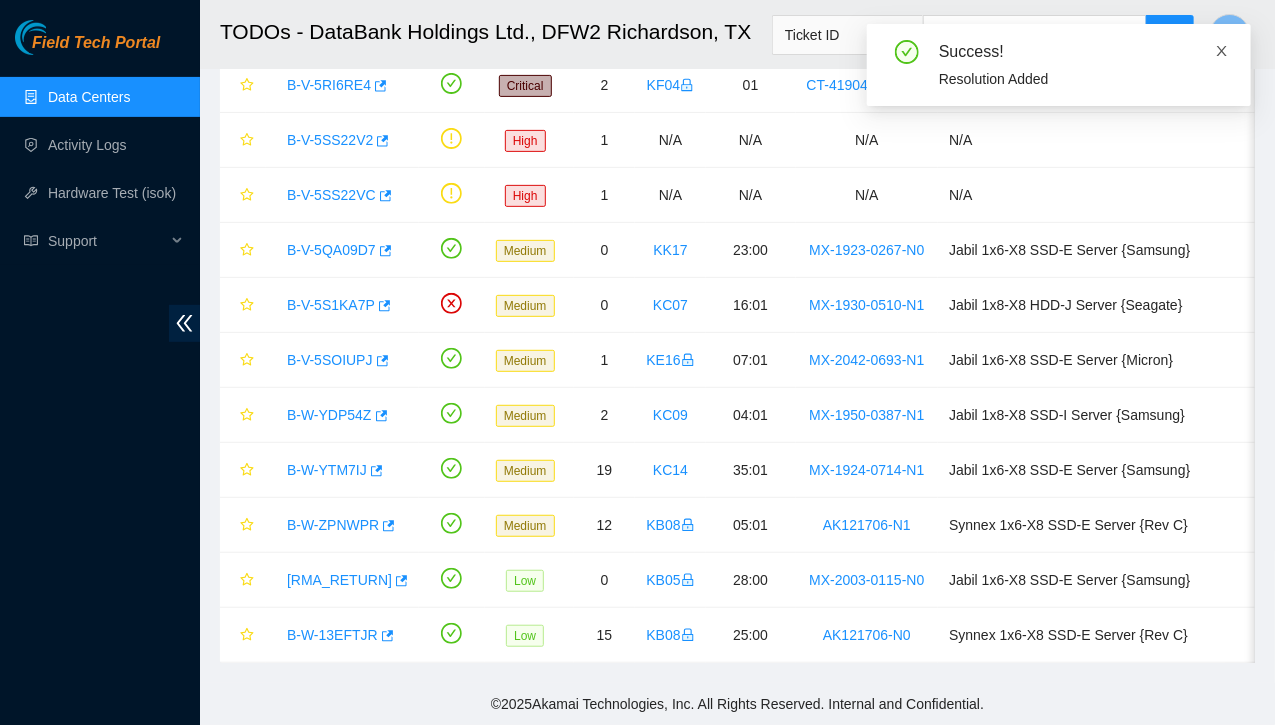 click 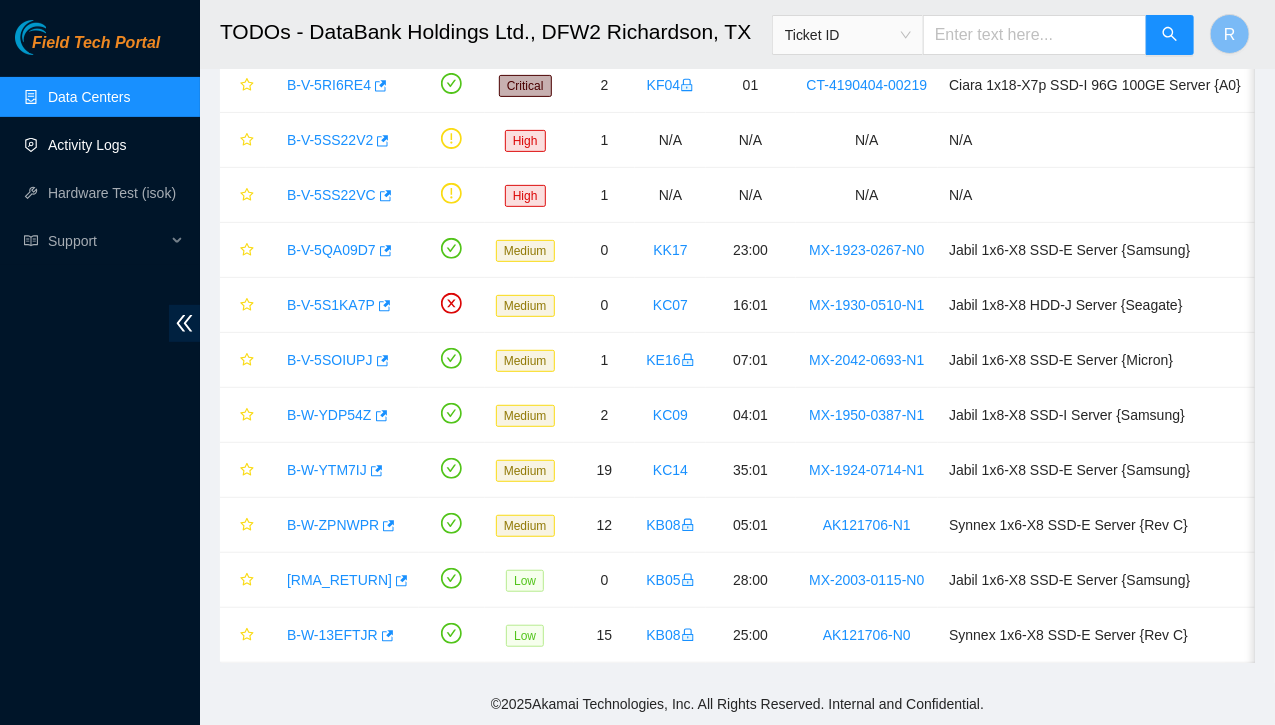 click on "Activity Logs" at bounding box center [87, 145] 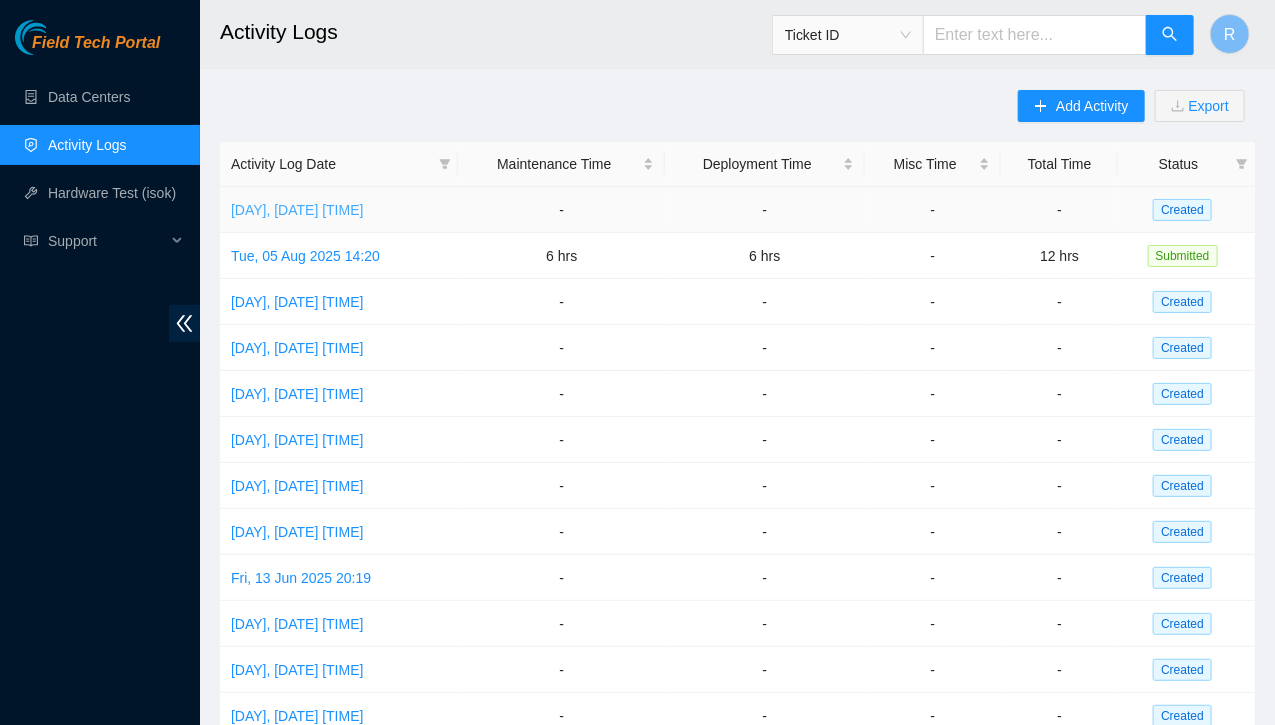 click on "[DATE] [TIME]" at bounding box center (297, 210) 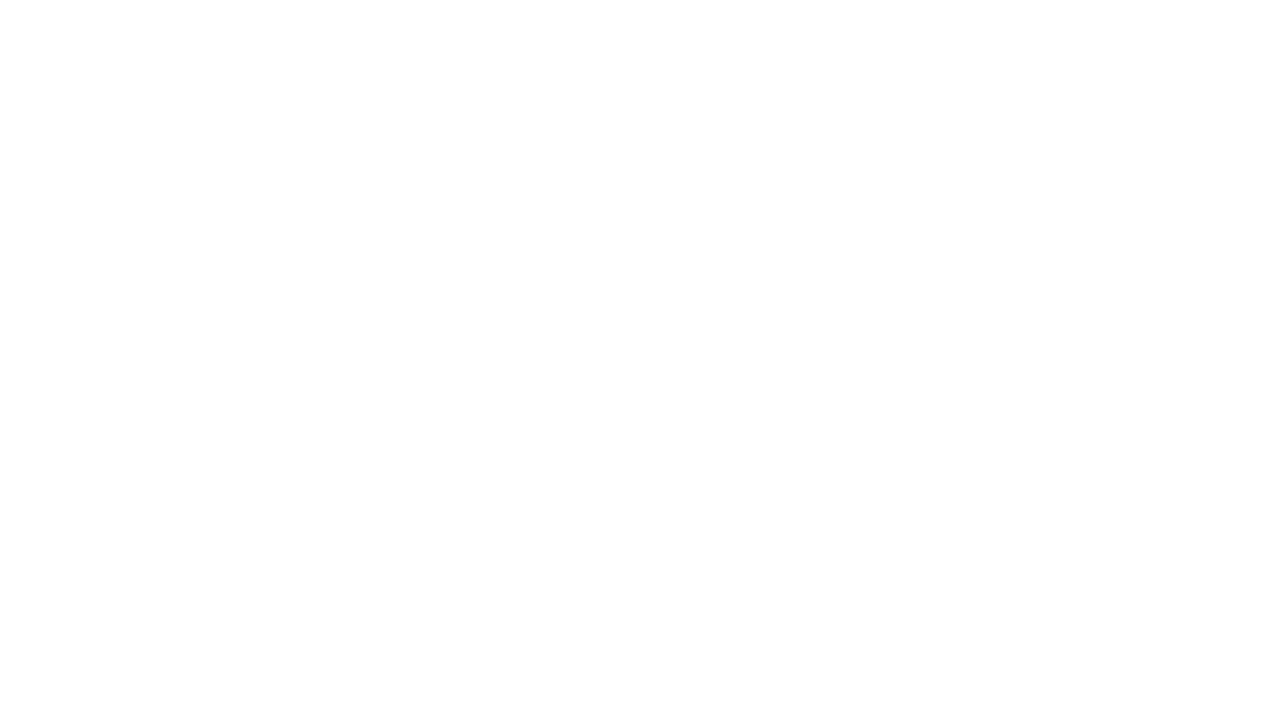 scroll, scrollTop: 0, scrollLeft: 0, axis: both 